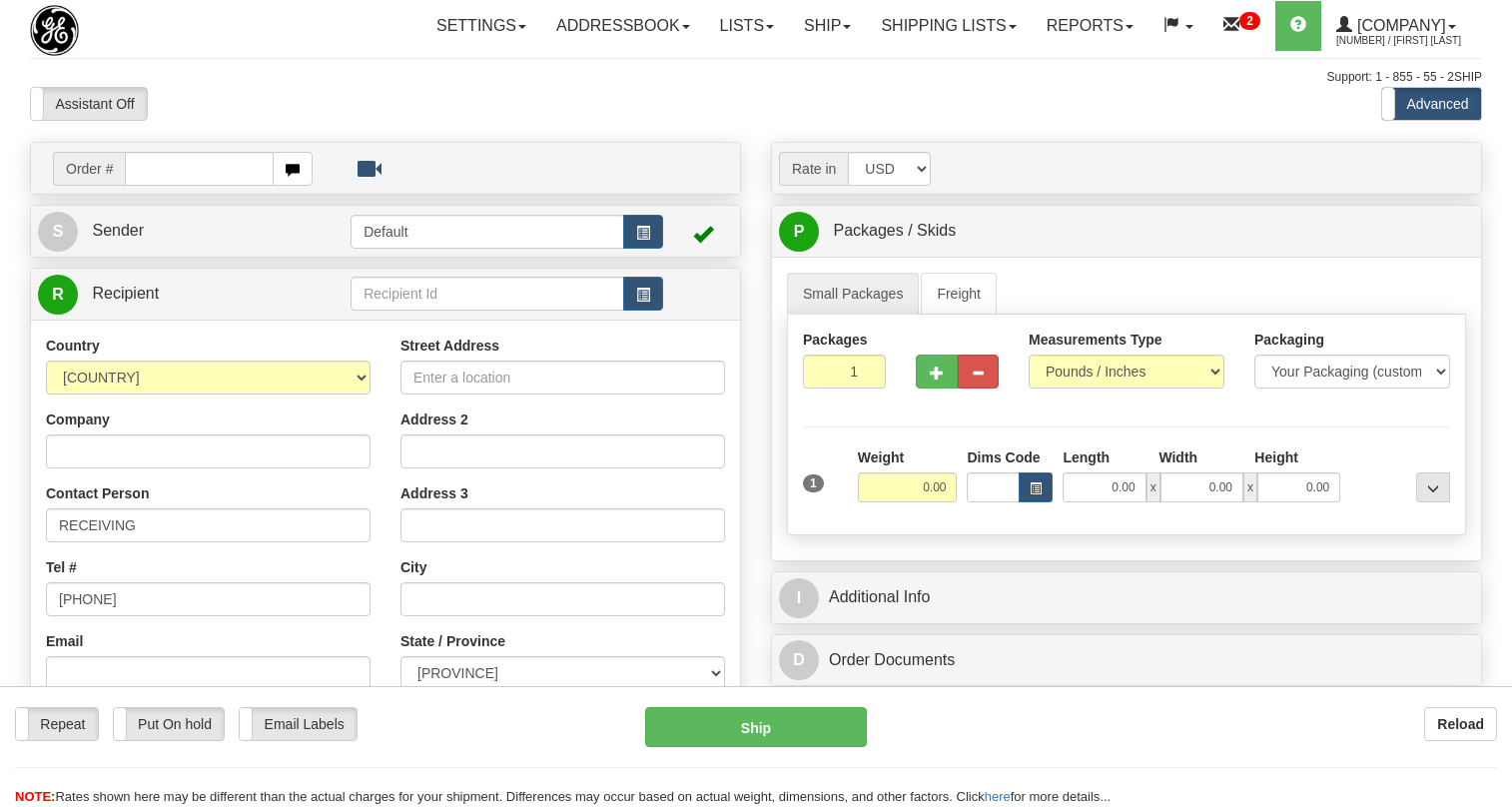 scroll, scrollTop: 0, scrollLeft: 0, axis: both 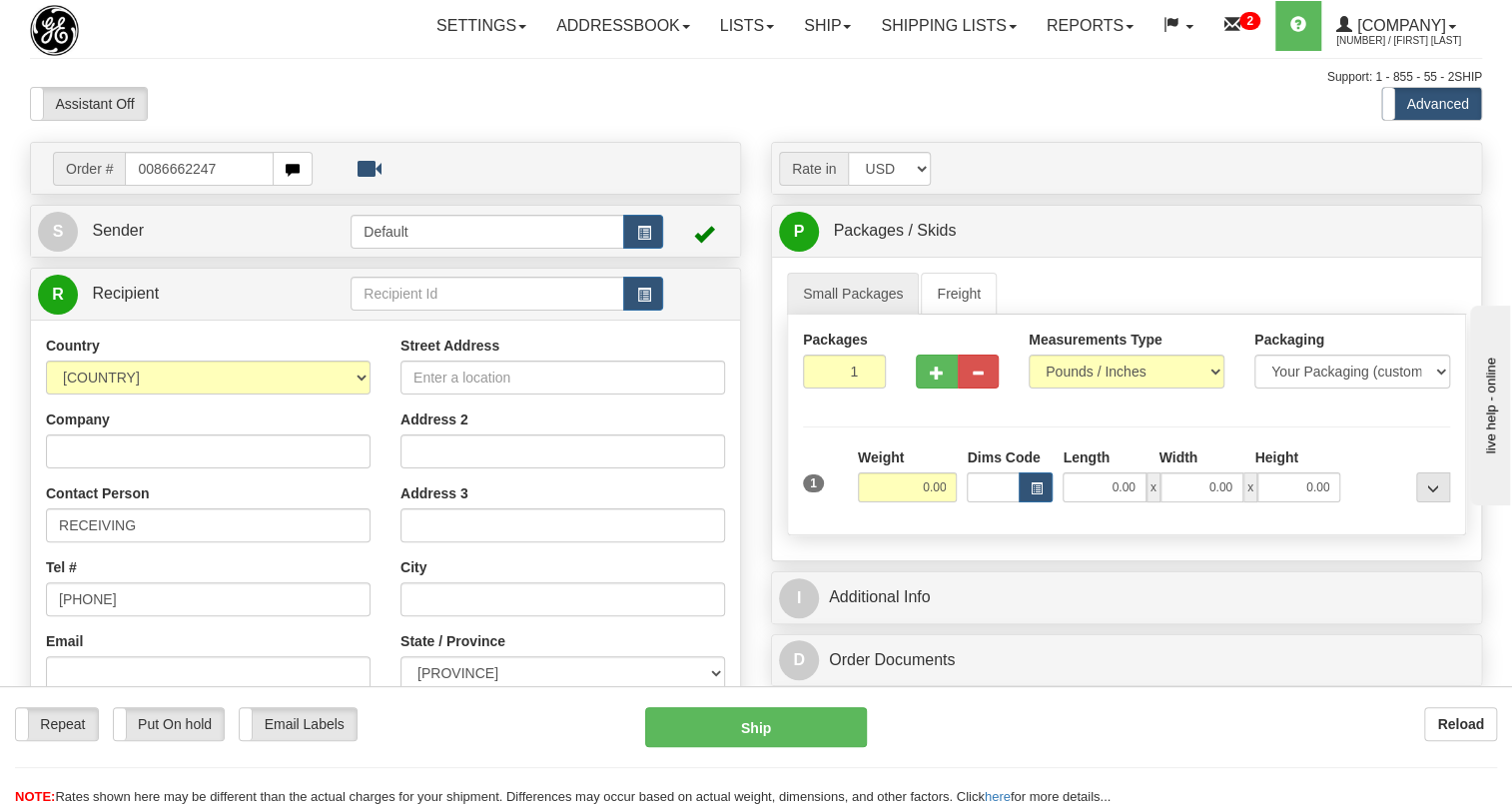 click on "0086662247" at bounding box center [199, 169] 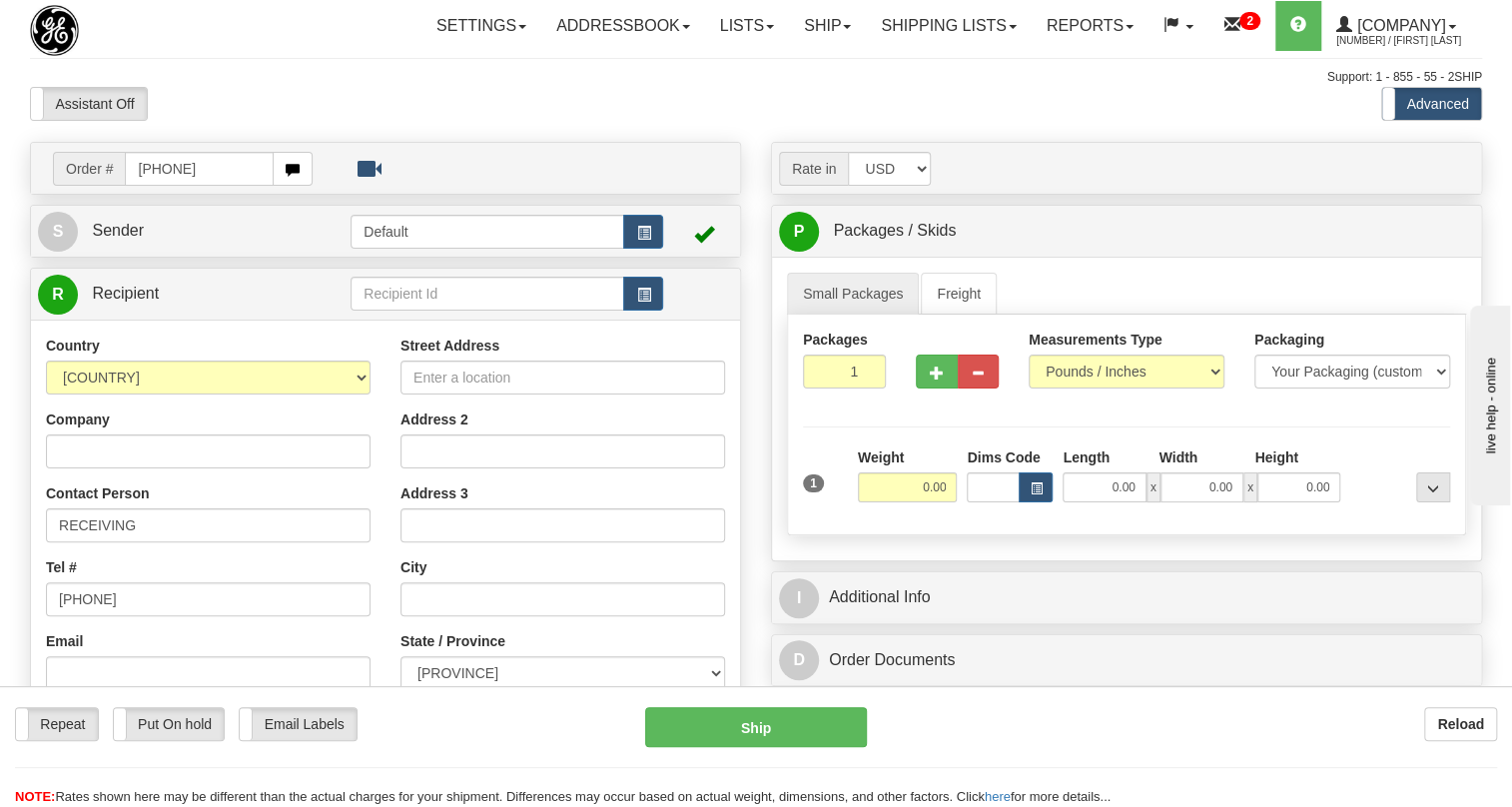 type on "86662247" 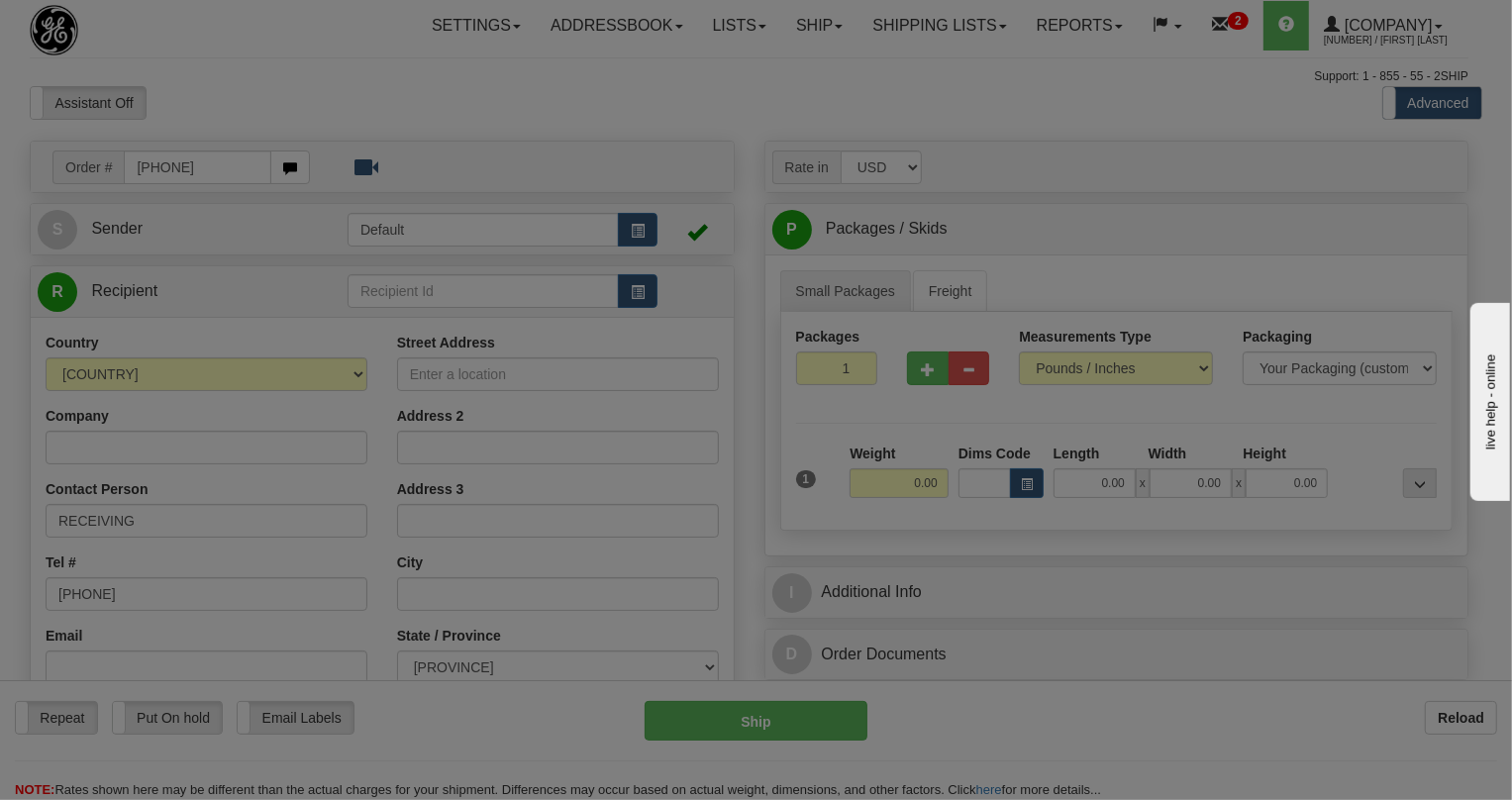 click on "Training Course
Close
Toggle navigation
Settings
Shipping Preferences New Recipients" at bounding box center (756, 400) 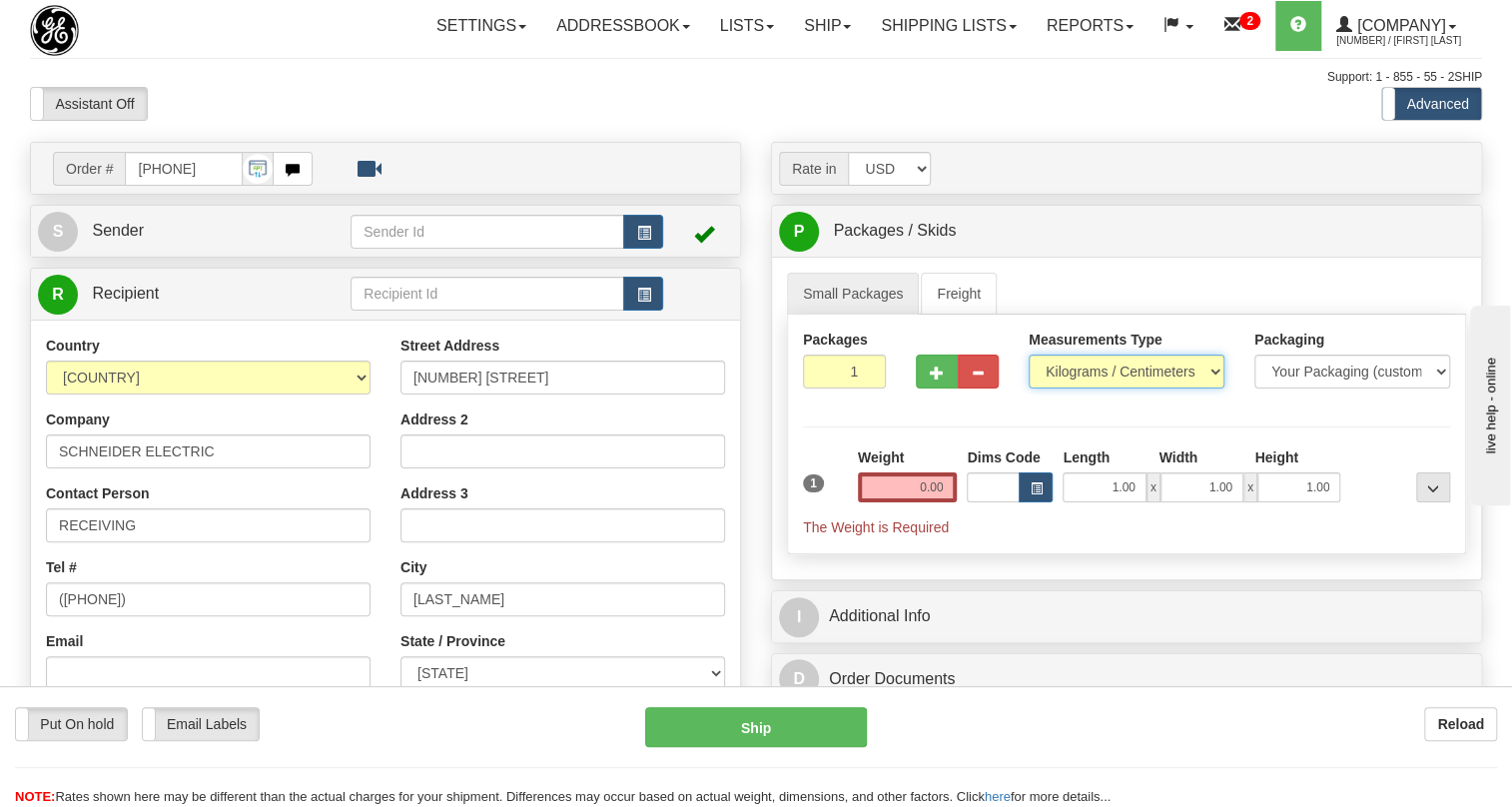 click on "Pounds / Inches
Kilograms / Centimeters" at bounding box center (1127, 372) 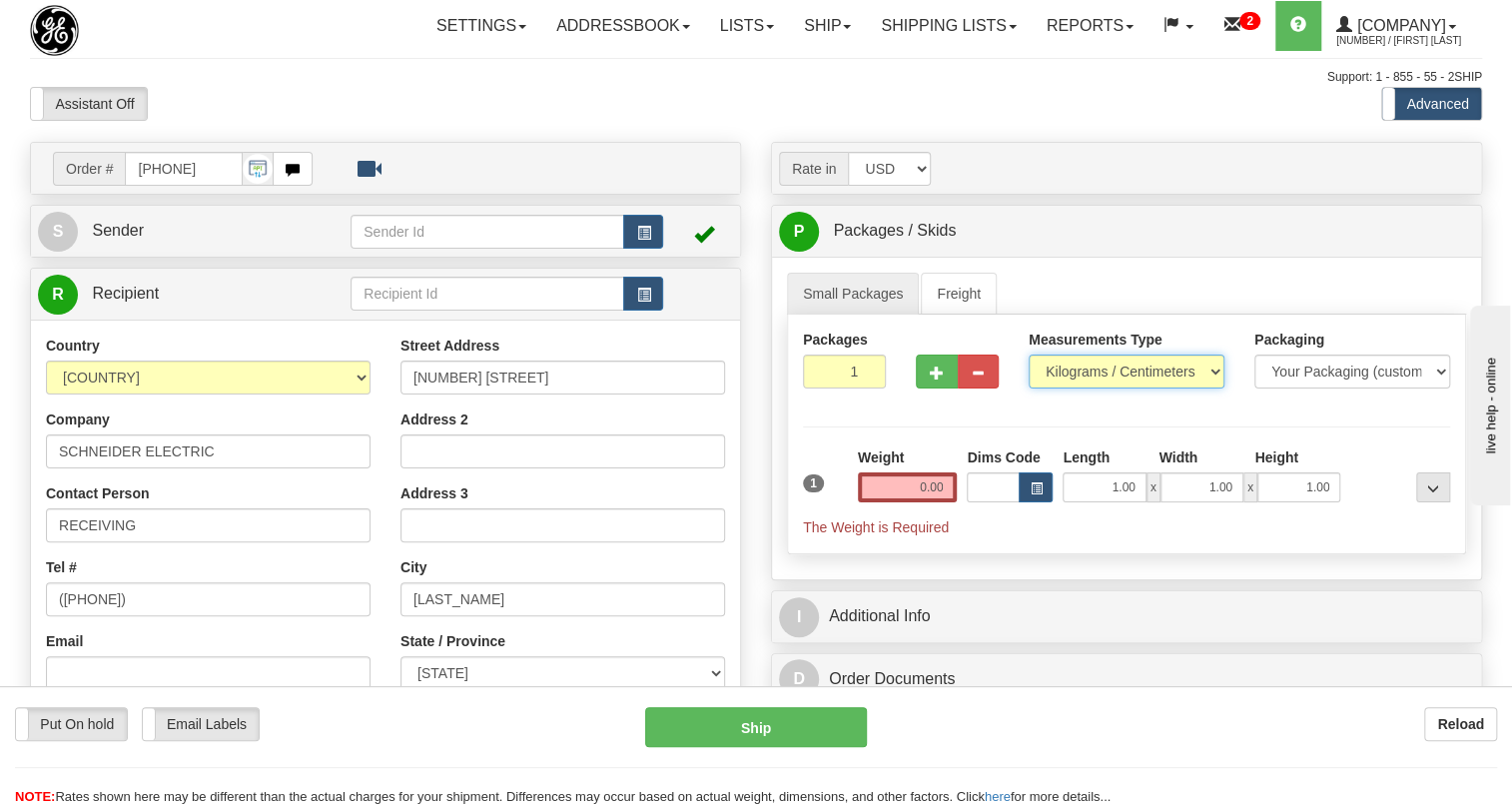 select on "0" 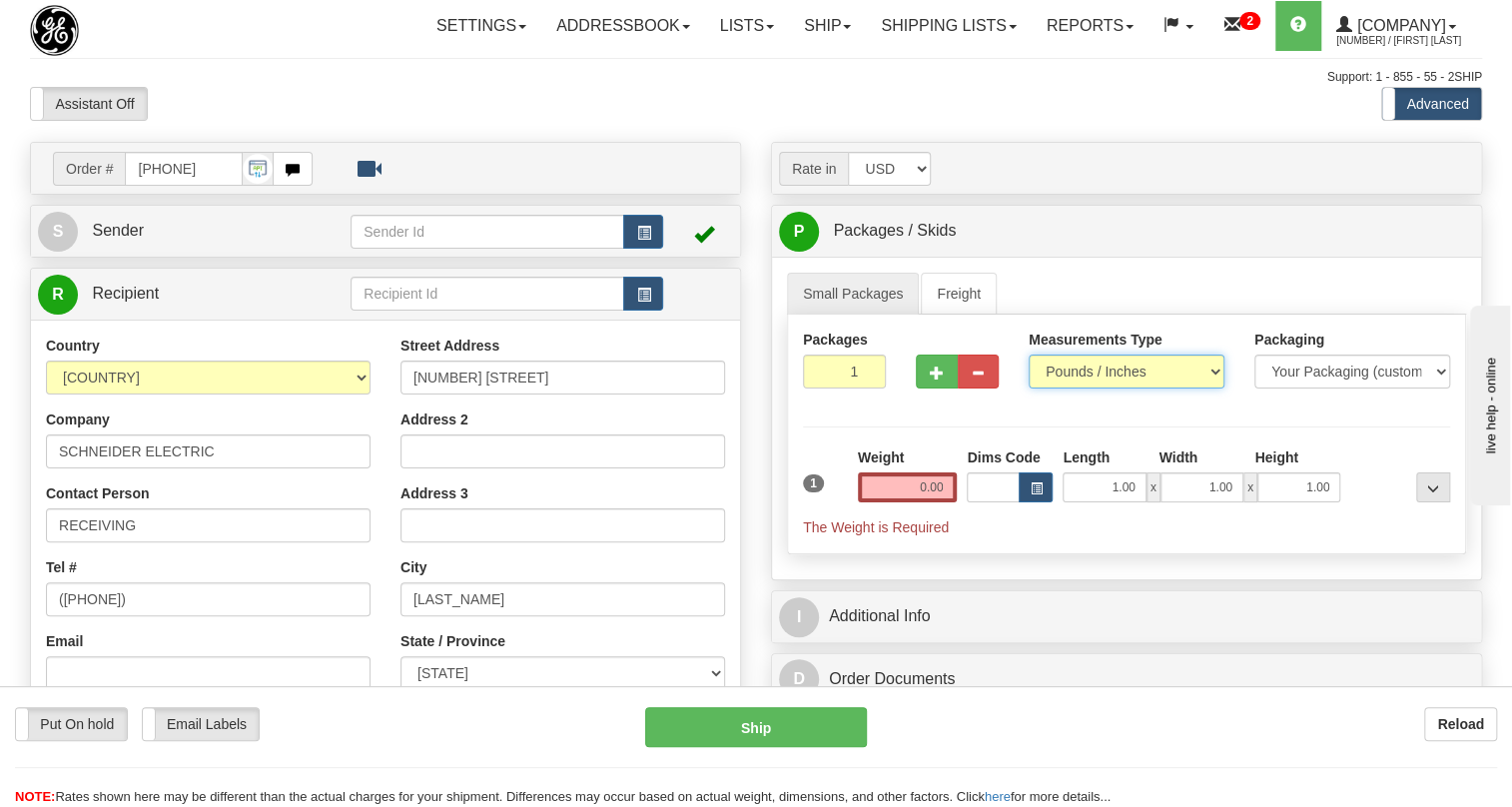 click on "Pounds / Inches
Kilograms / Centimeters" at bounding box center (1127, 372) 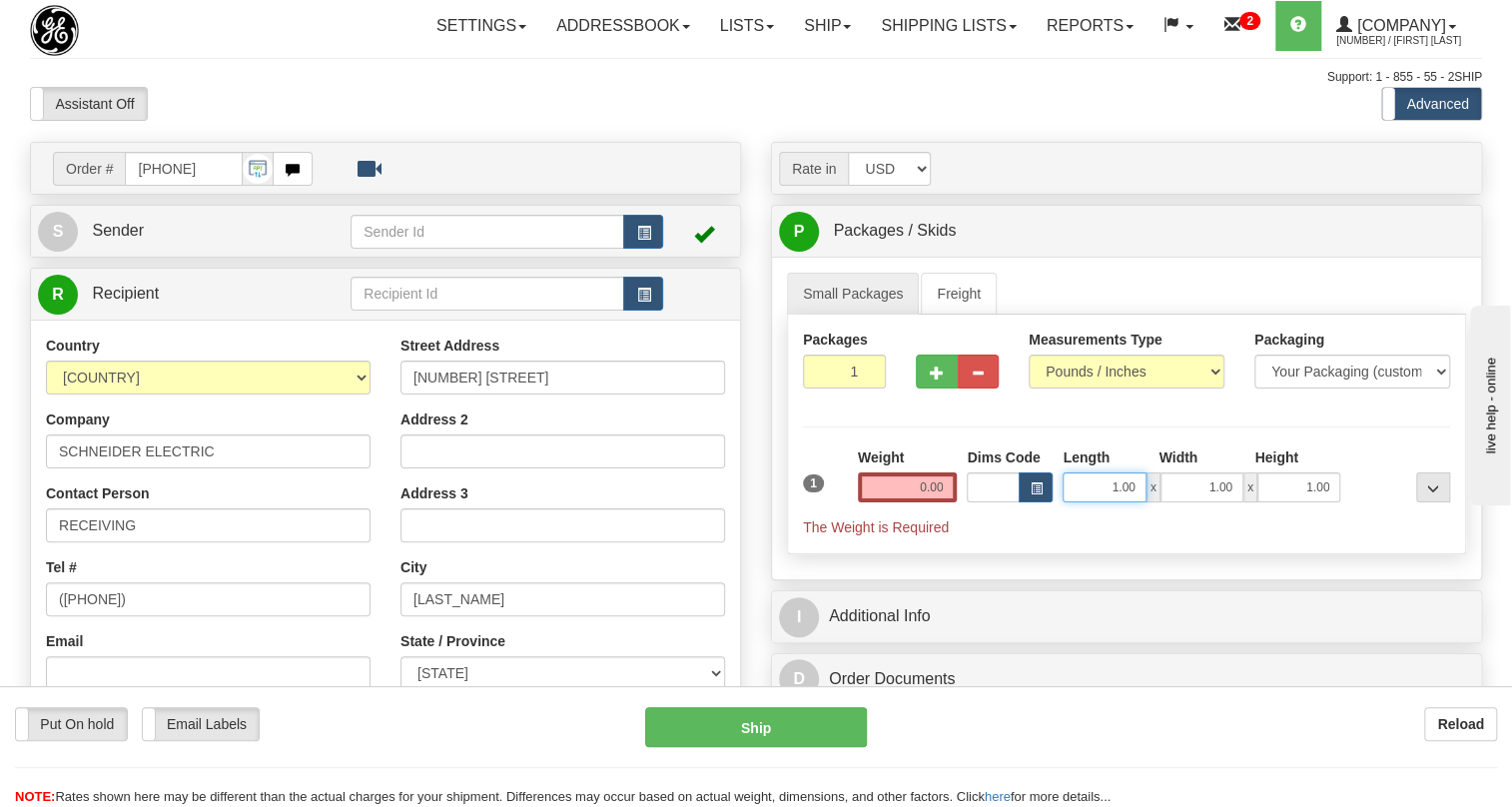 click on "1.00" at bounding box center (1104, 487) 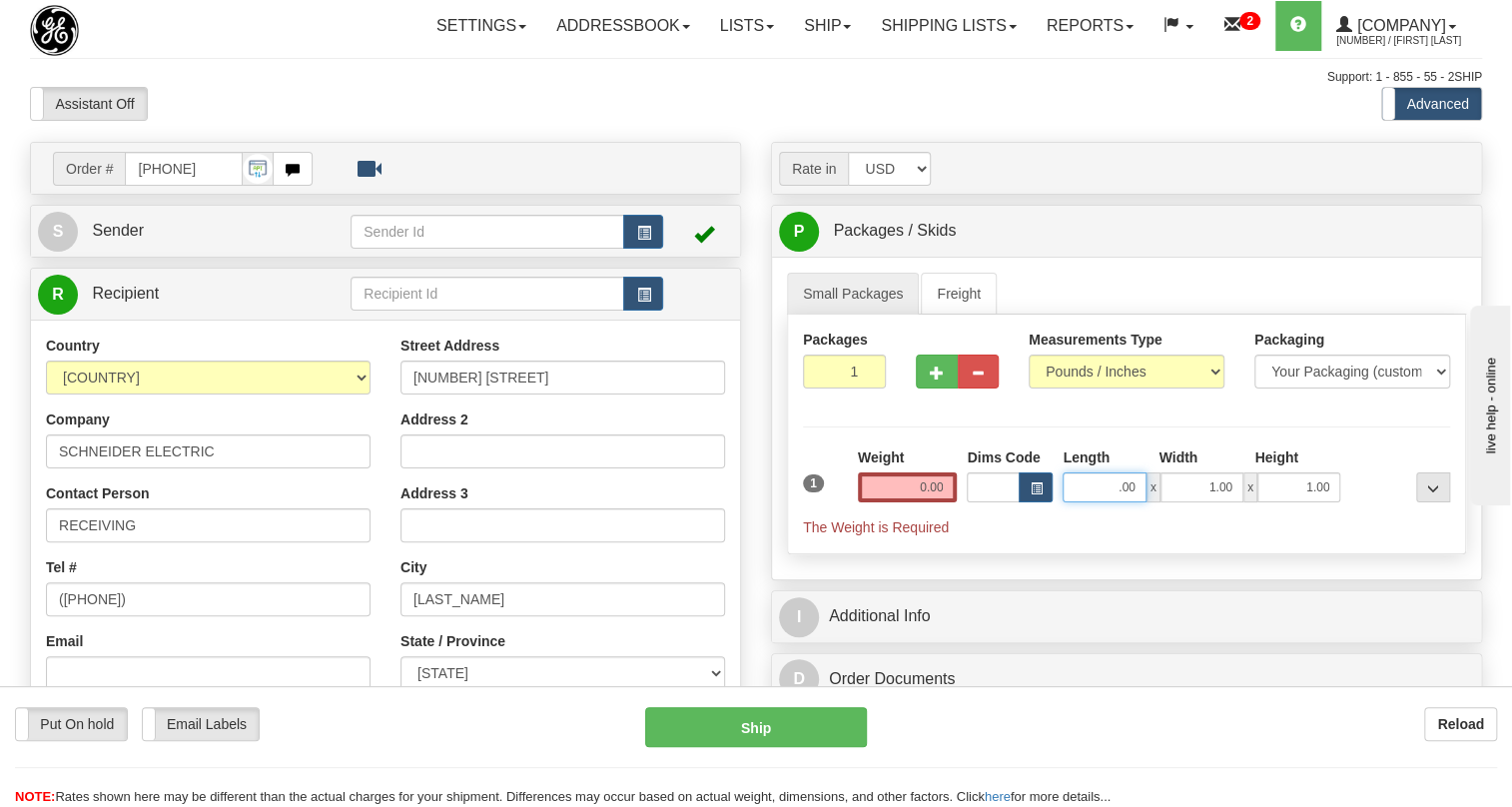 type on ".00" 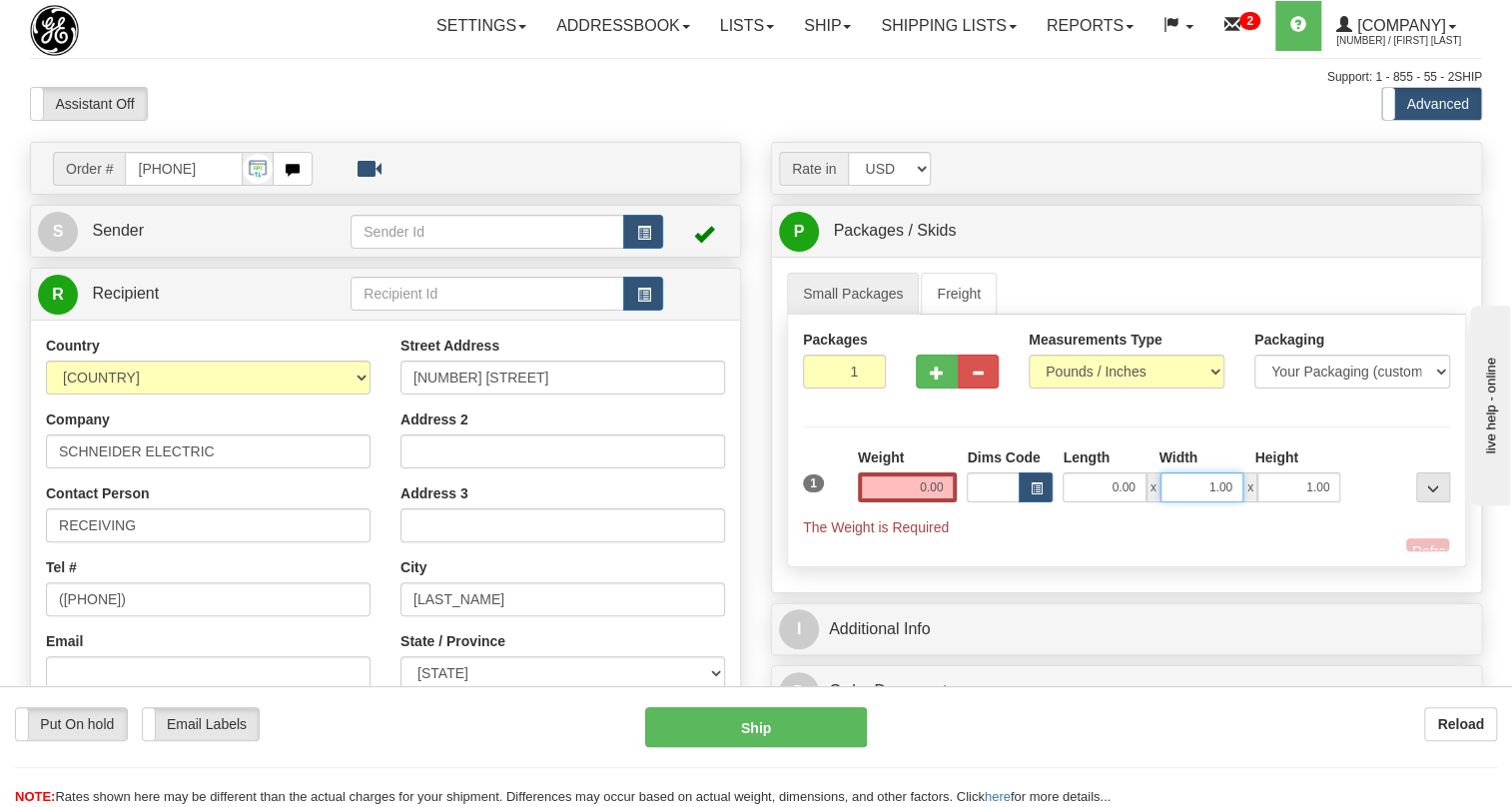 click on "1.00" at bounding box center (1201, 487) 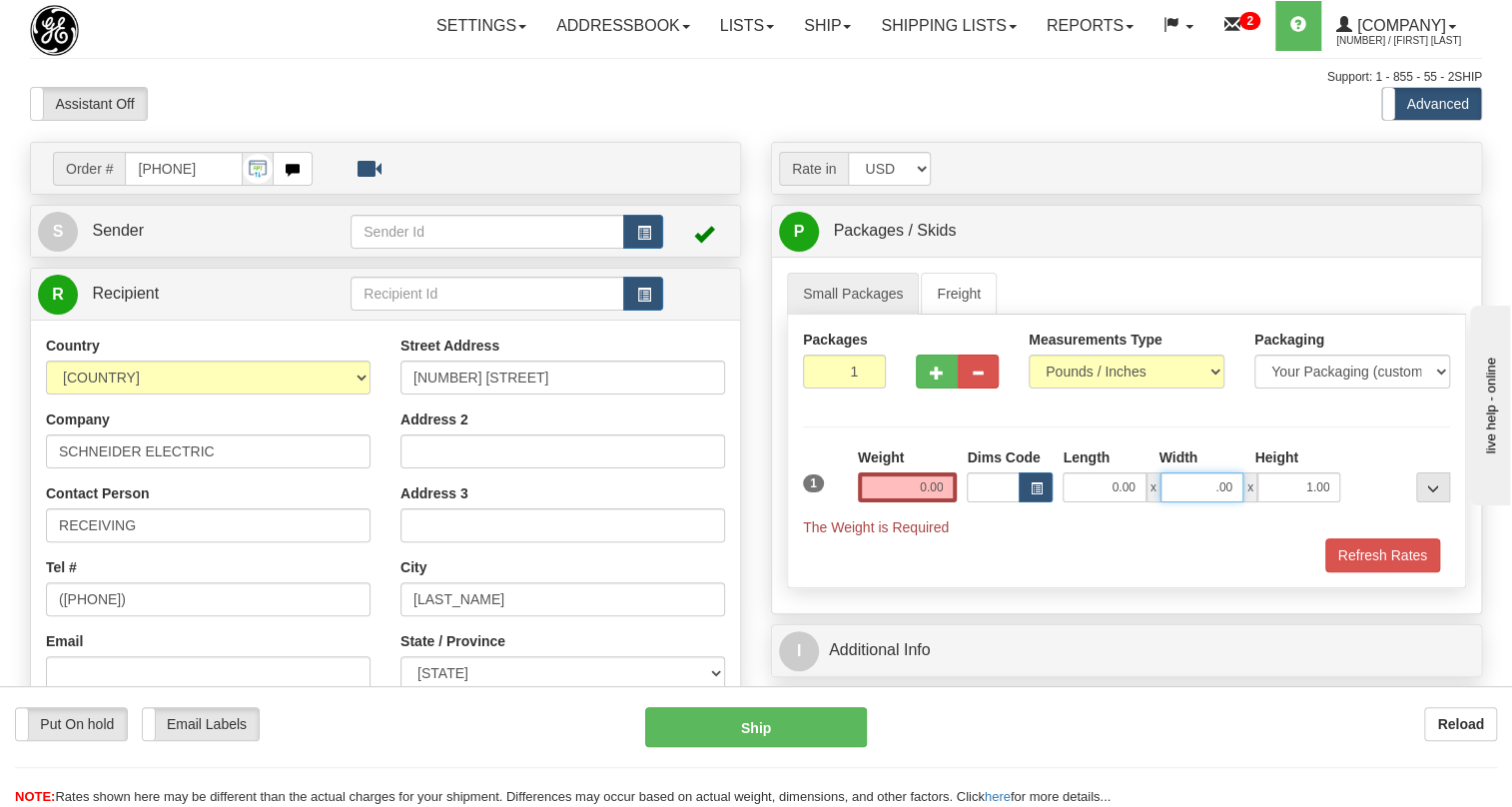 type on ".00" 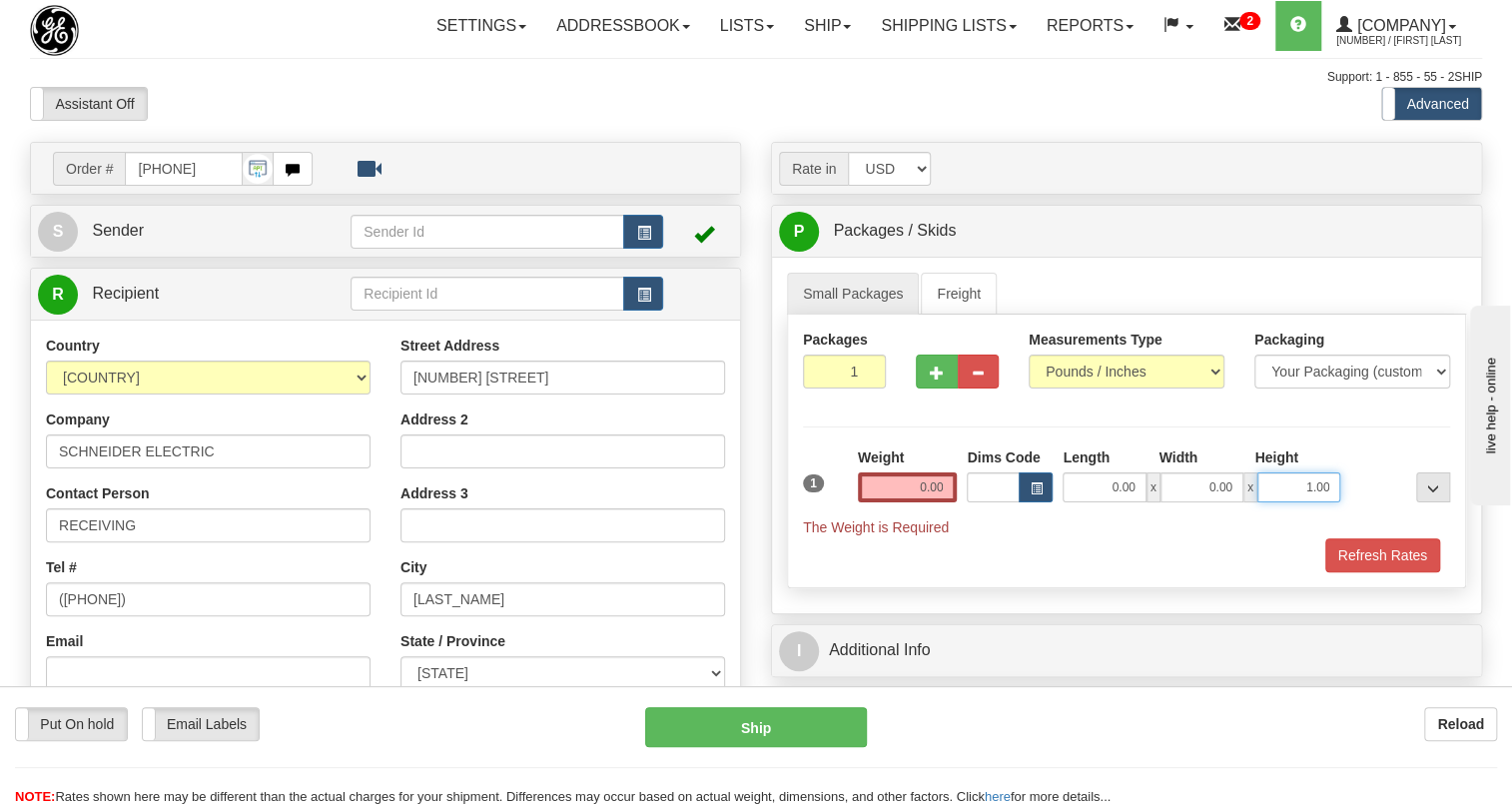 click on "1.00" at bounding box center (1298, 487) 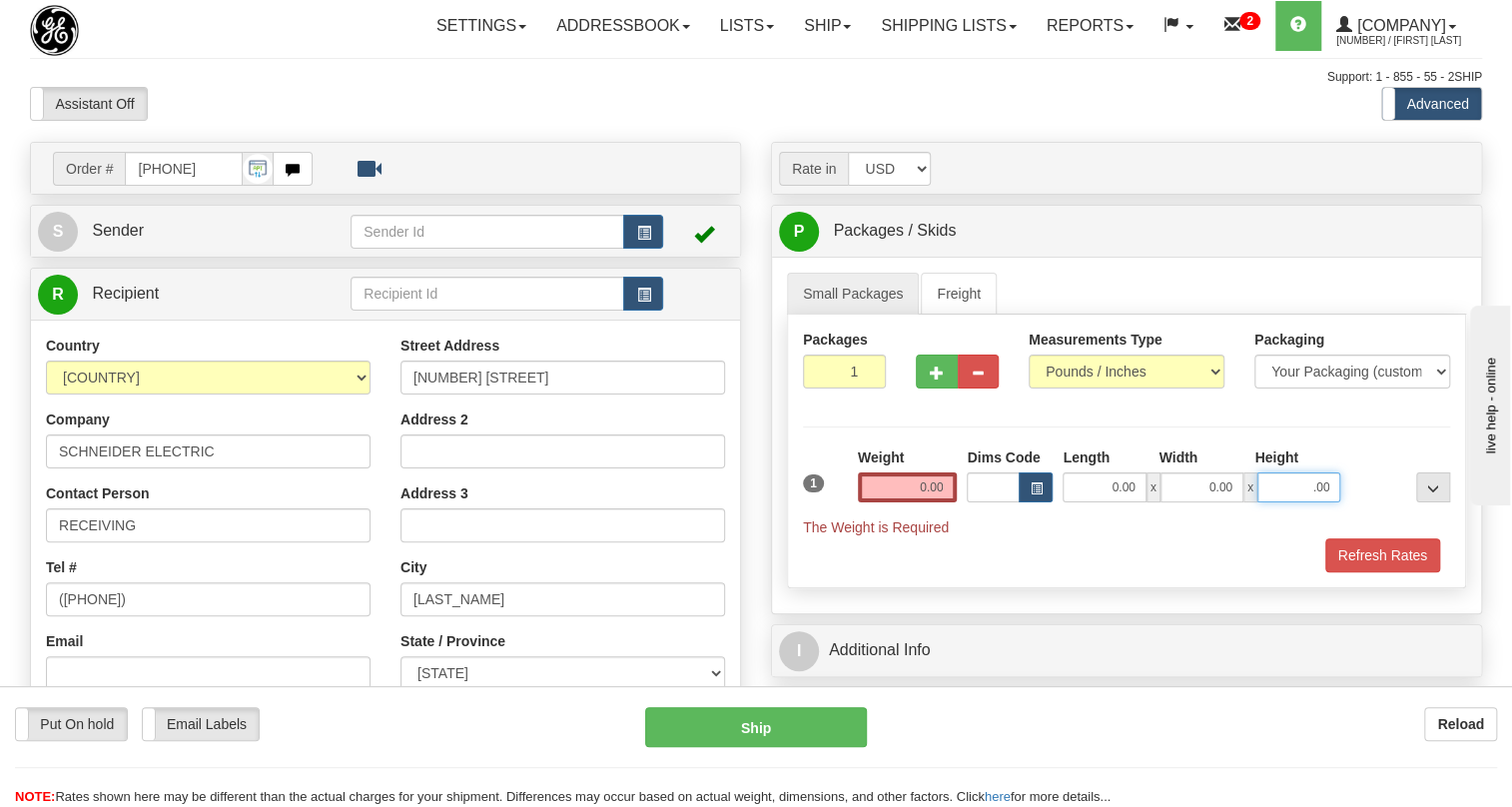 type on ".00" 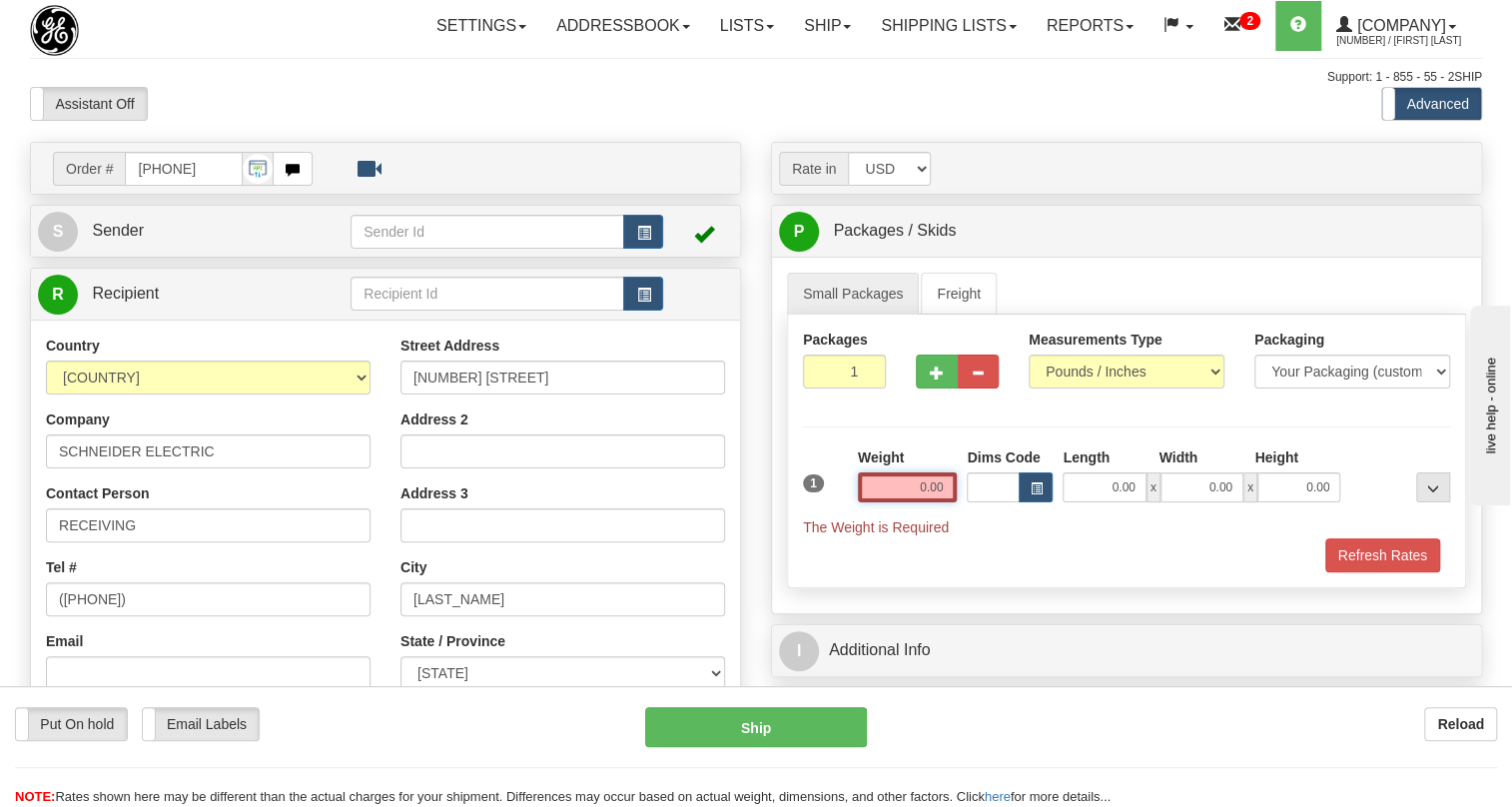 click on "0.00" at bounding box center (908, 487) 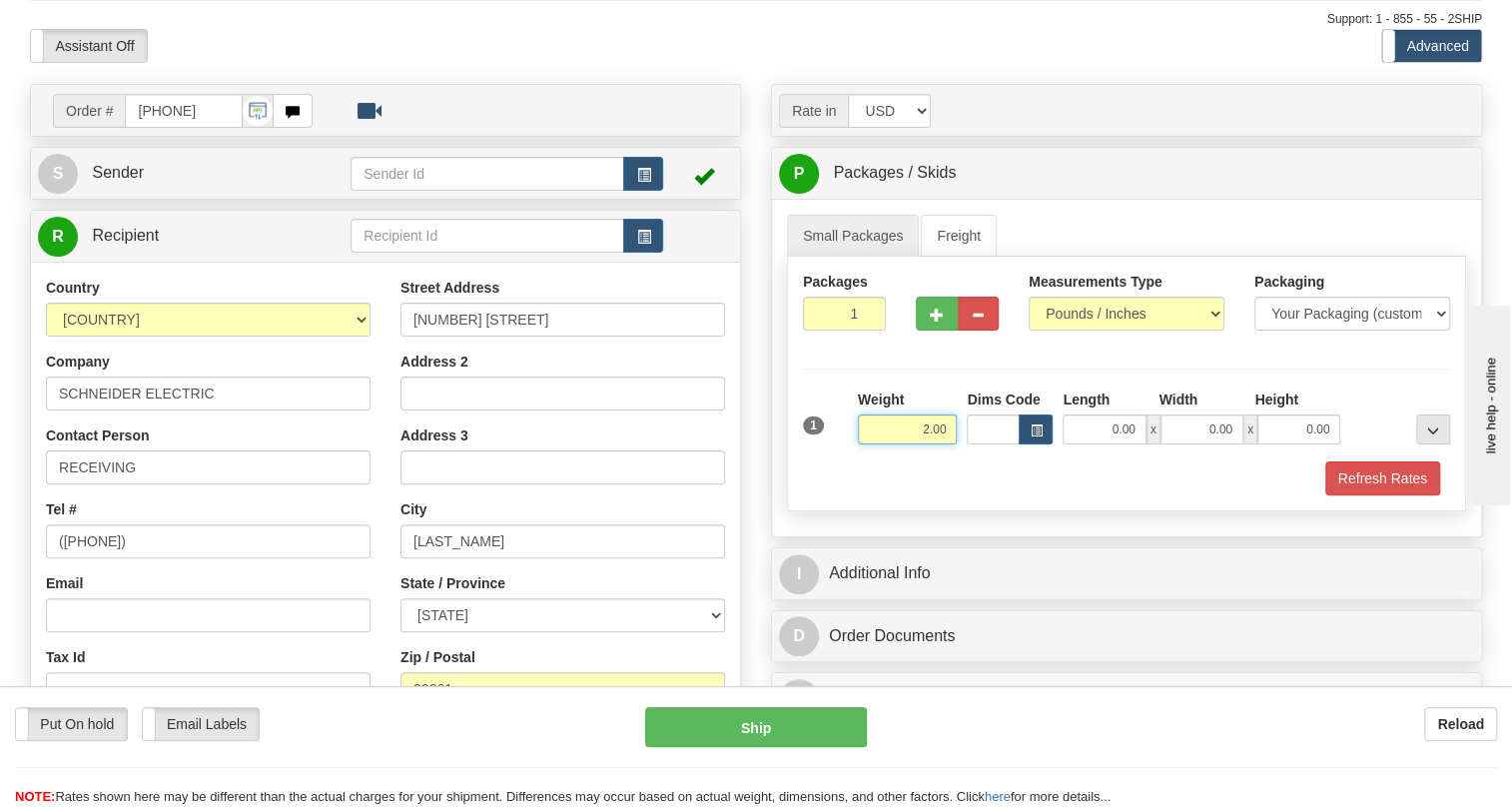 scroll, scrollTop: 90, scrollLeft: 0, axis: vertical 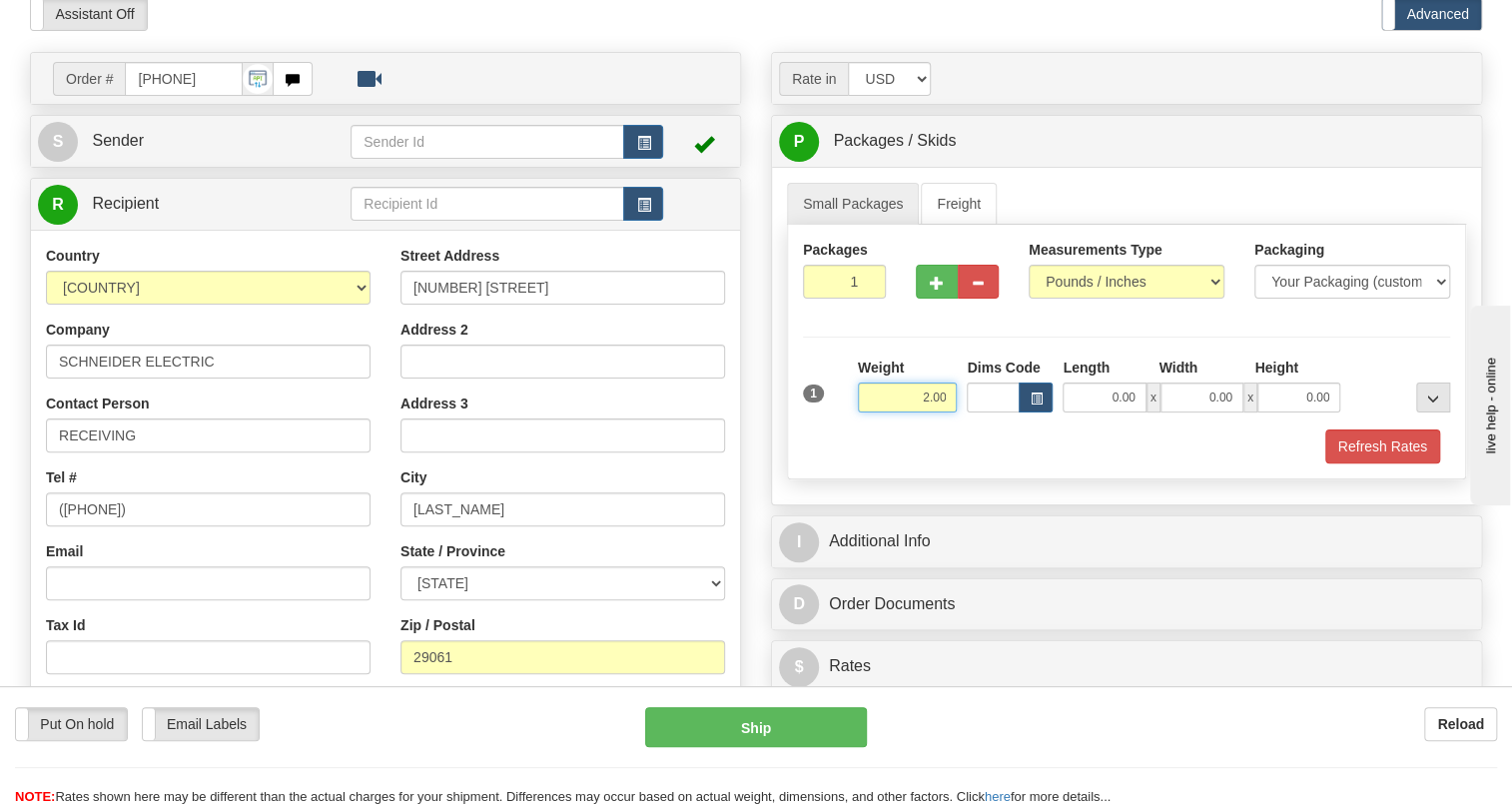 type on "2.00" 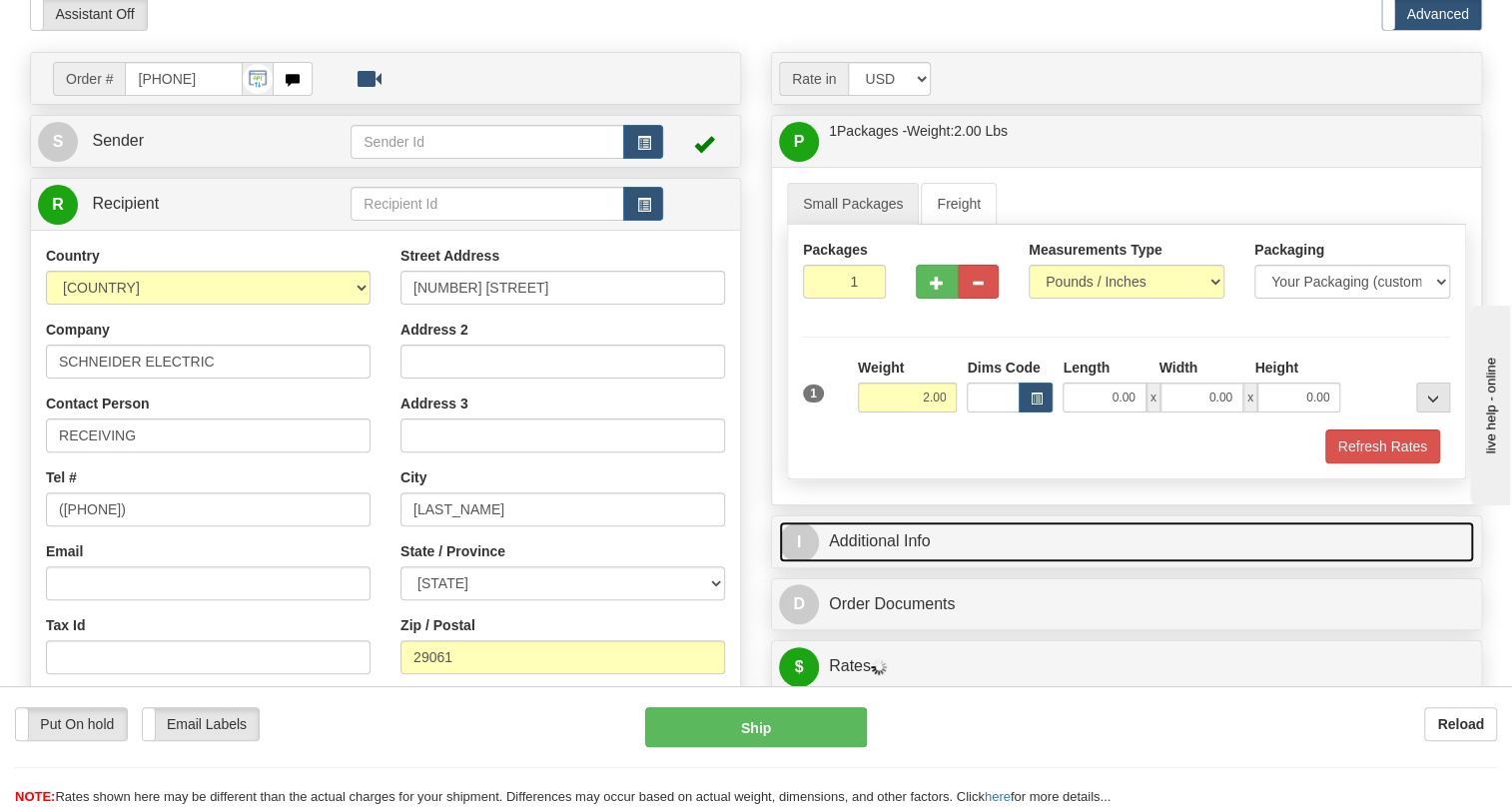 click on "I Additional Info" at bounding box center [1127, 541] 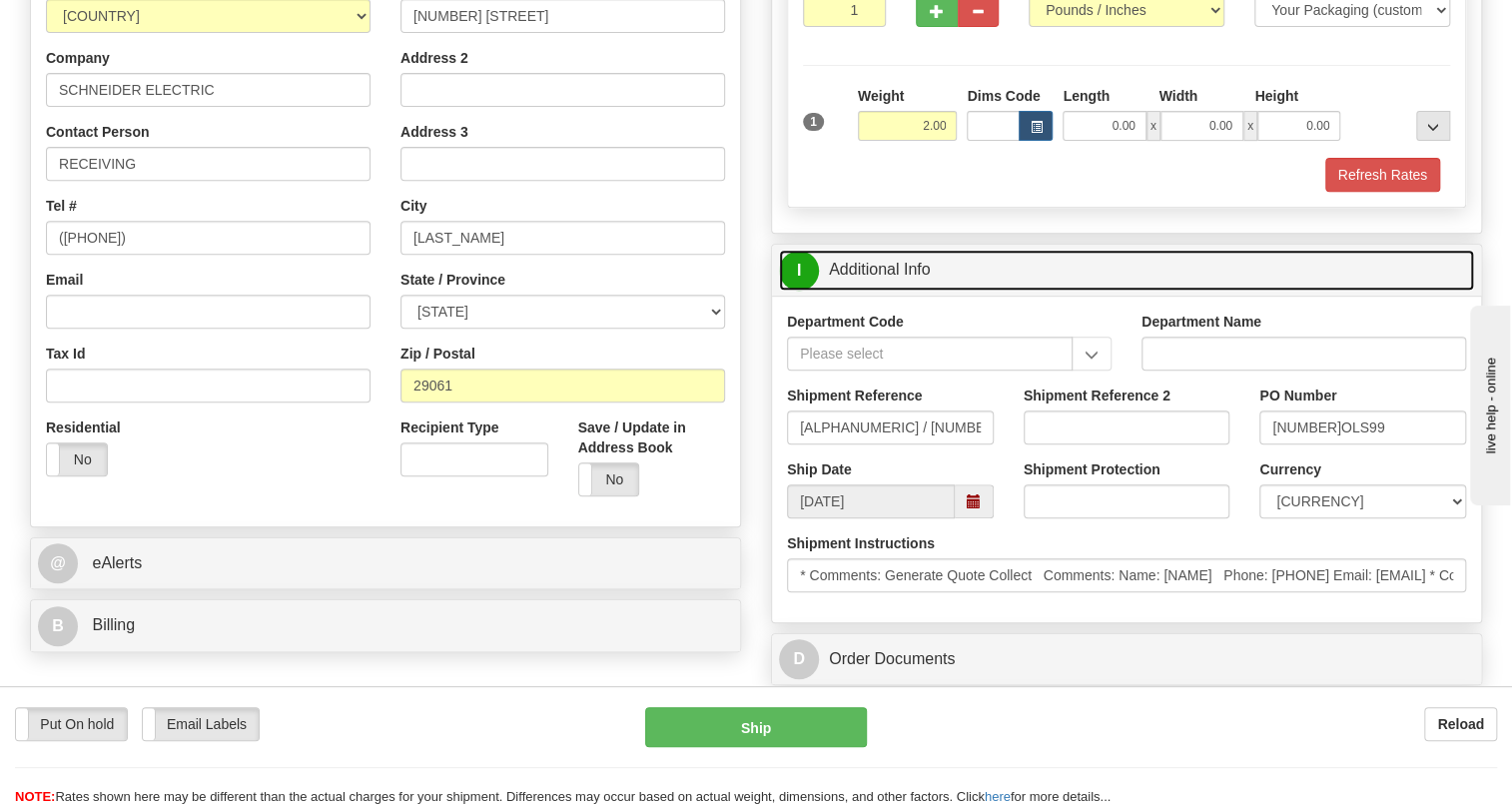 scroll, scrollTop: 363, scrollLeft: 0, axis: vertical 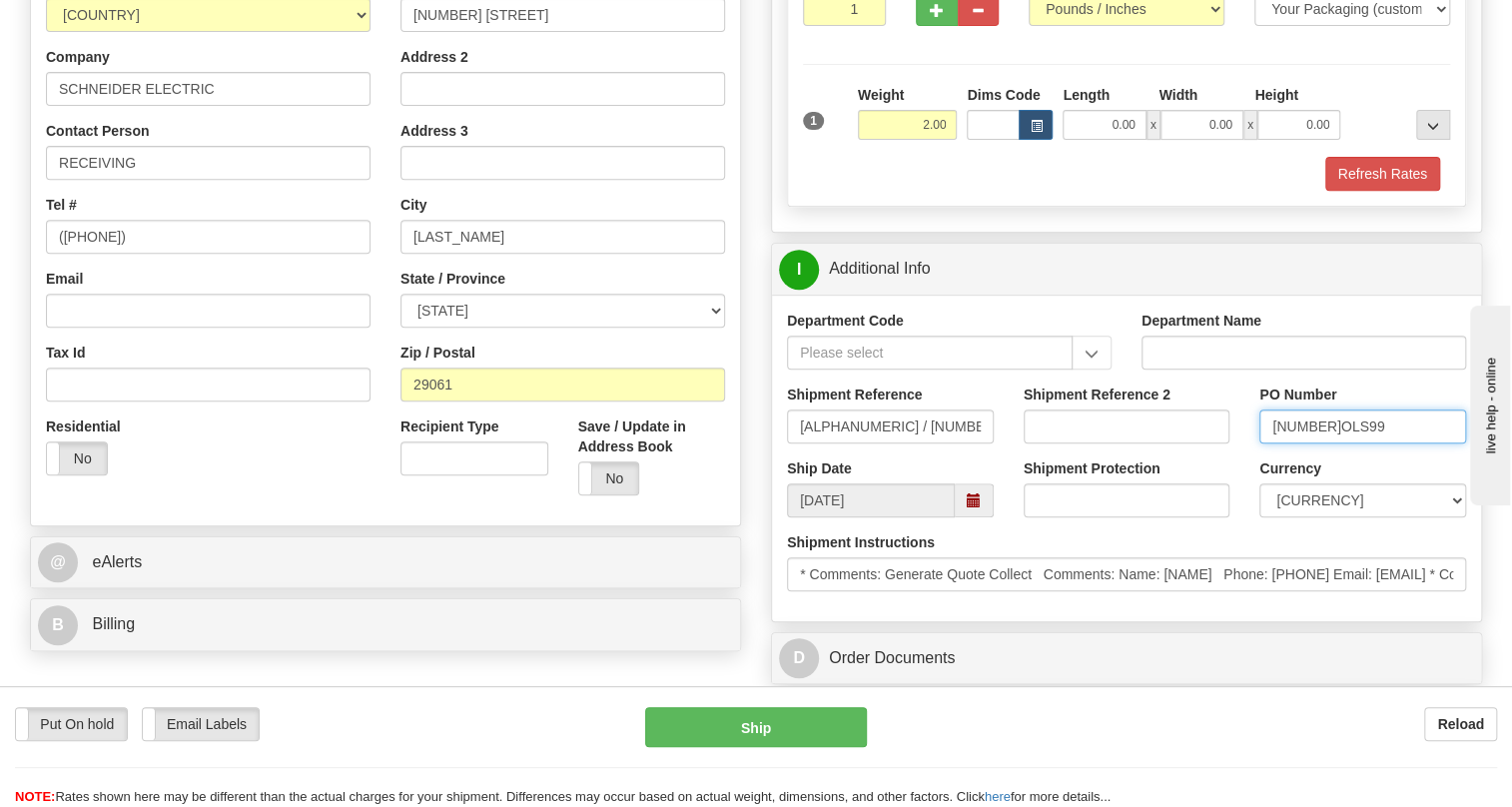 click on "SW-40567B 01001OLS99" at bounding box center [1362, 426] 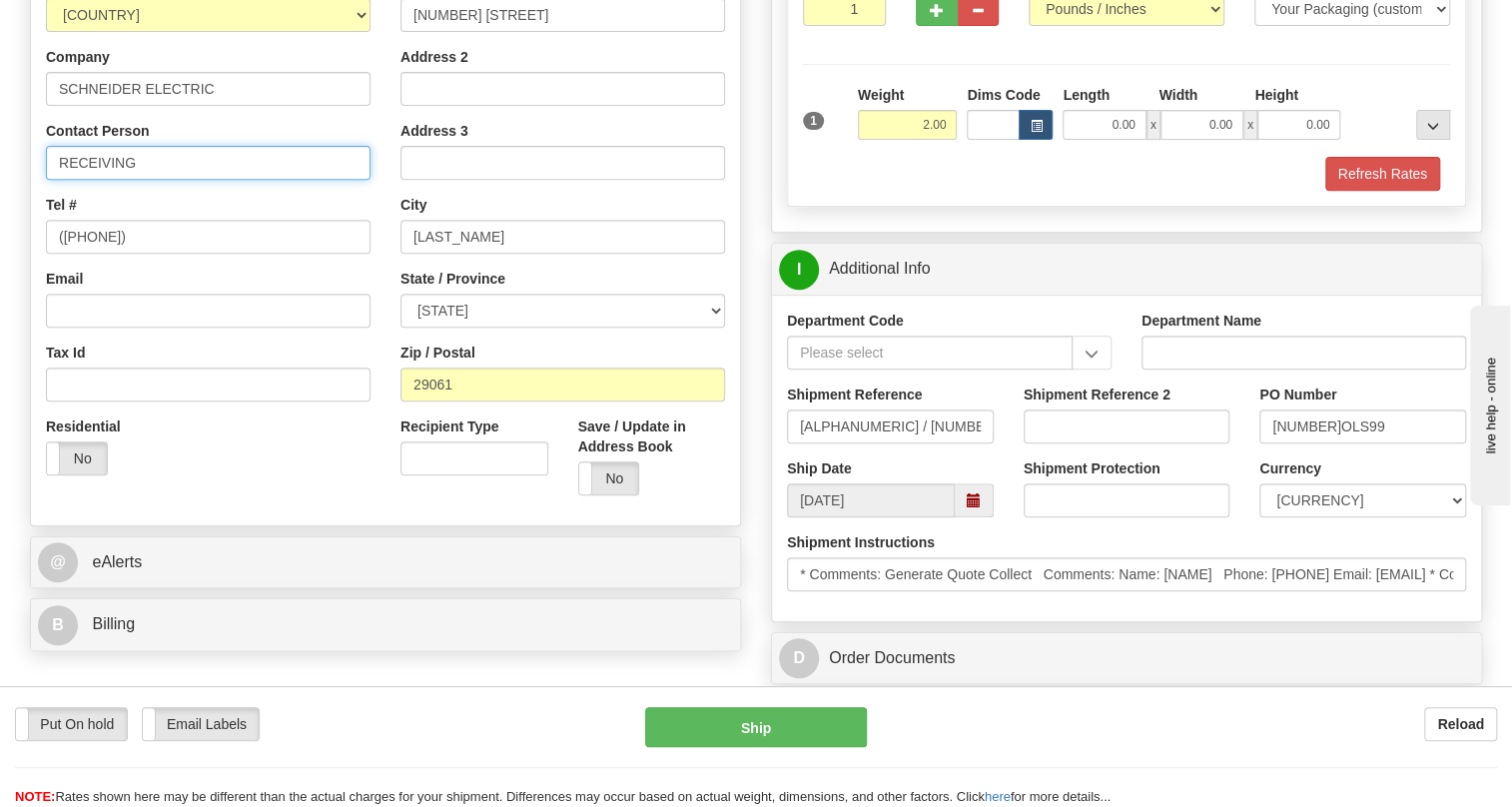 click on "RECEIVING" at bounding box center (208, 163) 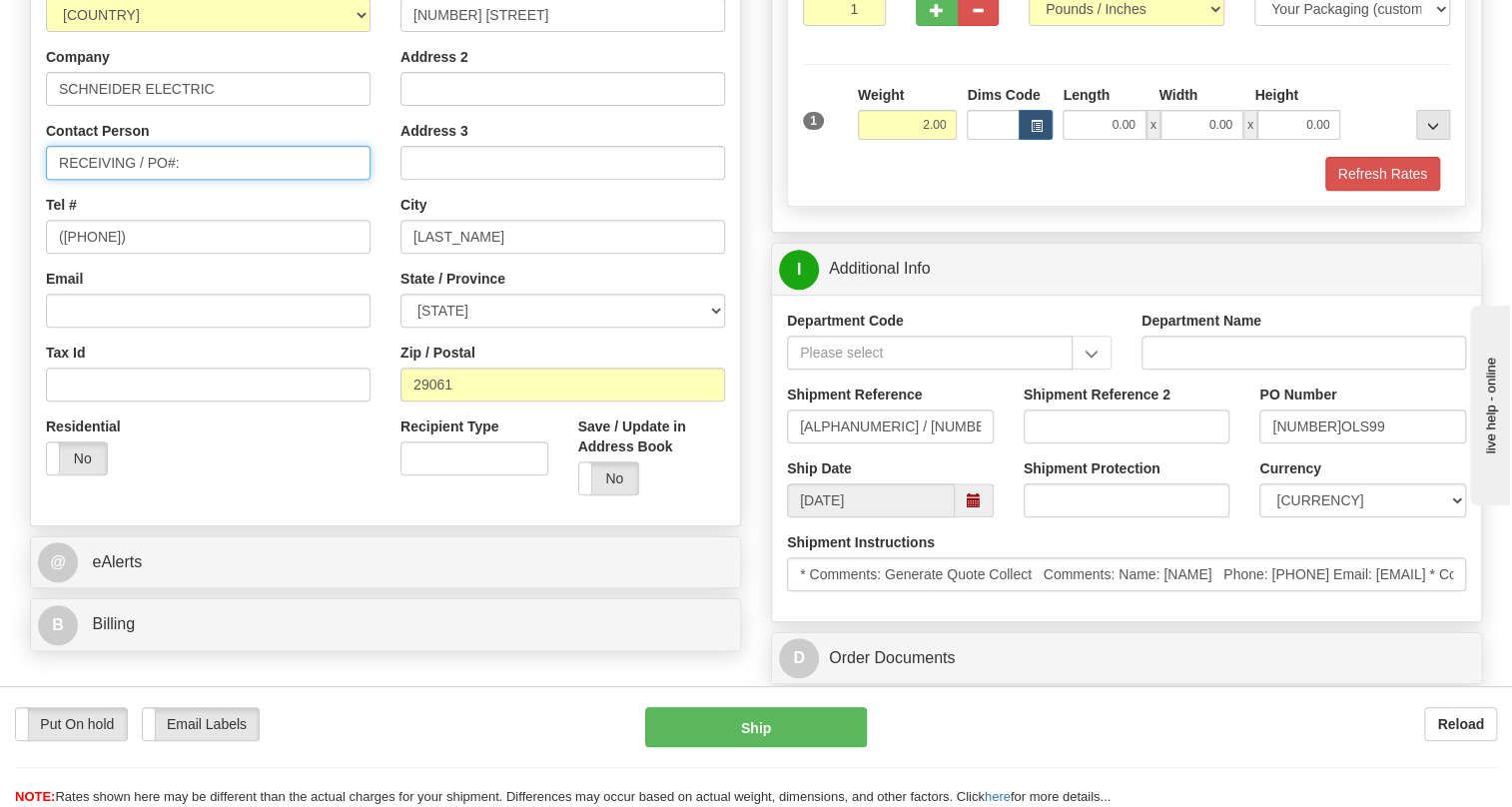paste on "SW-40567B 01001" 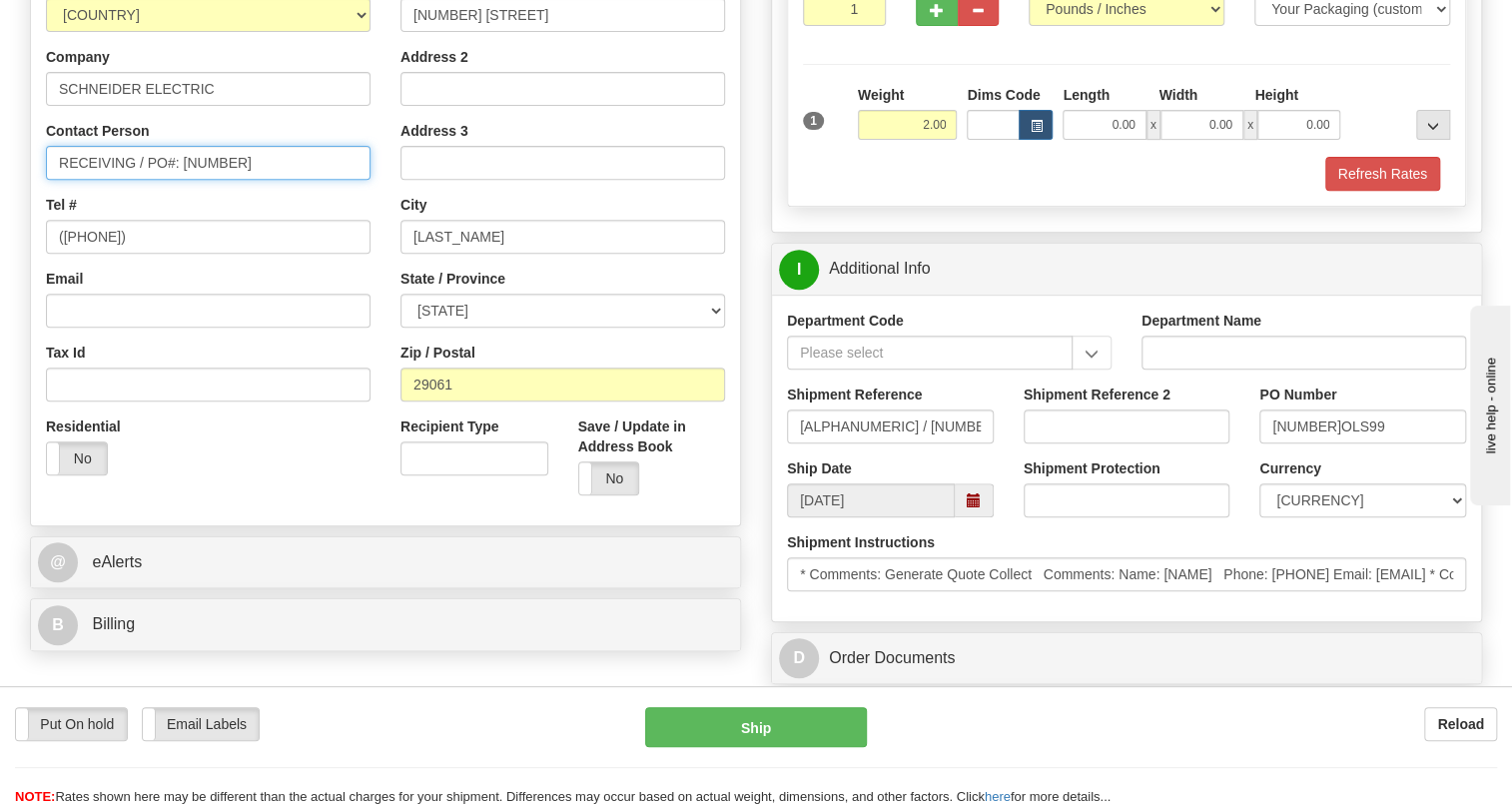 type on "RECEIVING / PO#: SW-40567B 01001" 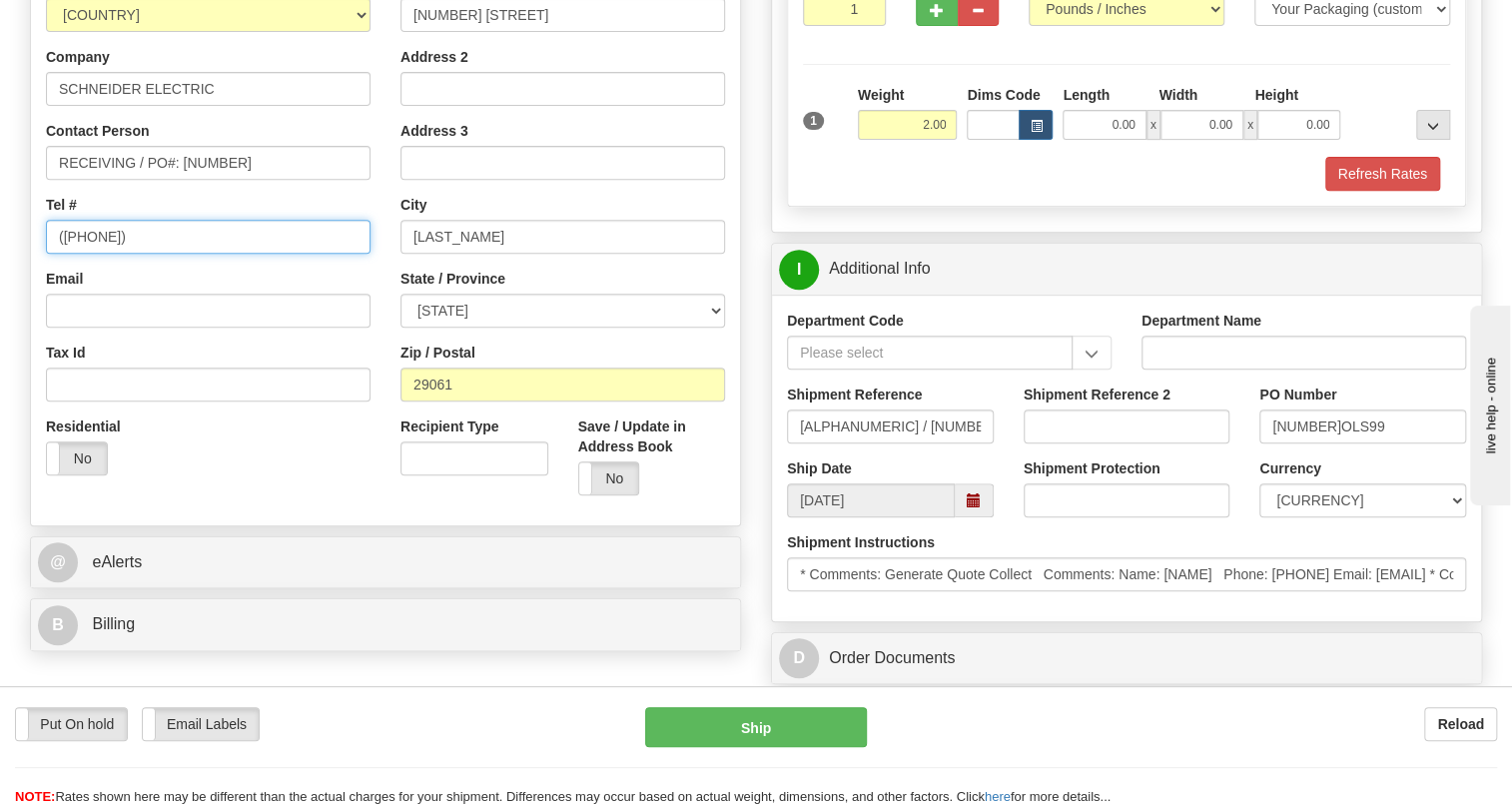 click on "(779)7960565" at bounding box center [208, 237] 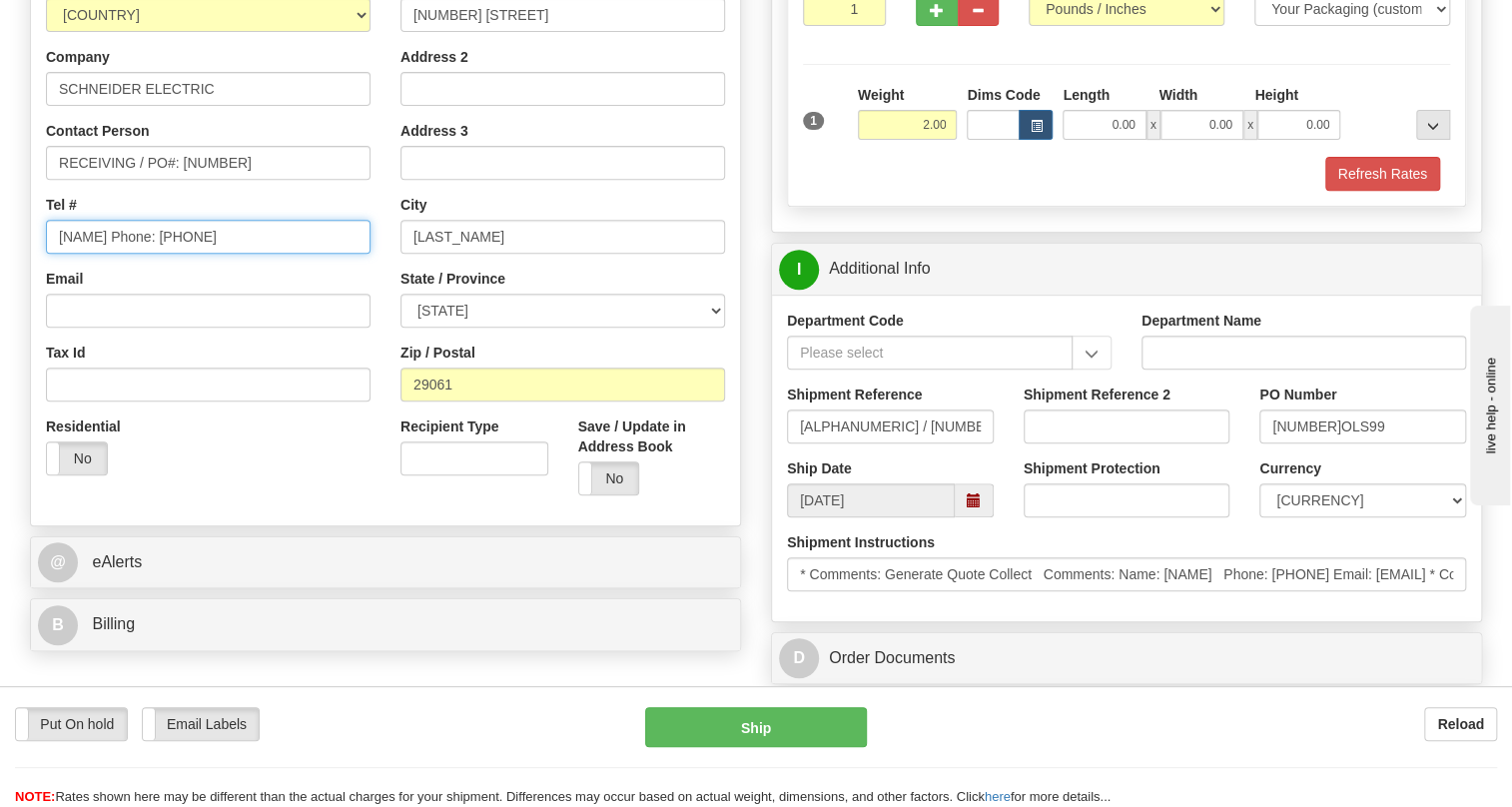 drag, startPoint x: 187, startPoint y: 284, endPoint x: 92, endPoint y: 290, distance: 95.189285 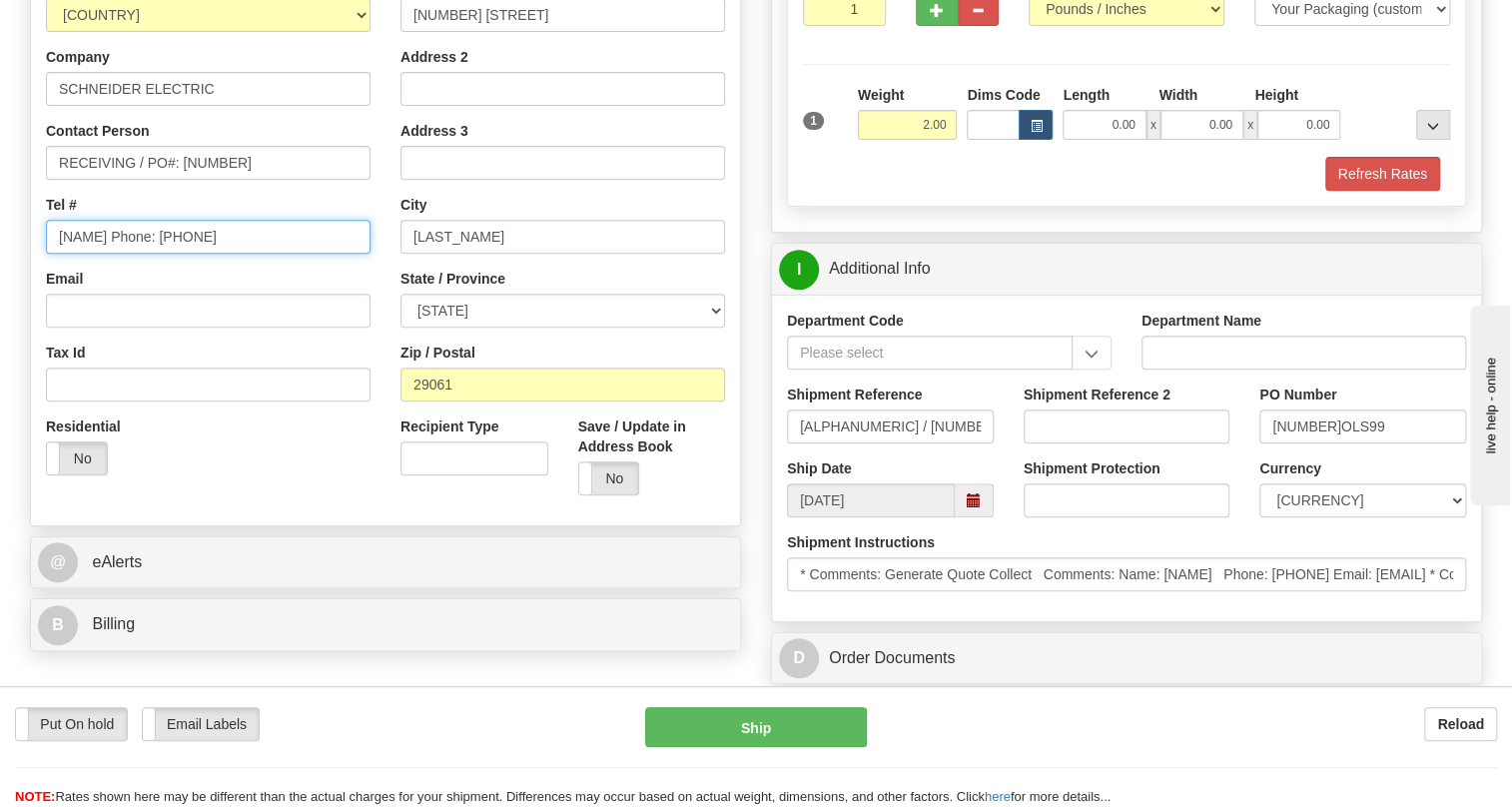 click on "Country
AFGHANISTAN
ALAND ISLANDS
ALBANIA
ALGERIA
AMERICAN SAMOA
ANDORRA
ANGOLA
ANGUILLA
ANTIGUA AND BARBUDA
ARGENTINA
ARMENIA
ARUBA
AUSTRALIA
AUSTRIA
AZERBAIJAN
AZORES
BAHAMAS
BAHRAIN
BANGLADESH
BARBADOS
BELARUS
BELGIUM
BELIZE
BENIN
BERMUDA
BHUTAN
BOLIVIA
BONAIRE, SAINT EUSTATIUS AND SABA
BOSNIA
BOTSWANA
BOUVET ISLAND
BRAZIL
BRITISH INDIAN OCEAN TERRITORY
BRITISH VIRGIN ISLANDS
BRUNEI
BULGARIA
BURKINA FASO
BURUNDI
CAMBODIA
CAMEROON
CANADA
CANARY ISLANDS
CAPE VERDE
CAYMAN ISLANDS
CENTRAL AFRICAN REPUBLIC
CHAD
CHILE
CHINA
CHRISTMAS ISLAND
COCOS (KEELING) ISLANDS
COLOMBIA
COMOROS
CONGO
CONGO, DEMOCRATIC REPUBLIC OF
COOK ISLANDS
COSTA RICA
CROATIA
CURAÇAO
CYPRUS
CZECH REPUBLIC
DENMARK
DJIBOUTI
DOMINICA
DOMINICAN REPUBLIC
EAST TIMOR
ECUADOR
EGYPT
EL SALVADOR
EQUATORIAL GUINEA
ERITREA
ESTONIA
ETHIOPIA
FIJI" at bounding box center [208, 232] 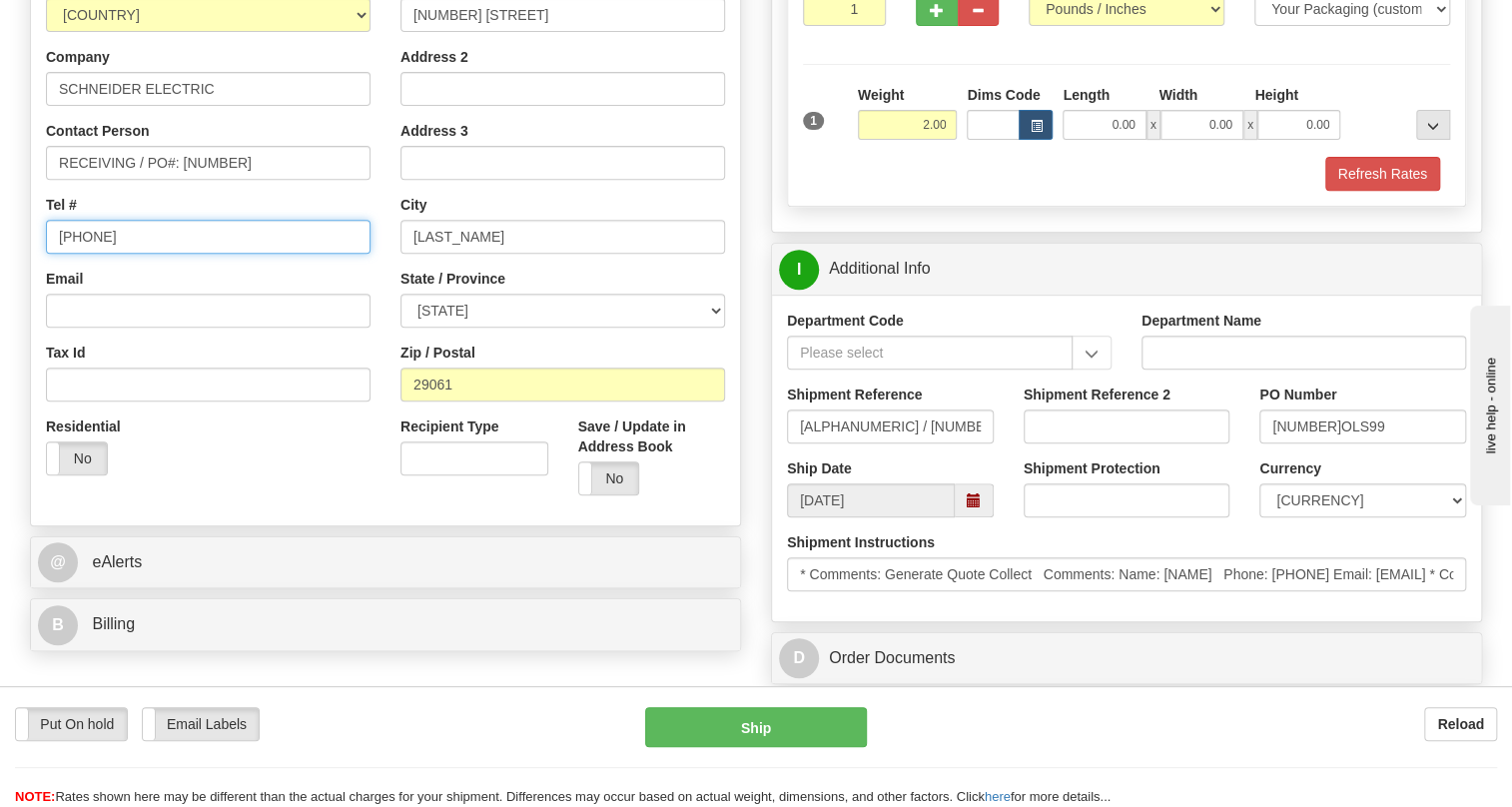type on "803-776-7500" 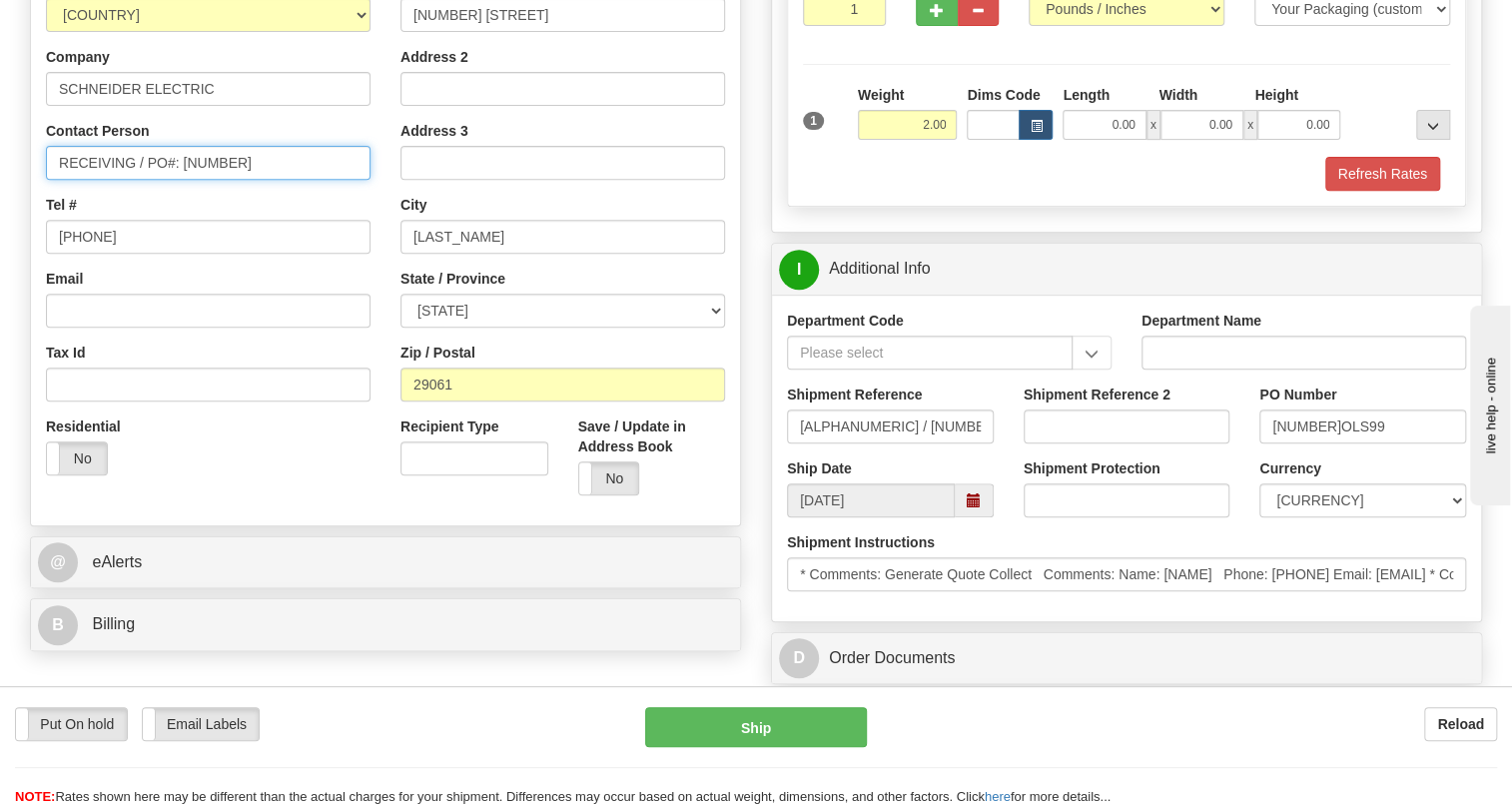 click on "RECEIVING / PO#: SW-40567B 01001" at bounding box center (208, 163) 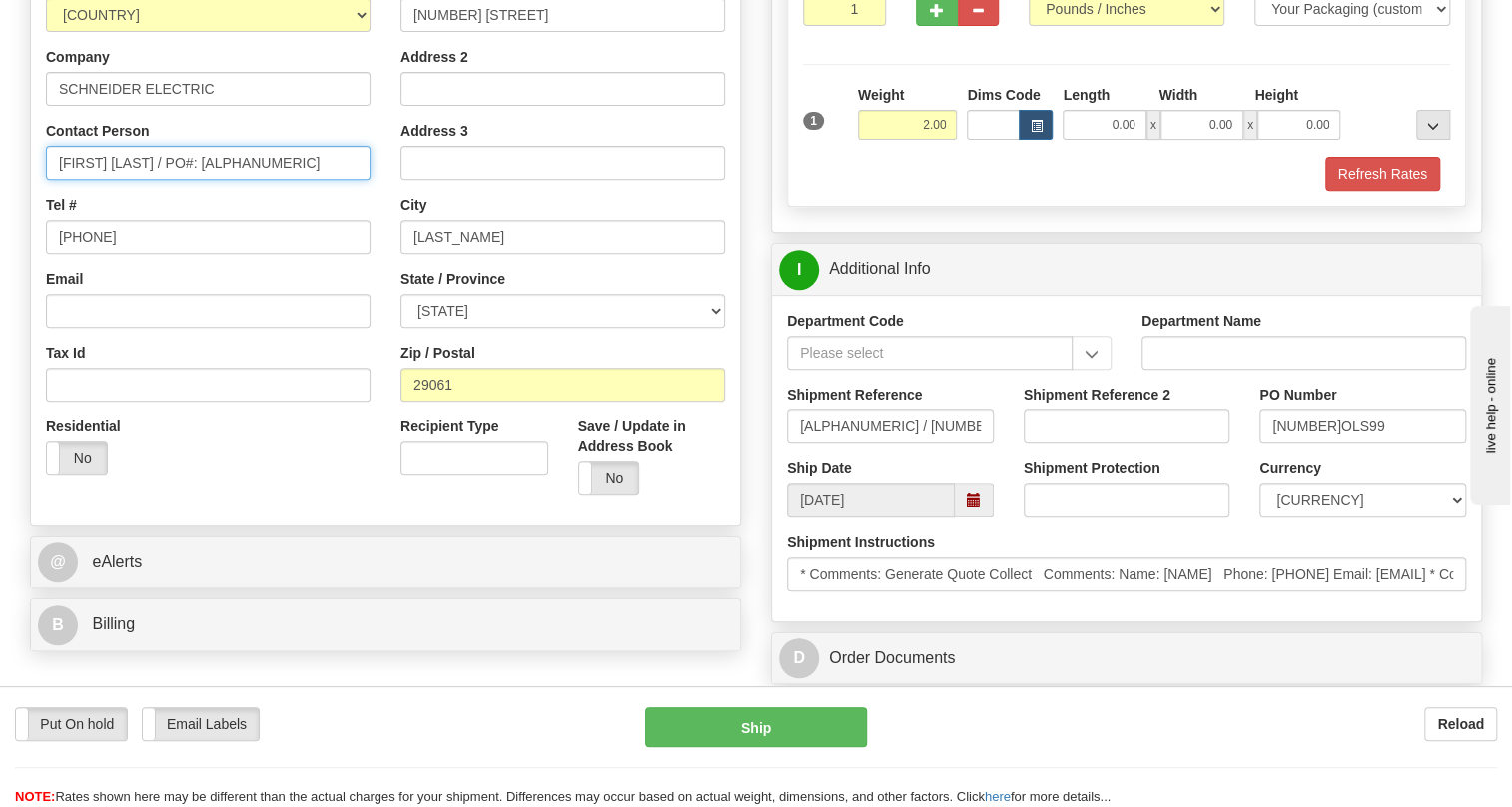 type on "Aileen Miller / PO#: SW-40567B 01001" 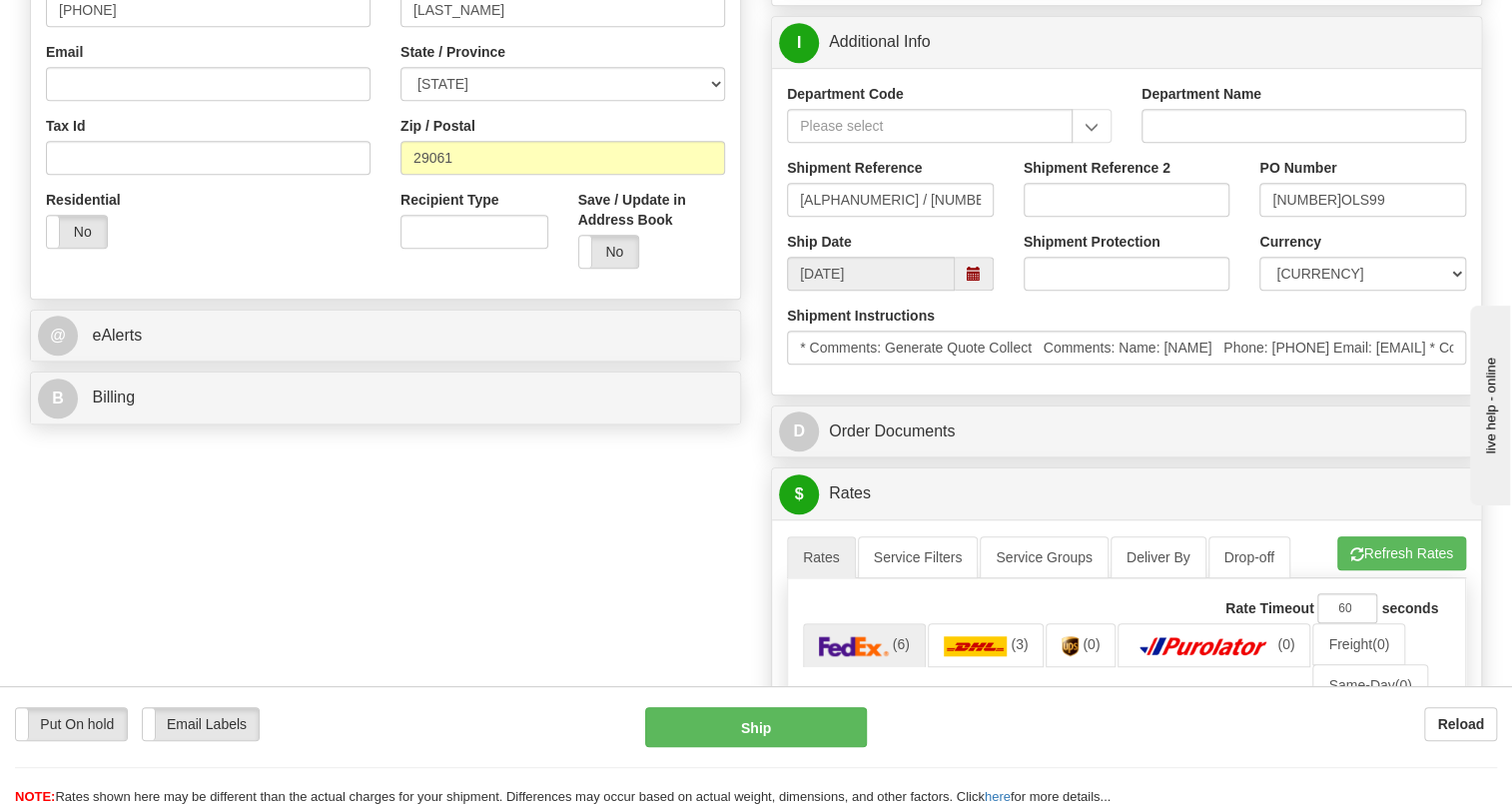 scroll, scrollTop: 635, scrollLeft: 0, axis: vertical 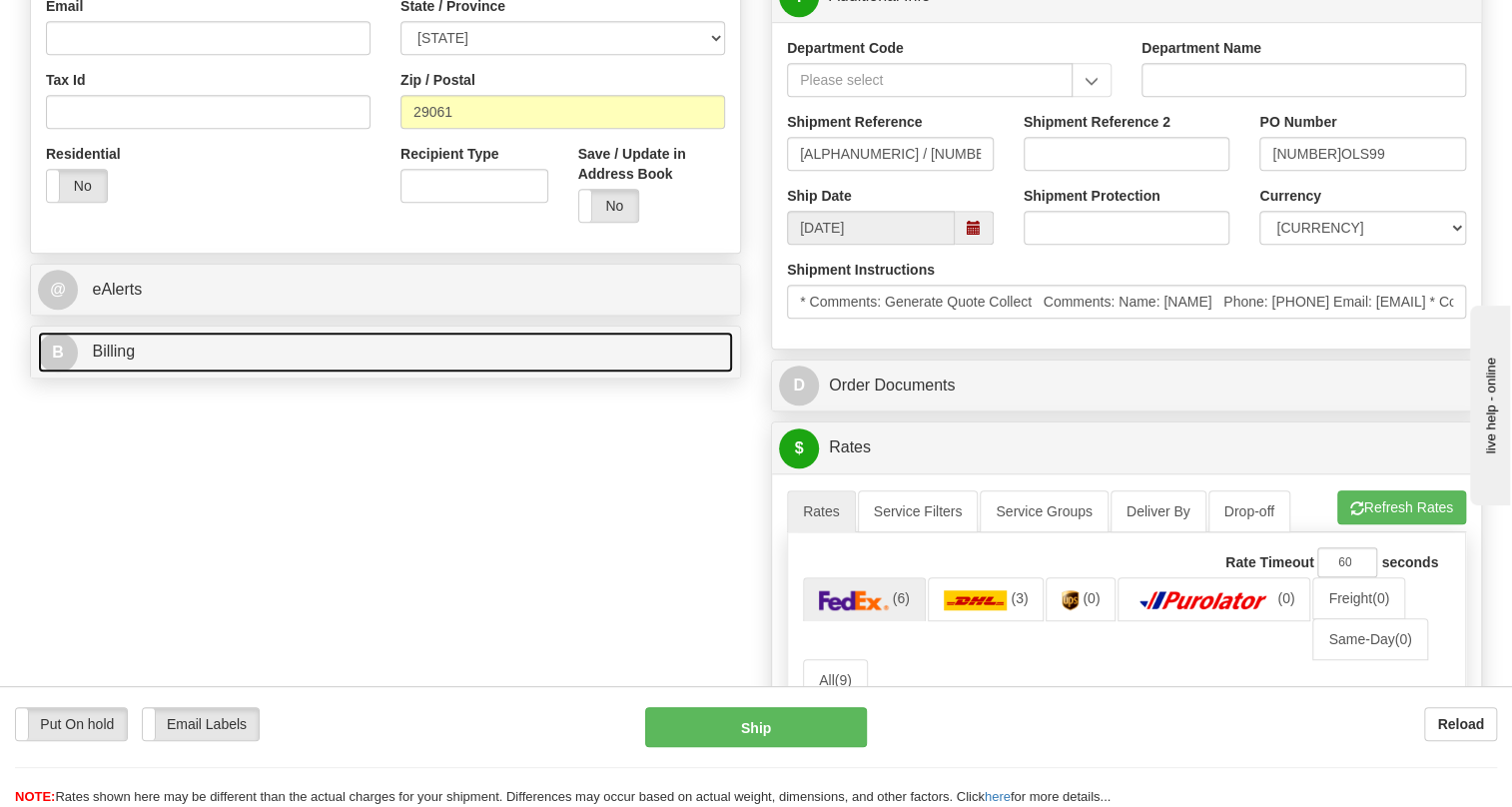 click on "Billing" at bounding box center (113, 351) 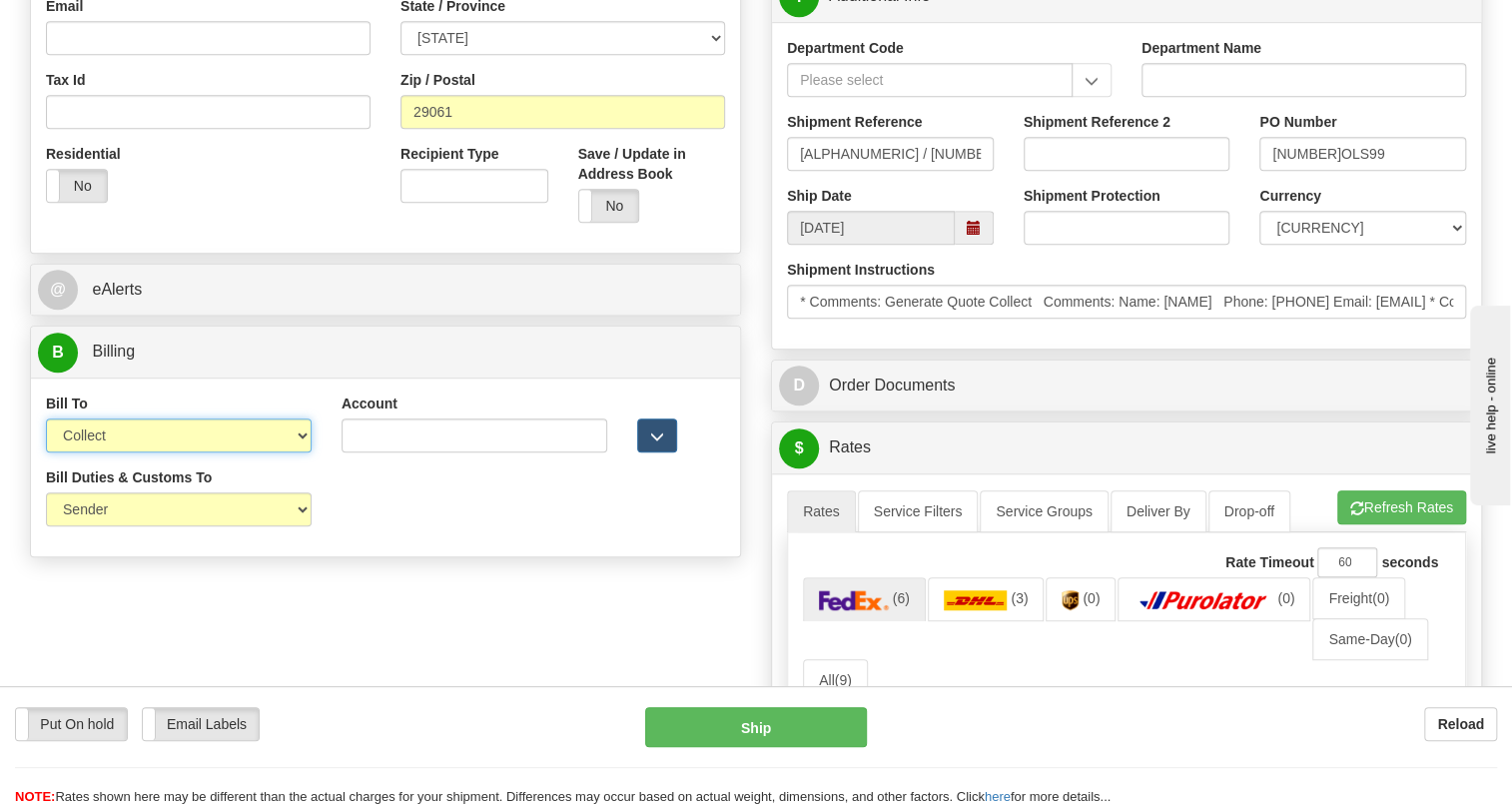 click on "Sender
Recipient
Third Party
Collect" at bounding box center [179, 435] 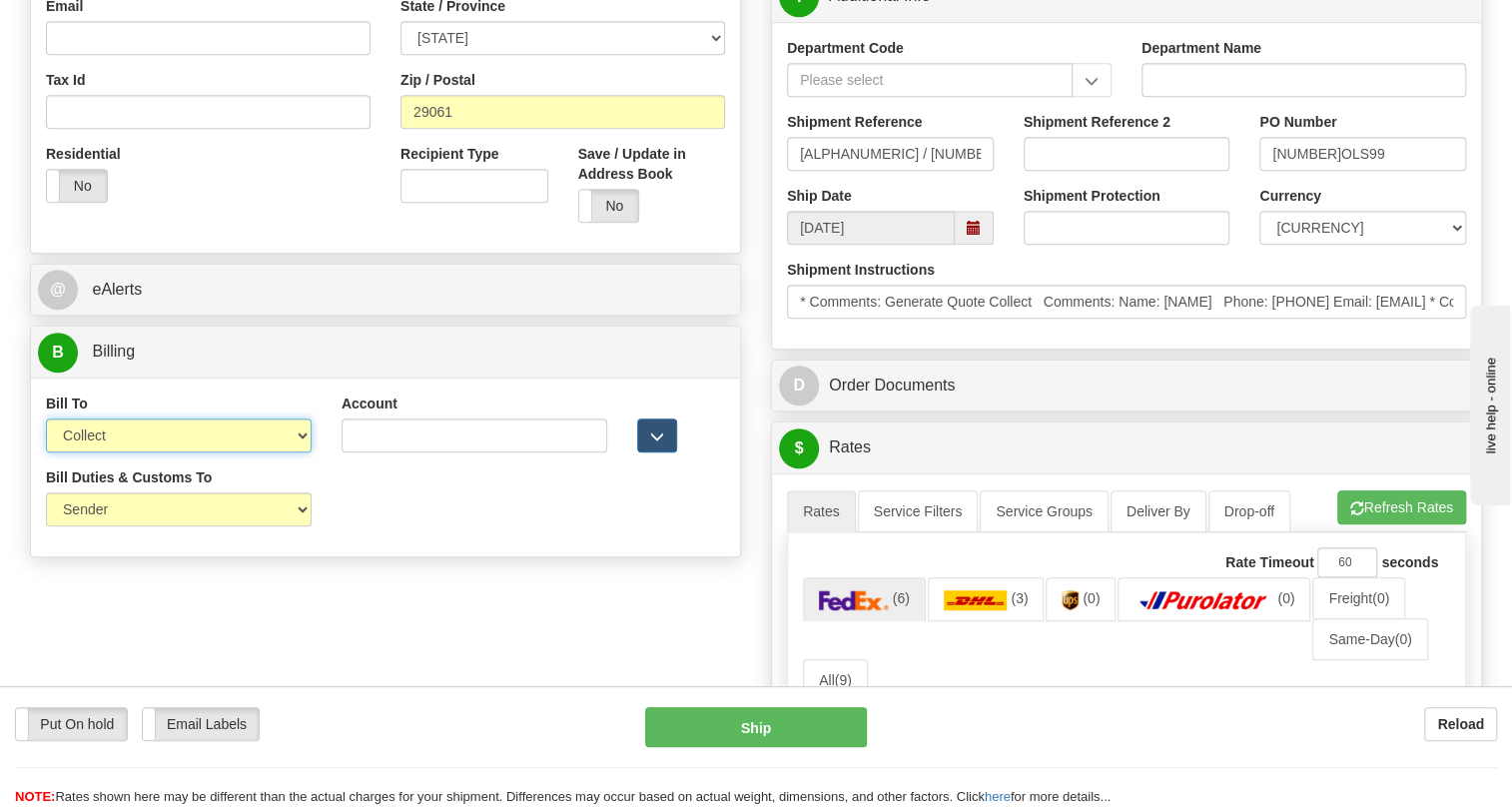 select on "2" 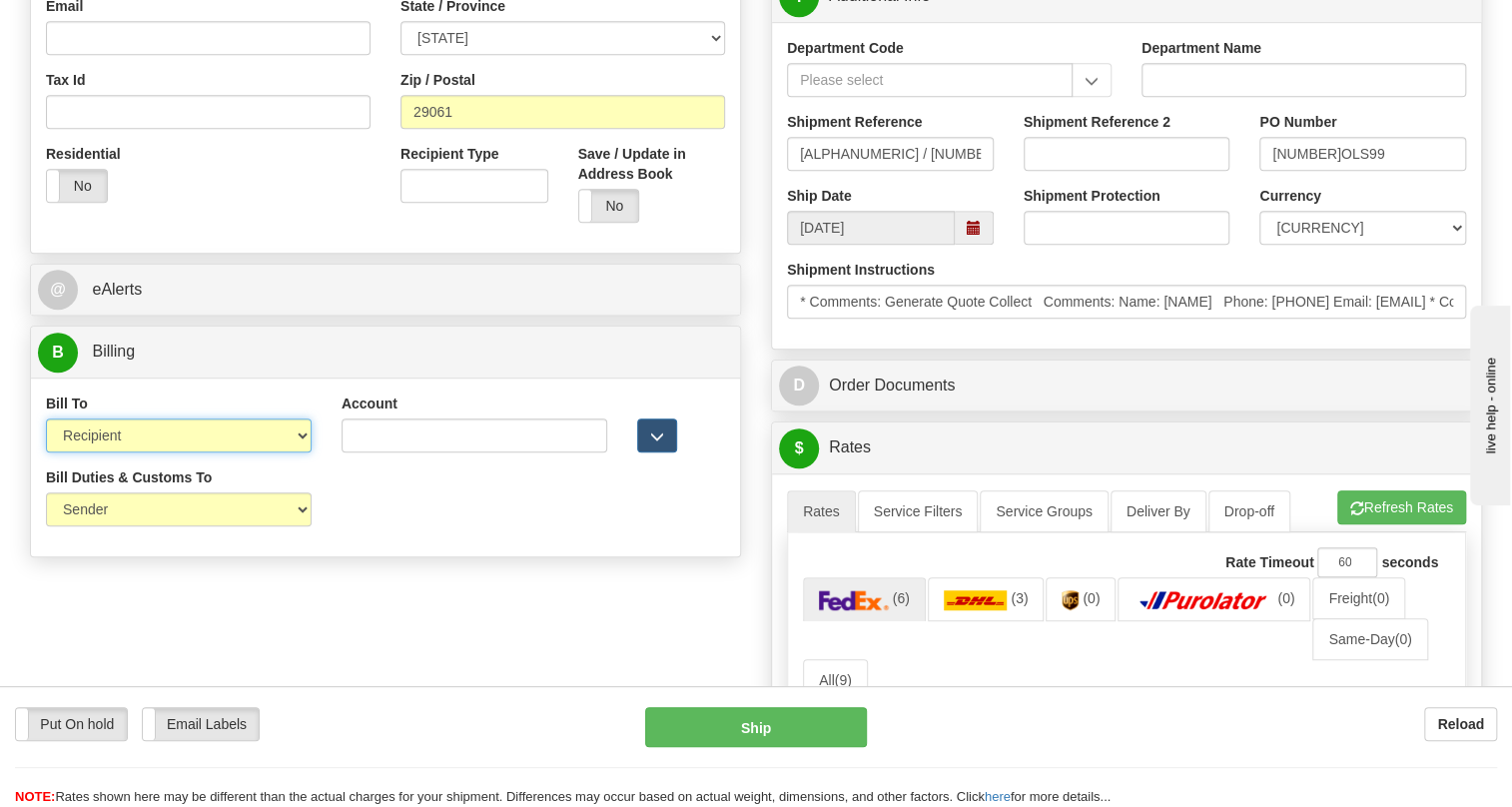 click on "Sender
Recipient
Third Party
Collect" at bounding box center [179, 435] 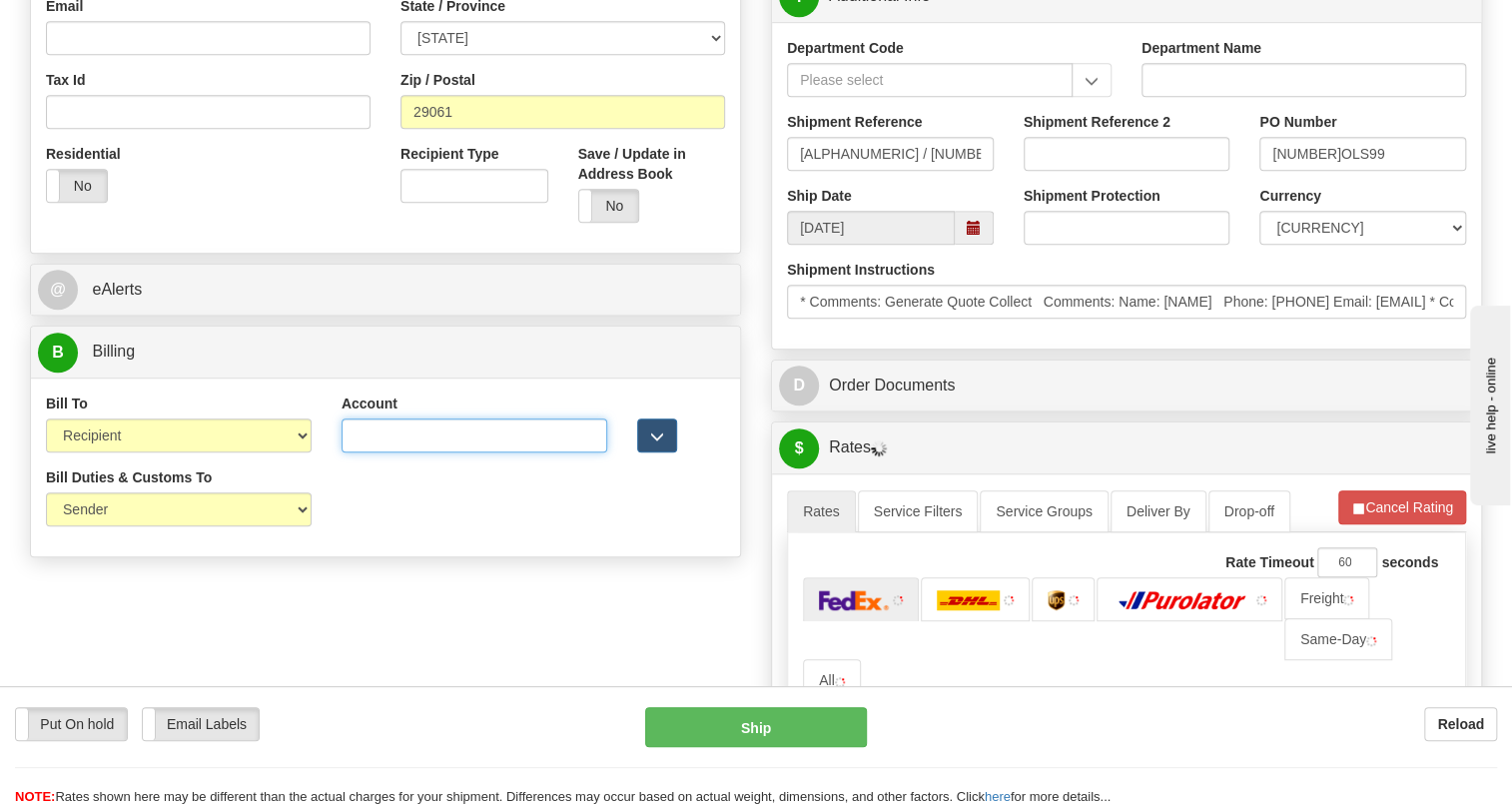 click on "Account" at bounding box center [474, 435] 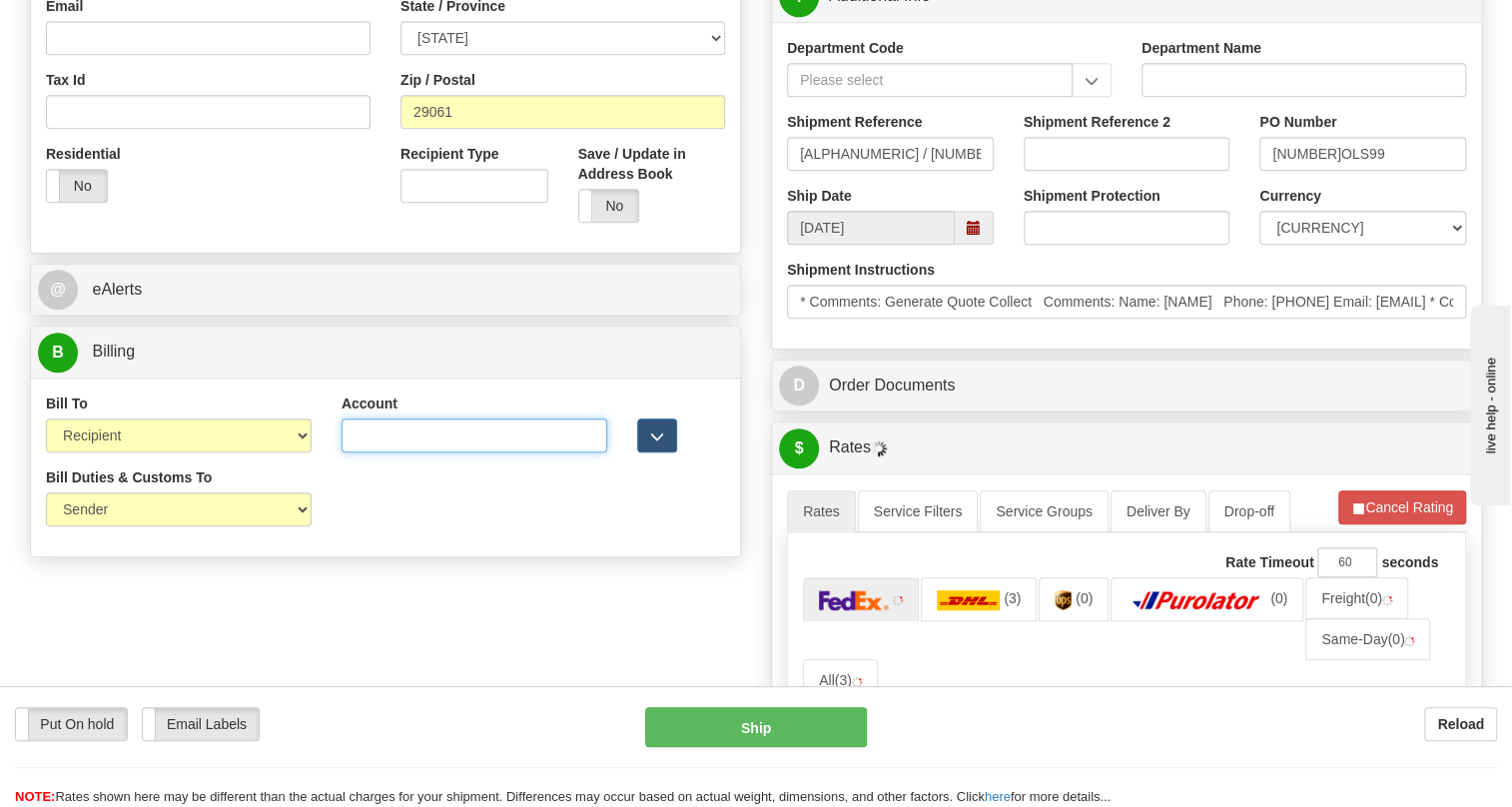 paste on "687208846" 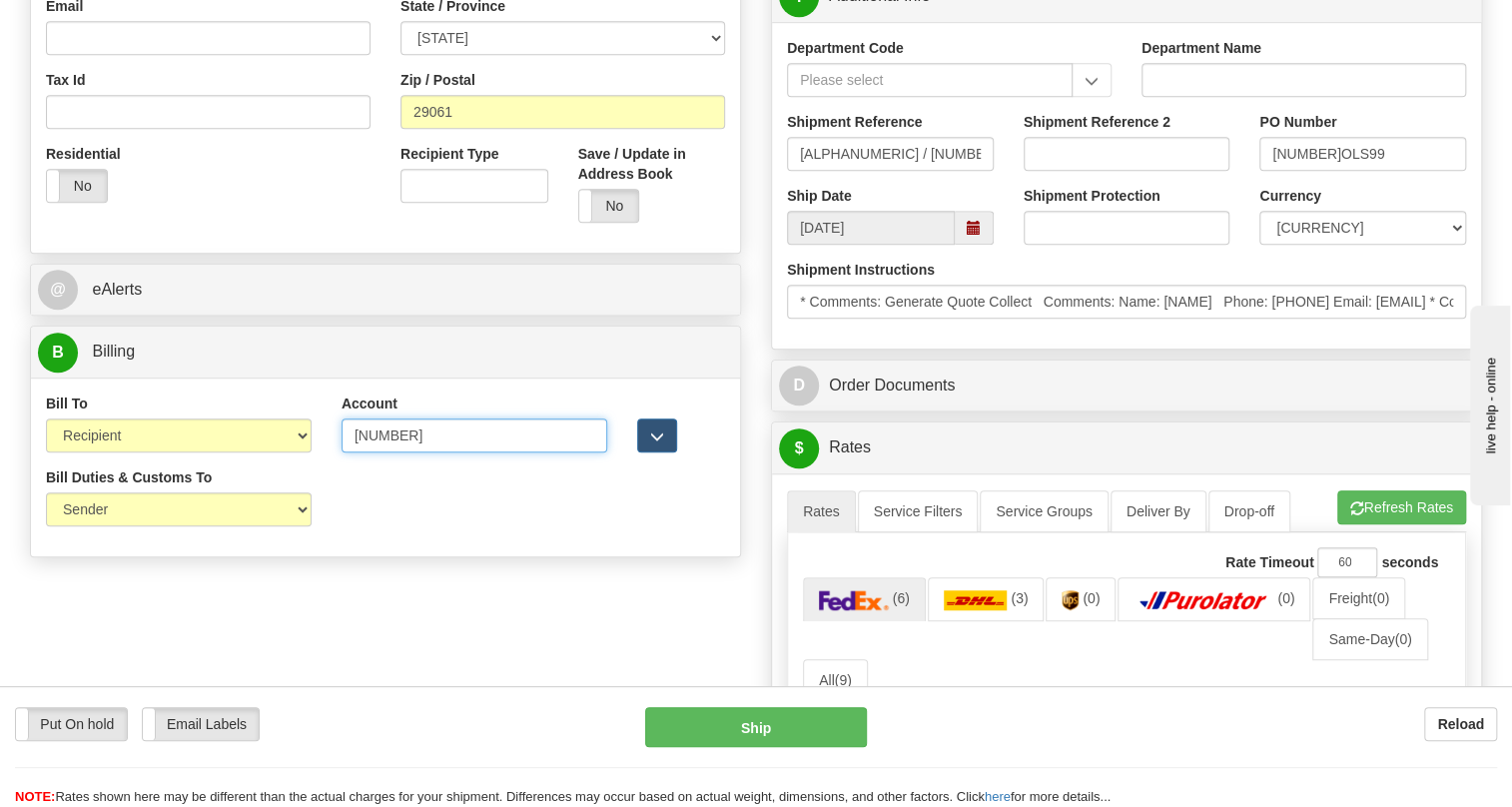 type on "687208846" 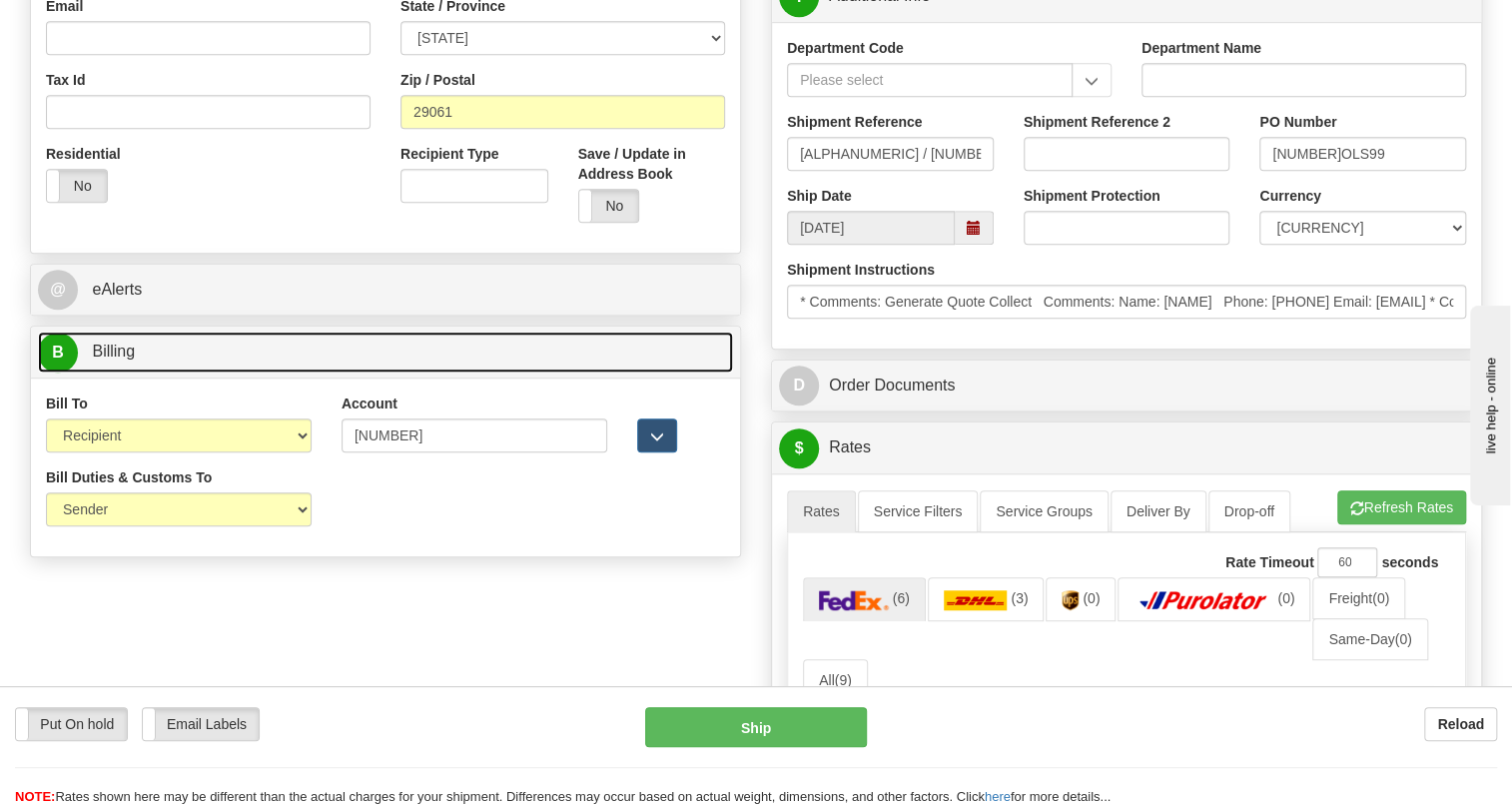 click on "Billing" at bounding box center (113, 351) 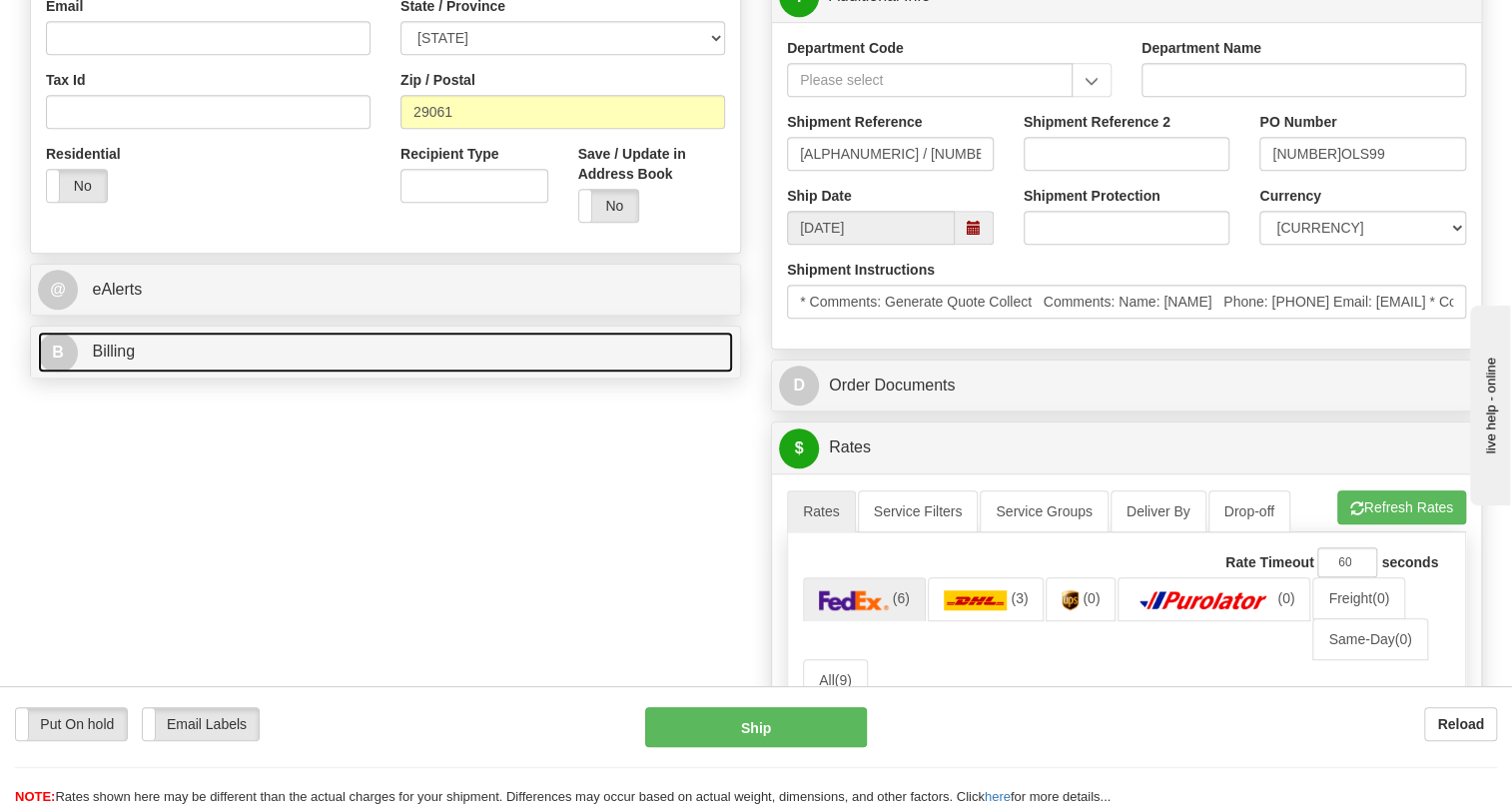 click on "Billing" at bounding box center (113, 351) 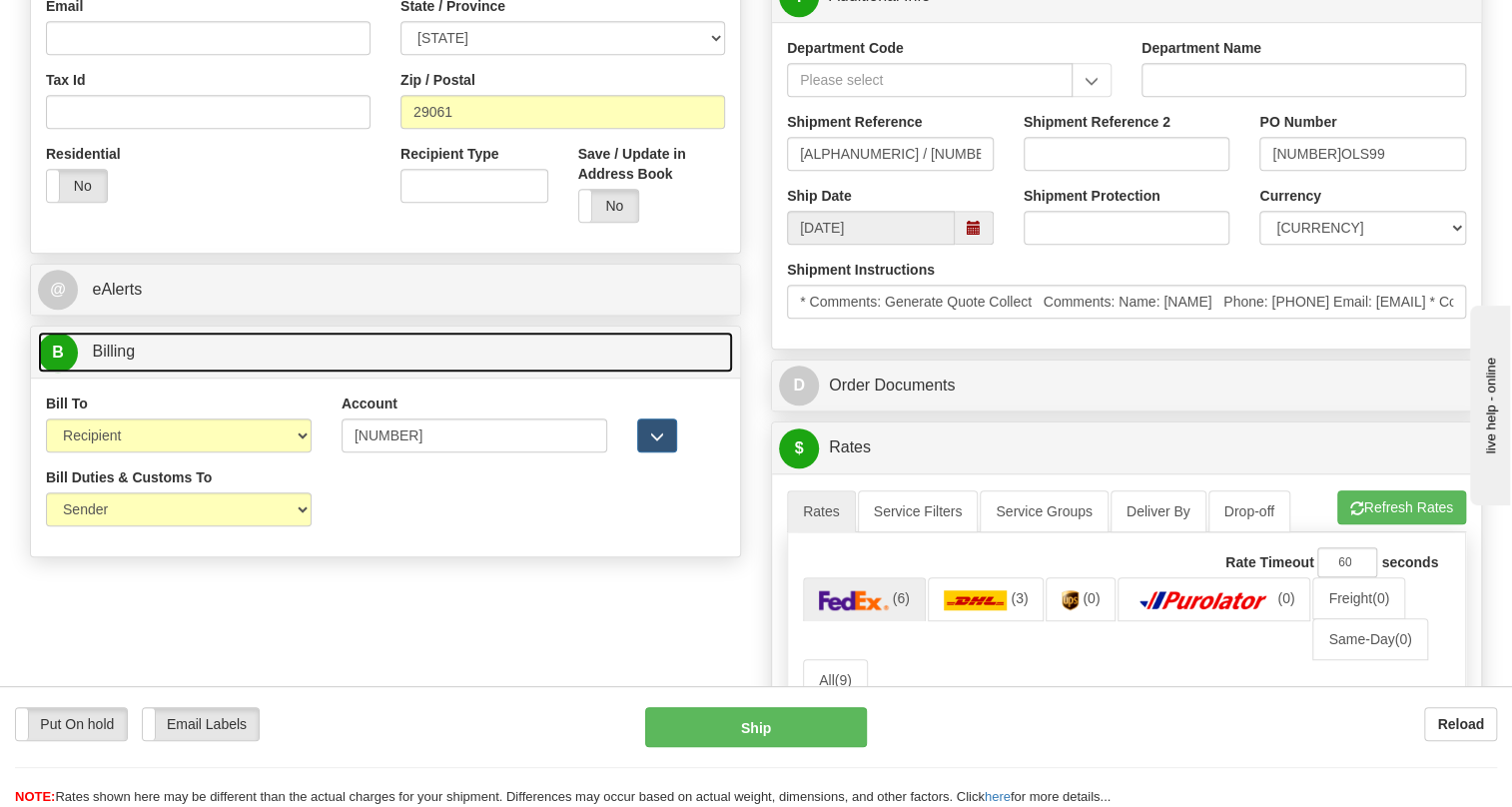 click on "Billing" at bounding box center [113, 351] 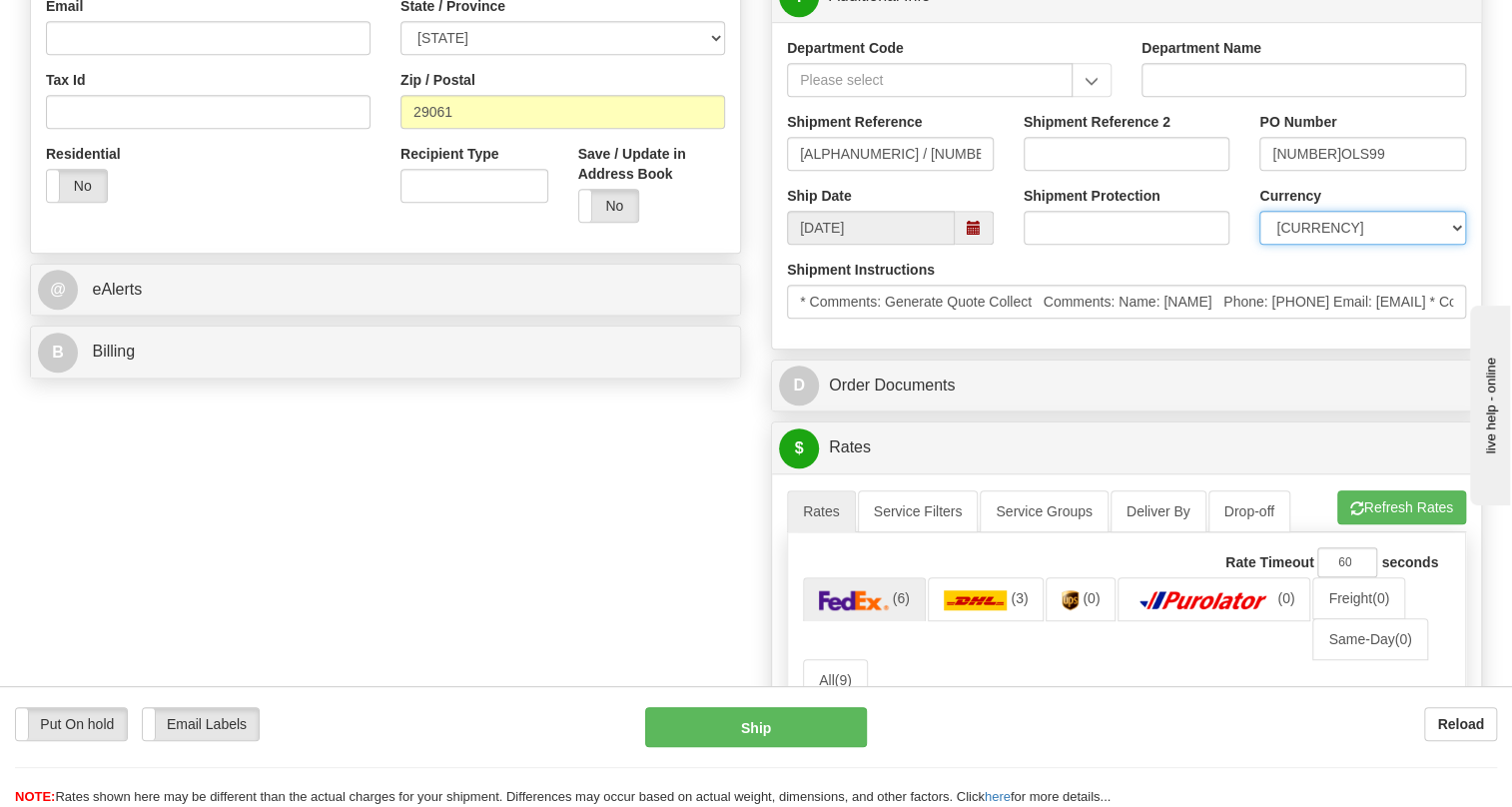 click on "CAD
USD
EUR
ZAR
RON
ANG
ARN
AUD
AUS
AWG
BBD
BFR
BGN
BHD
BMD
BND
BRC
BRL
CHP
CKZ
CNY
CYL
DFL
DHS
DKK
DMK
DRA
ECD
EGP
ESC
FFR
FIM
GBP
GTQ
HKD
INR
IRL
IRR
JAD
JYE
KPW
KUD
LFR
LIT
MOP
MYR
NMP
NOK
NTD
NZD
PHP
PLN
PTS
RDD
SAR
SEK
SFR
SID
THB
TRL
TTD
UKL
UYP
VEB
WON
CHF
ISK
AED
CZK
IDR
SGD" at bounding box center (1362, 228) 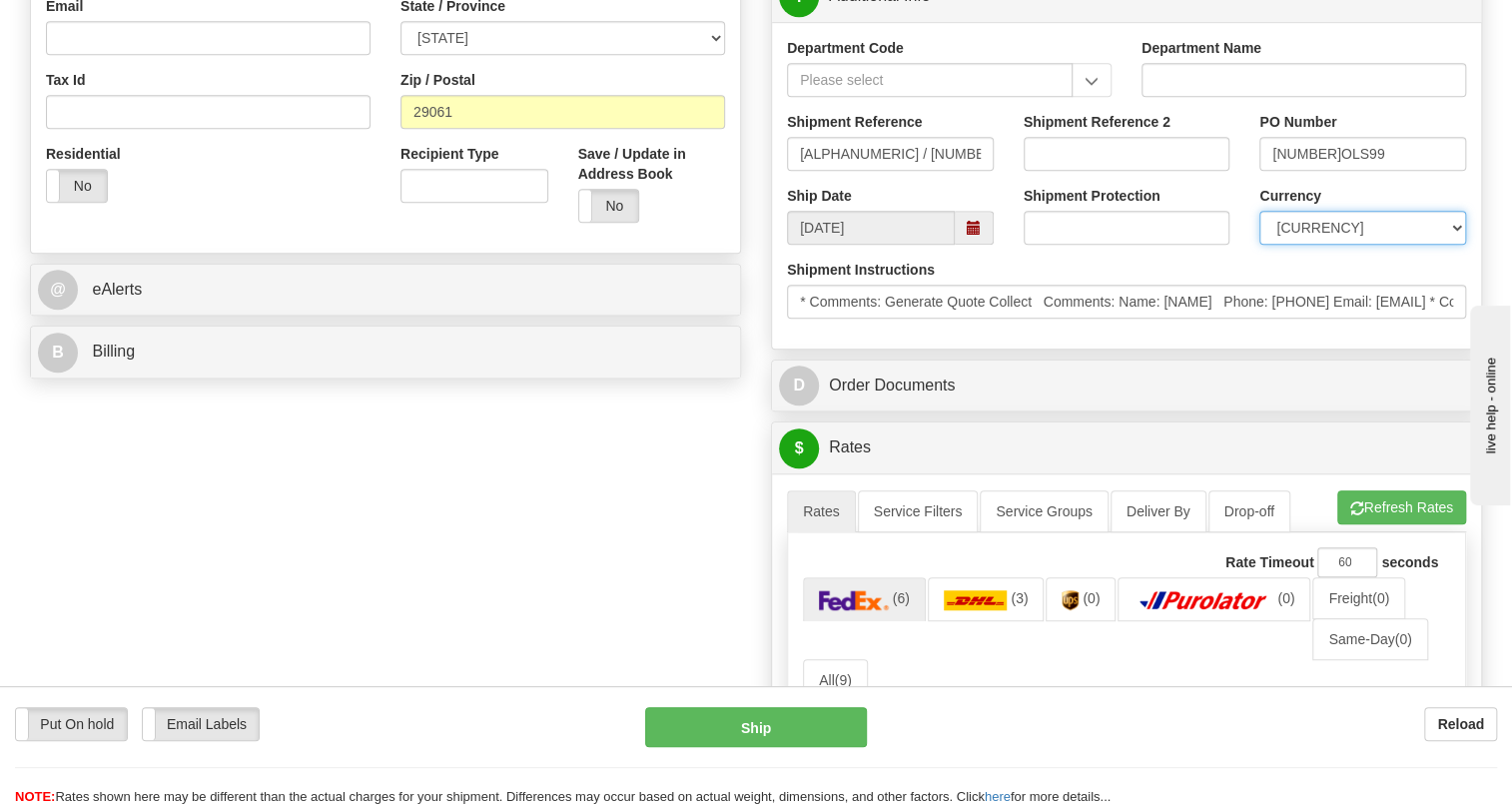 select on "1" 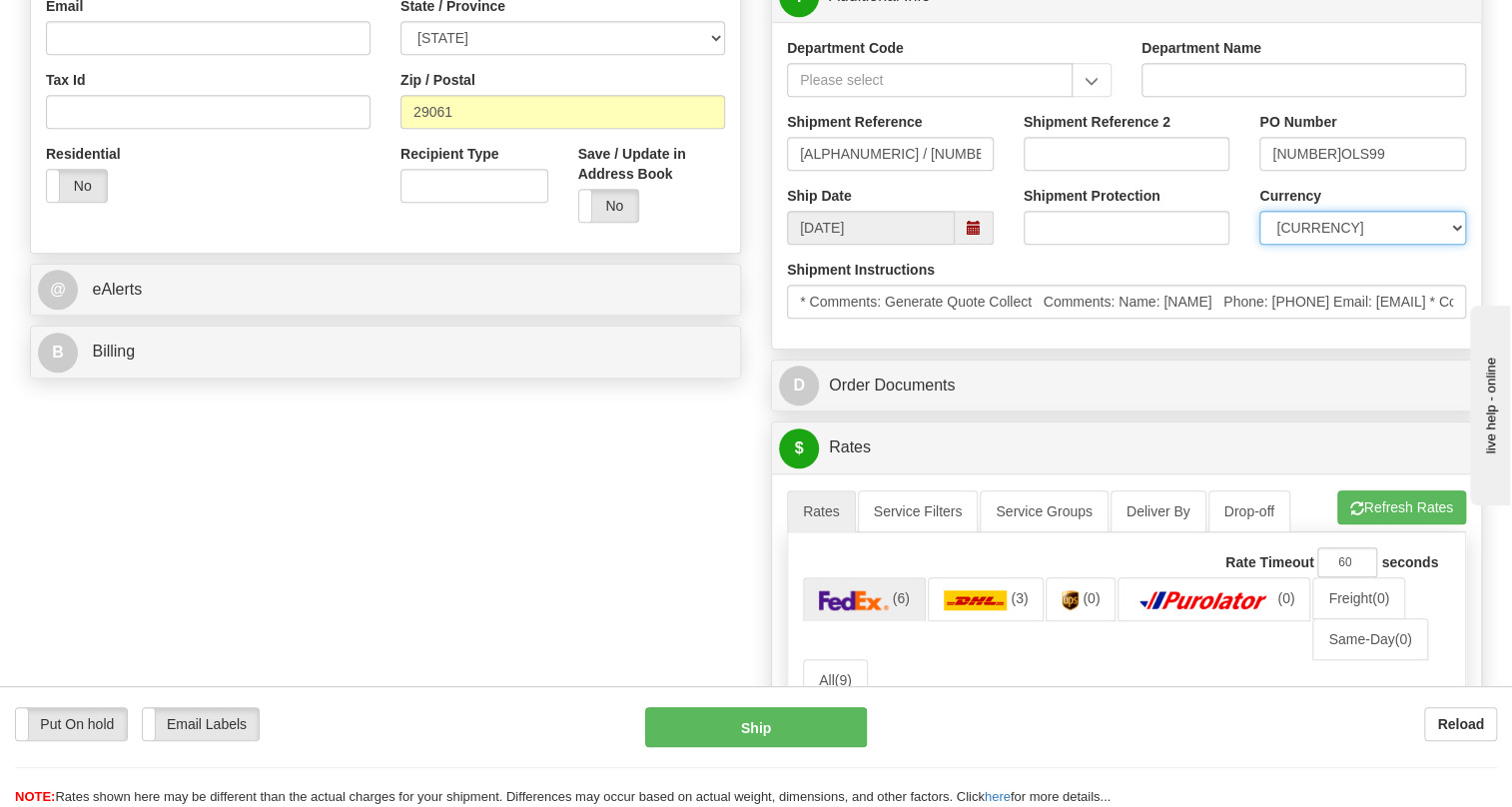 click on "CAD
USD
EUR
ZAR
RON
ANG
ARN
AUD
AUS
AWG
BBD
BFR
BGN
BHD
BMD
BND
BRC
BRL
CHP
CKZ
CNY
CYL
DFL
DHS
DKK
DMK
DRA
ECD
EGP
ESC
FFR
FIM
GBP
GTQ
HKD
INR
IRL
IRR
JAD
JYE
KPW
KUD
LFR
LIT
MOP
MYR
NMP
NOK
NTD
NZD
PHP
PLN
PTS
RDD
SAR
SEK
SFR
SID
THB
TRL
TTD
UKL
UYP
VEB
WON
CHF
ISK
AED
CZK
IDR
SGD" at bounding box center [1362, 228] 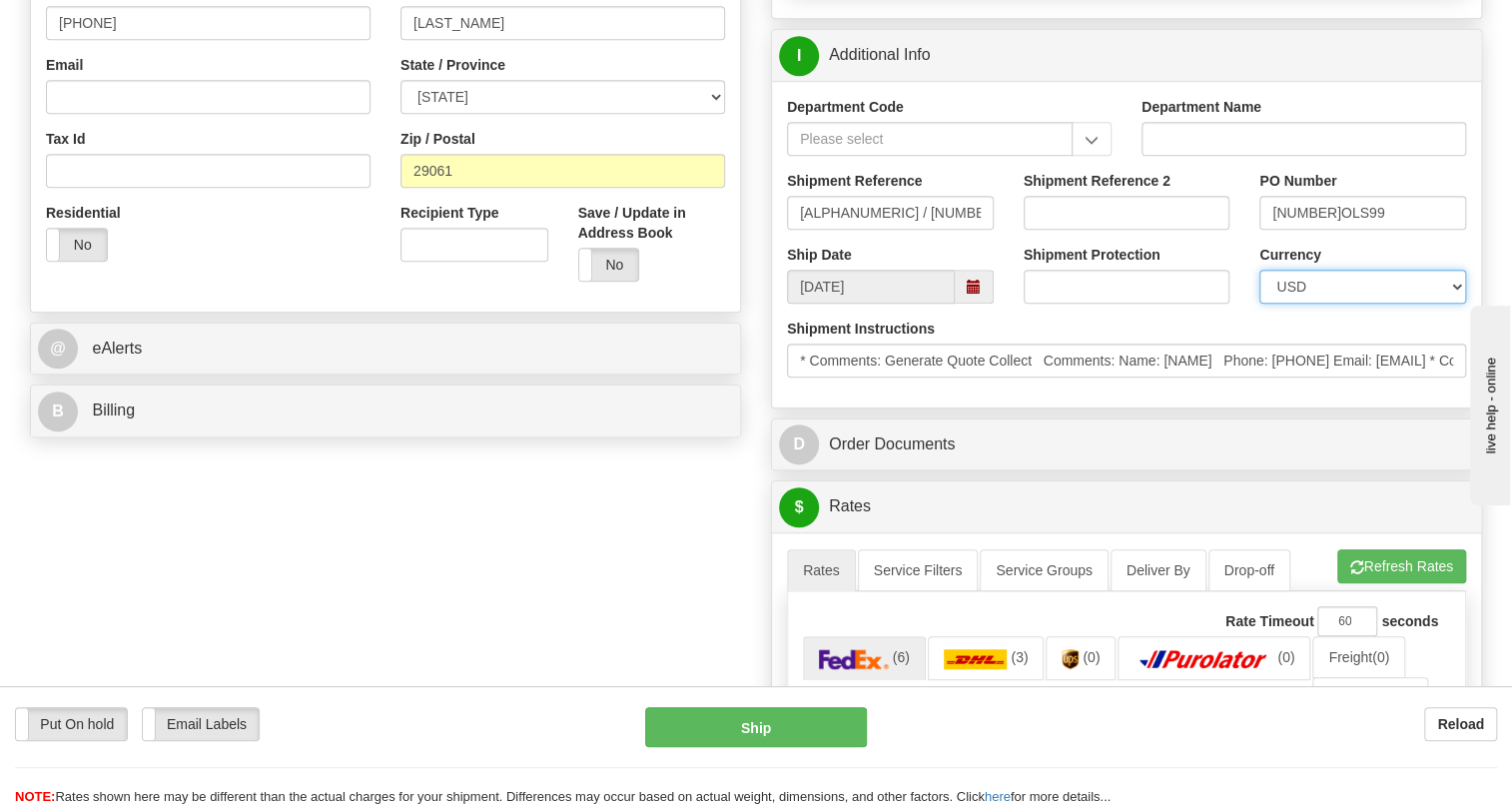 scroll, scrollTop: 544, scrollLeft: 0, axis: vertical 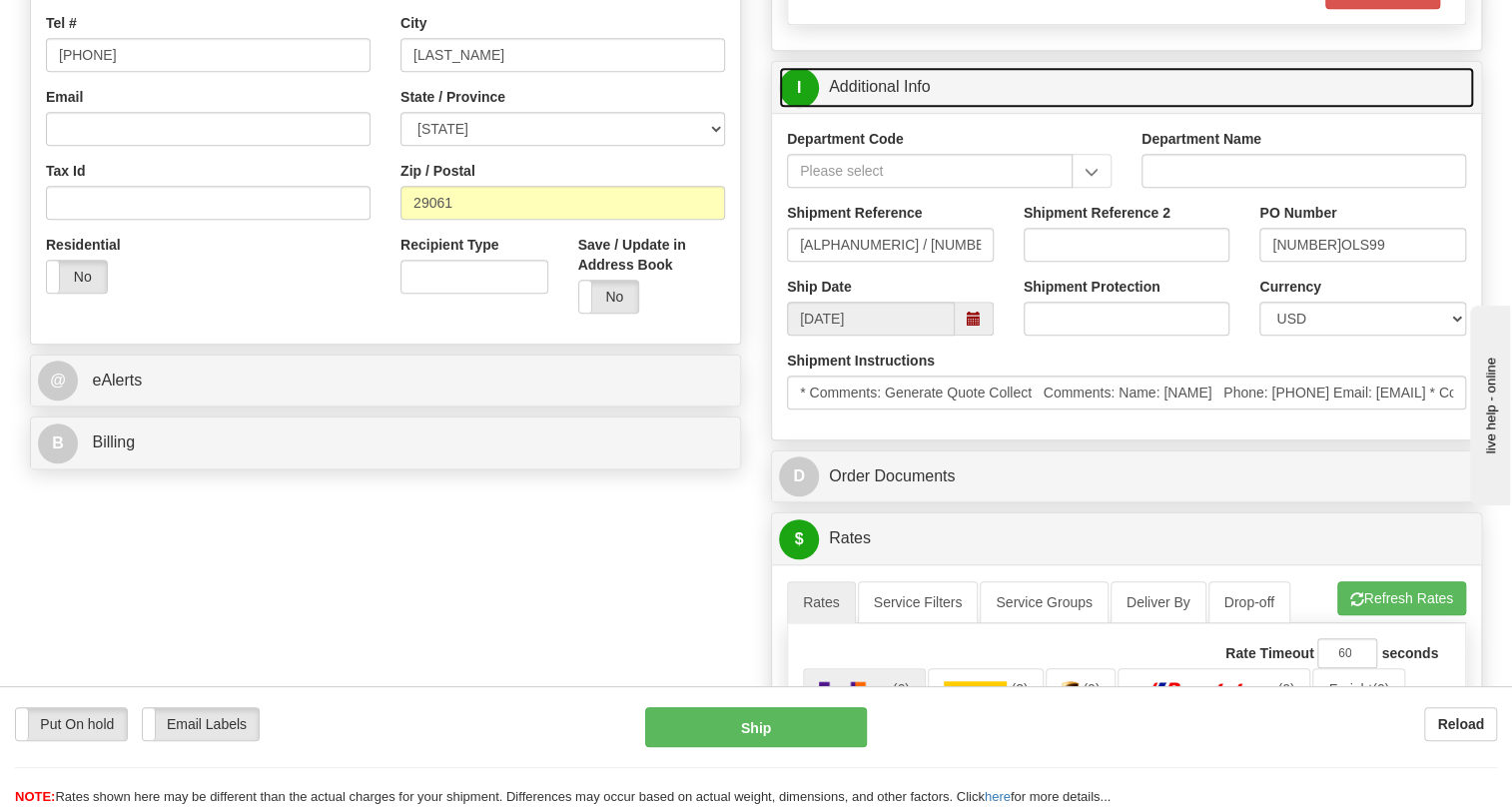 click on "I Additional Info" at bounding box center [1127, 87] 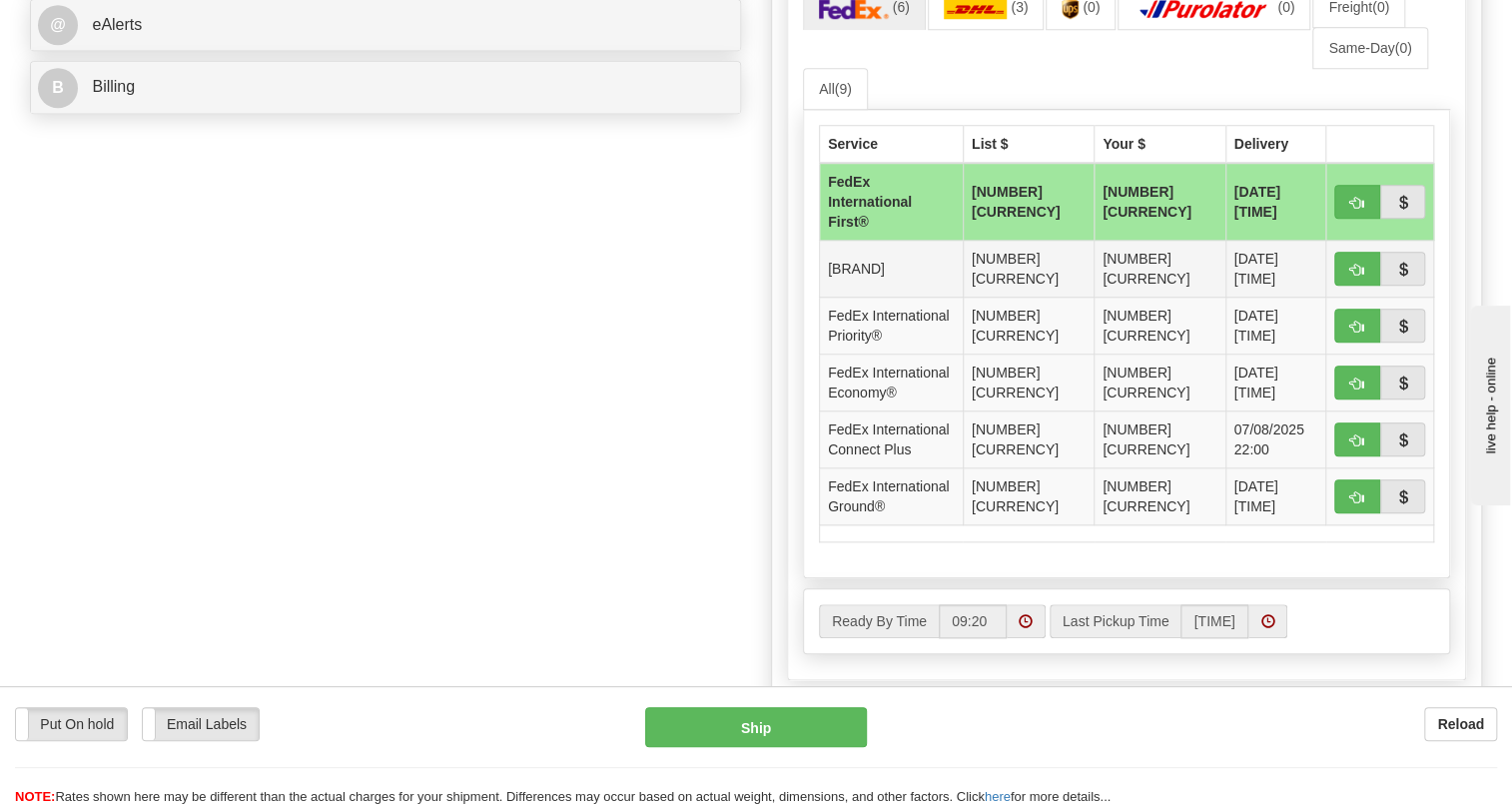 scroll, scrollTop: 908, scrollLeft: 0, axis: vertical 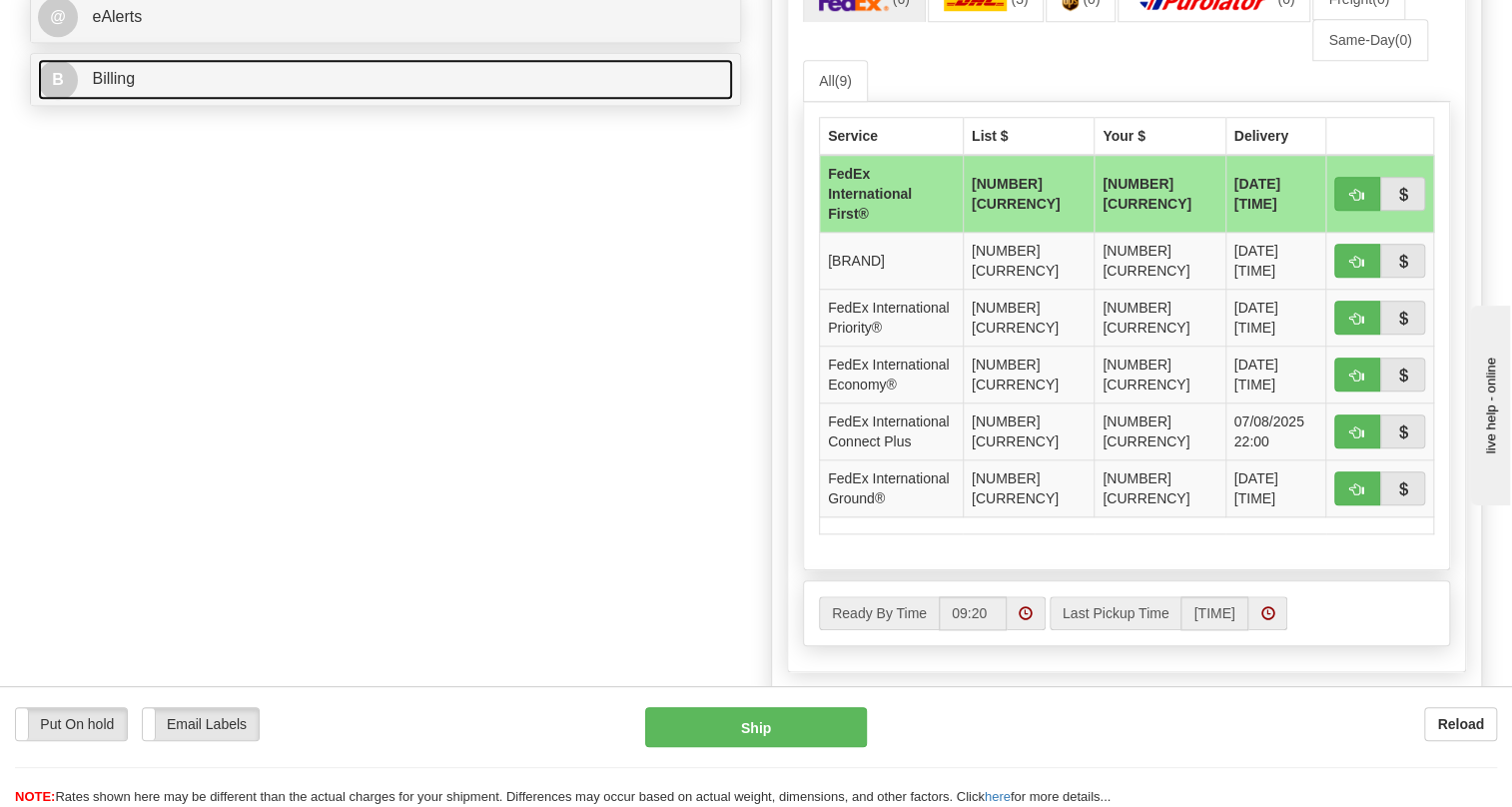 click on "Billing" at bounding box center [113, 78] 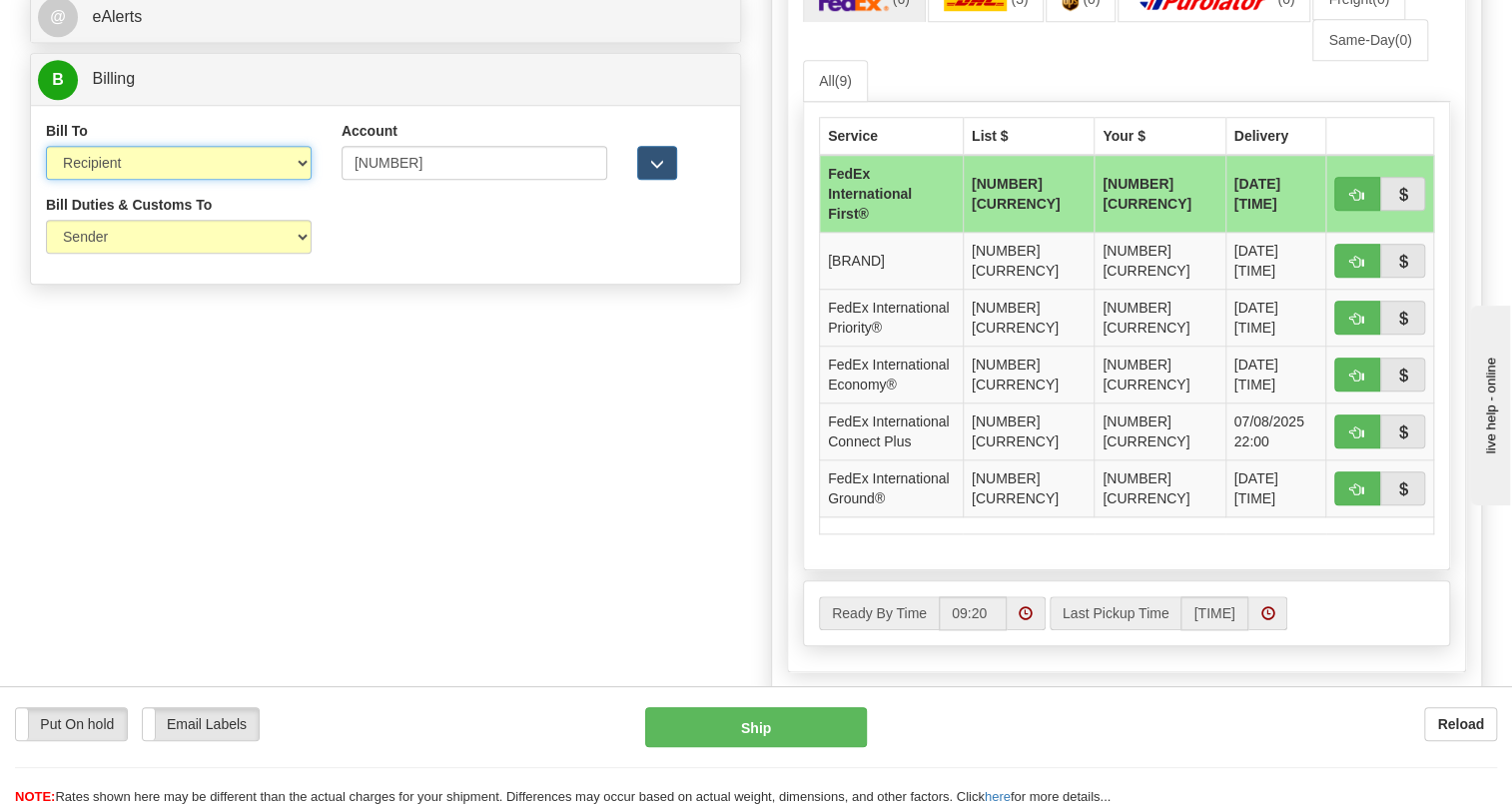 click on "Sender
Recipient
Third Party
Collect" at bounding box center (179, 163) 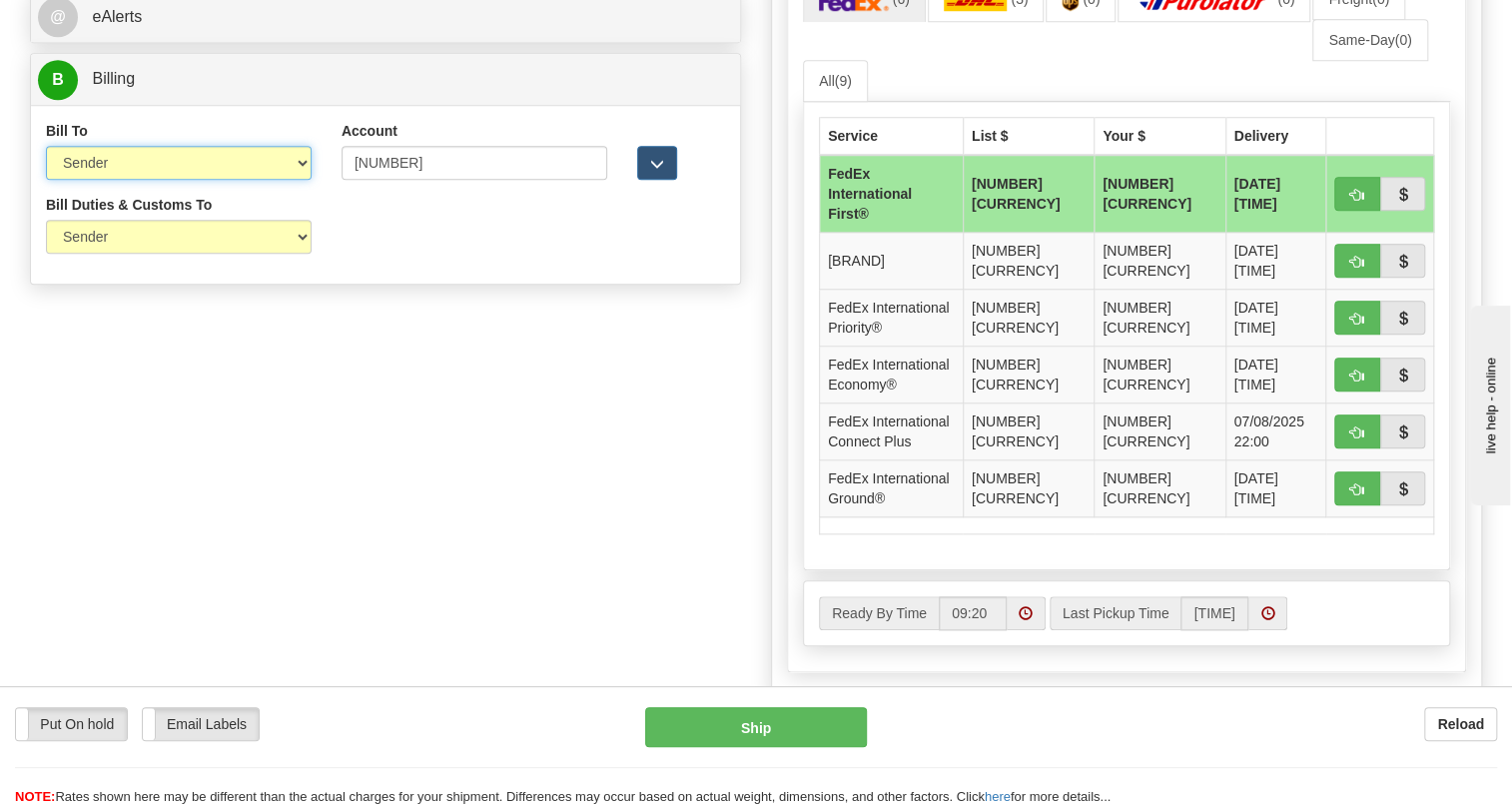click on "Sender
Recipient
Third Party
Collect" at bounding box center [179, 163] 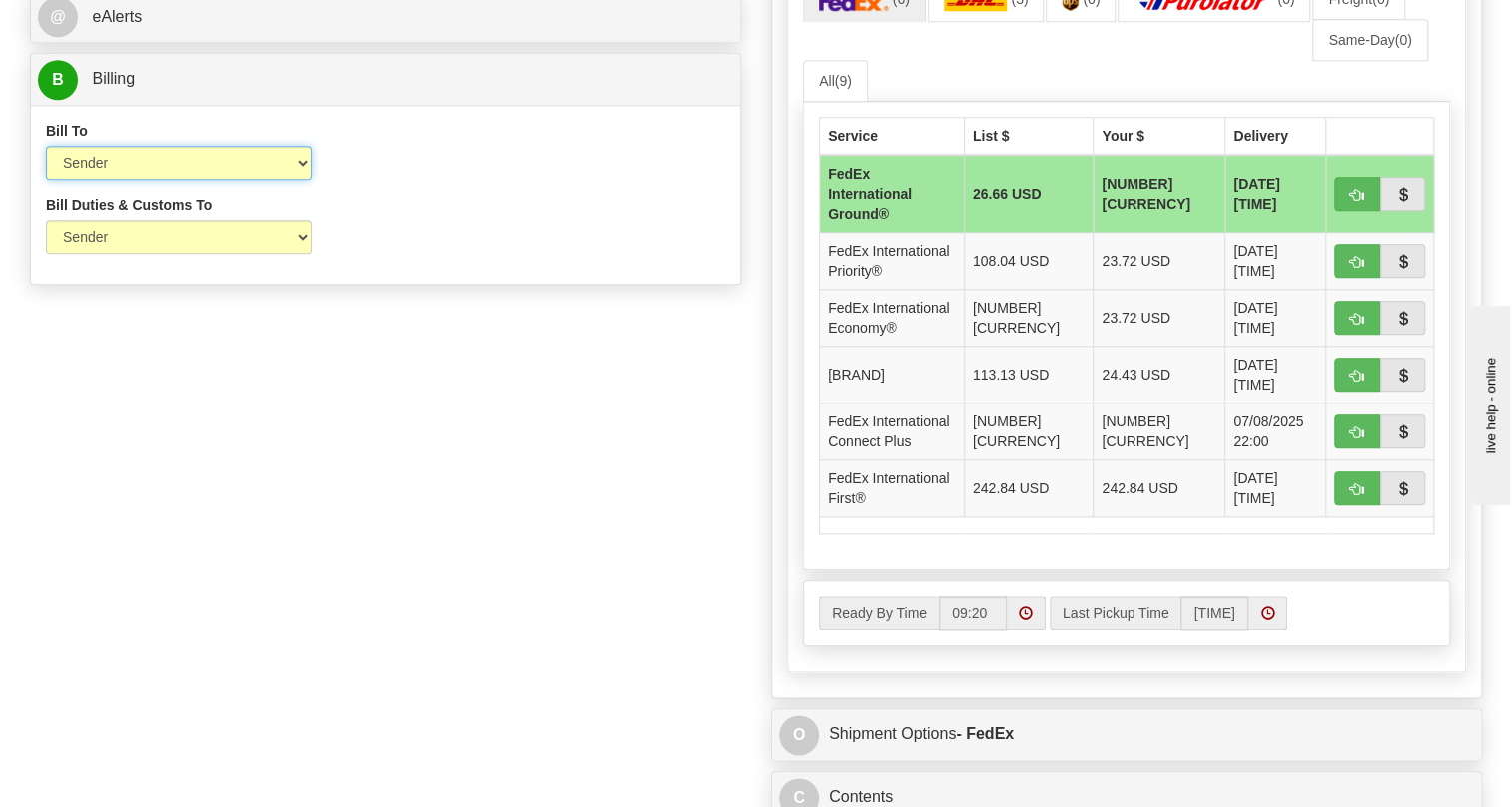 click on "Sender
Recipient
Third Party
Collect" at bounding box center (179, 163) 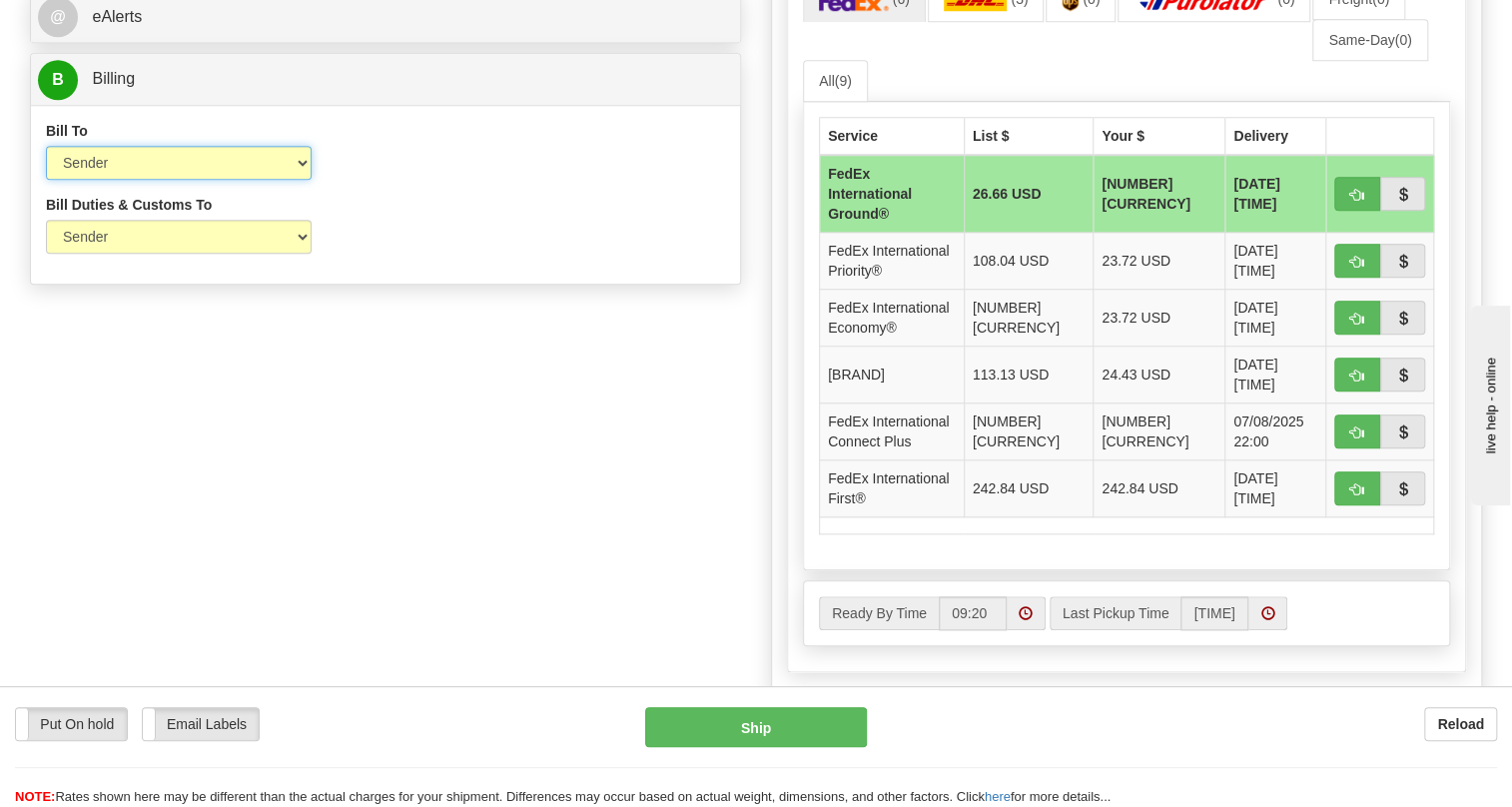 select on "2" 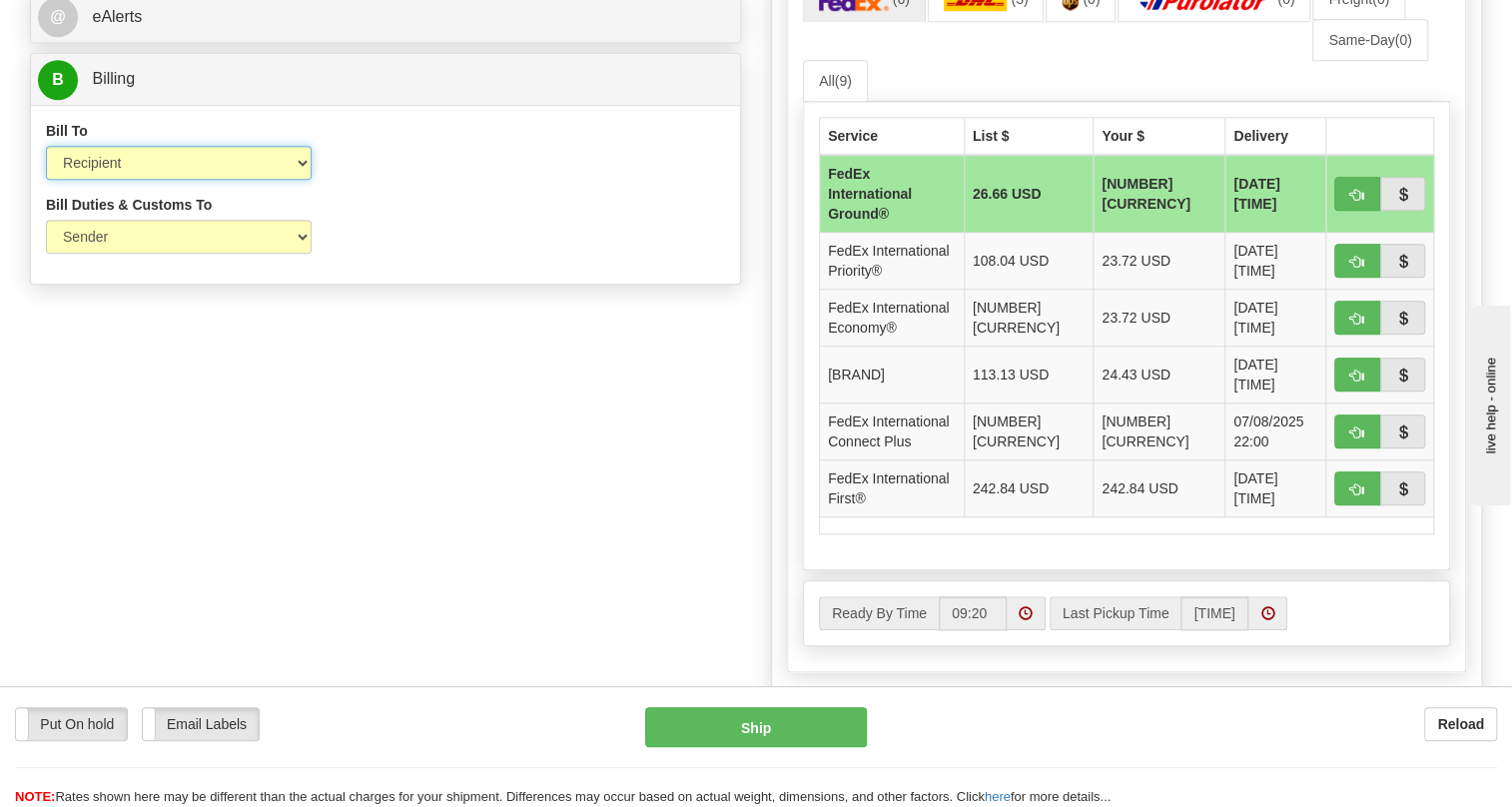 click on "Sender
Recipient
Third Party
Collect" at bounding box center [179, 163] 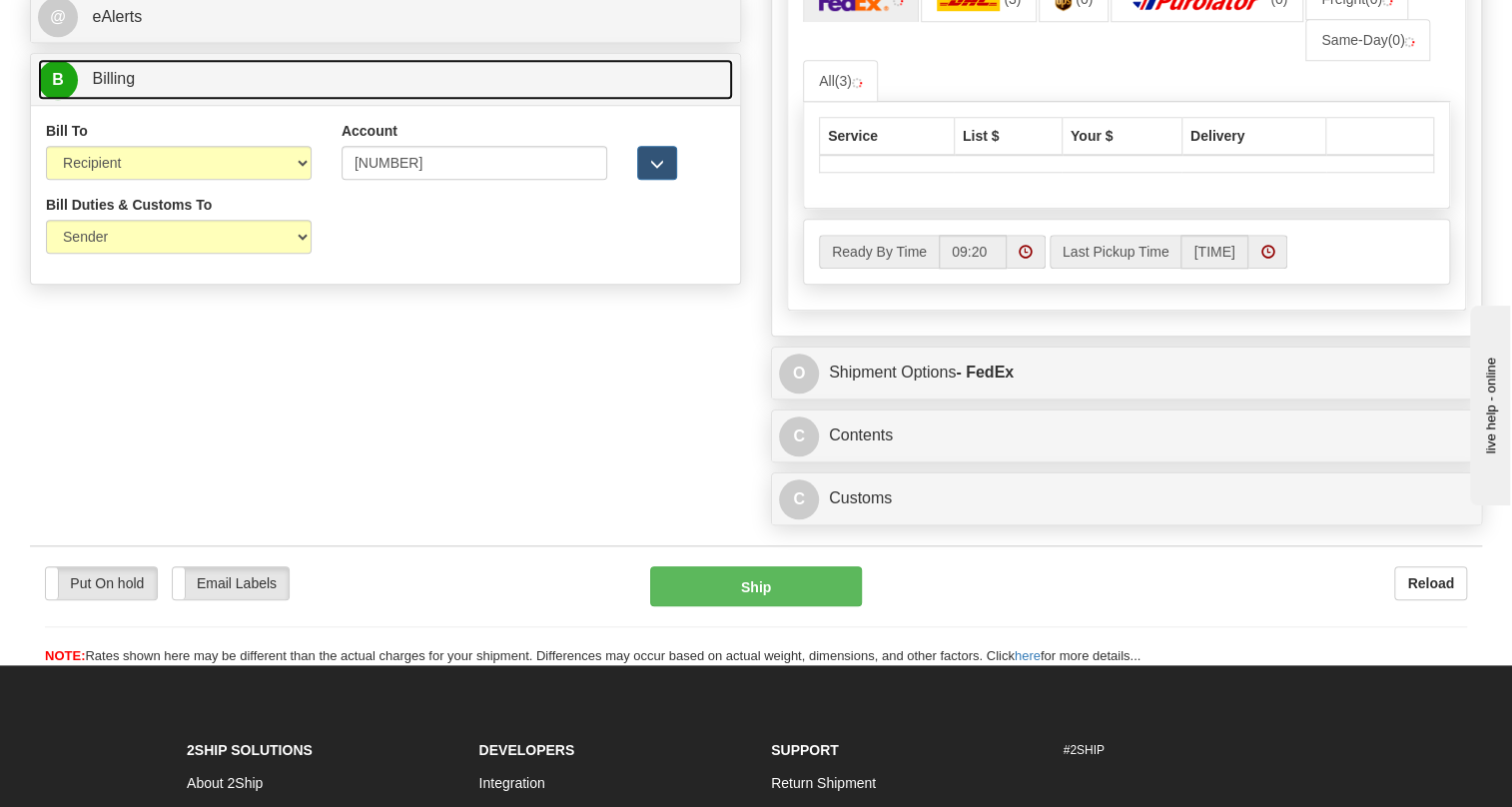 click on "Billing" at bounding box center [113, 78] 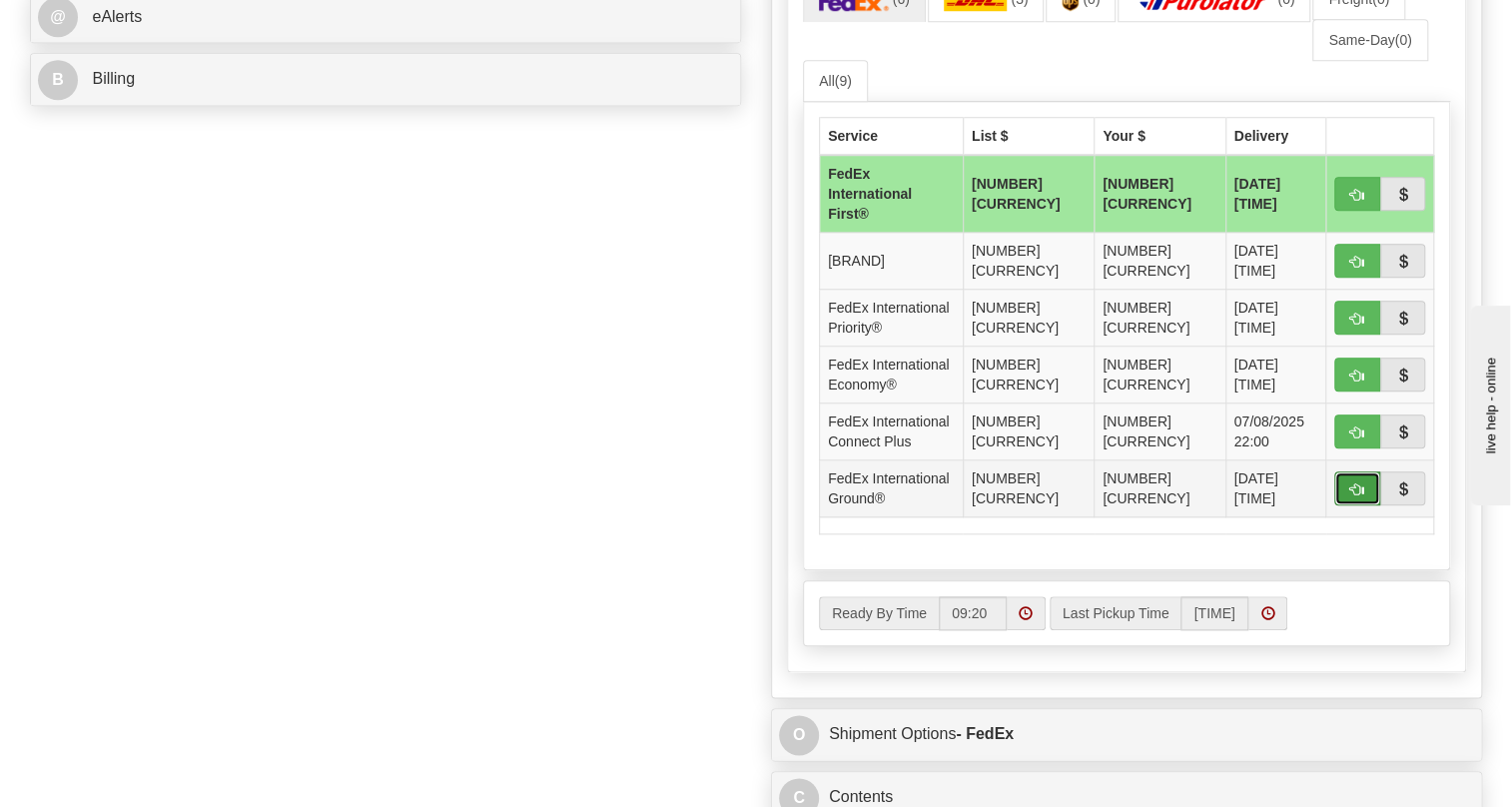 click at bounding box center (1357, 195) 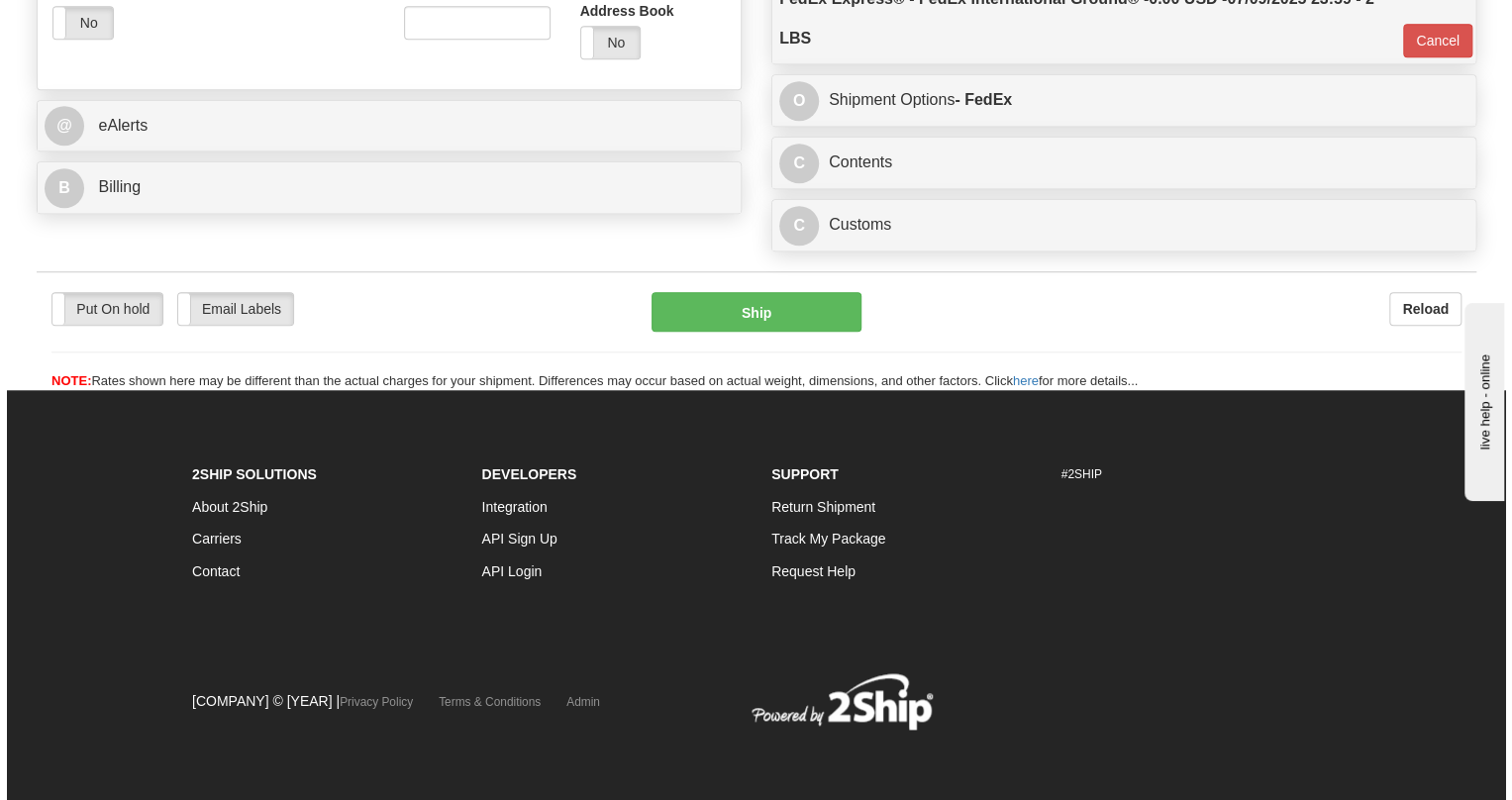 scroll, scrollTop: 837, scrollLeft: 0, axis: vertical 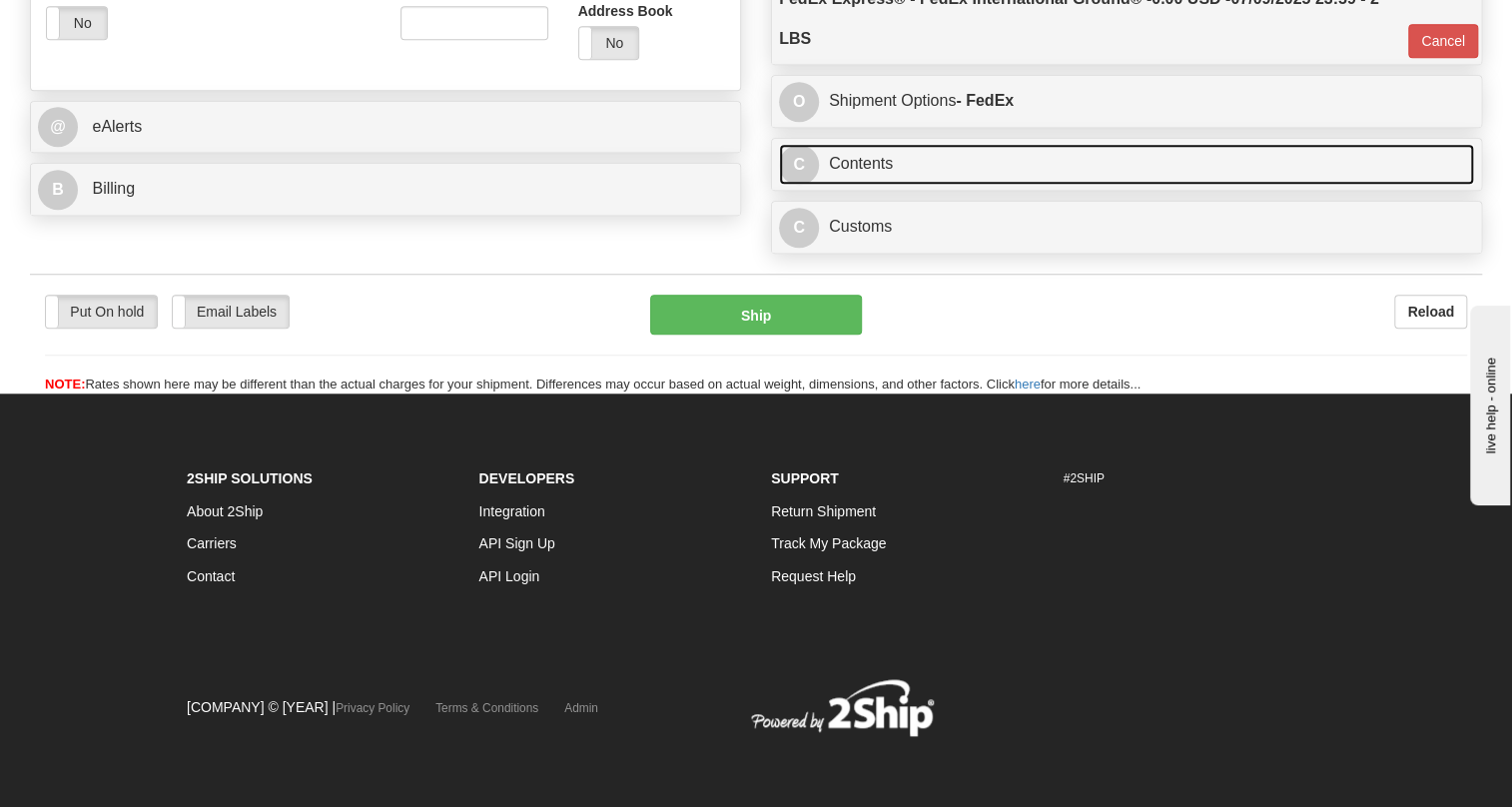 click on "C Contents" at bounding box center (1127, 164) 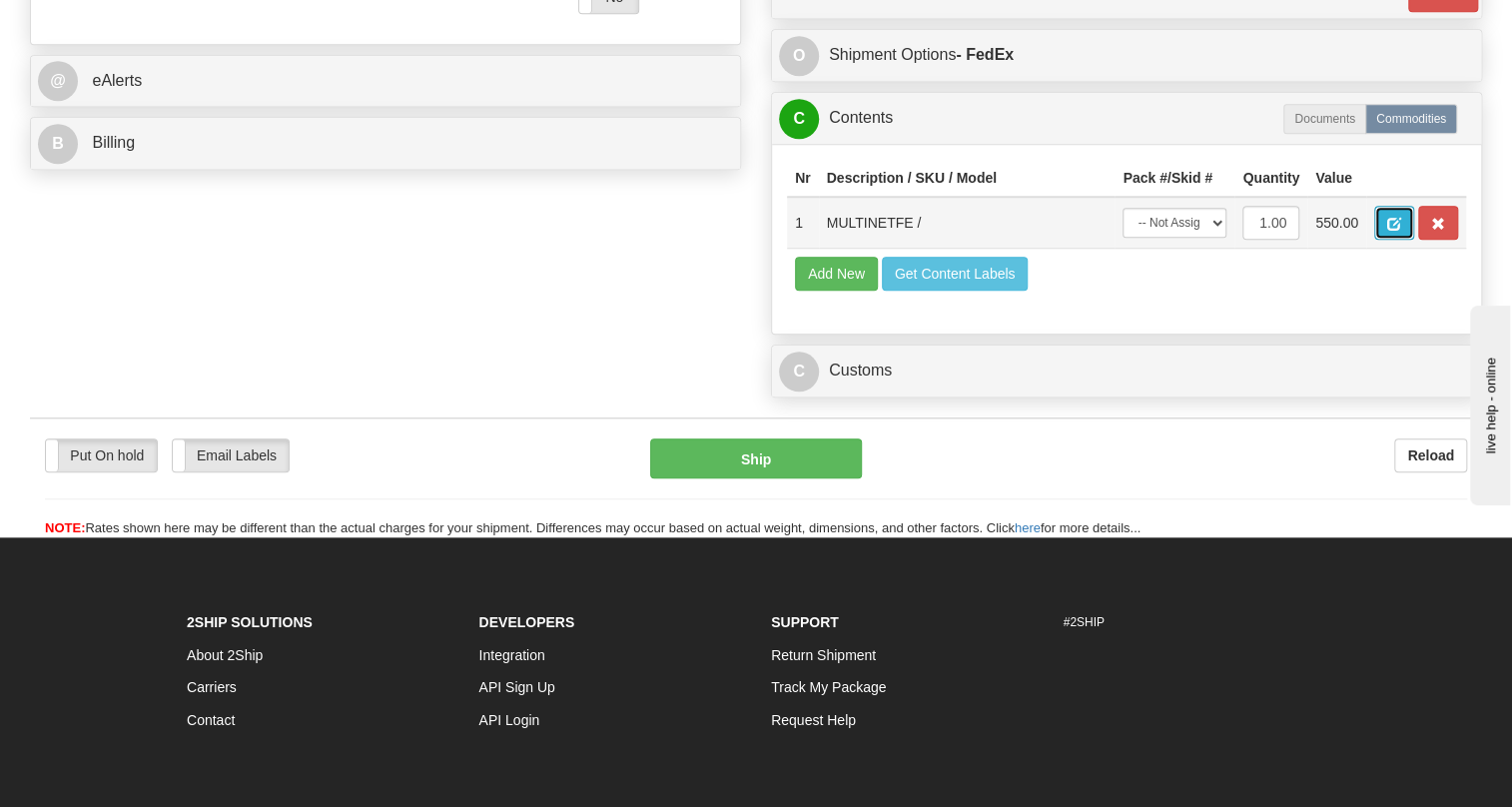 click at bounding box center [1394, 224] 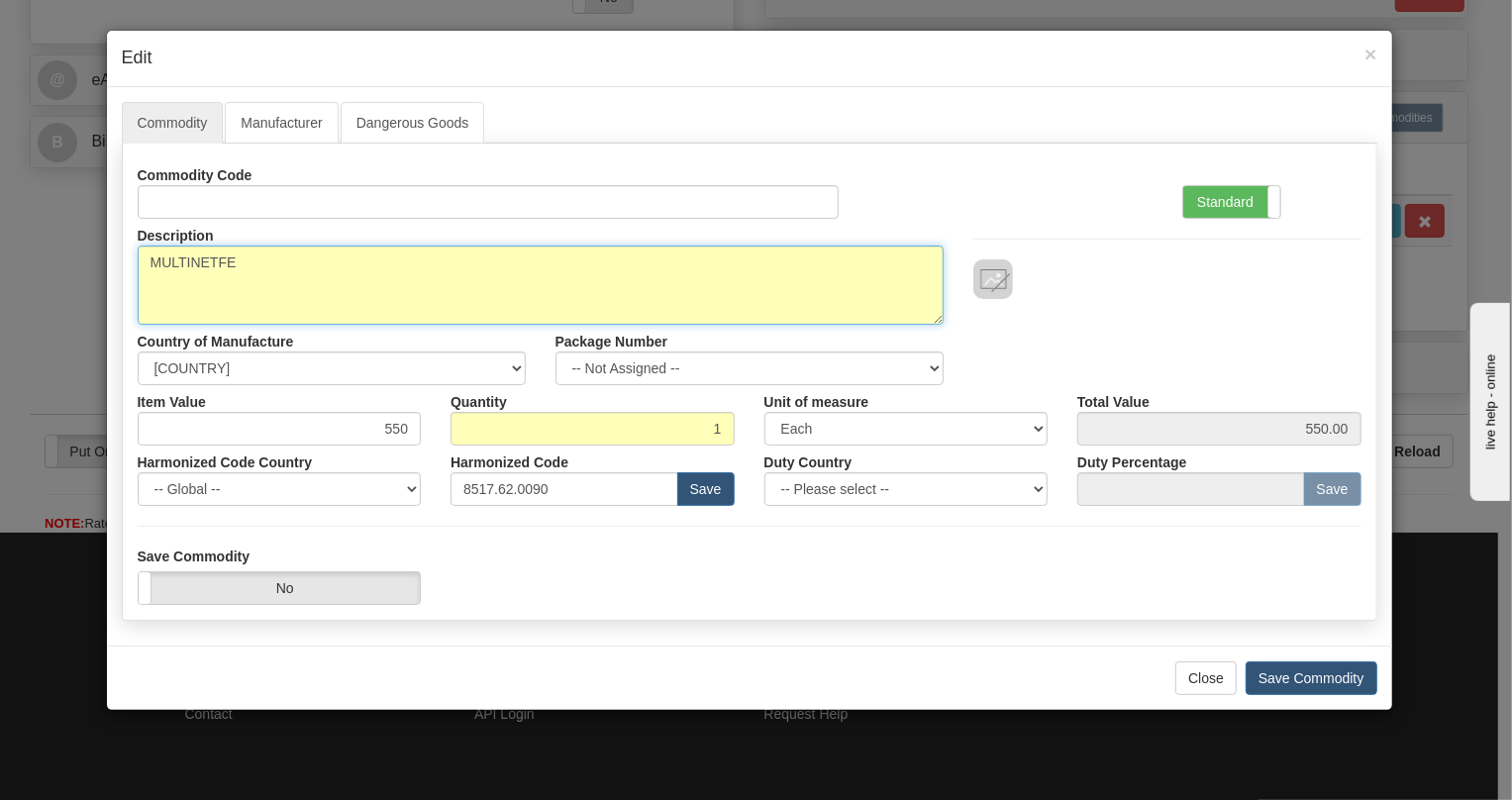 click on "MULTINETFE" at bounding box center (541, 285) 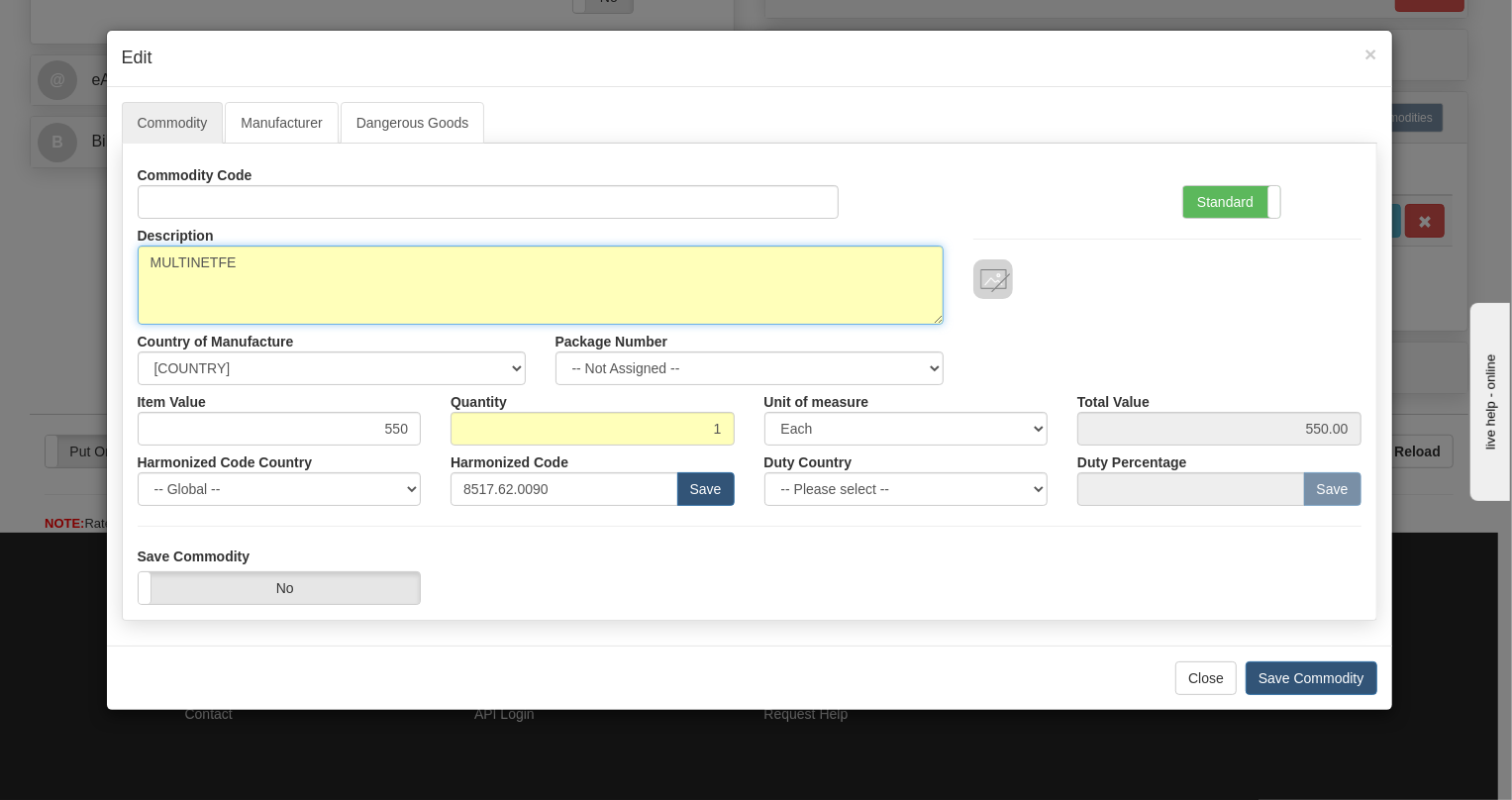 paste on "EMULTINET-" 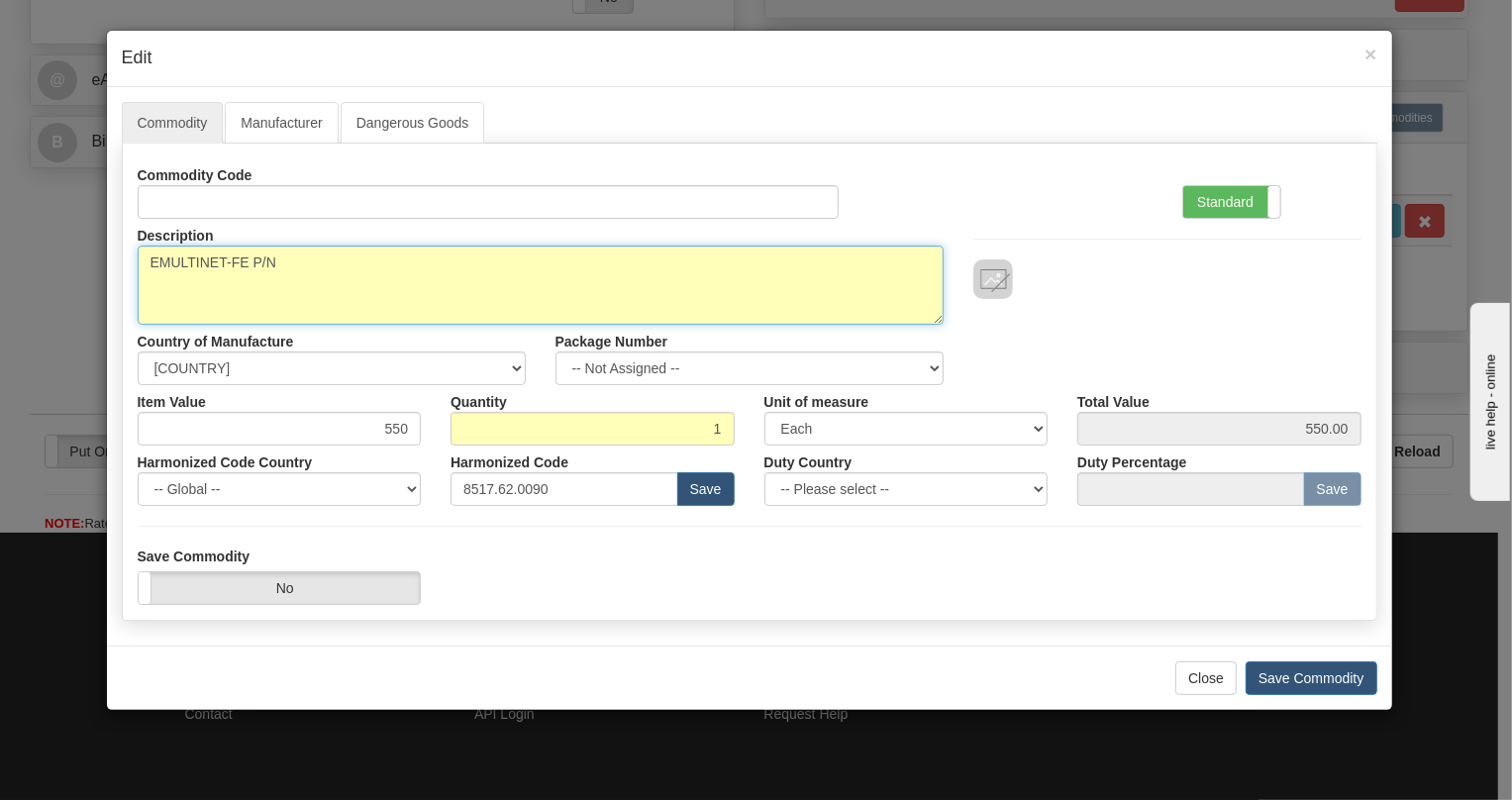 paste on "EMULTINET-FE" 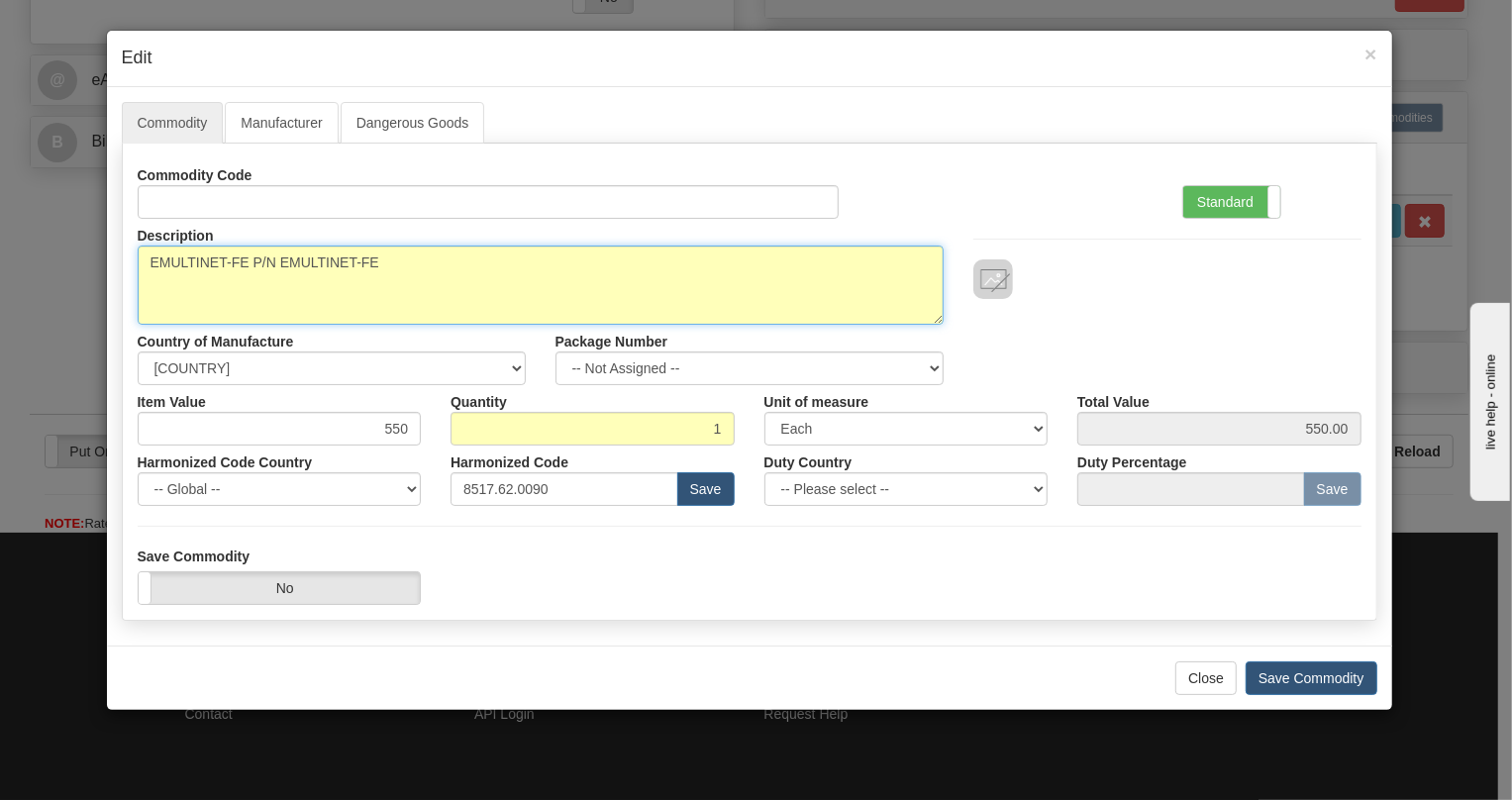 type on "EMULTINET-FE P/N EMULTINET-FE" 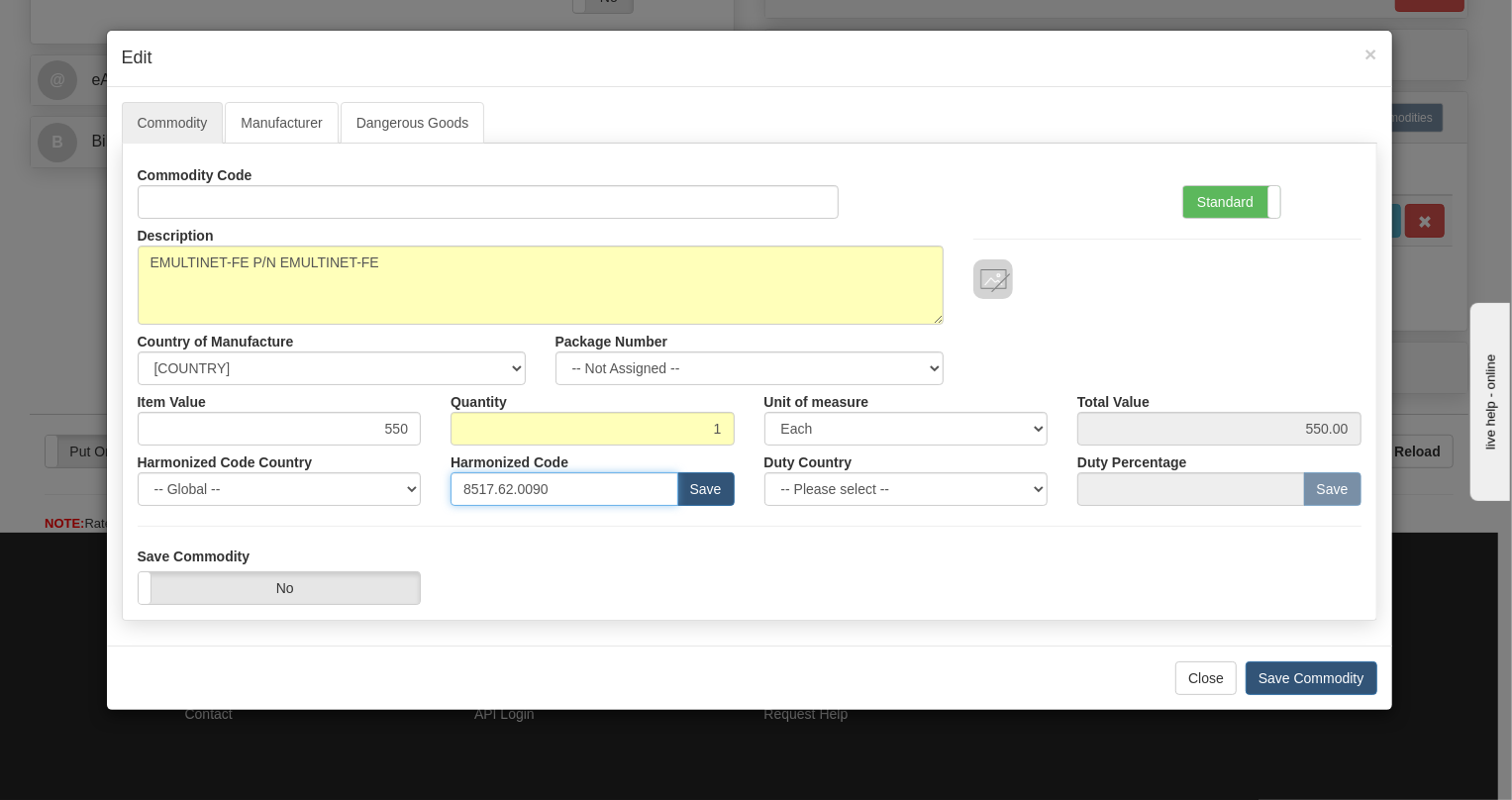 click on "8517.62.0090" at bounding box center [564, 489] 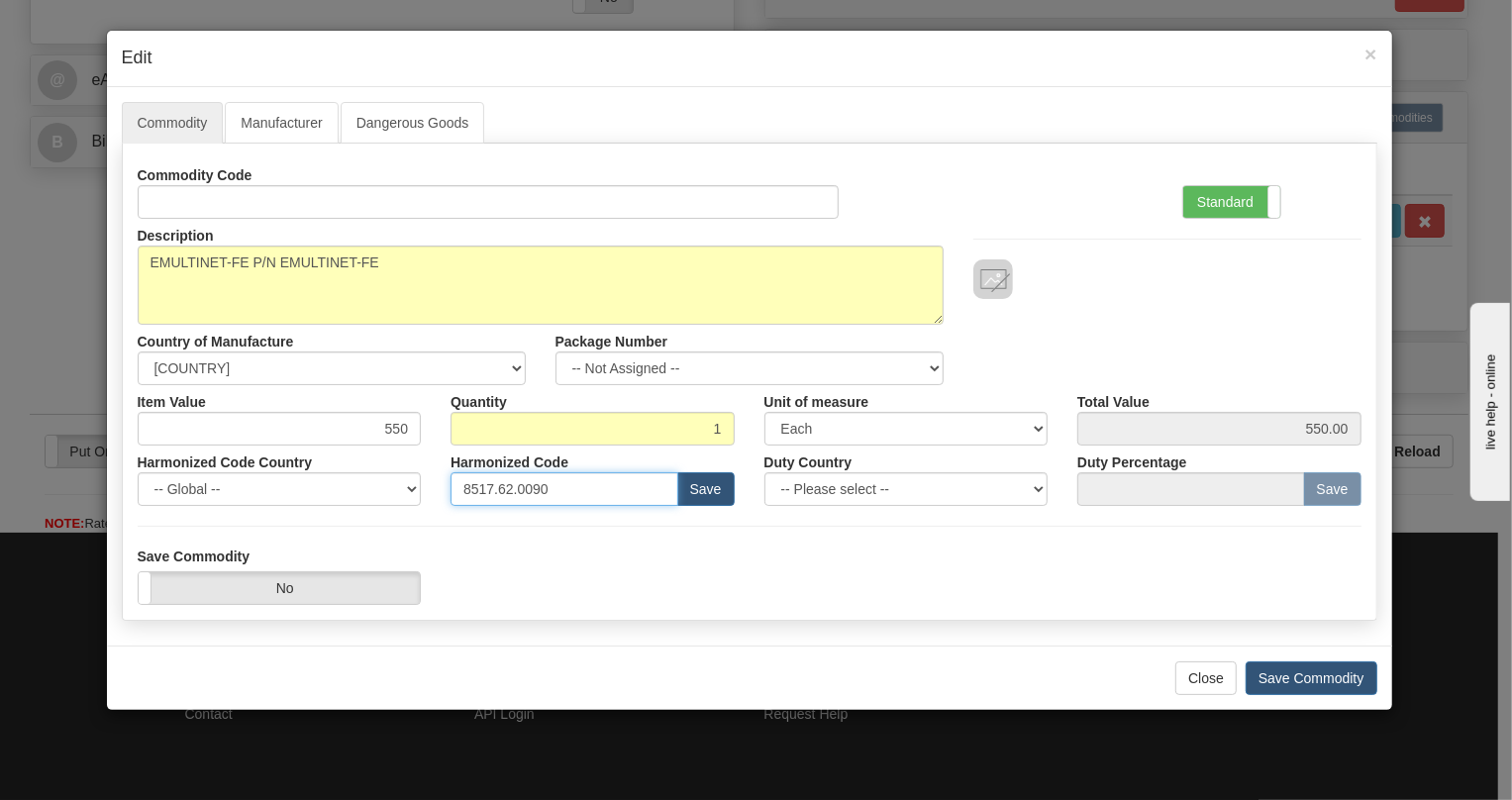 paste on "2" 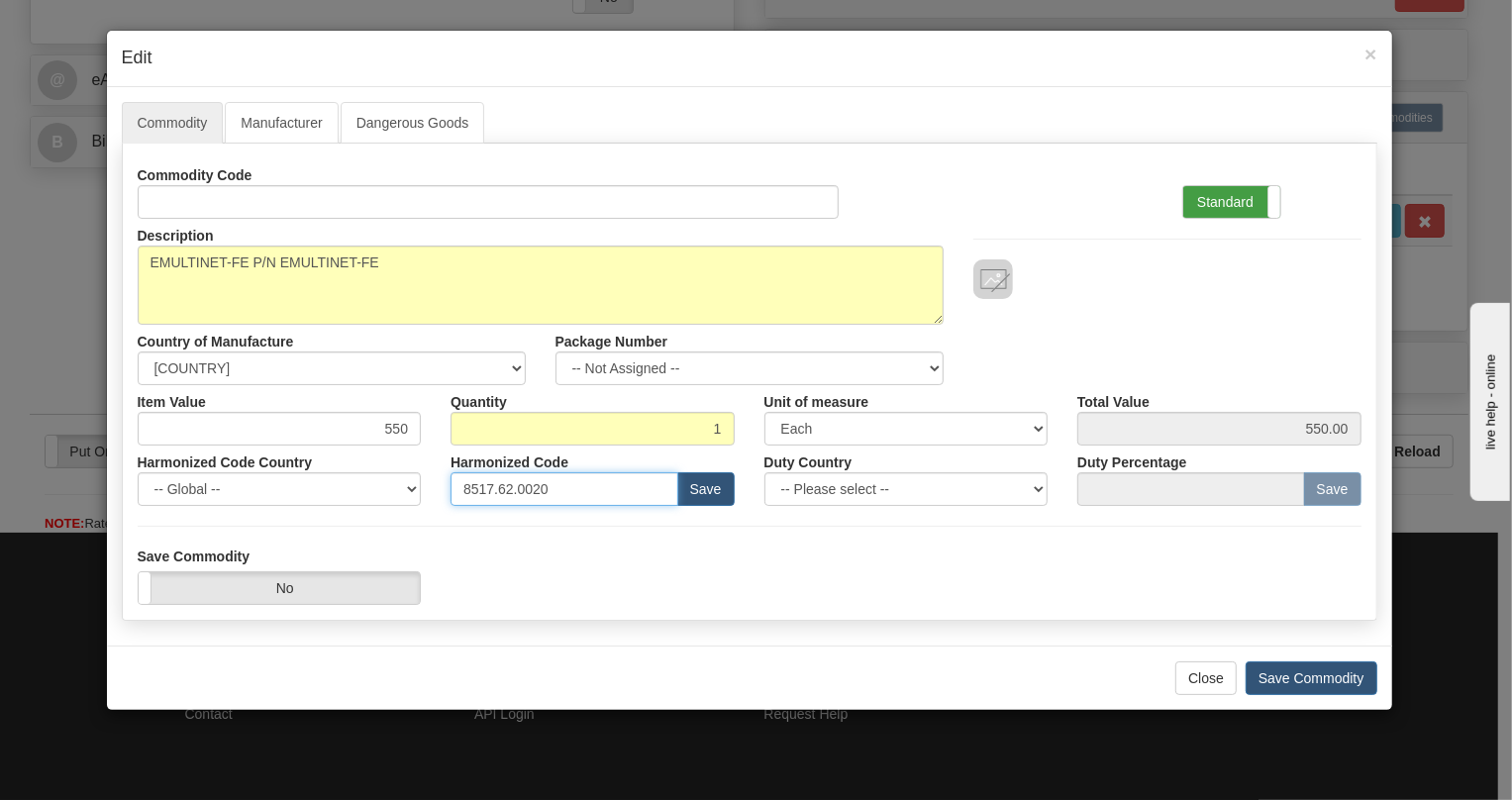 type on "8517.62.0020" 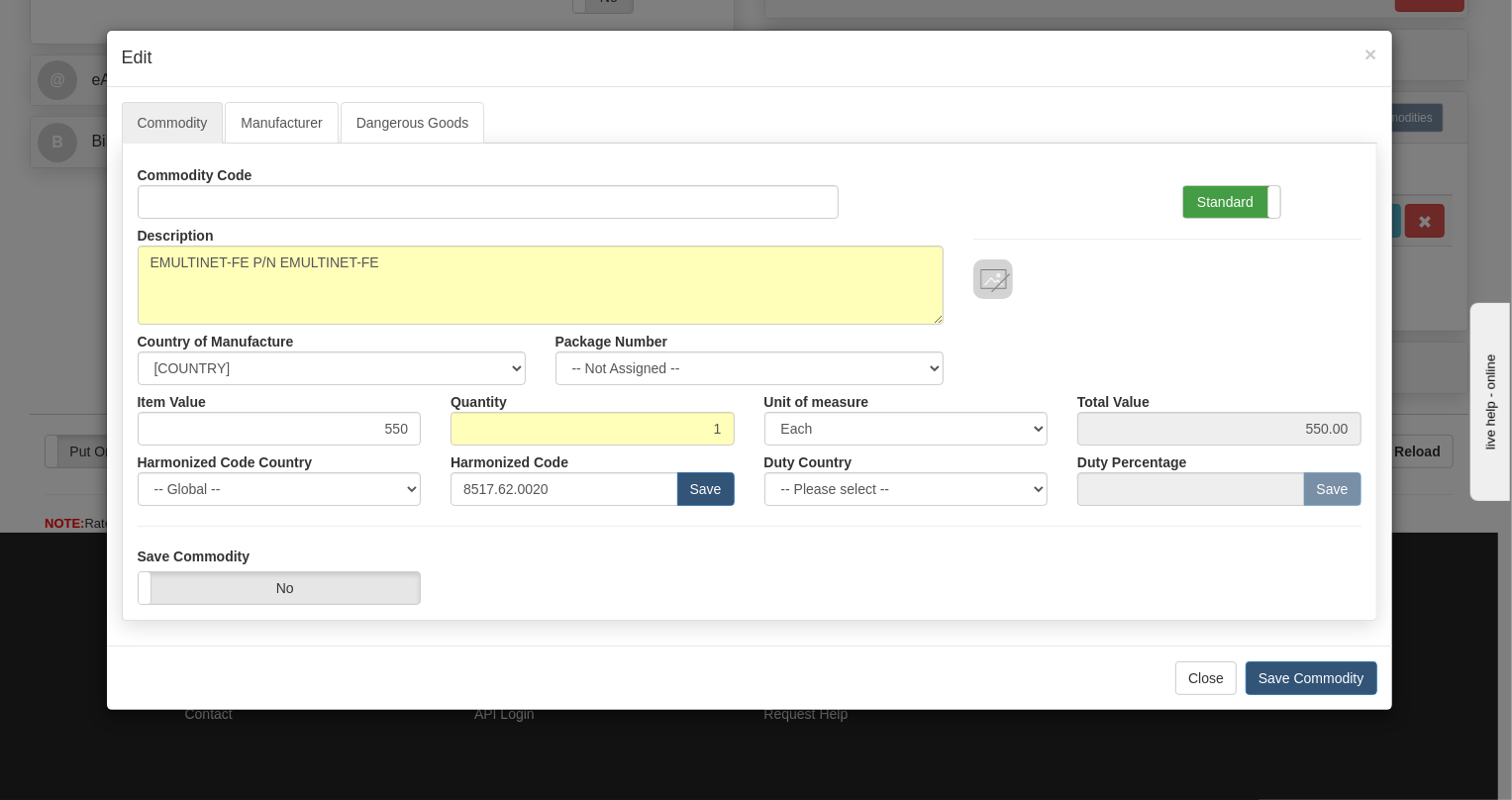 drag, startPoint x: 1223, startPoint y: 200, endPoint x: 1204, endPoint y: 203, distance: 19.235384 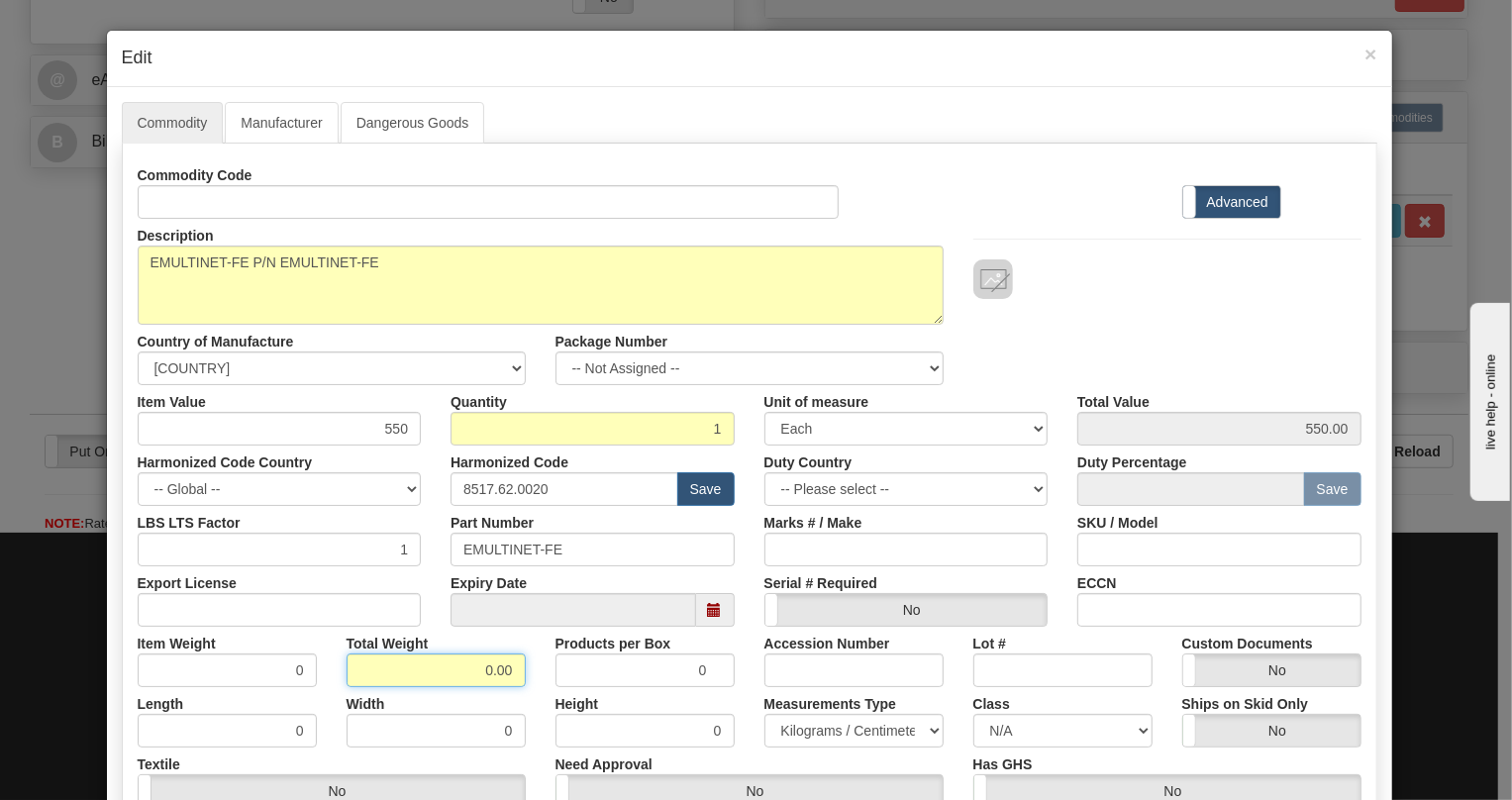 click on "0.00" at bounding box center (436, 670) 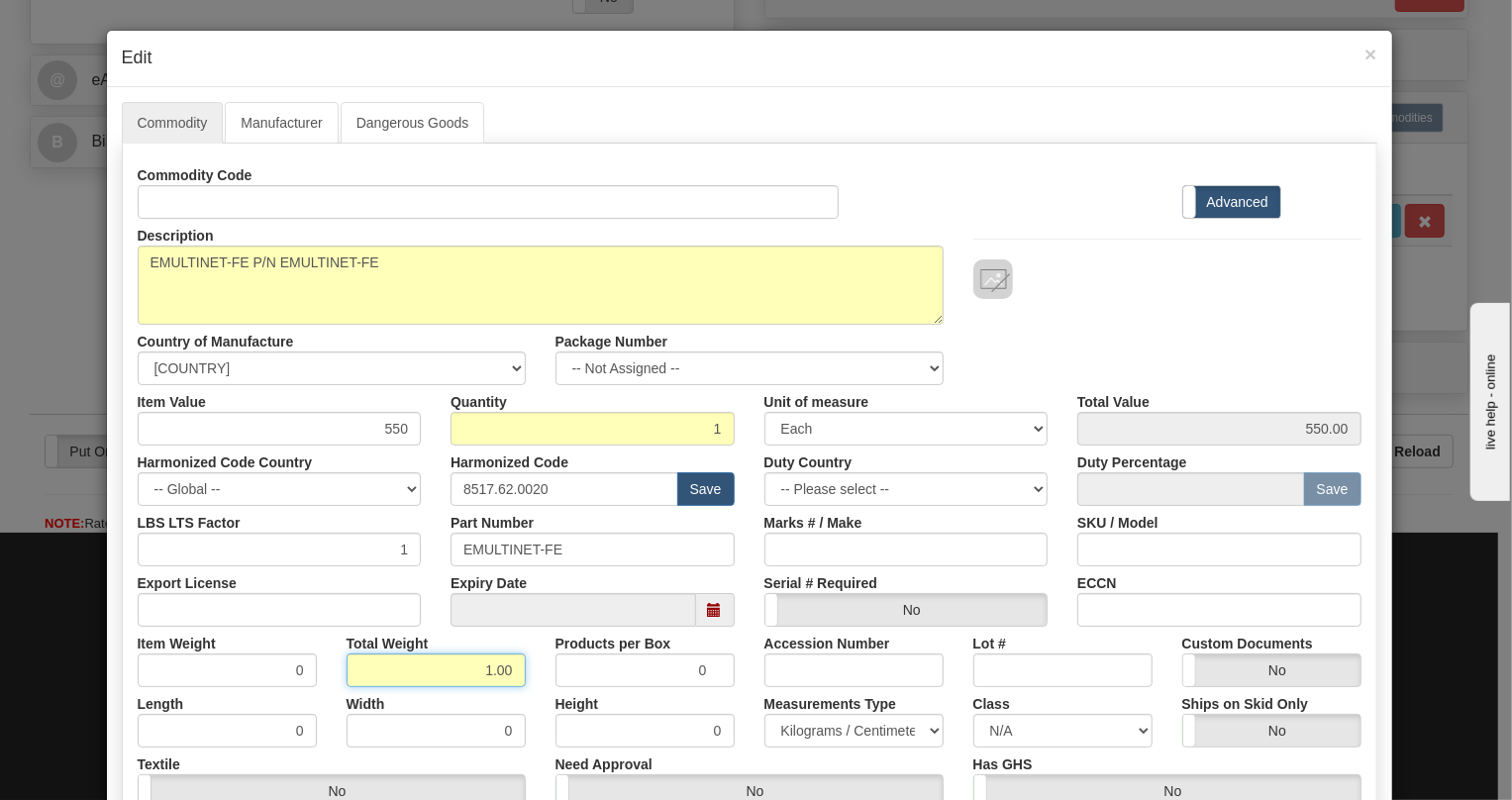 type on "1.00" 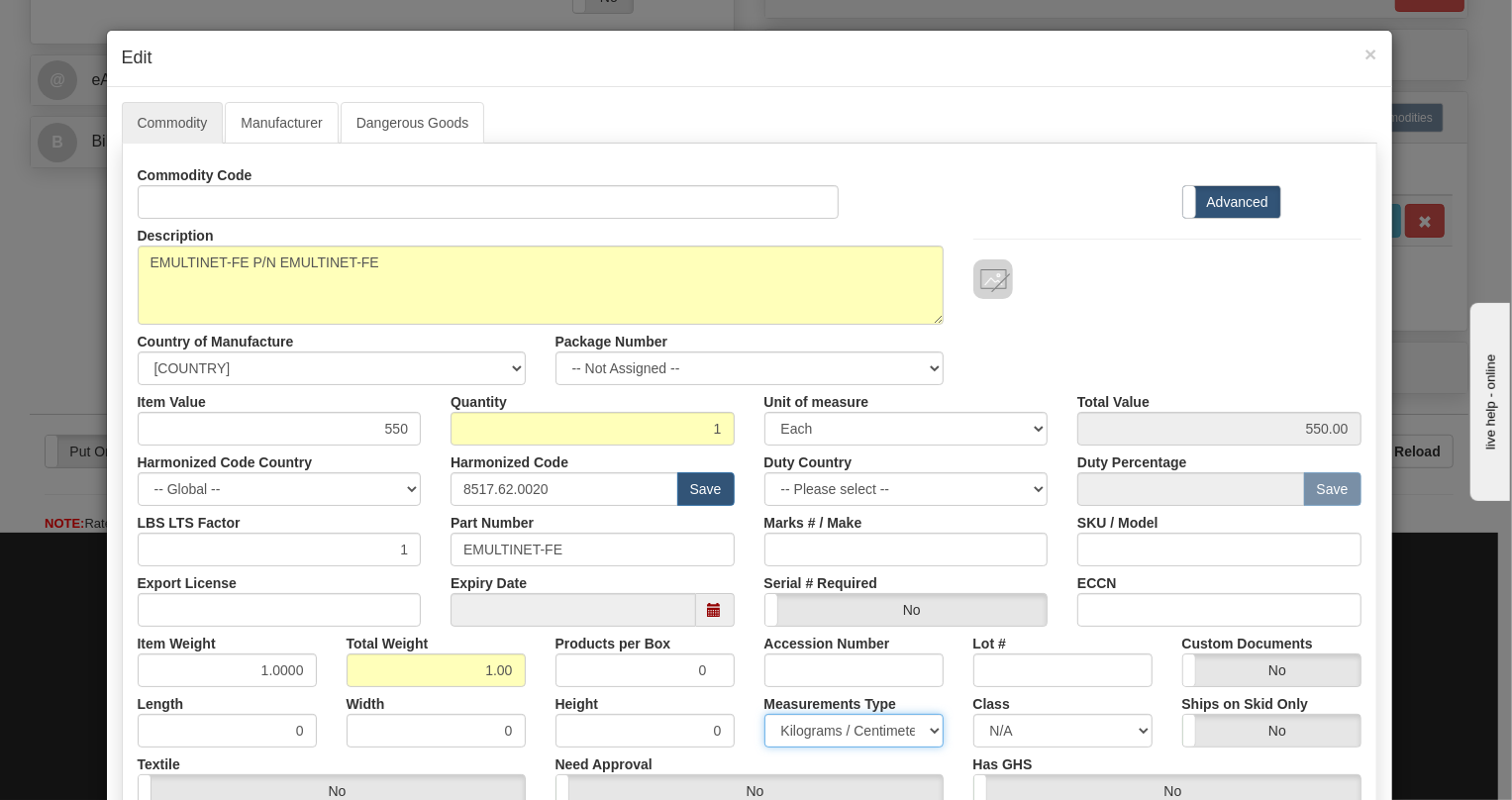 click on "Pounds / Inches
Kilograms / Centimeters" at bounding box center (854, 731) 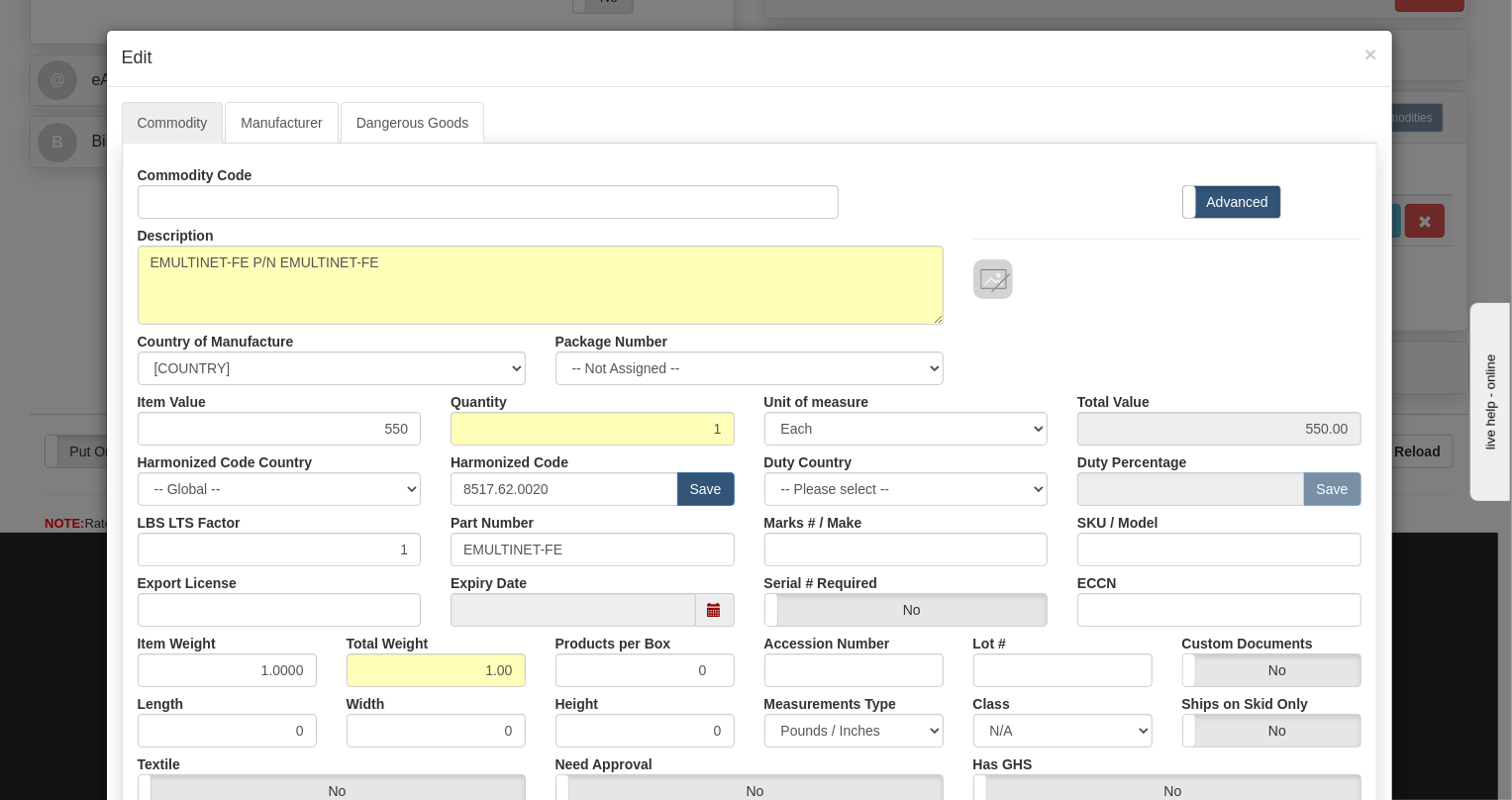 click on "Height
0" at bounding box center [645, 717] 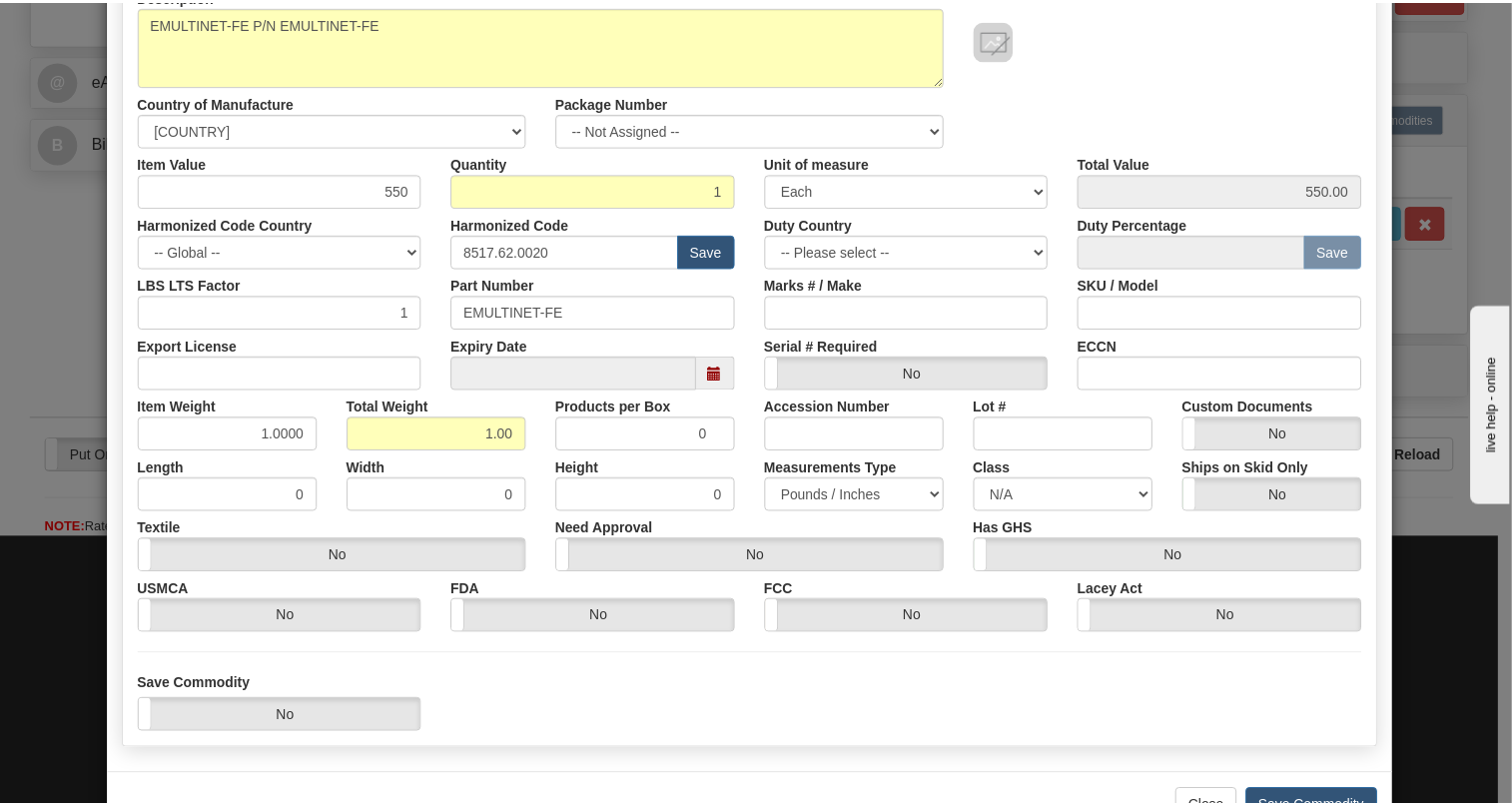 scroll, scrollTop: 304, scrollLeft: 0, axis: vertical 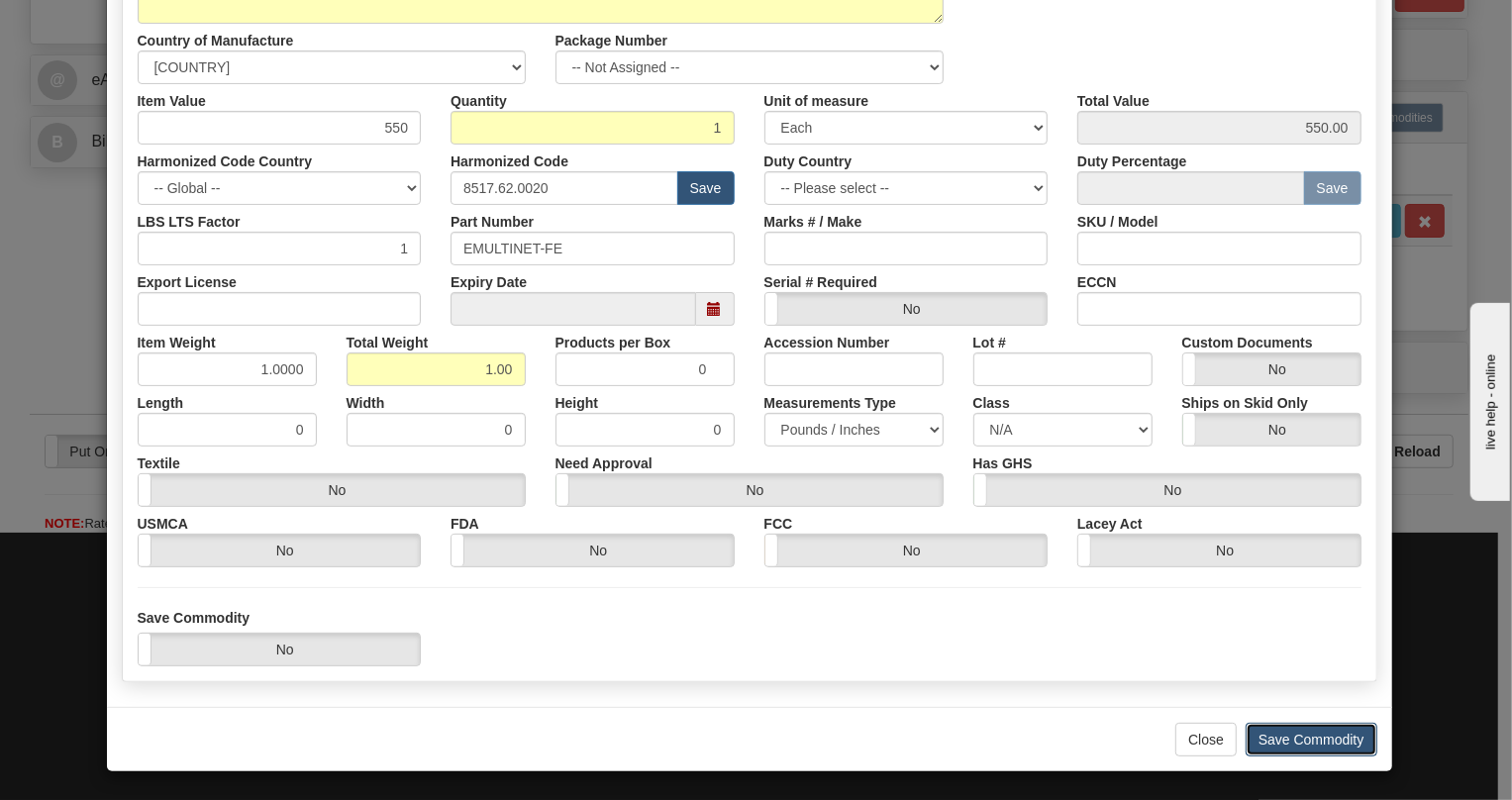 click on "Save Commodity" at bounding box center [1311, 740] 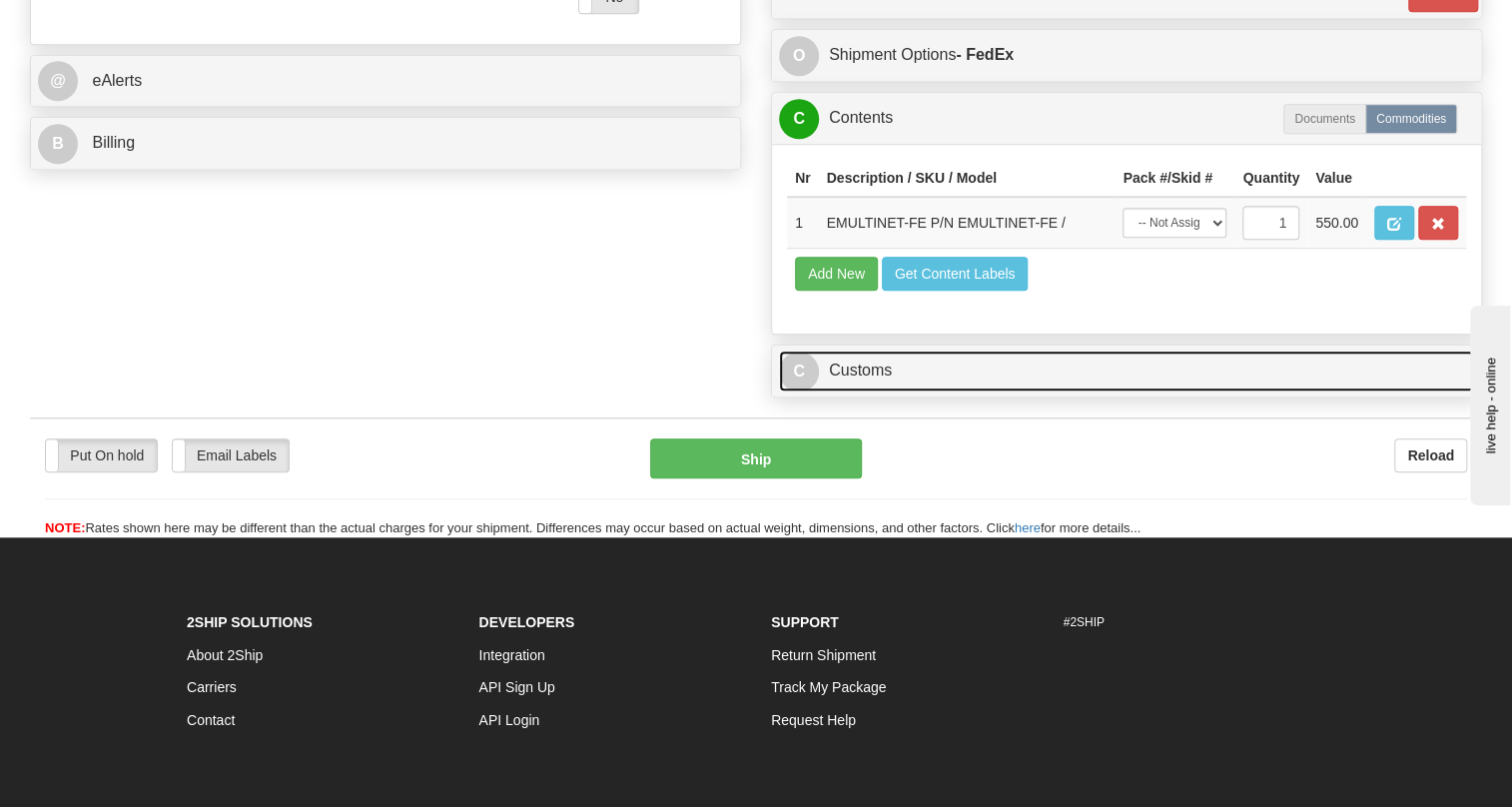 click on "C Customs" at bounding box center (1127, 371) 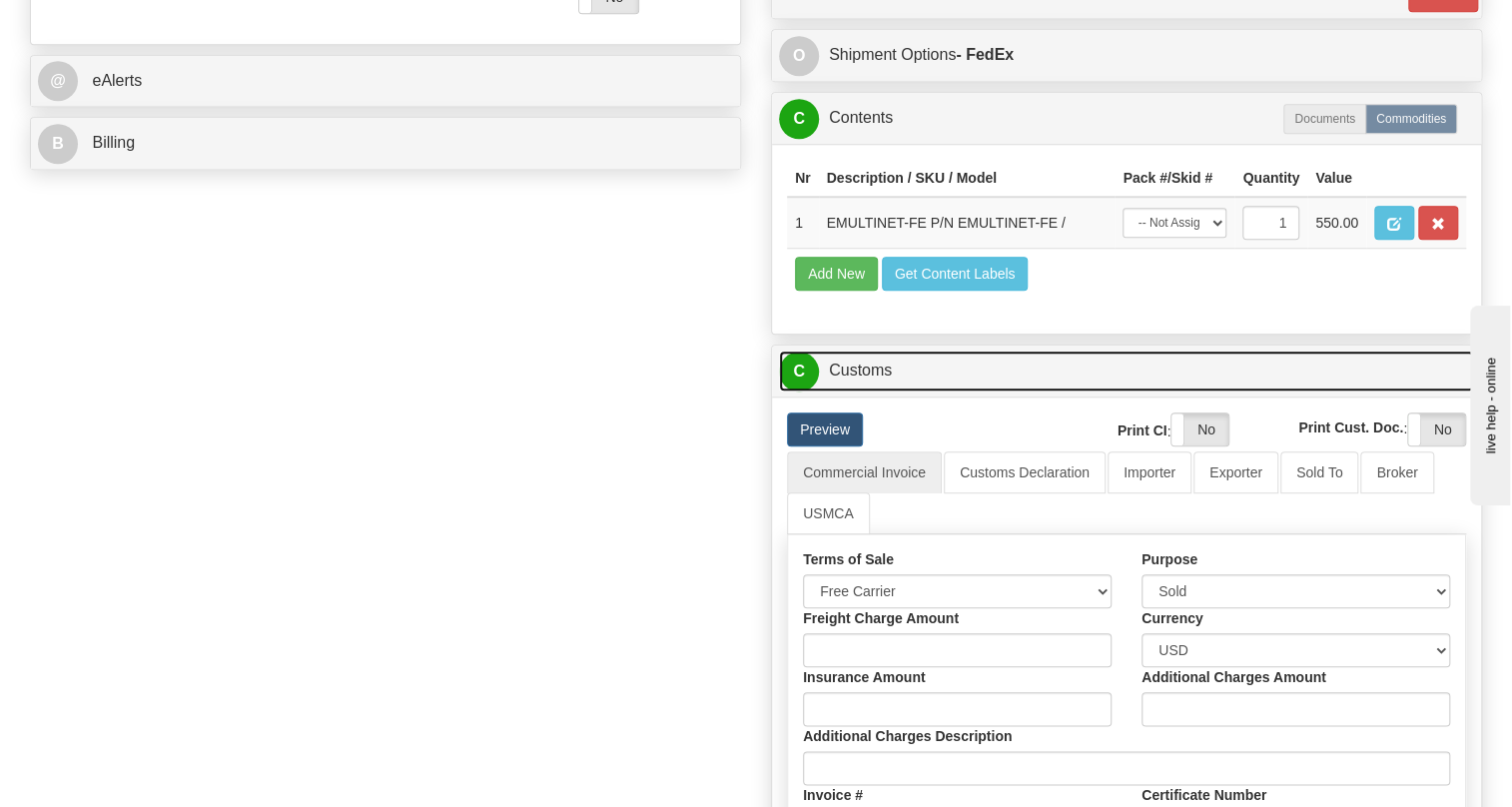 click on "C Customs" at bounding box center [1127, 371] 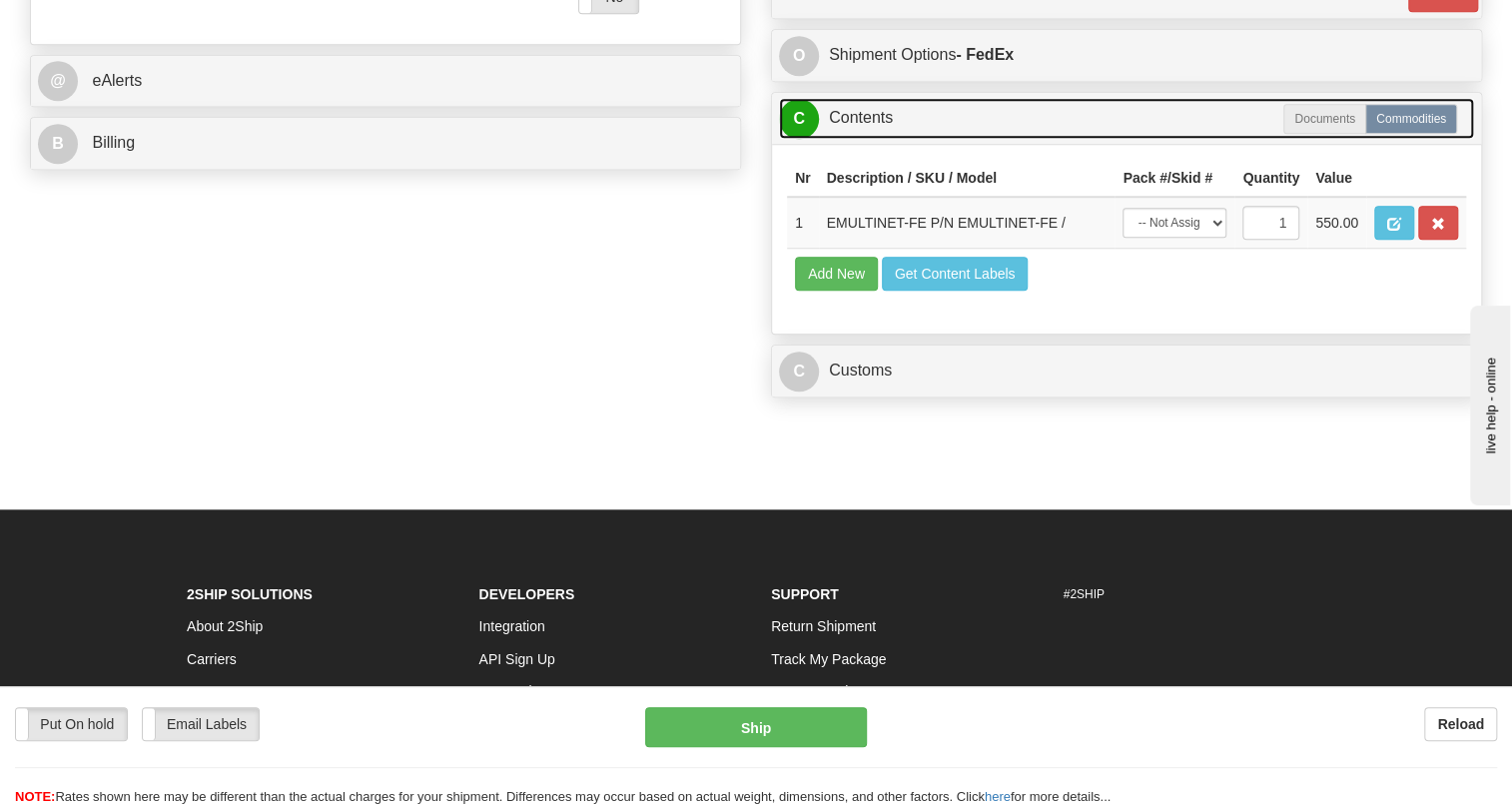 click on "C Contents" at bounding box center (1127, 118) 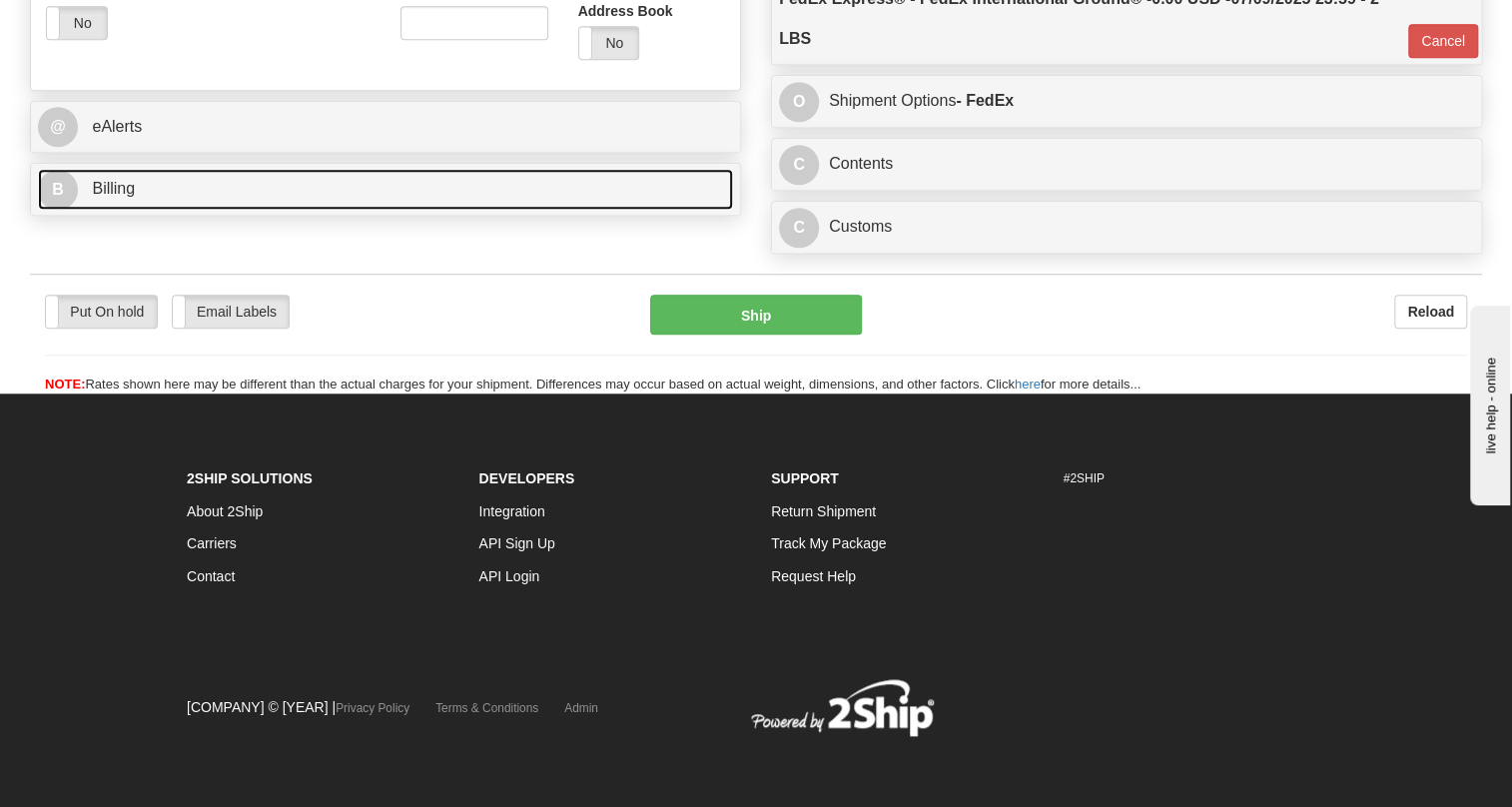 click on "B Billing" at bounding box center [385, 189] 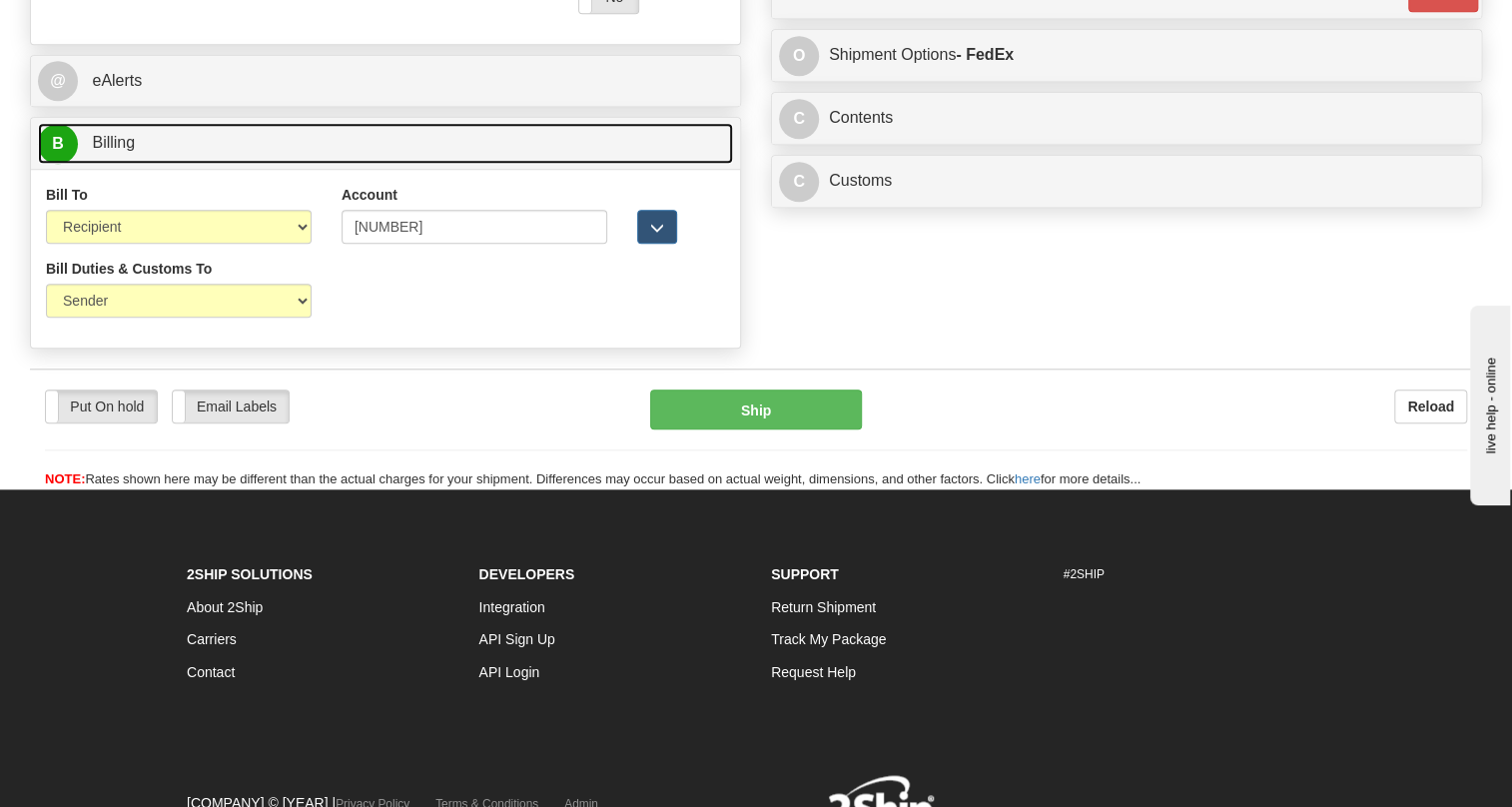click on "B Billing" at bounding box center [385, 143] 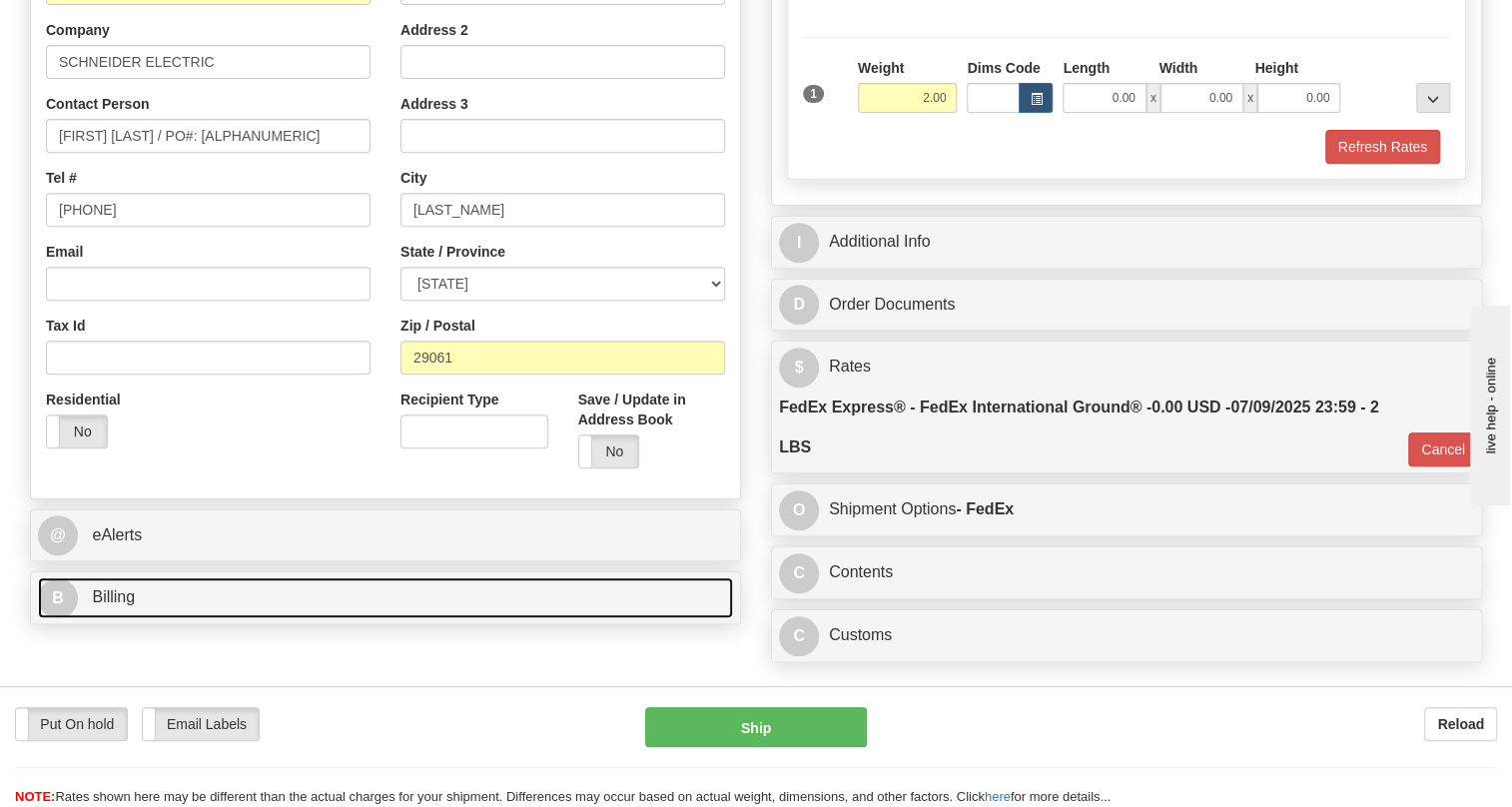 scroll, scrollTop: 300, scrollLeft: 0, axis: vertical 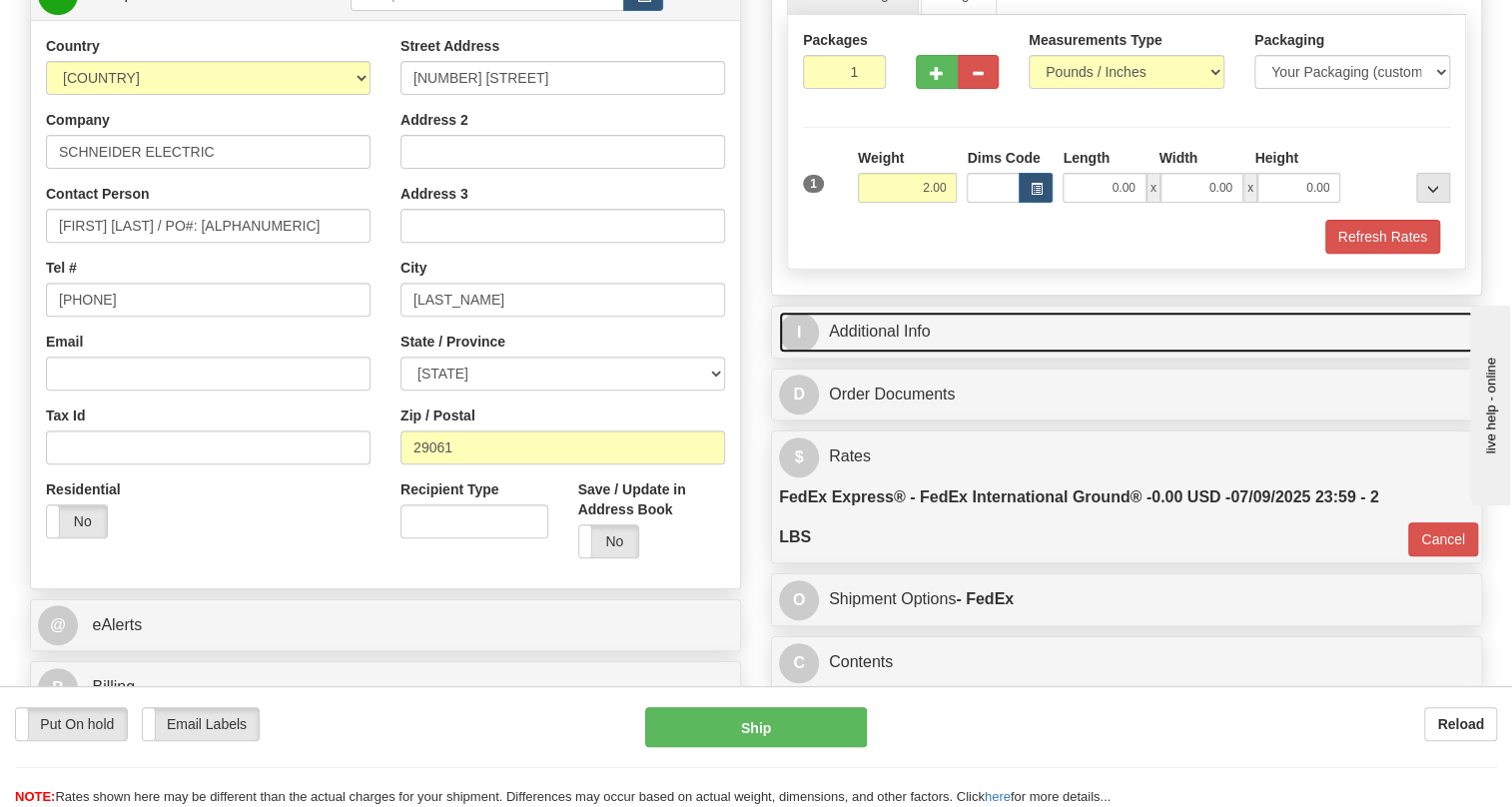 click on "I Additional Info" at bounding box center [1127, 332] 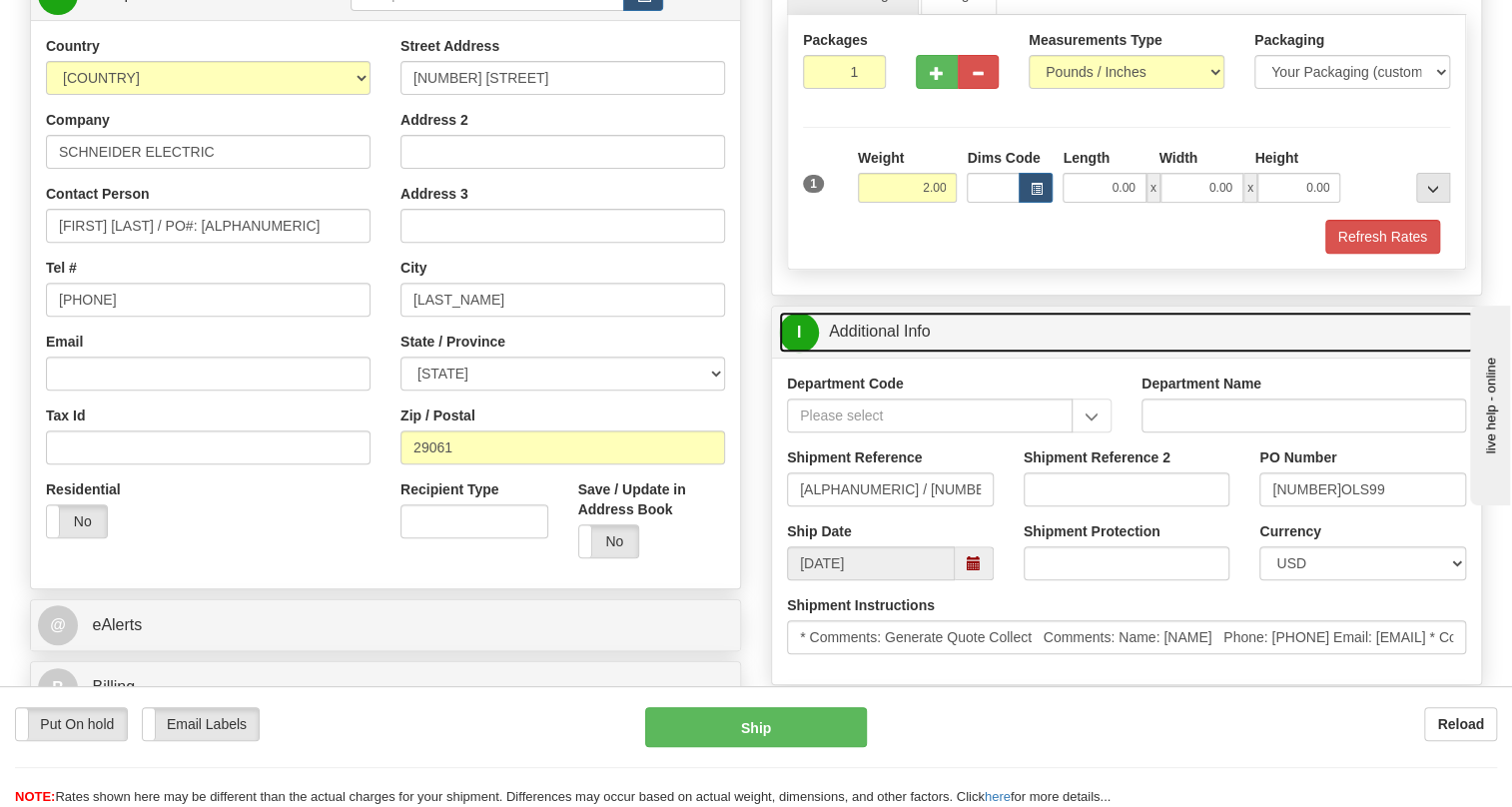 click on "I Additional Info" at bounding box center (1127, 332) 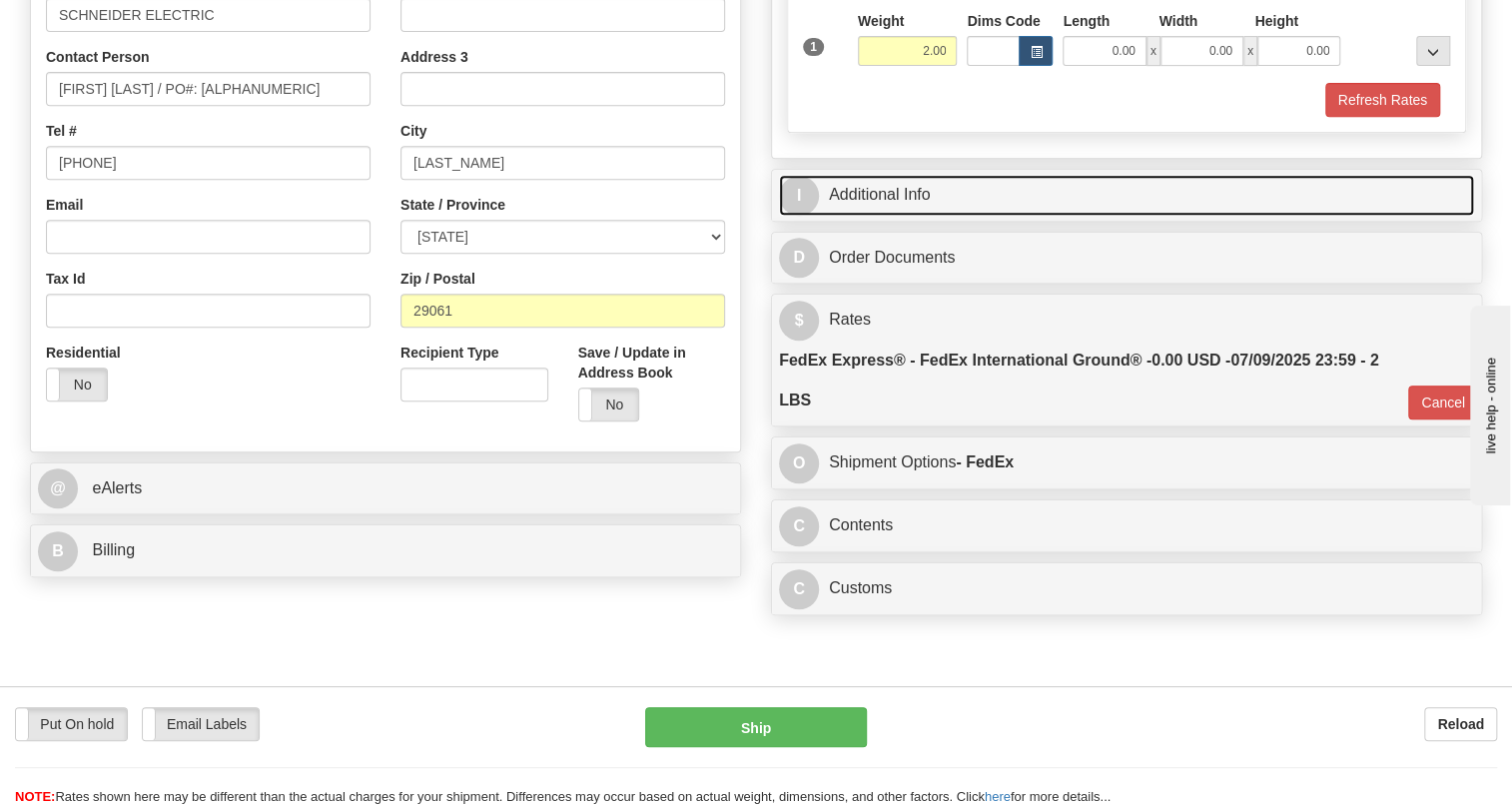 scroll, scrollTop: 480, scrollLeft: 0, axis: vertical 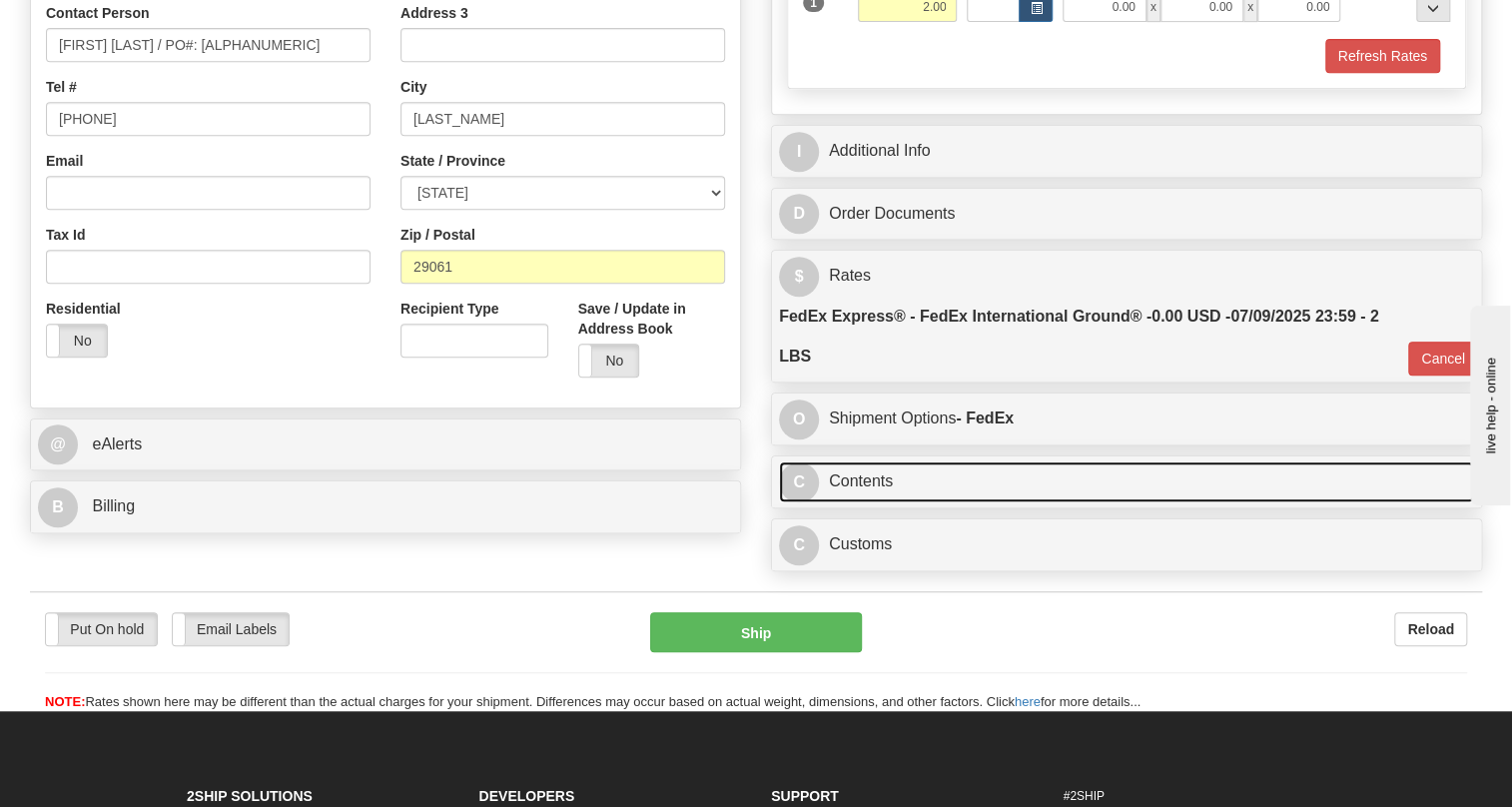 drag, startPoint x: 858, startPoint y: 529, endPoint x: 1063, endPoint y: 516, distance: 205.41178 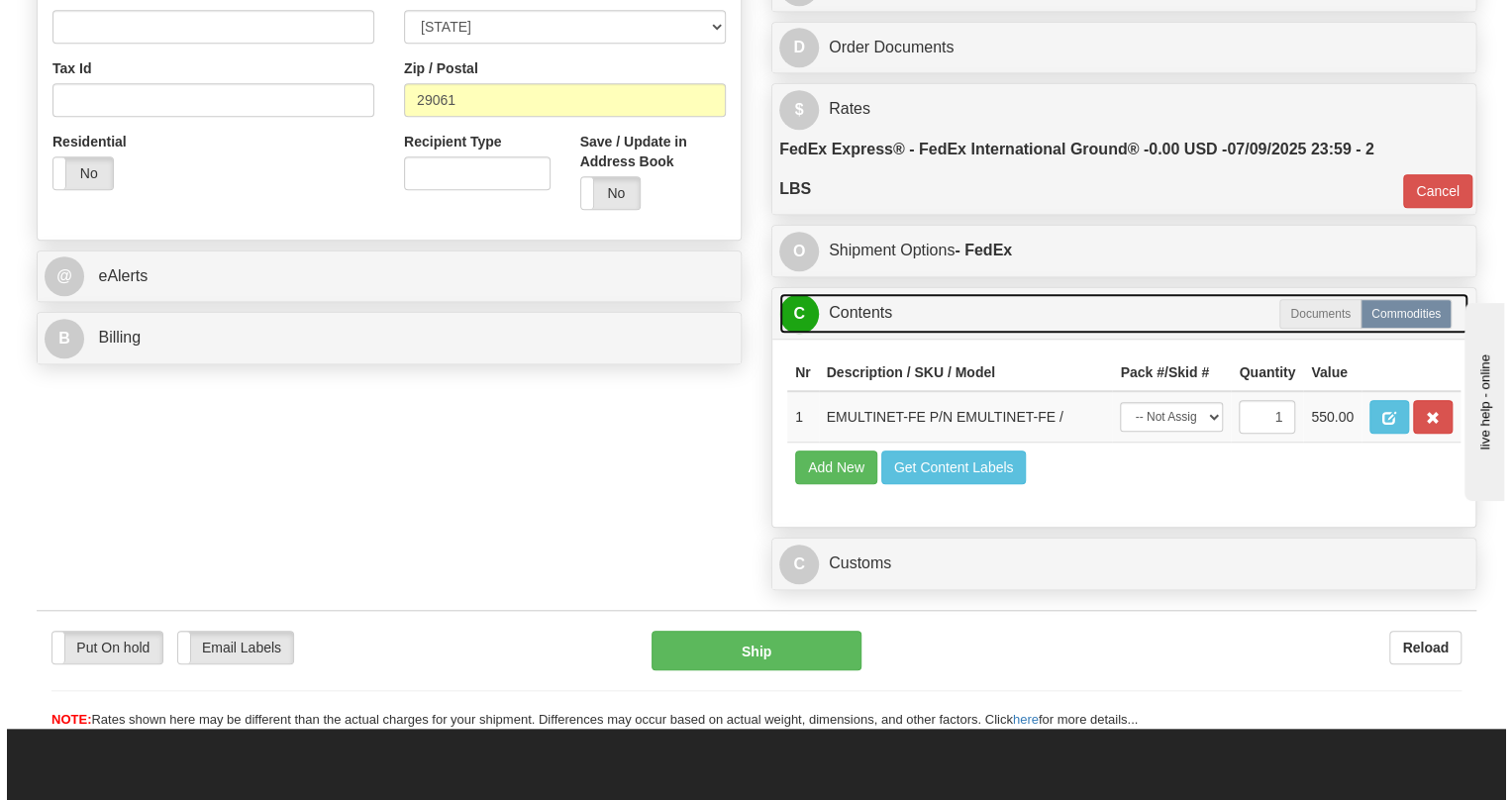scroll, scrollTop: 656, scrollLeft: 0, axis: vertical 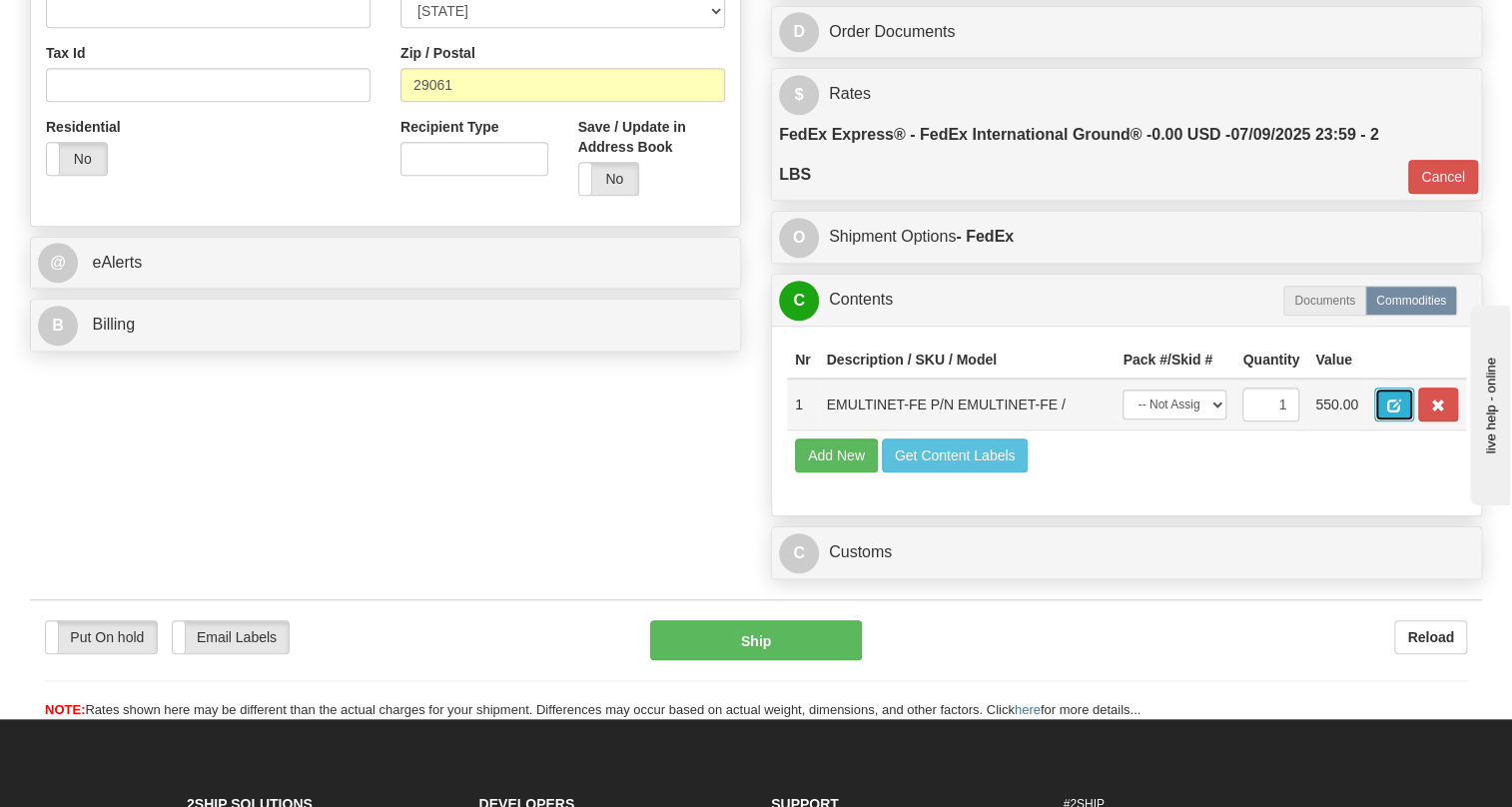 click at bounding box center [1394, 405] 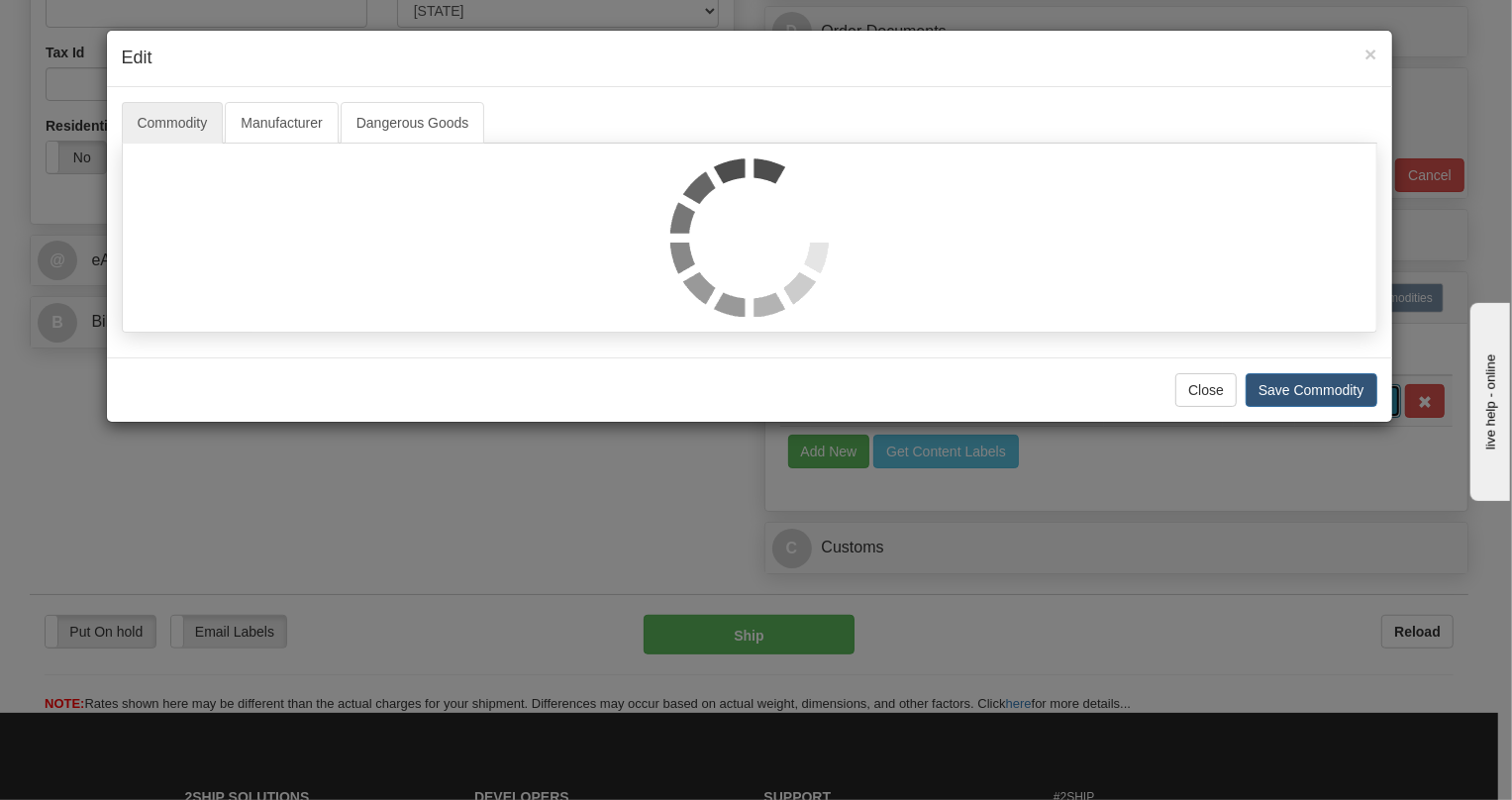 scroll, scrollTop: 0, scrollLeft: 0, axis: both 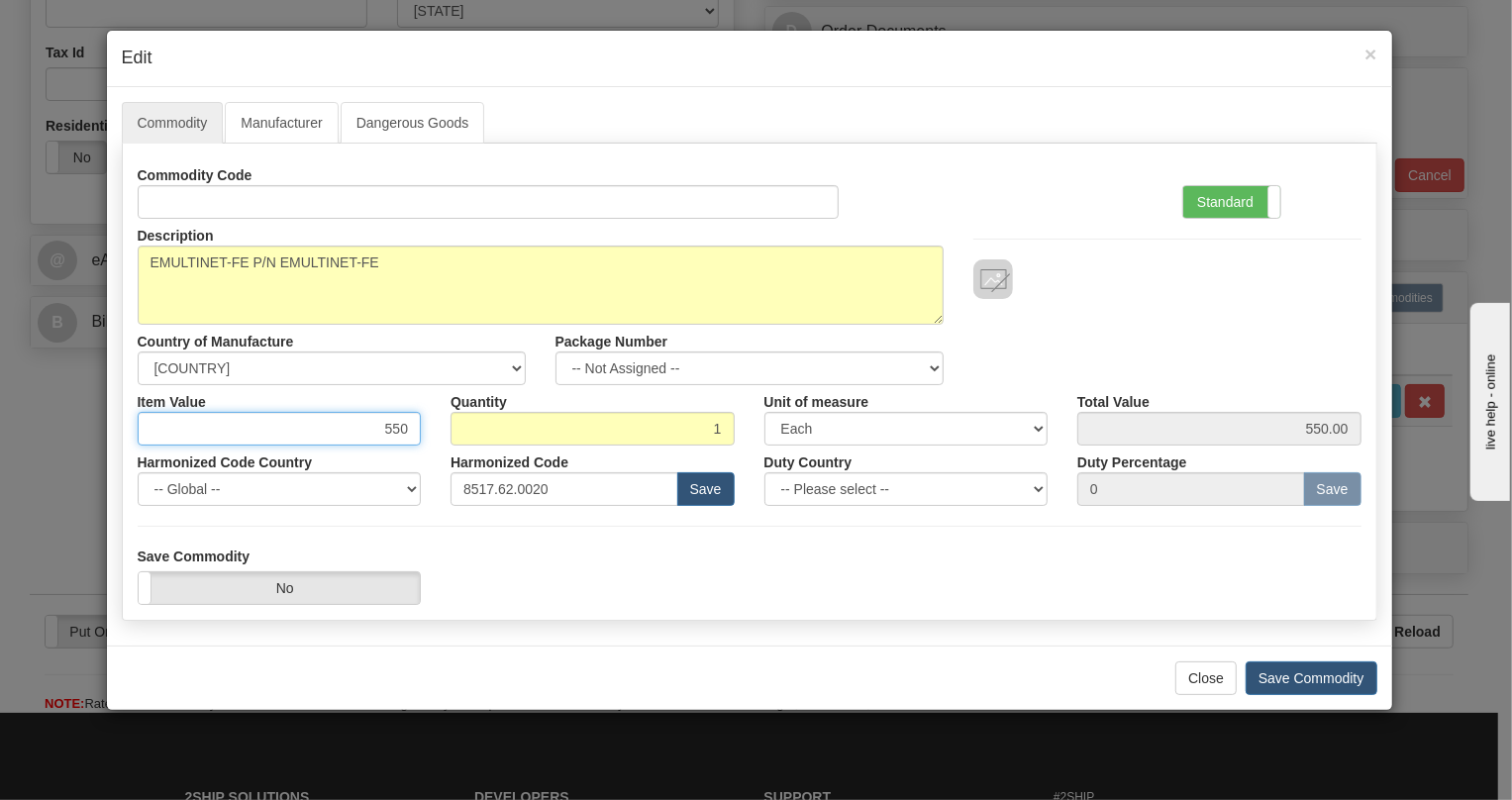 click on "550" at bounding box center (279, 429) 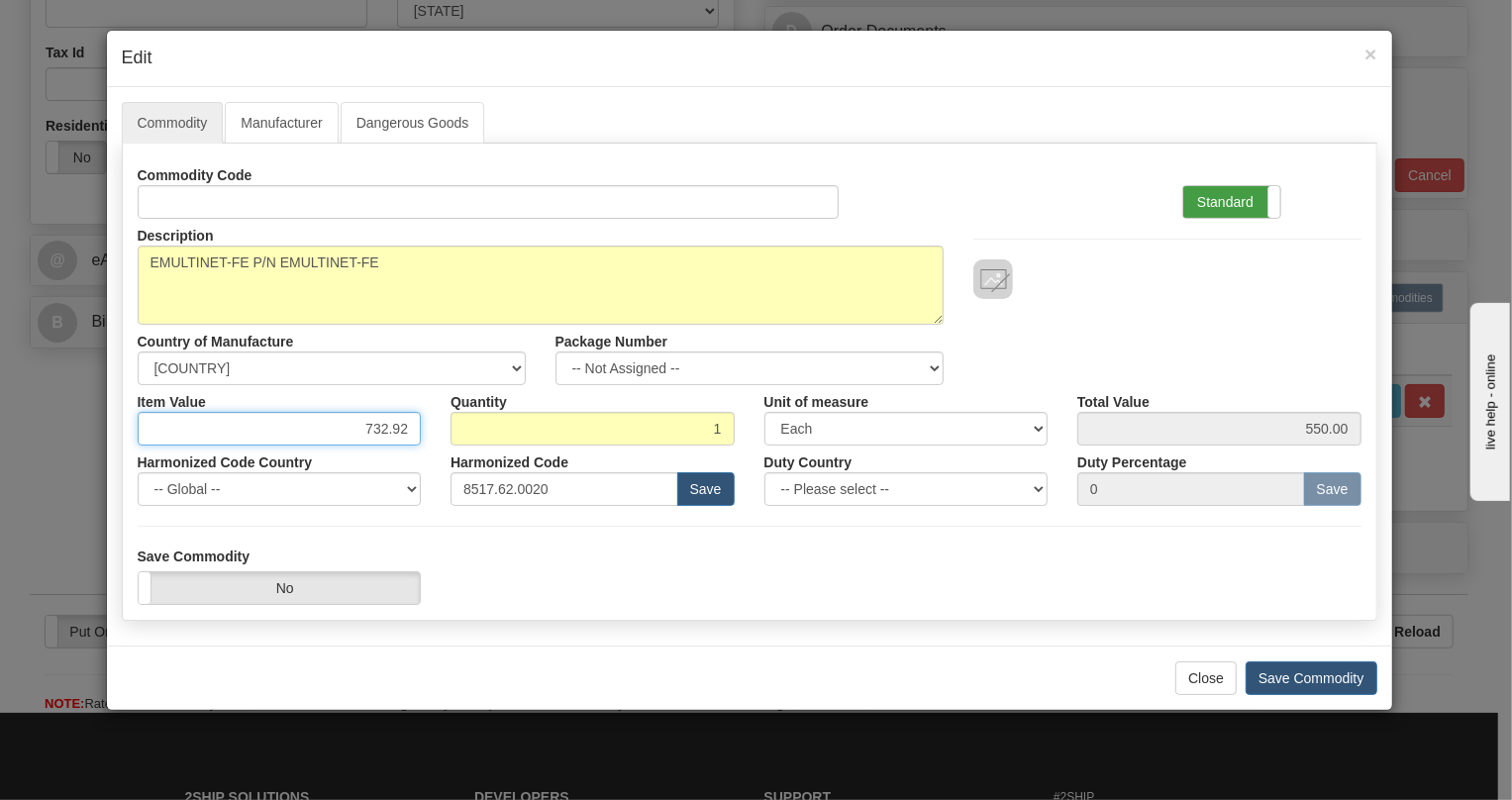 type on "732.92" 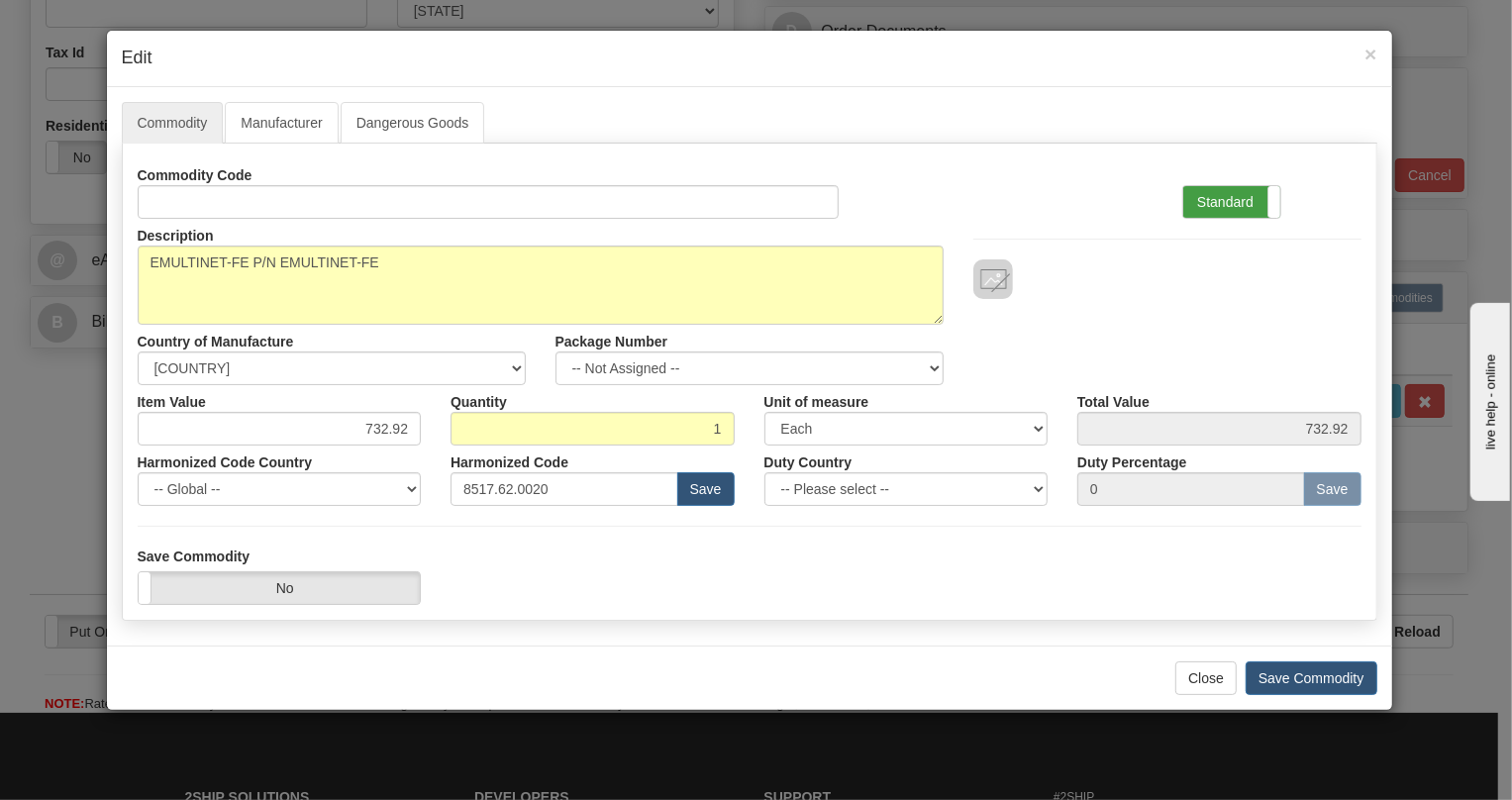 click on "Standard" at bounding box center (1232, 202) 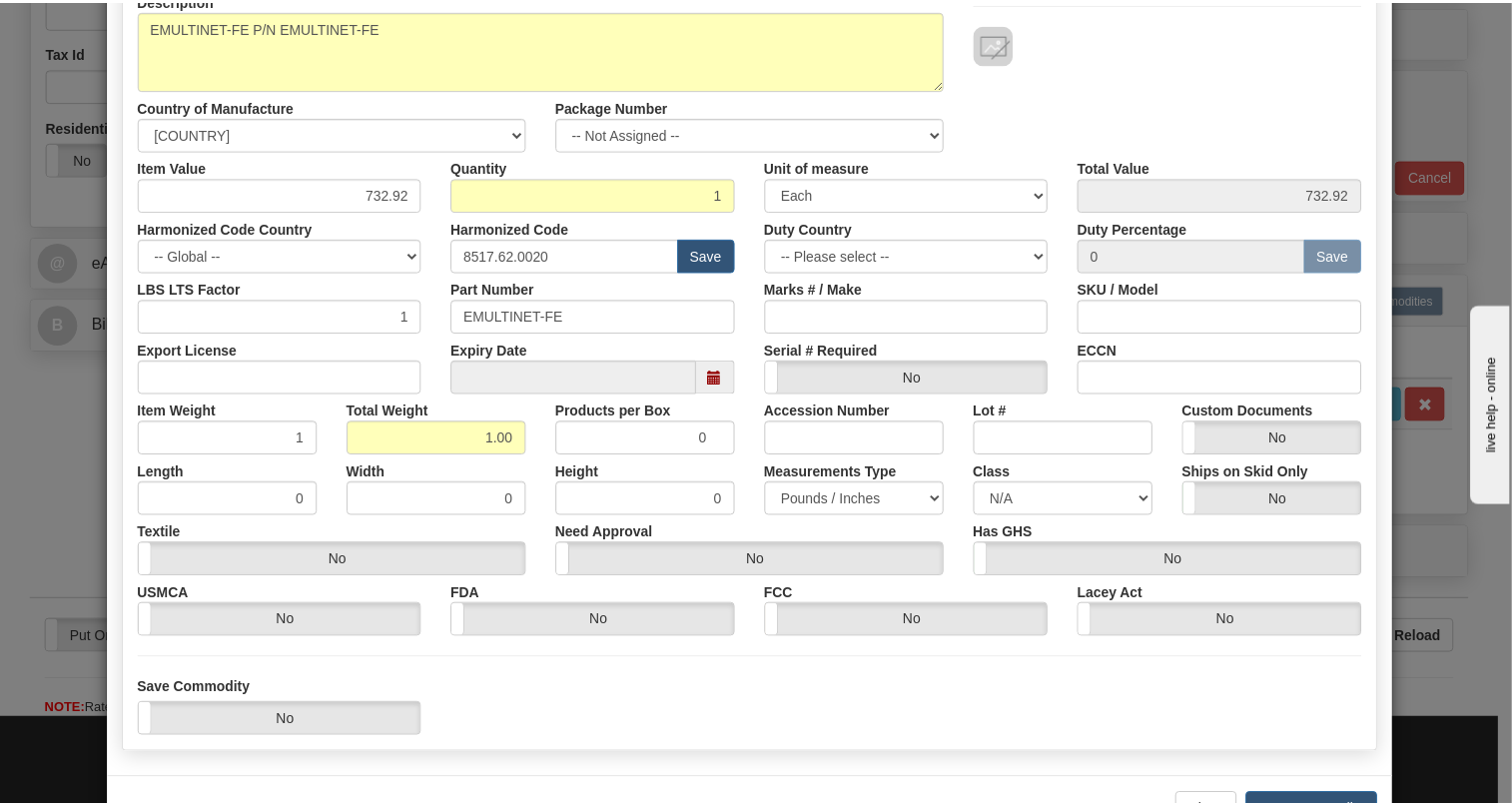 scroll, scrollTop: 304, scrollLeft: 0, axis: vertical 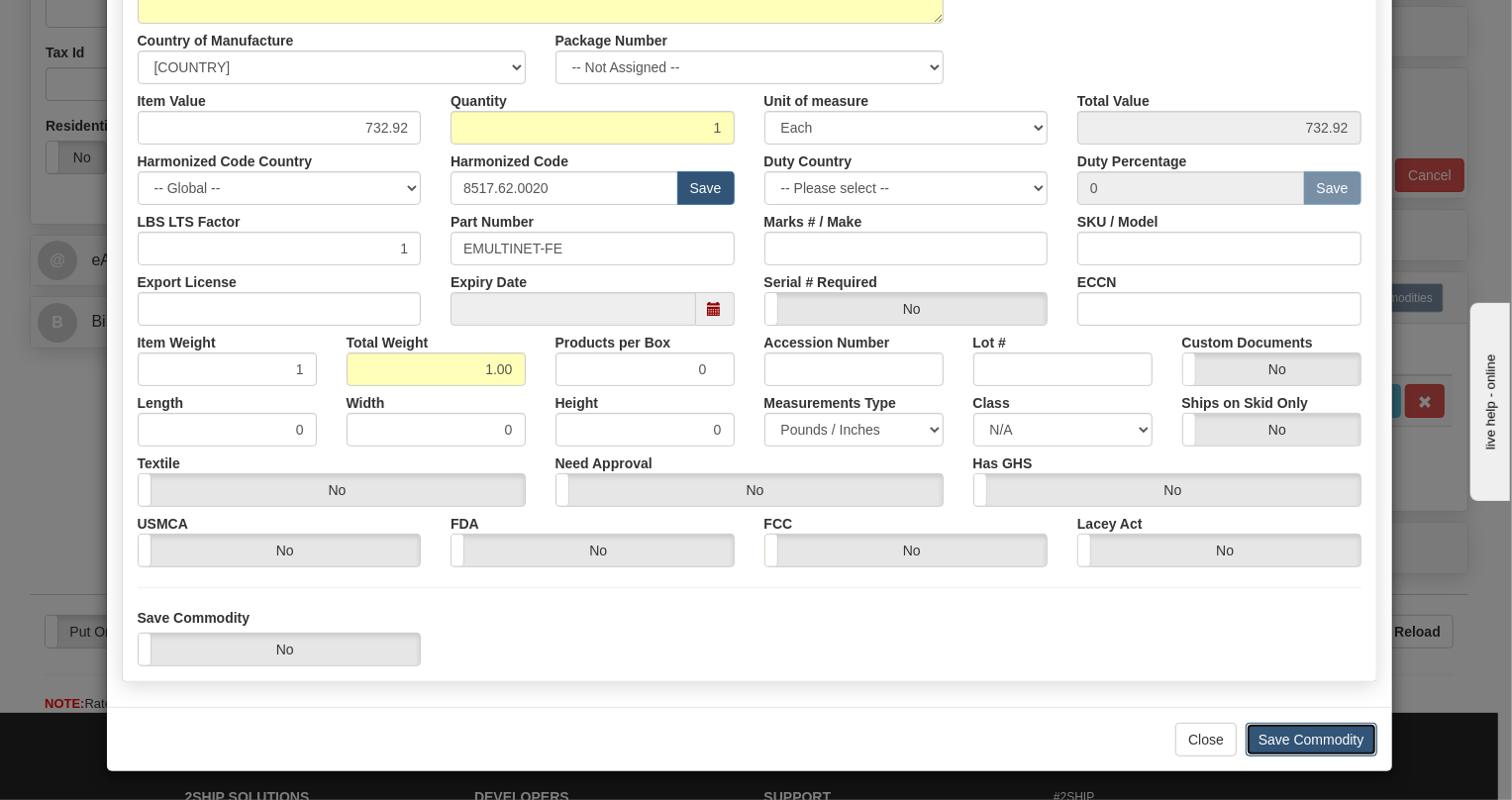click on "Save Commodity" at bounding box center (1311, 740) 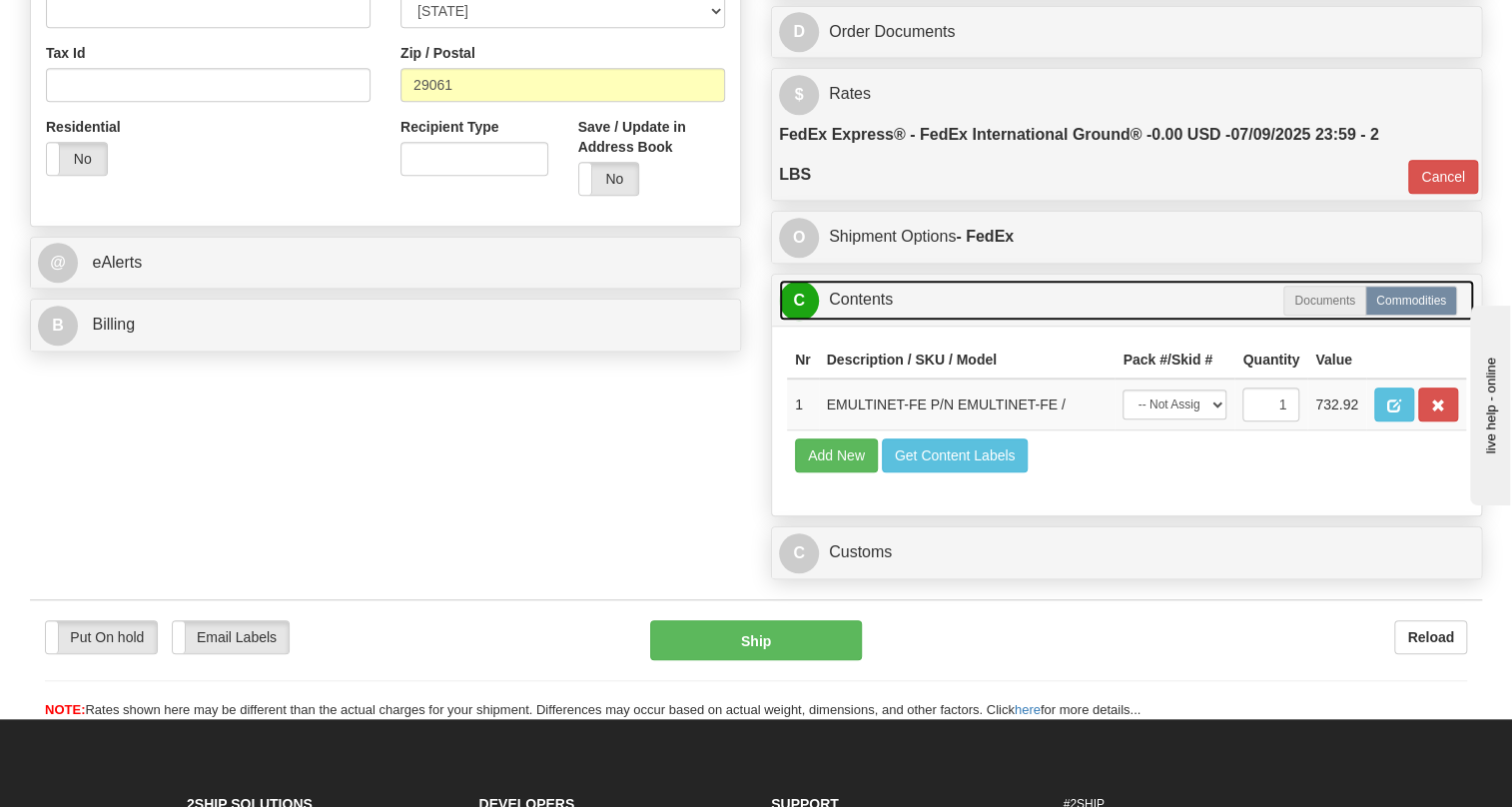 click on "C Contents" at bounding box center [1127, 300] 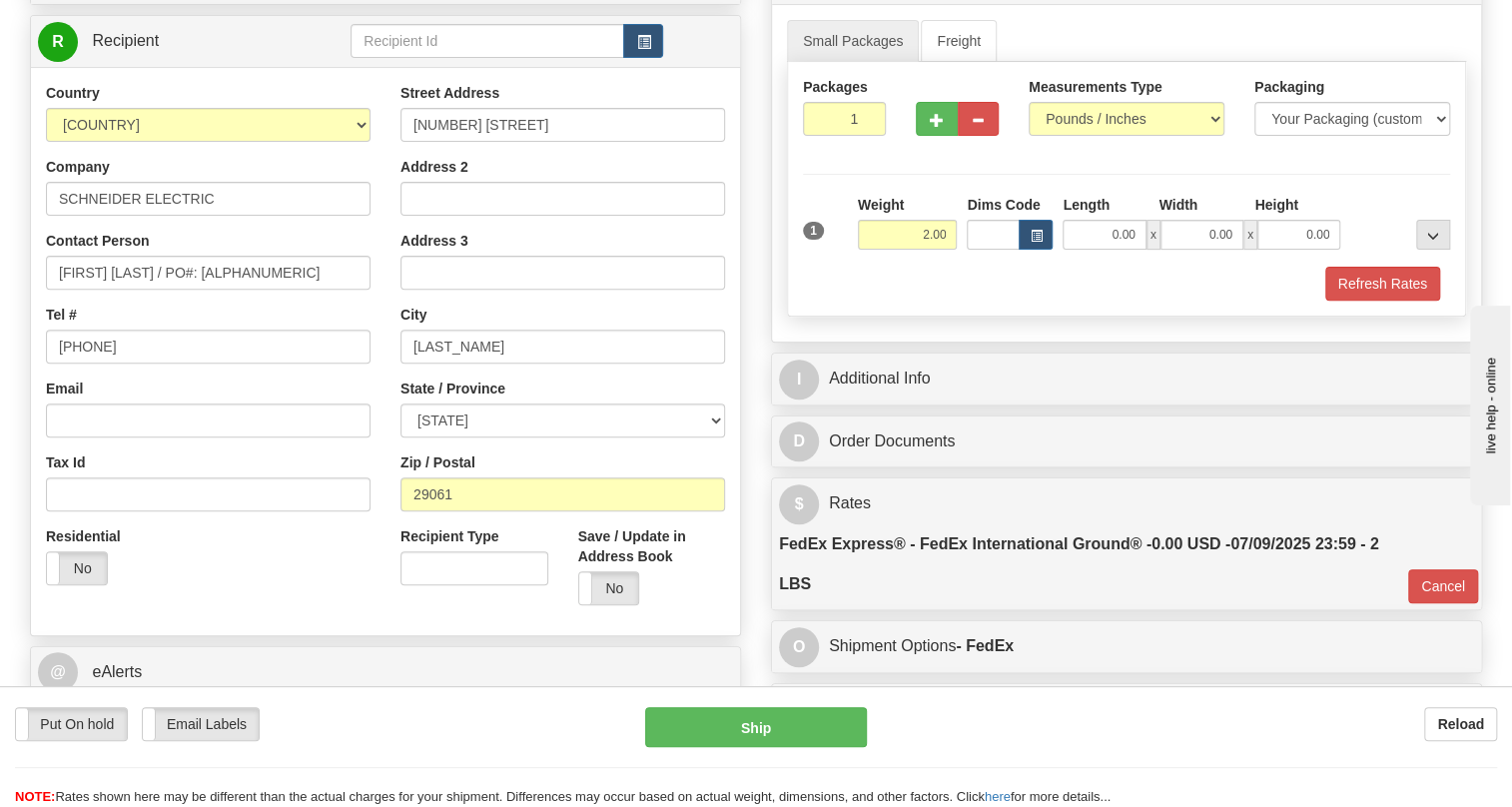 scroll, scrollTop: 209, scrollLeft: 0, axis: vertical 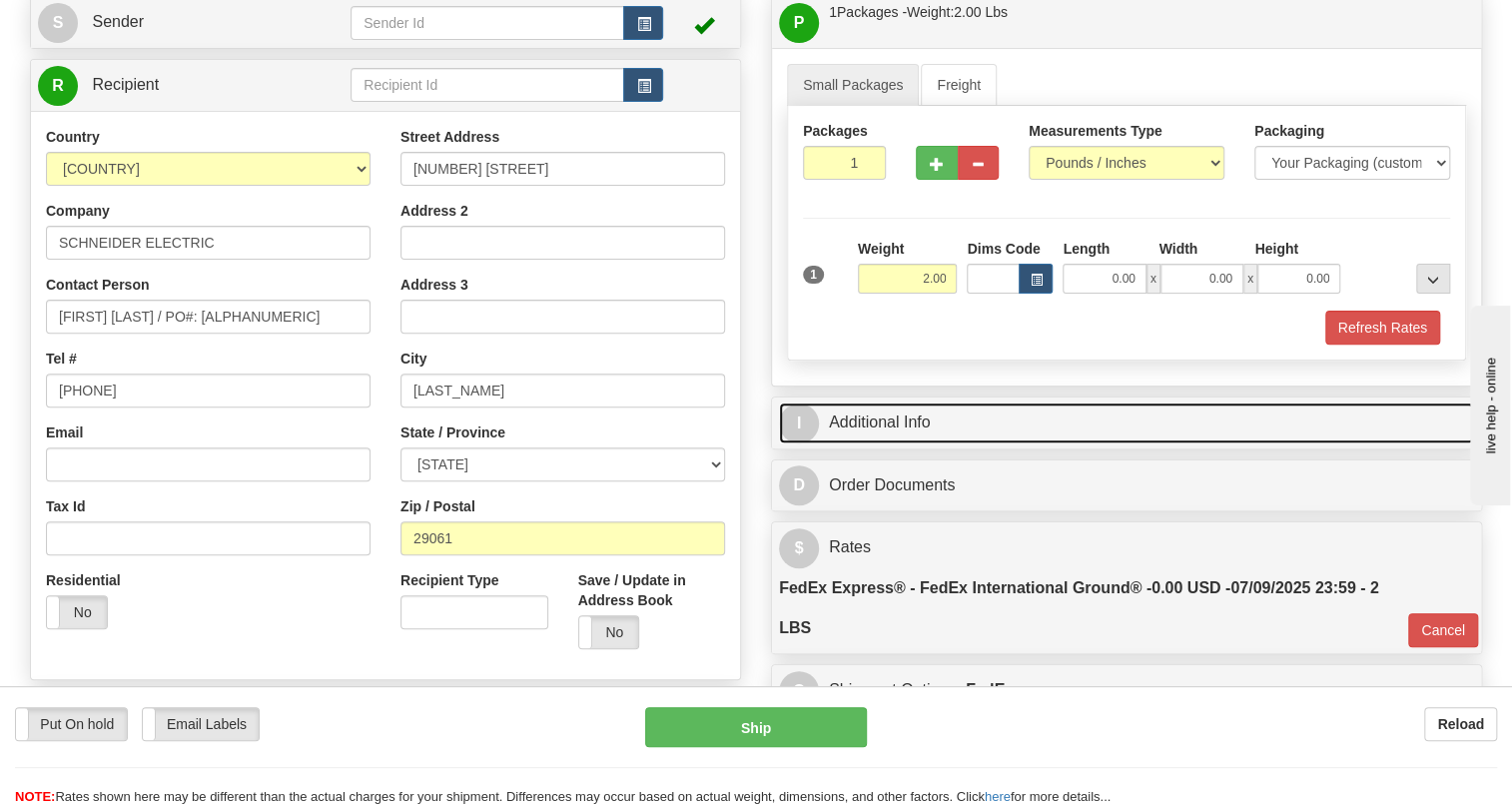 click on "I Additional Info" at bounding box center (1127, 422) 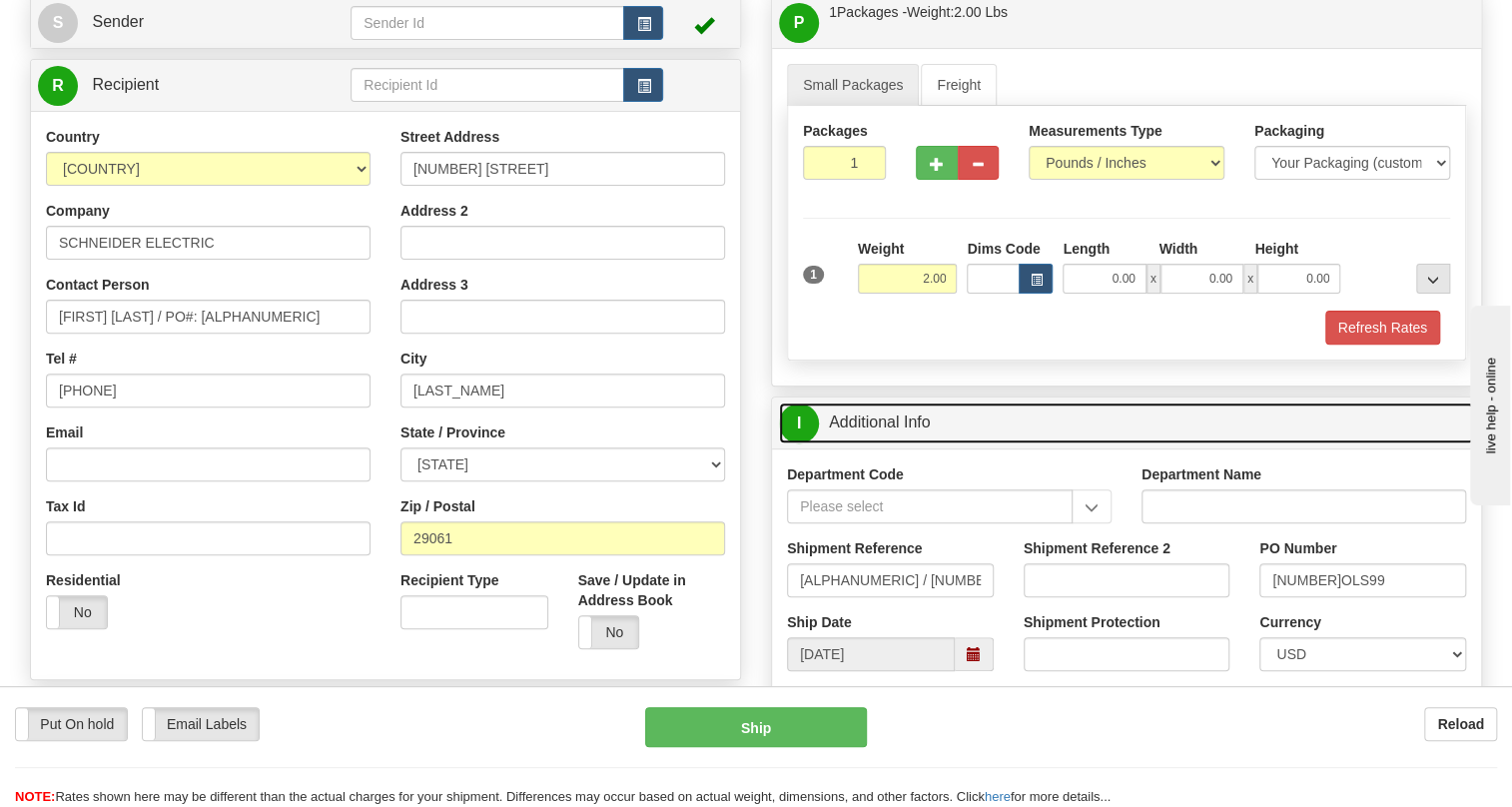 scroll, scrollTop: 300, scrollLeft: 0, axis: vertical 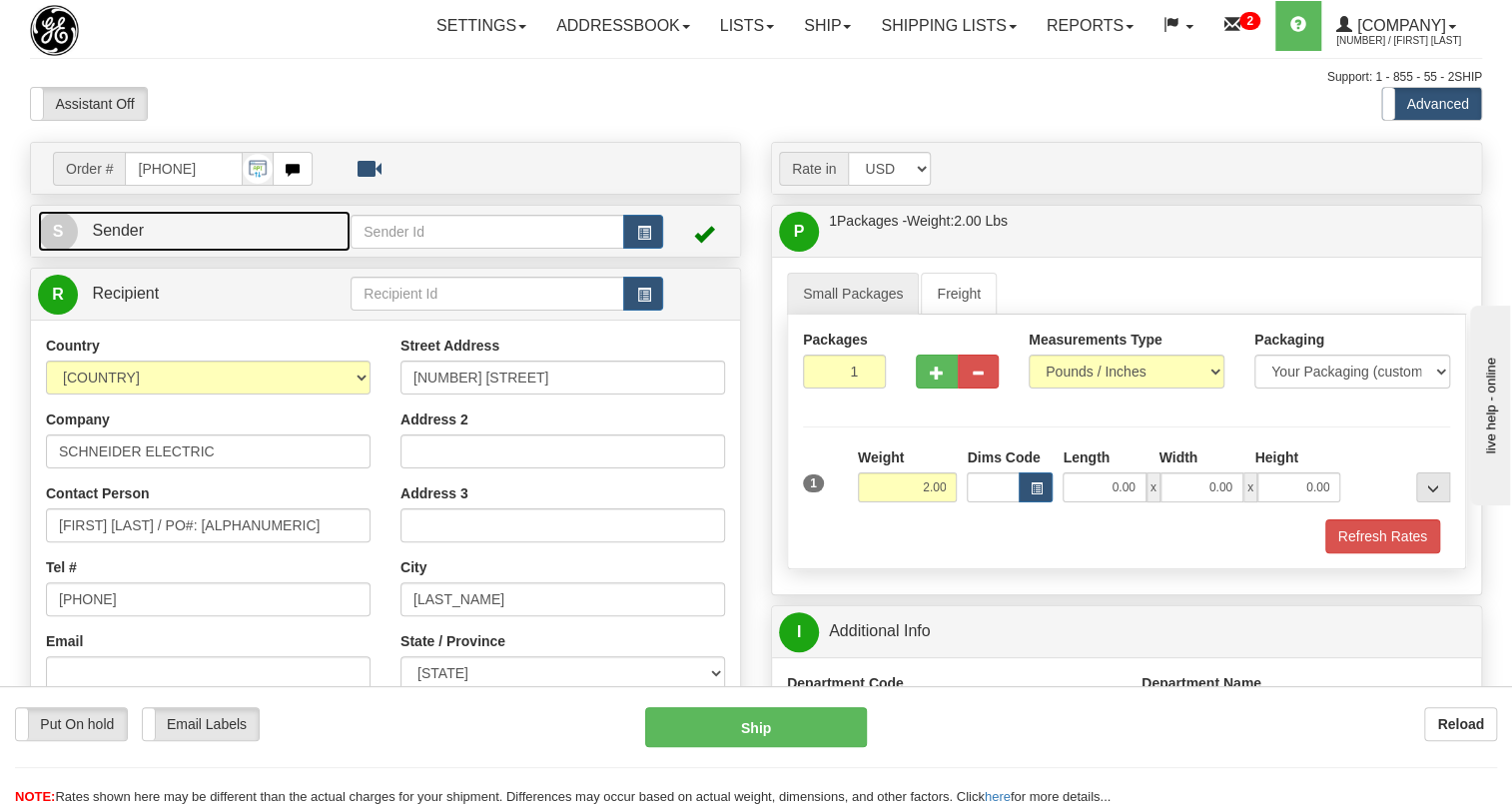 click on "Sender" at bounding box center (118, 230) 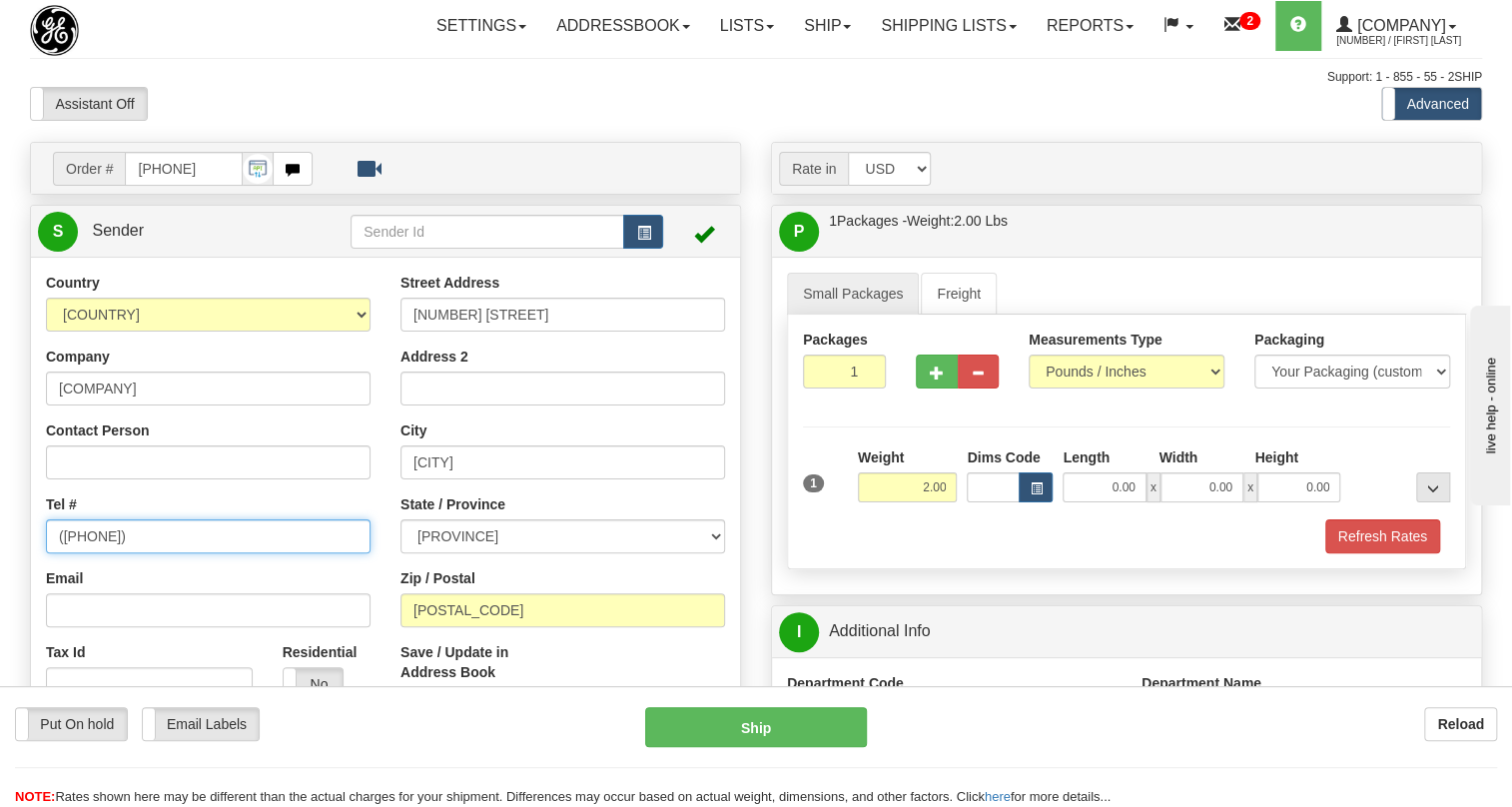 click on "(779)7960565" at bounding box center [208, 536] 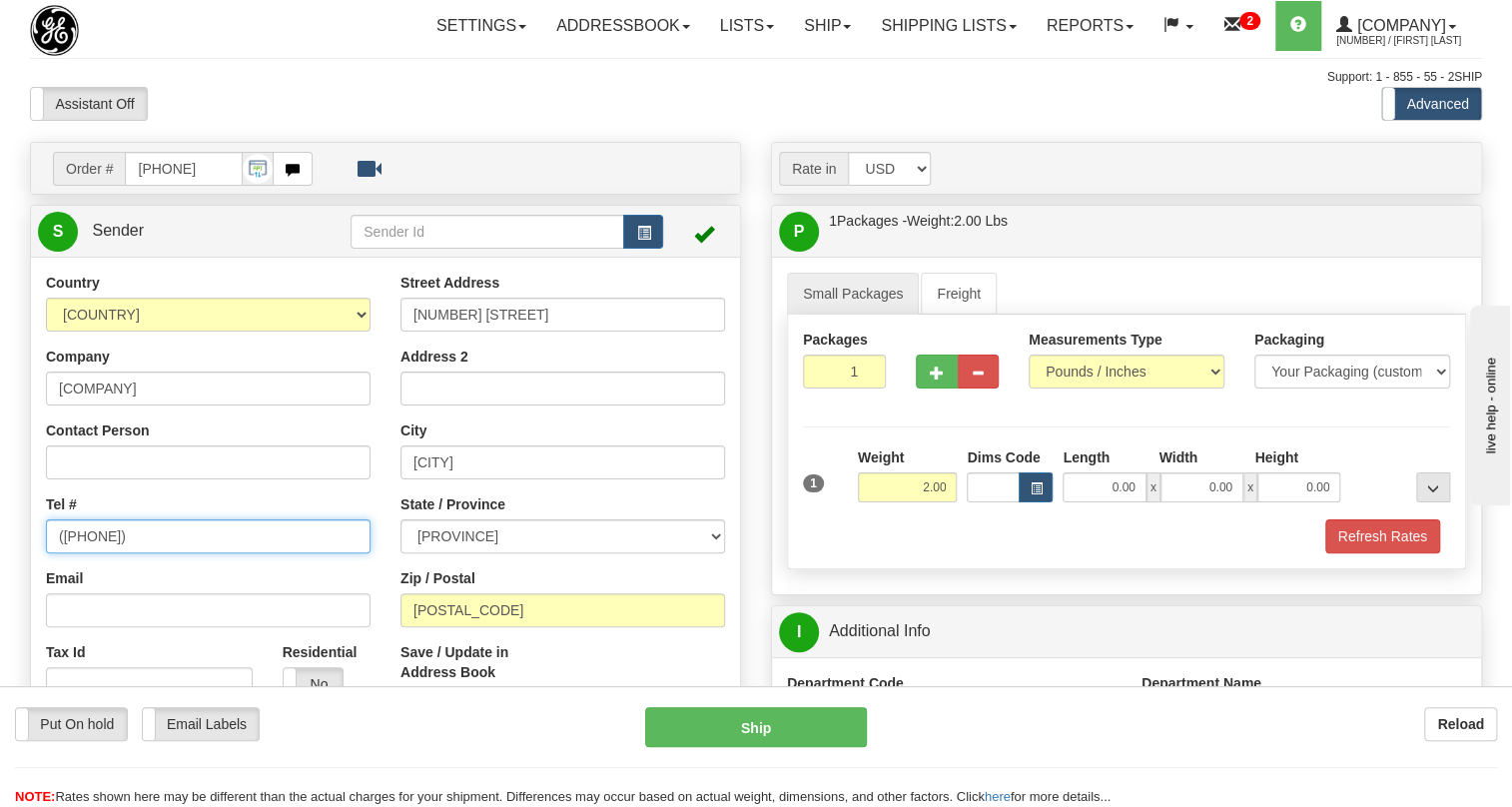 paste on "[PHONE]" 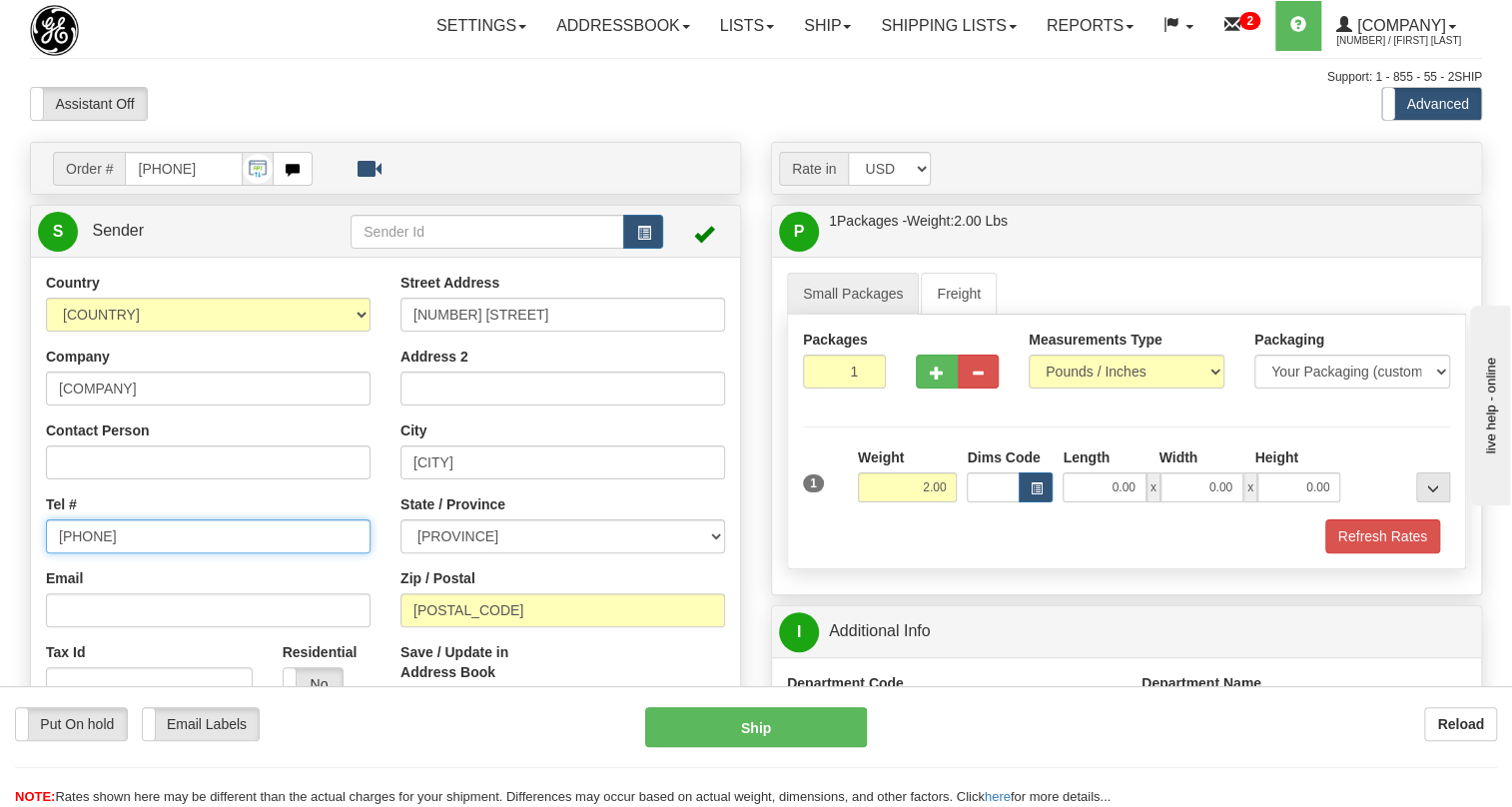 type on "[PHONE]" 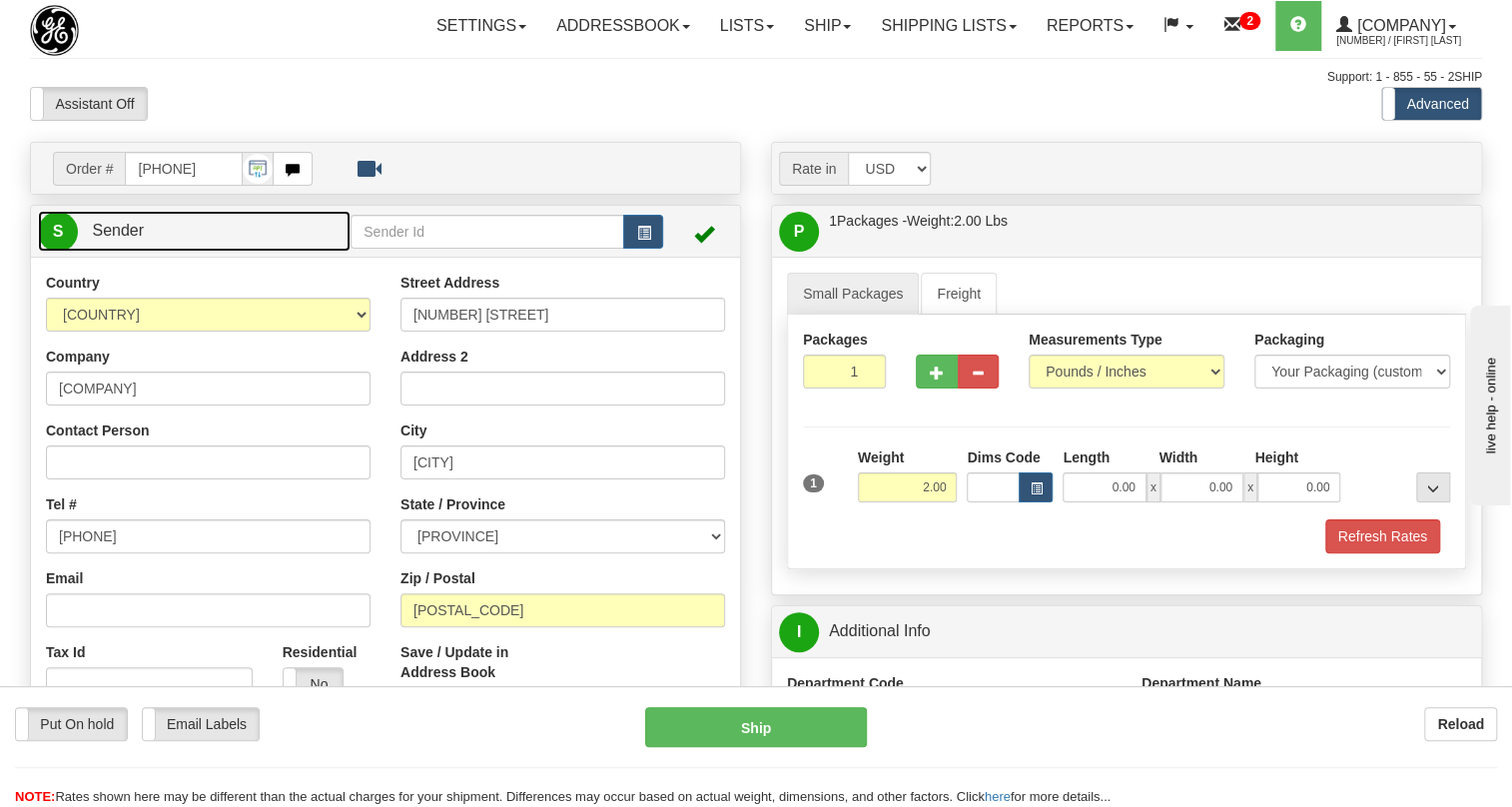 click on "Sender" at bounding box center (118, 230) 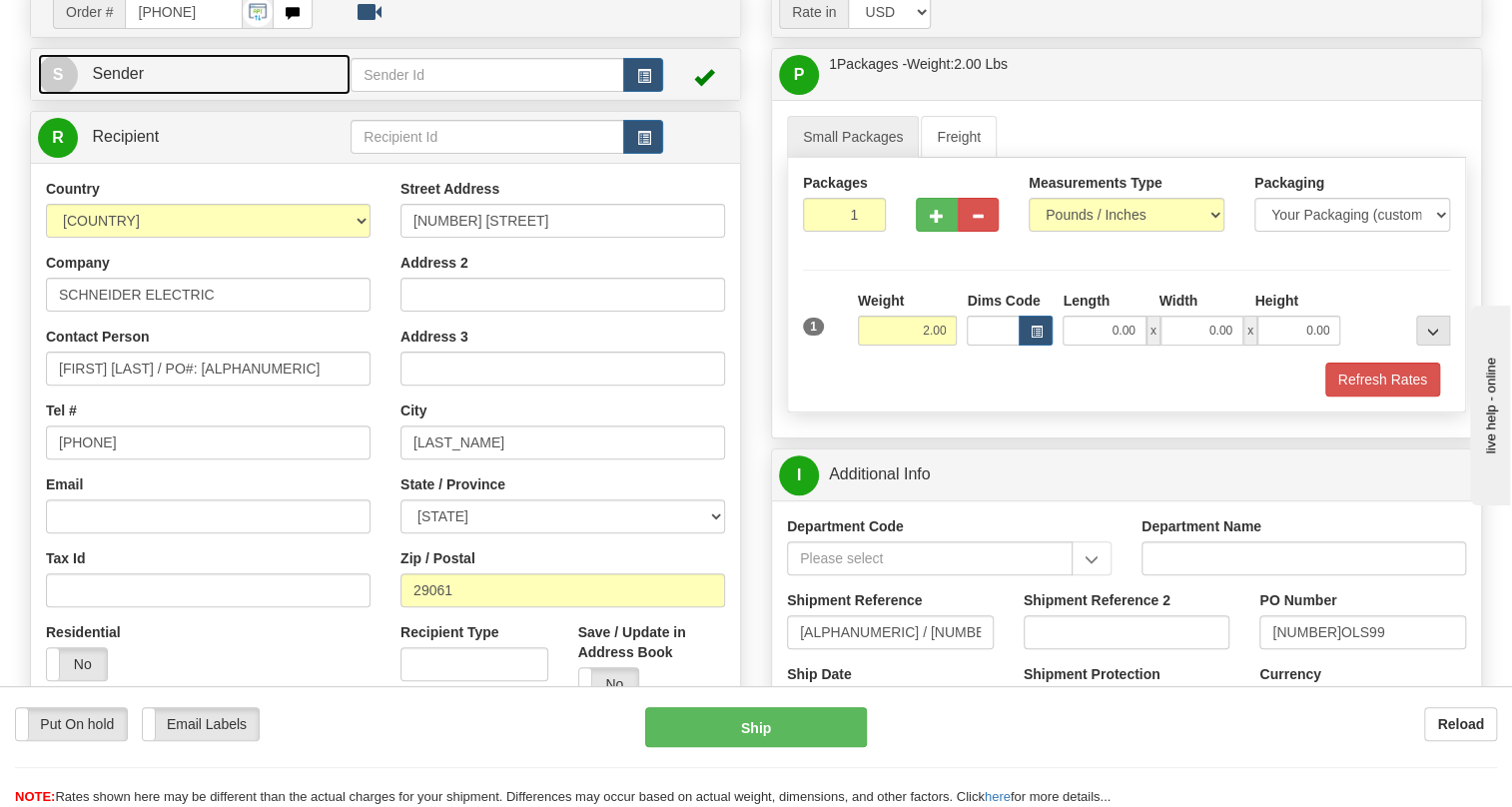 scroll, scrollTop: 181, scrollLeft: 0, axis: vertical 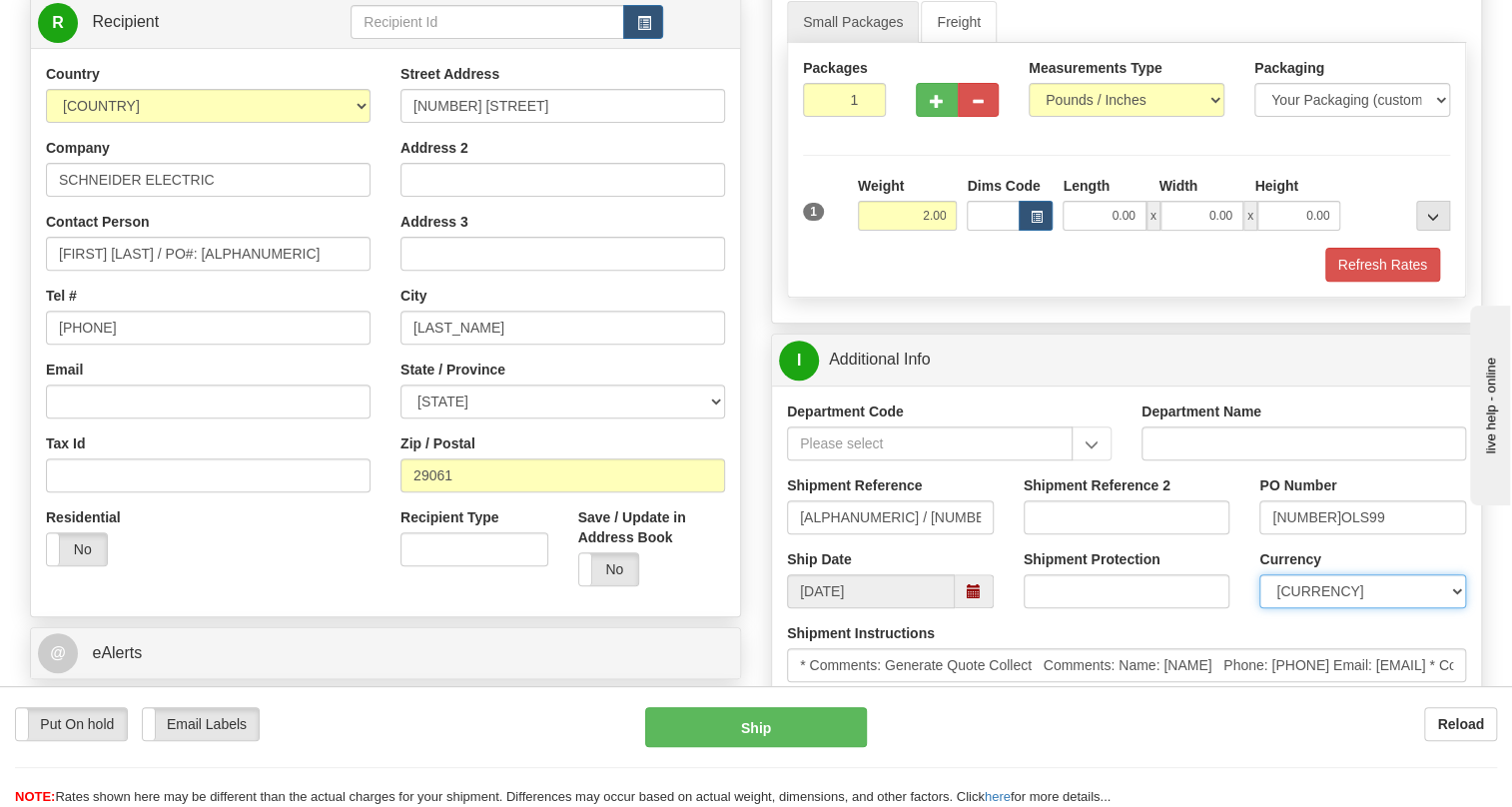 click on "CAD
USD
EUR
ZAR
RON
ANG
ARN
AUD
AUS
AWG
BBD
BFR
BGN
BHD
BMD
BND
BRC
BRL
CHP
CKZ
CNY
CYL
DFL
DHS
DKK
DMK
DRA
ECD
EGP
ESC
FFR
FIM
GBP
GTQ
HKD
INR
IRL
IRR
JAD
JYE
KPW
KUD
LFR
LIT
MOP
MYR
NMP
NOK
NTD
NZD
PHP
PLN
PTS
RDD
SAR
SEK
SFR
SID
THB
TRL
TTD
UKL
UYP
VEB
WON
CHF
ISK
AED
CZK
IDR
SGD" at bounding box center (1362, 591) 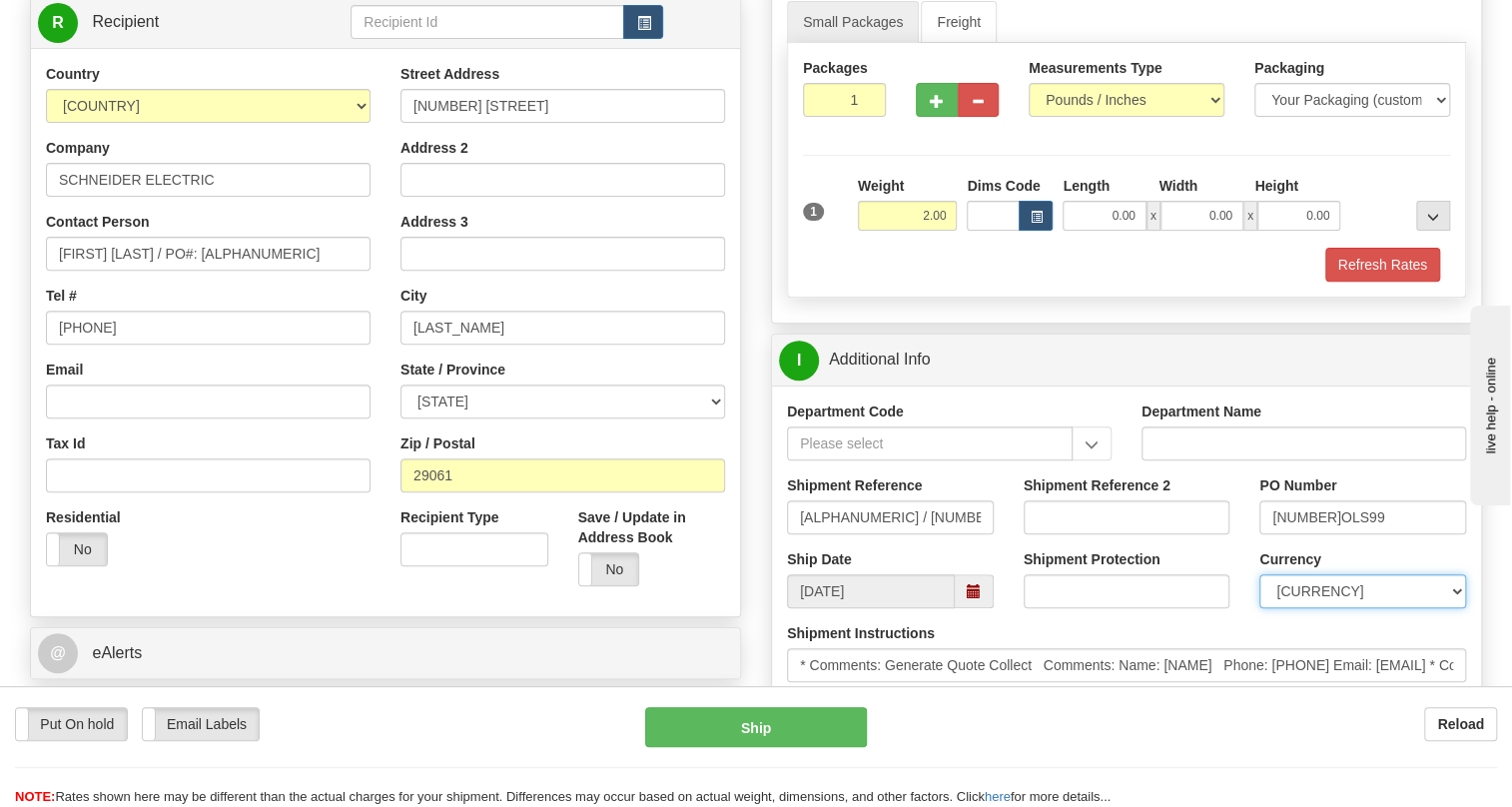 select on "1" 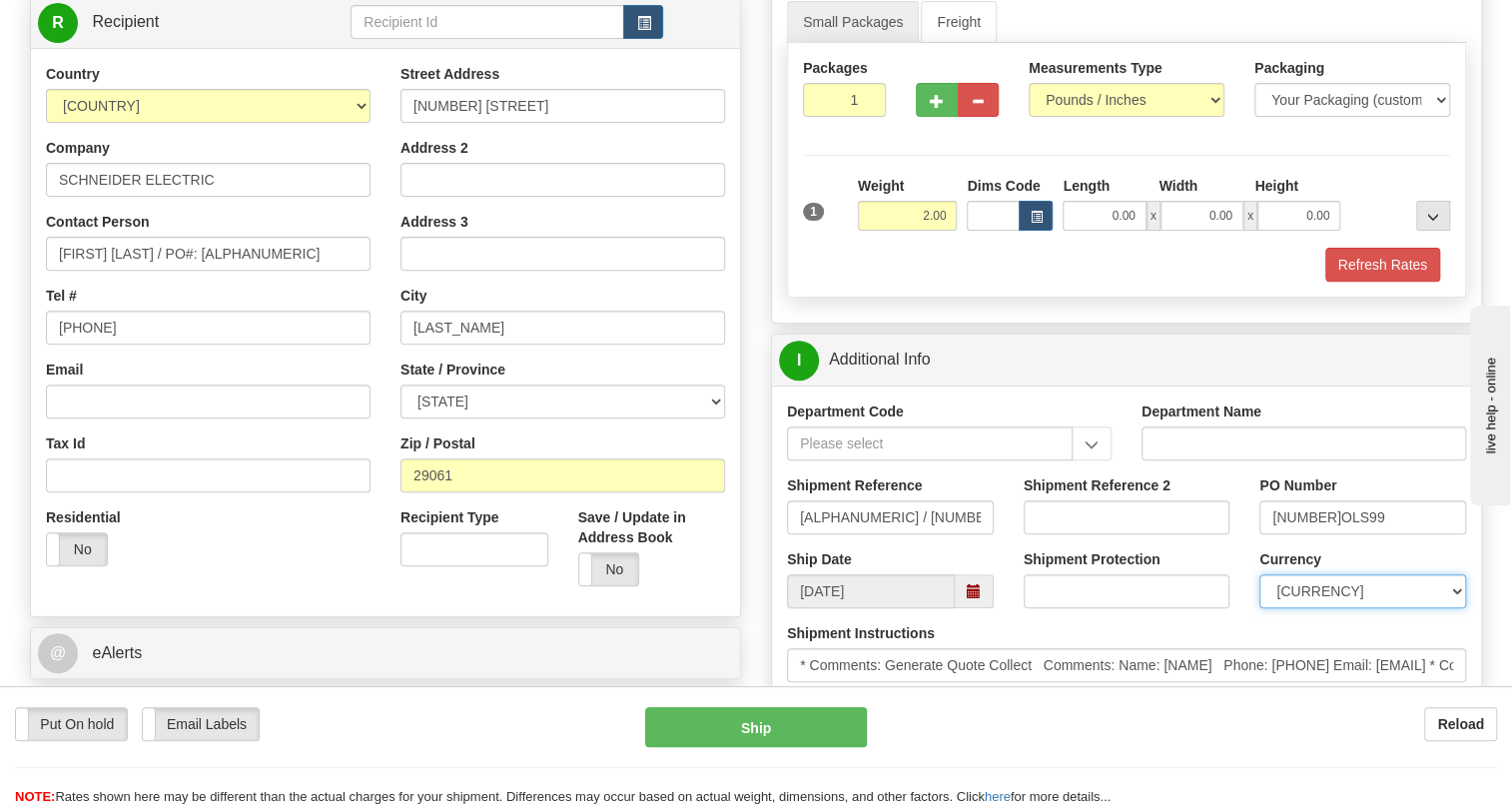 click on "CAD
USD
EUR
ZAR
RON
ANG
ARN
AUD
AUS
AWG
BBD
BFR
BGN
BHD
BMD
BND
BRC
BRL
CHP
CKZ
CNY
CYL
DFL
DHS
DKK
DMK
DRA
ECD
EGP
ESC
FFR
FIM
GBP
GTQ
HKD
INR
IRL
IRR
JAD
JYE
KPW
KUD
LFR
LIT
MOP
MYR
NMP
NOK
NTD
NZD
PHP
PLN
PTS
RDD
SAR
SEK
SFR
SID
THB
TRL
TTD
UKL
UYP
VEB
WON
CHF
ISK
AED
CZK
IDR
SGD" at bounding box center (1362, 591) 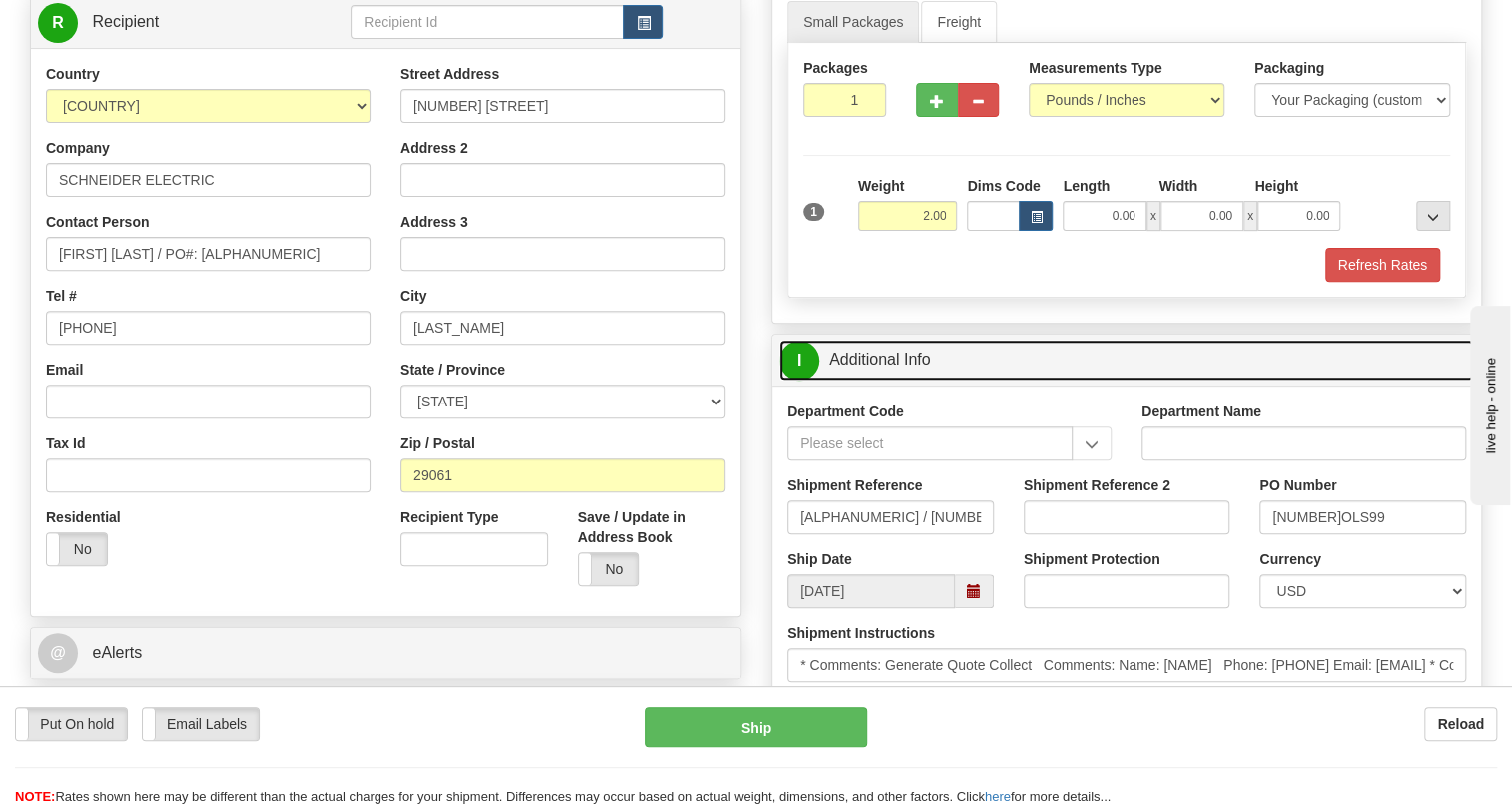 click on "I Additional Info" at bounding box center (1127, 360) 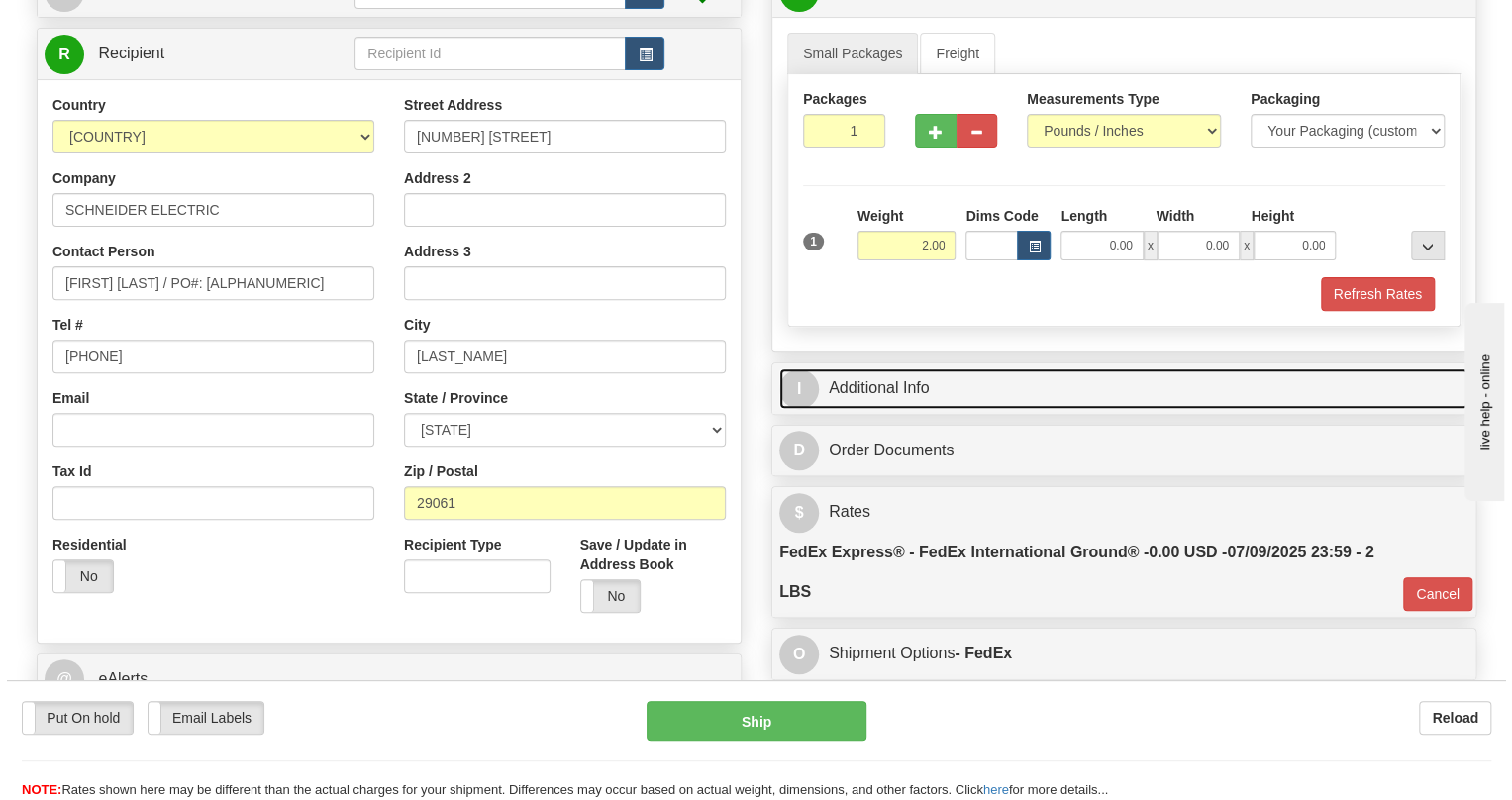 scroll, scrollTop: 179, scrollLeft: 0, axis: vertical 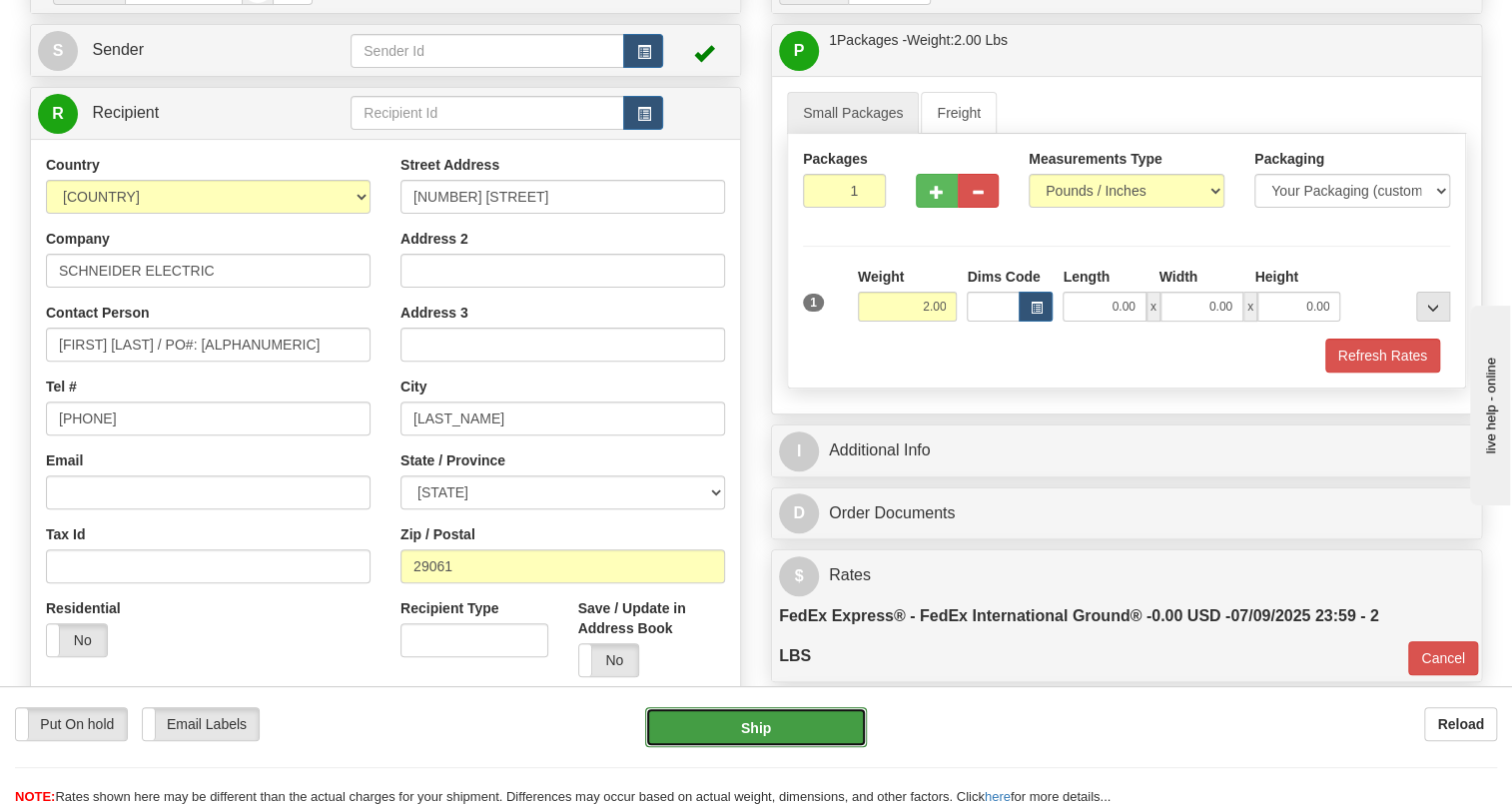 click on "Ship" at bounding box center (756, 727) 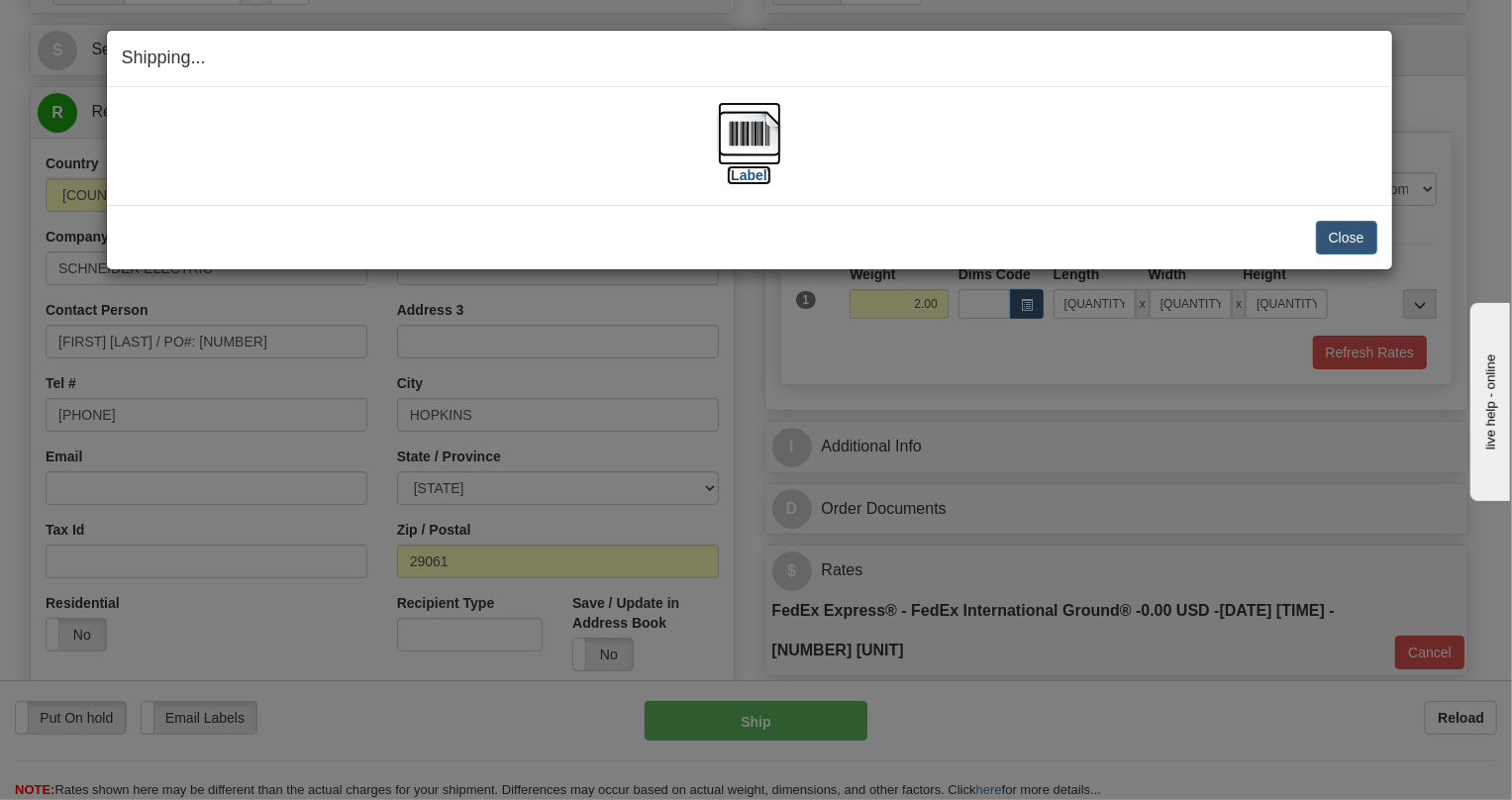 click at bounding box center (750, 134) 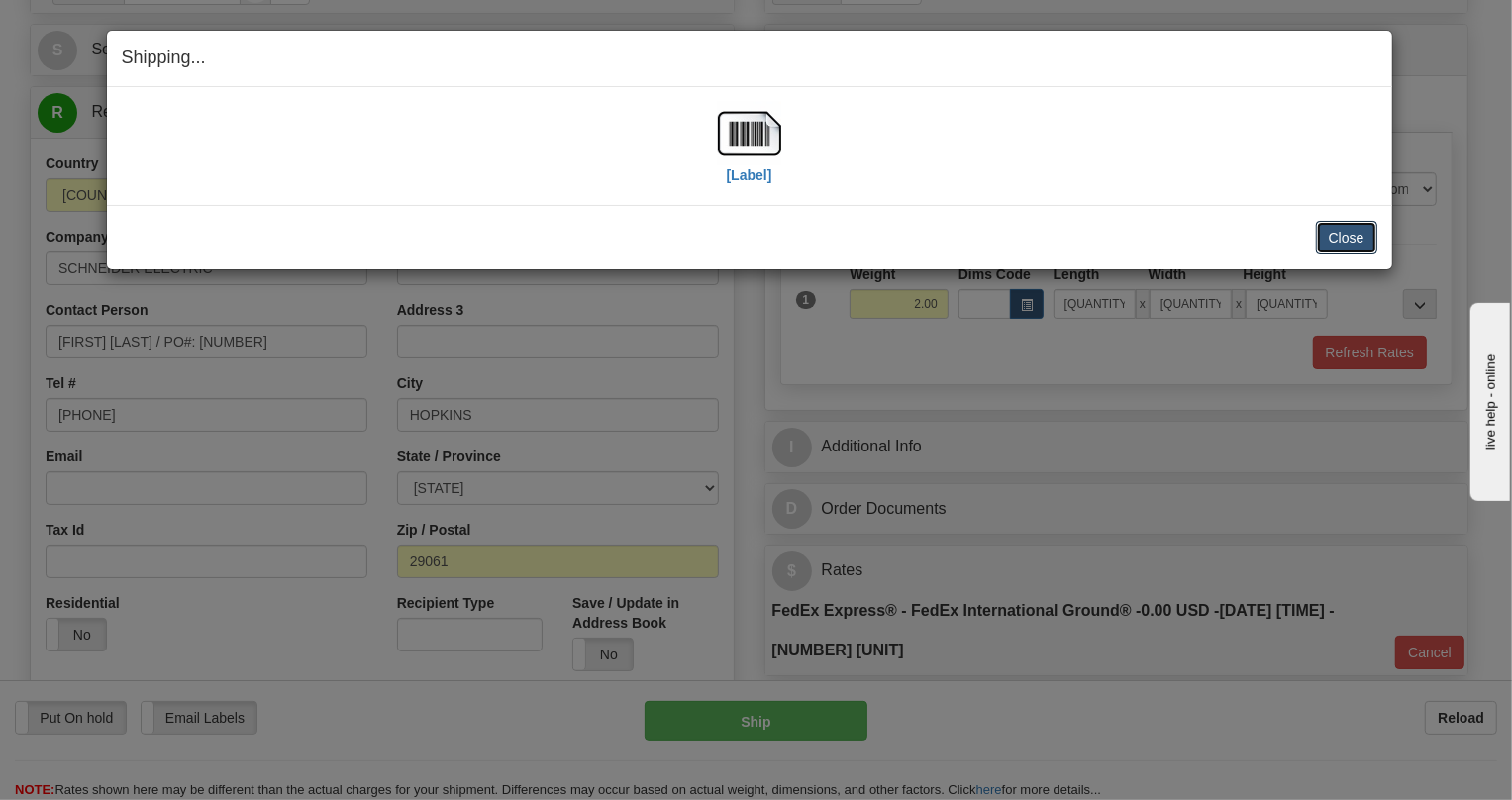 drag, startPoint x: 1347, startPoint y: 237, endPoint x: 1308, endPoint y: 233, distance: 39.20459 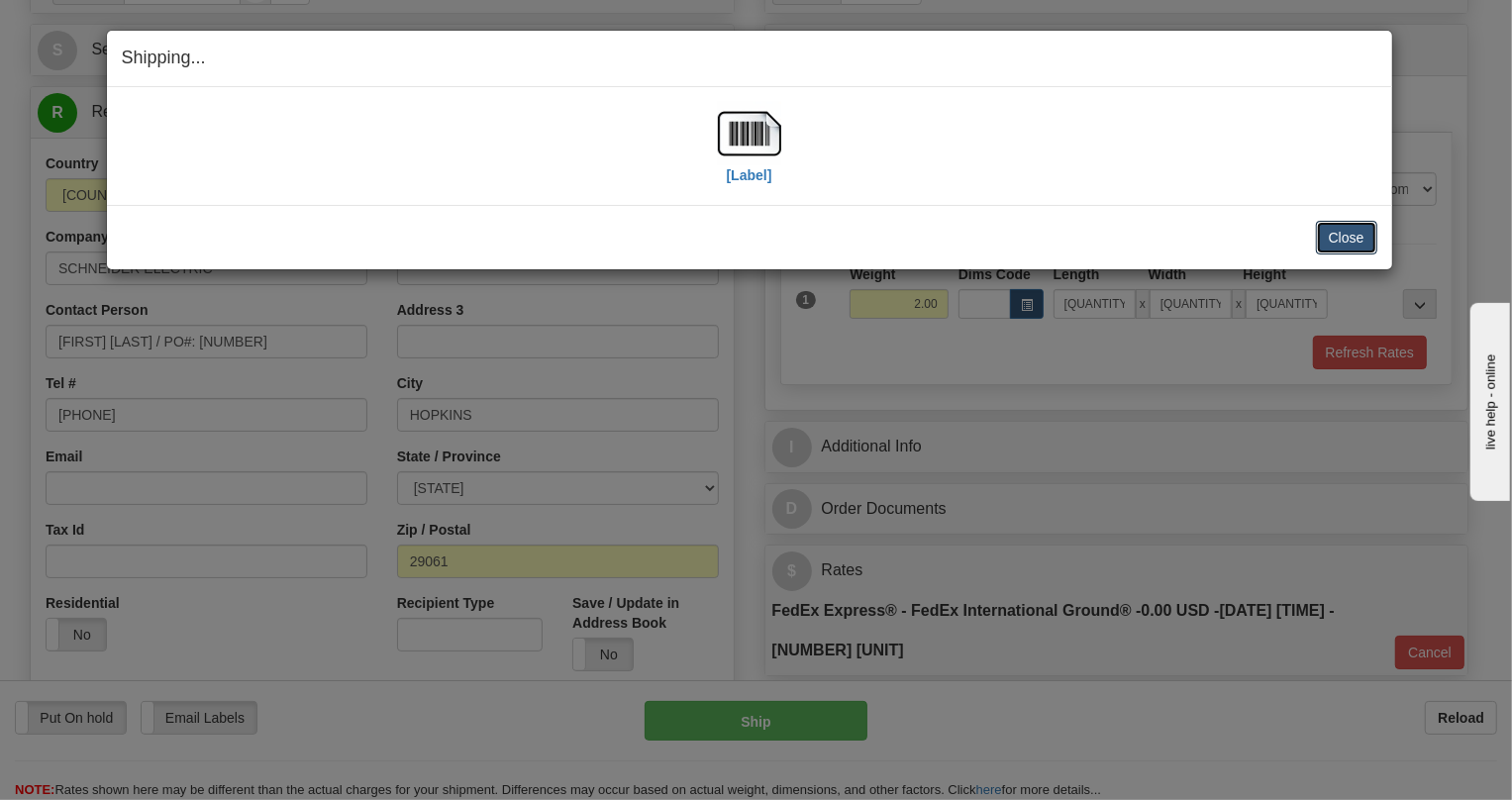 click on "Close" at bounding box center [1347, 238] 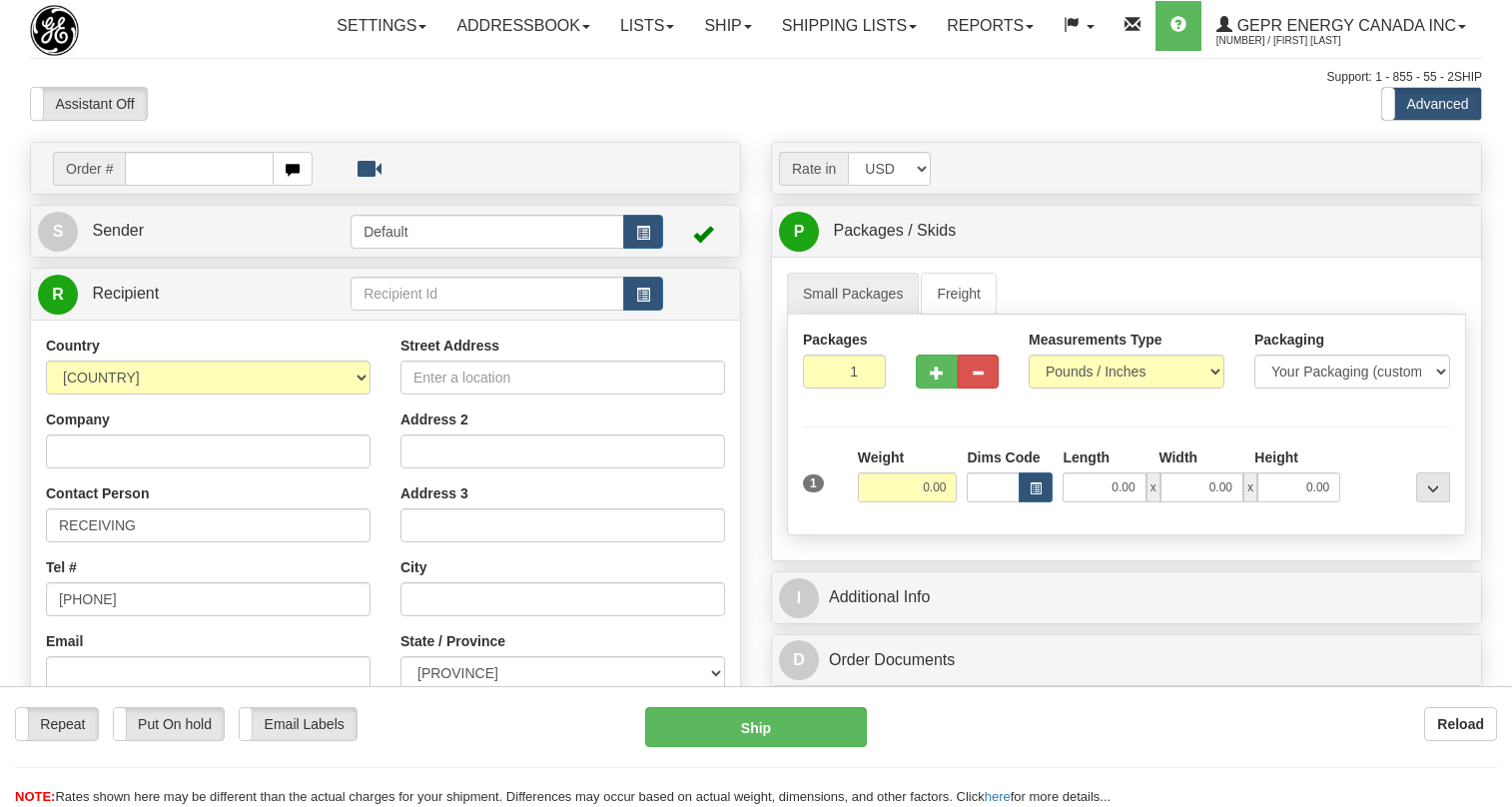 scroll, scrollTop: 0, scrollLeft: 0, axis: both 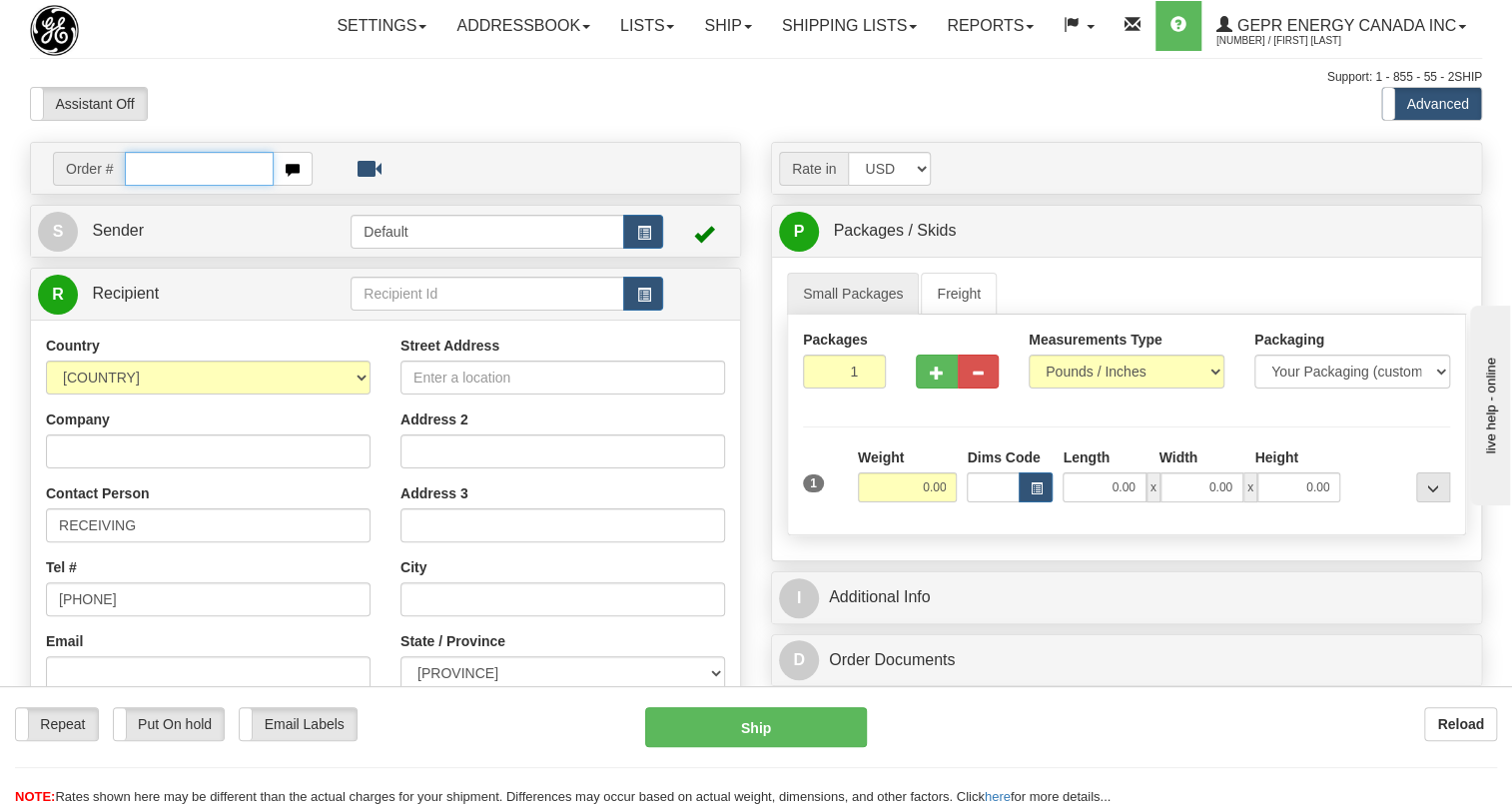 paste on "0086662246" 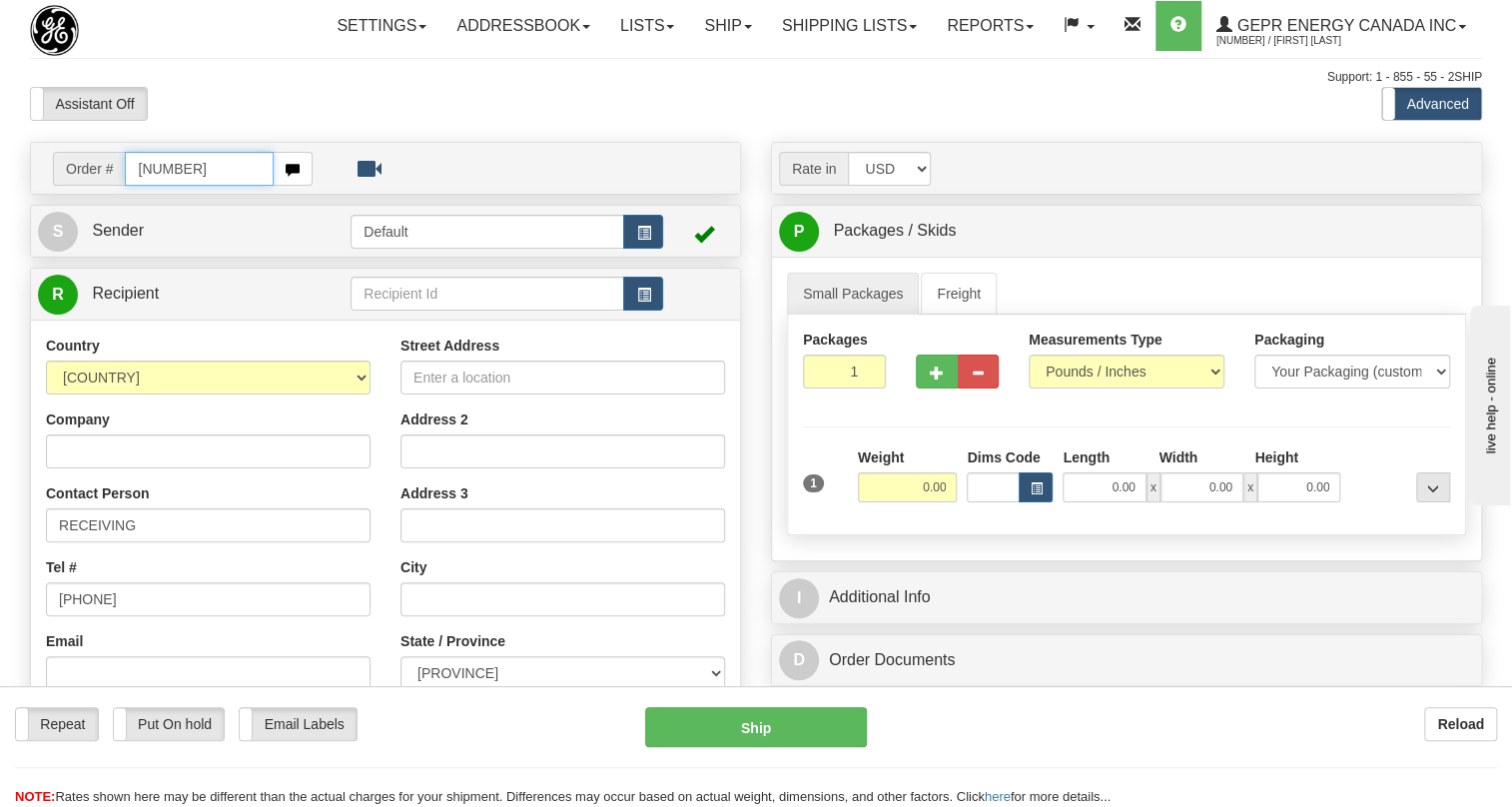 click on "0086662246" at bounding box center [199, 169] 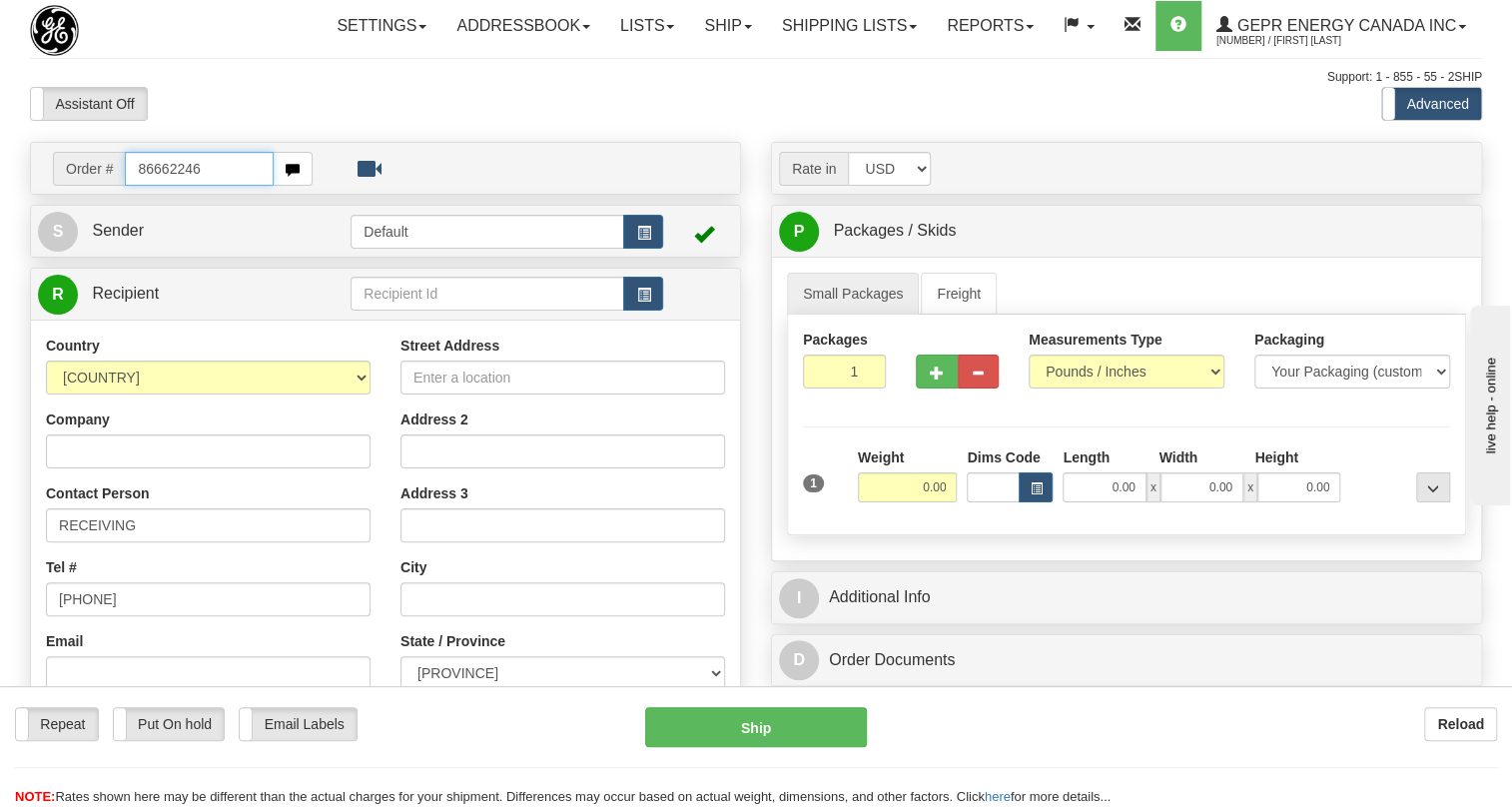 type on "86662246" 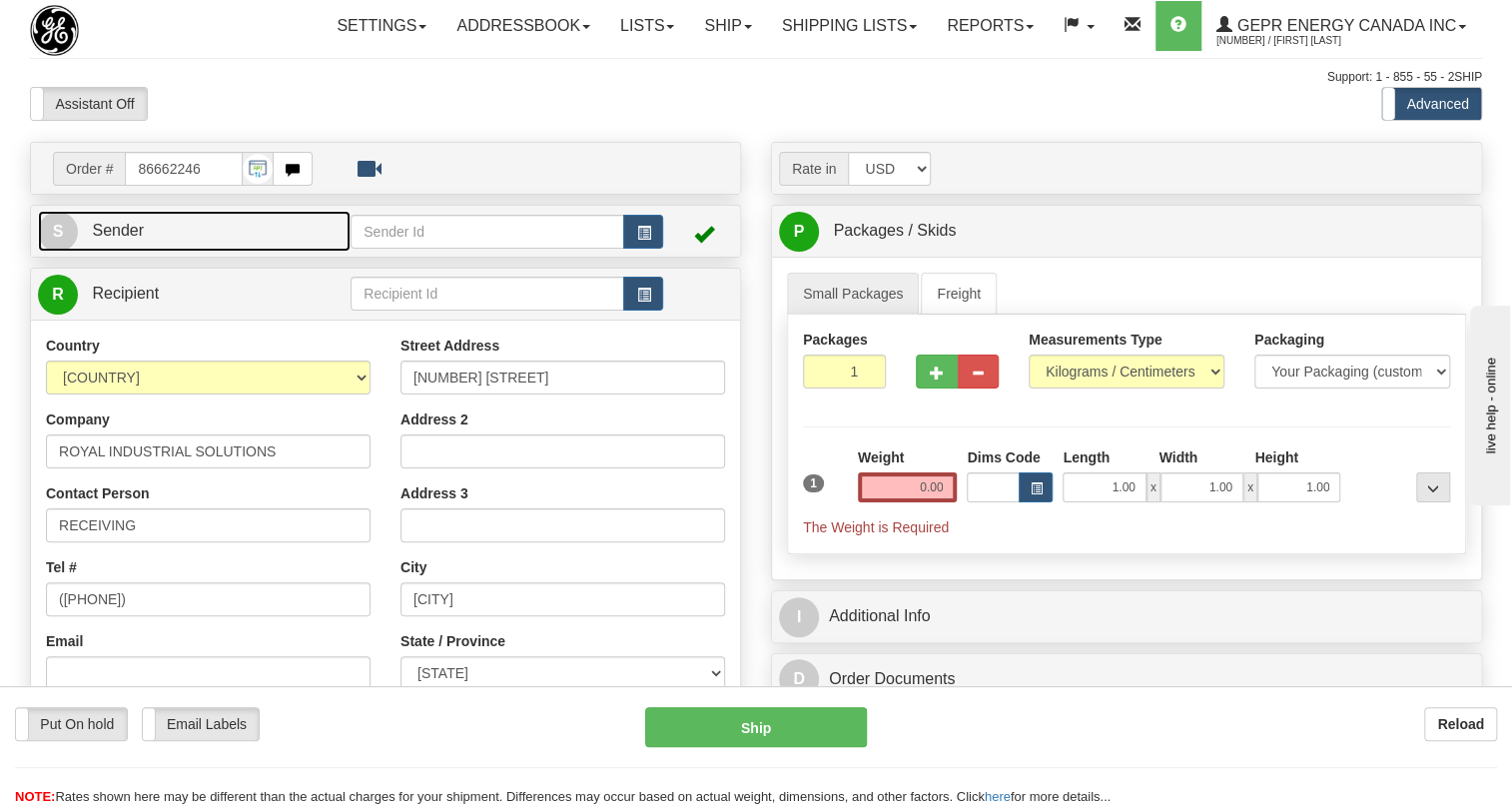 click on "S
Sender" at bounding box center (194, 231) 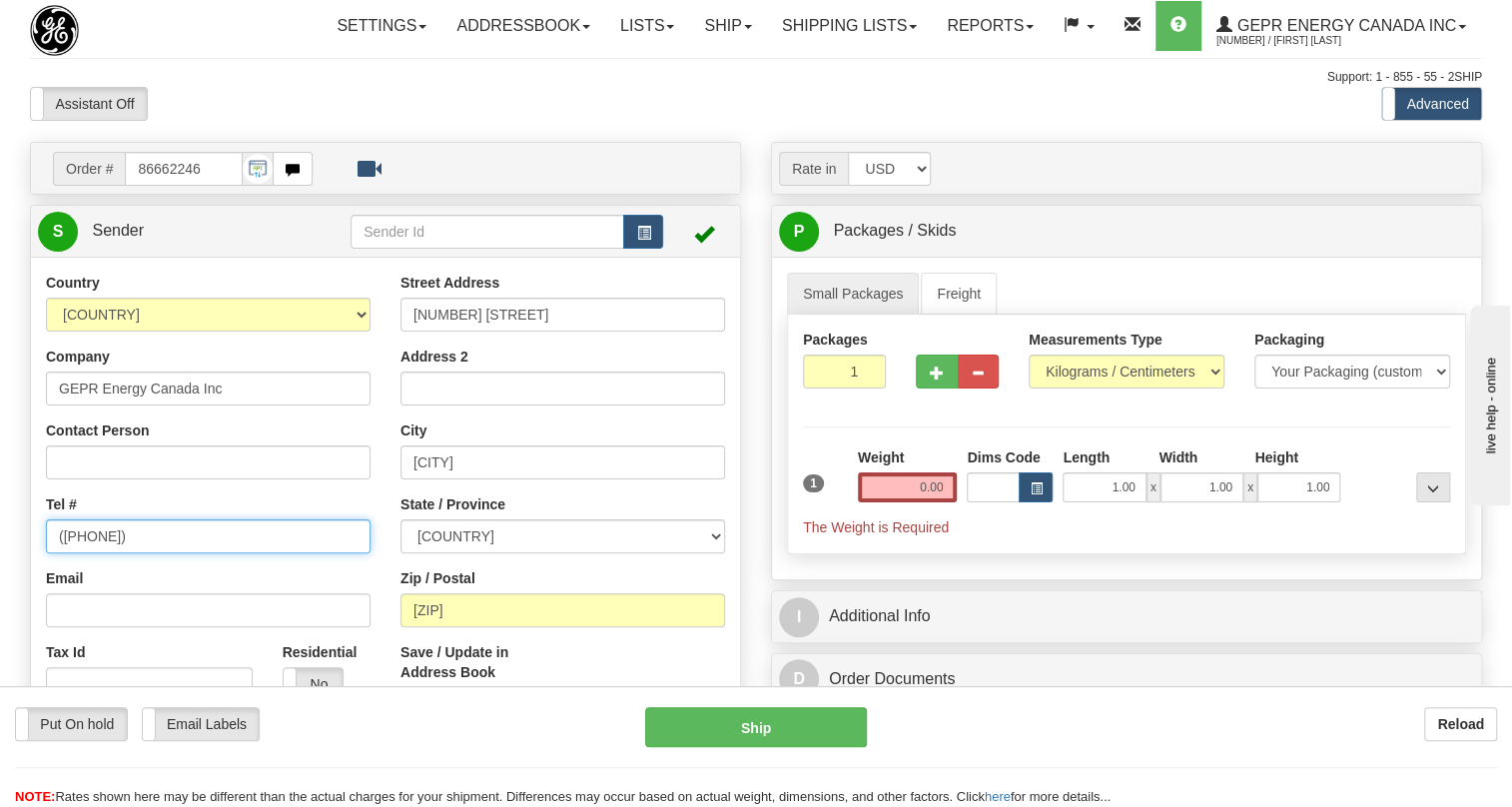 click on "(779)7960565" at bounding box center (208, 536) 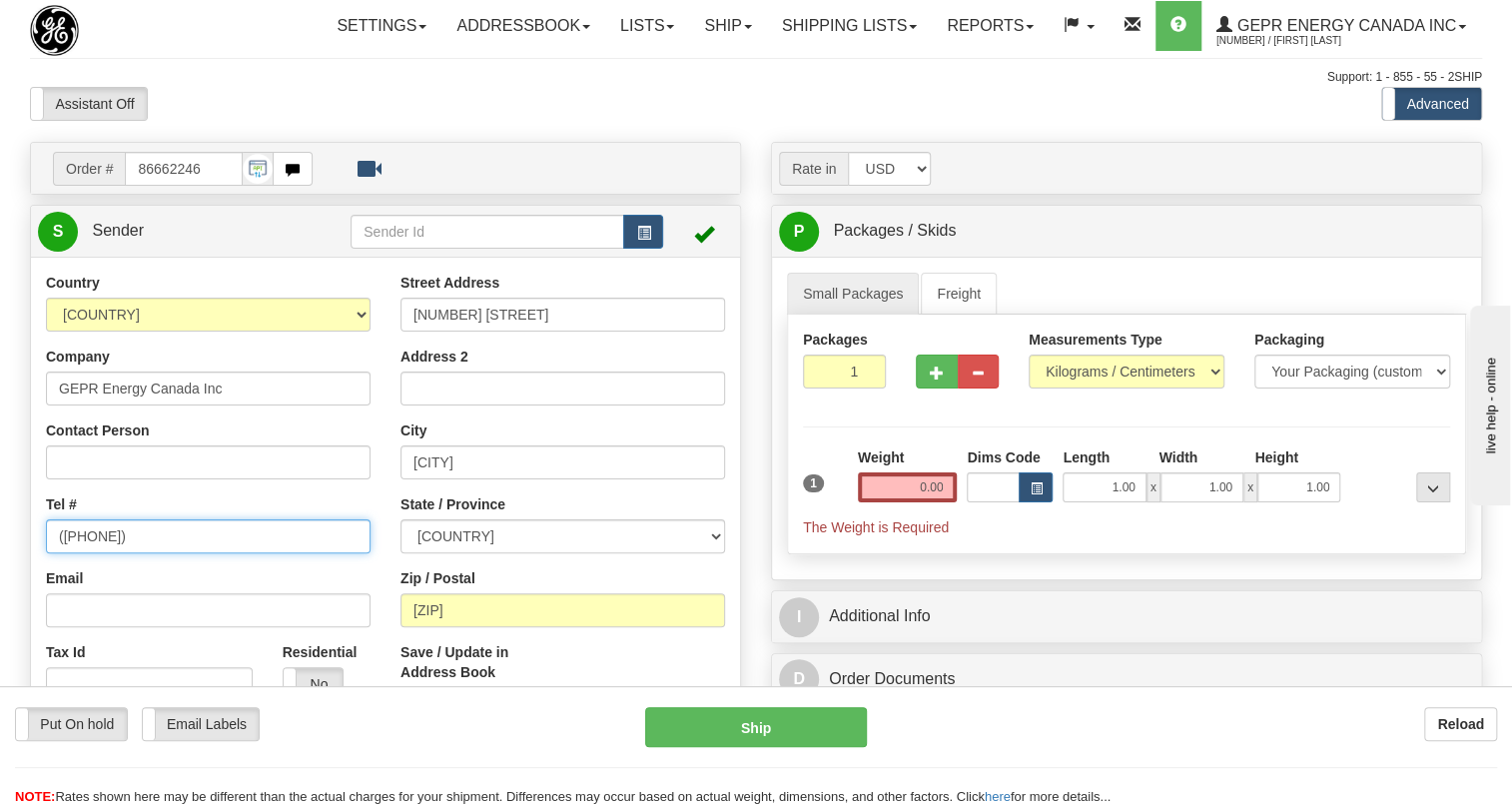 paste on "[PHONE]" 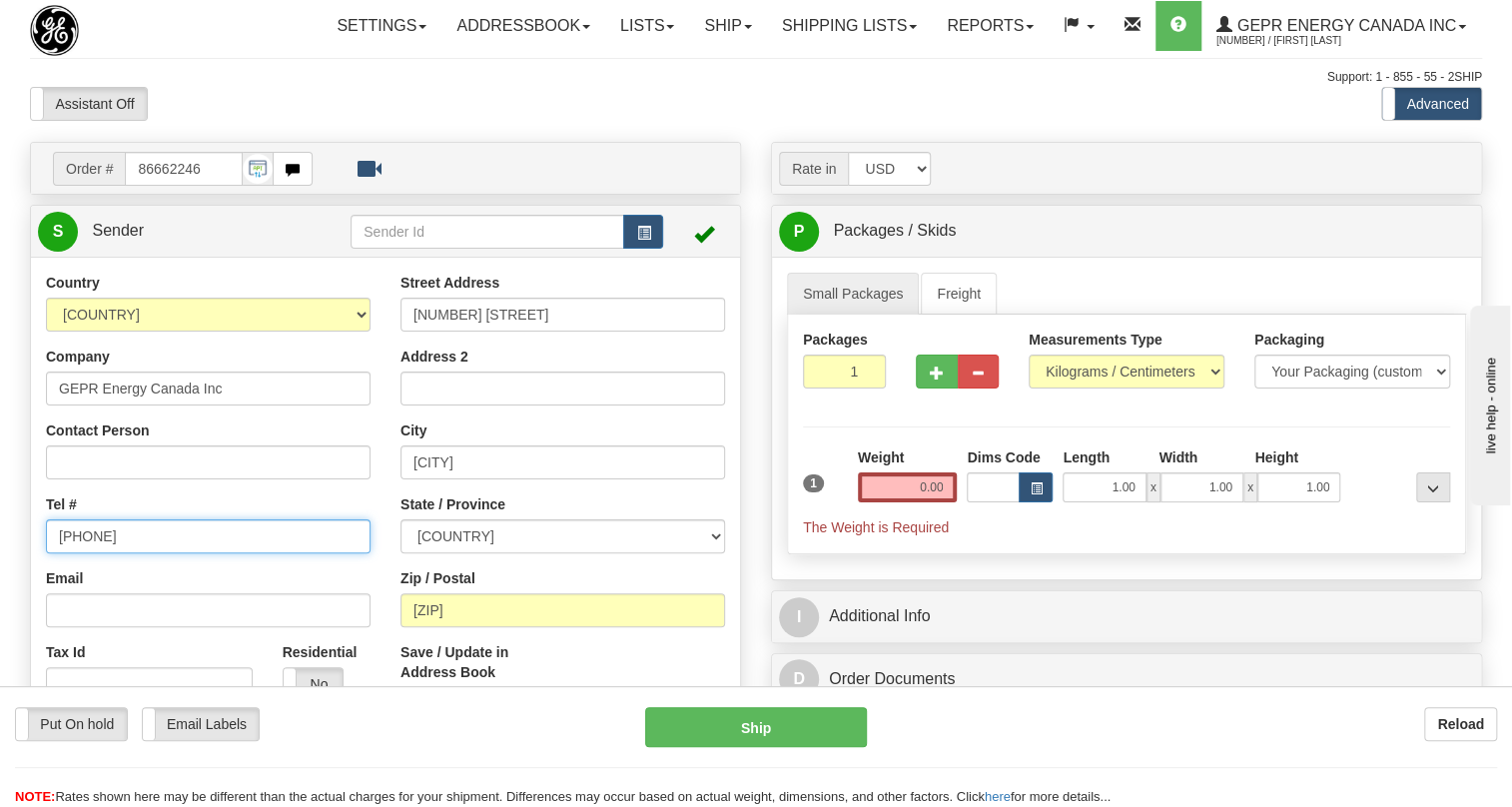 type on "[PHONE]" 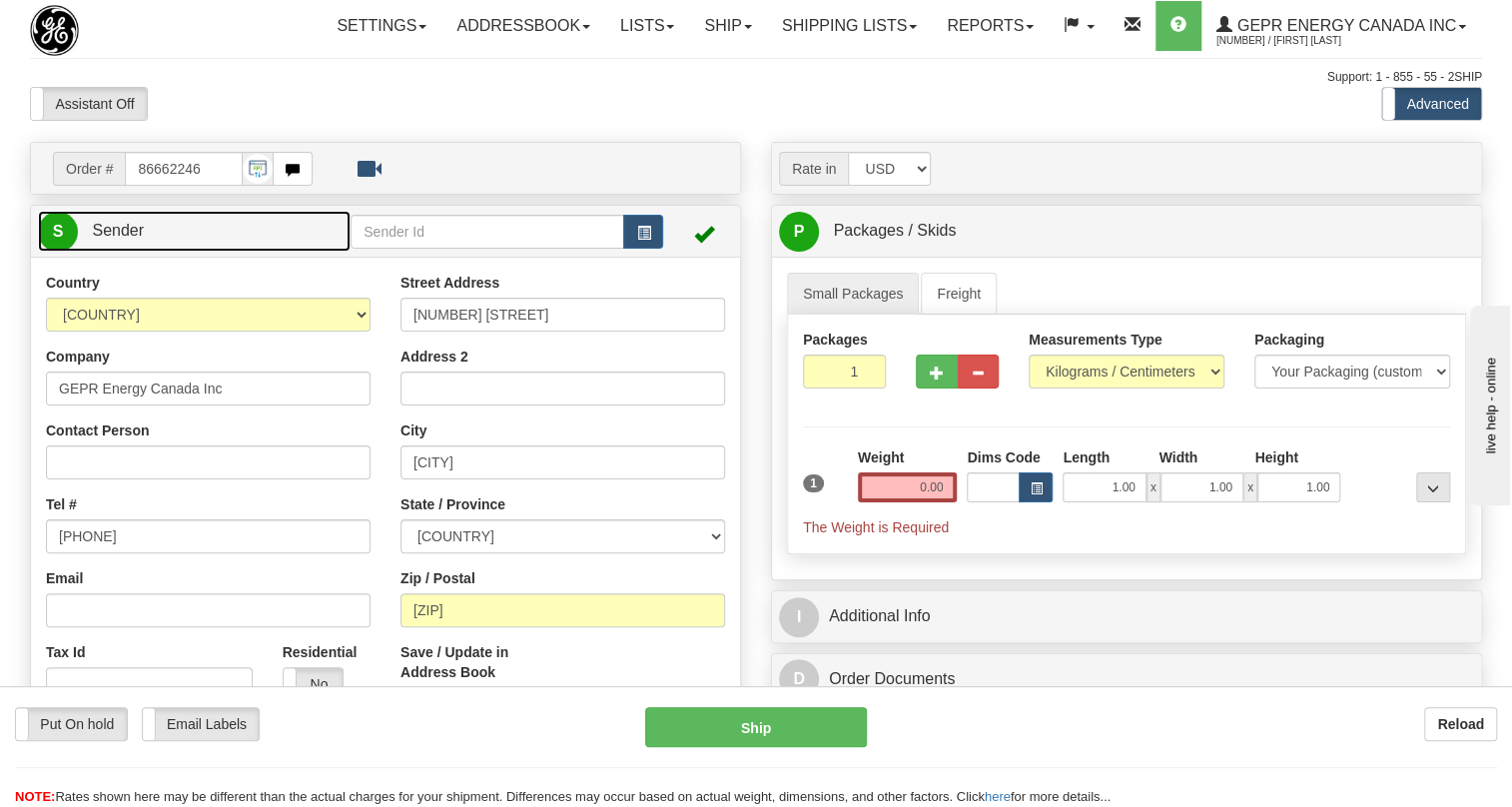 click on "Sender" at bounding box center (118, 230) 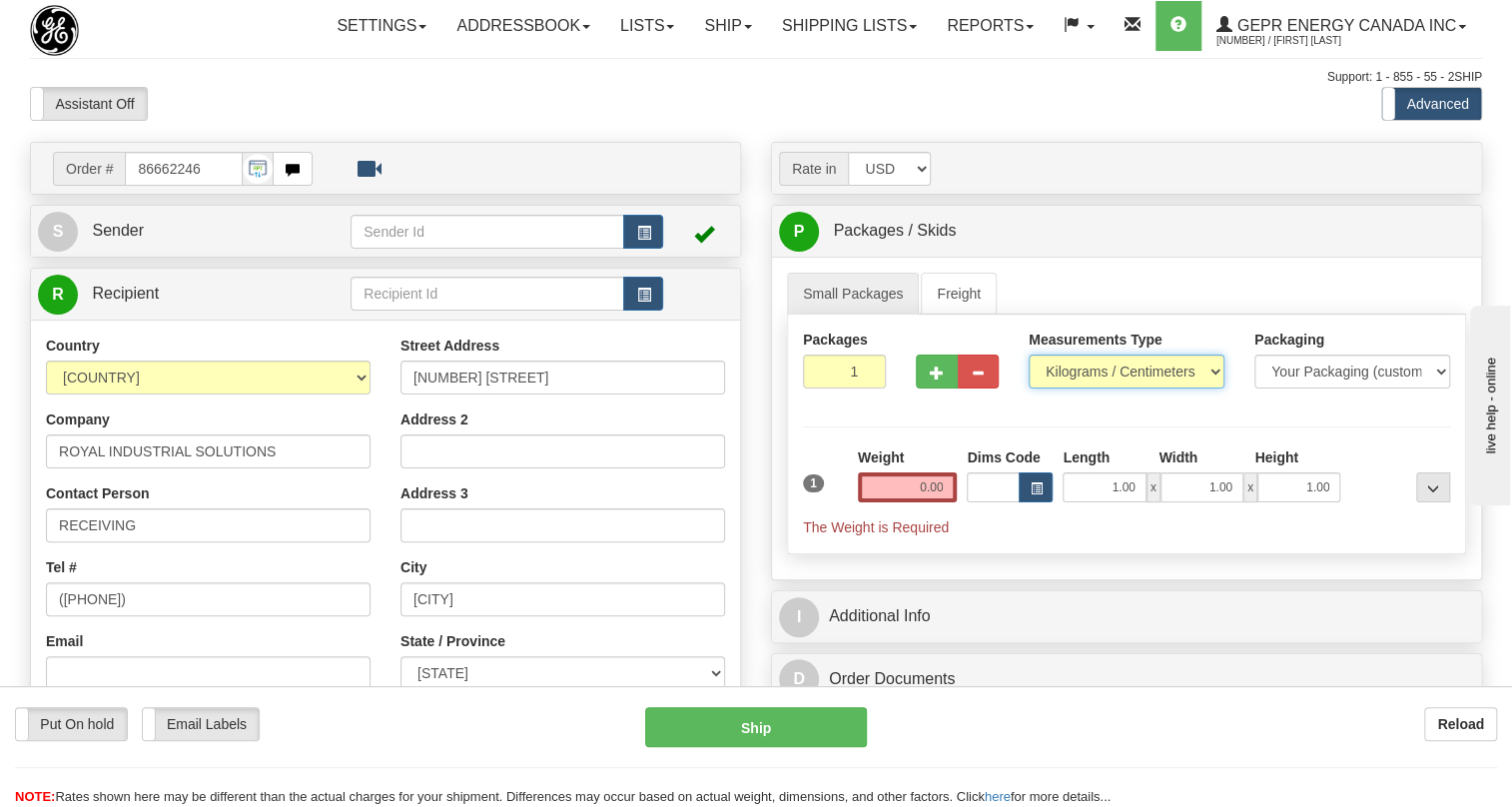 click on "Pounds / Inches
Kilograms / Centimeters" at bounding box center [1127, 372] 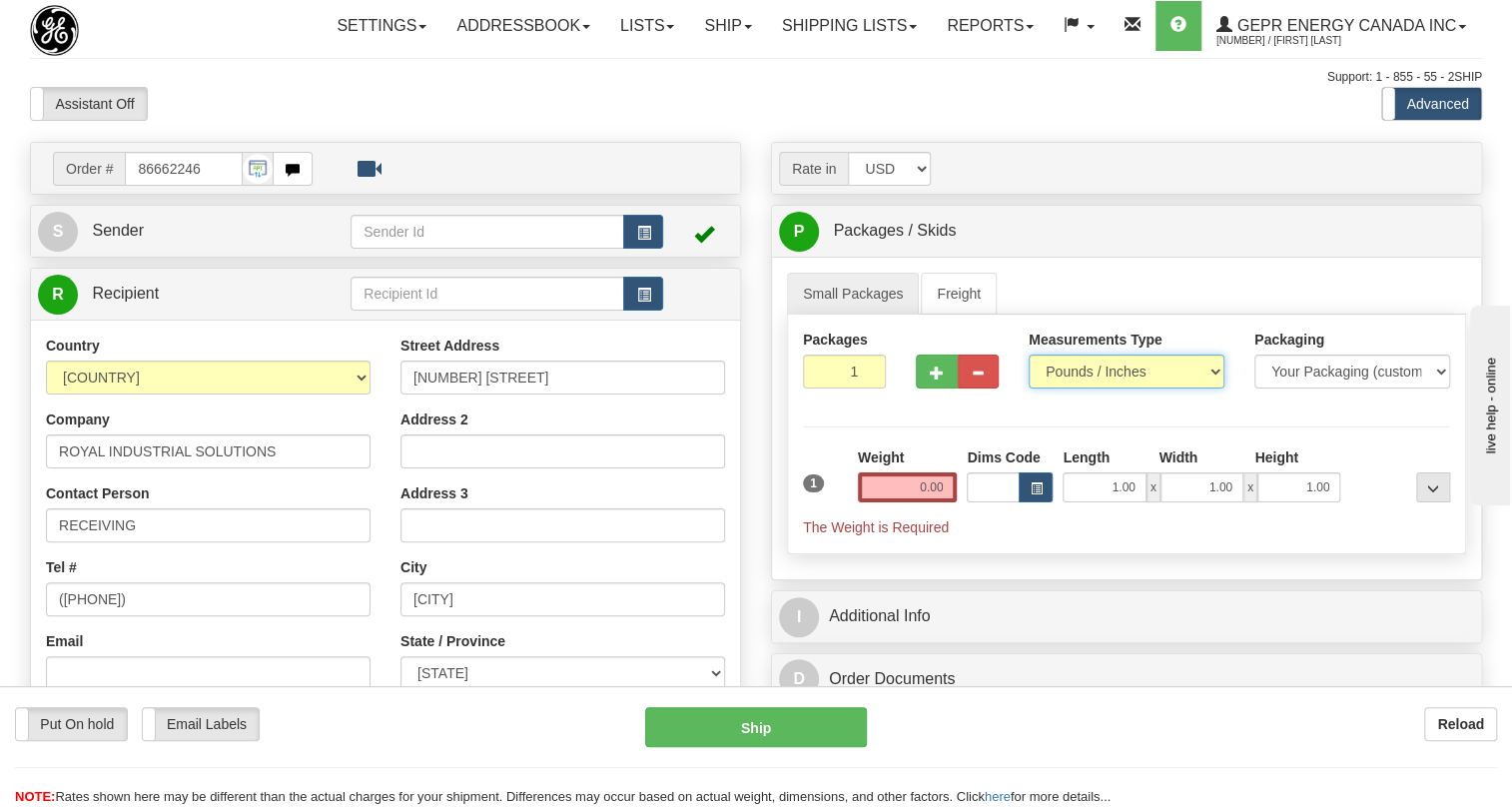 click on "Pounds / Inches
Kilograms / Centimeters" at bounding box center (1127, 372) 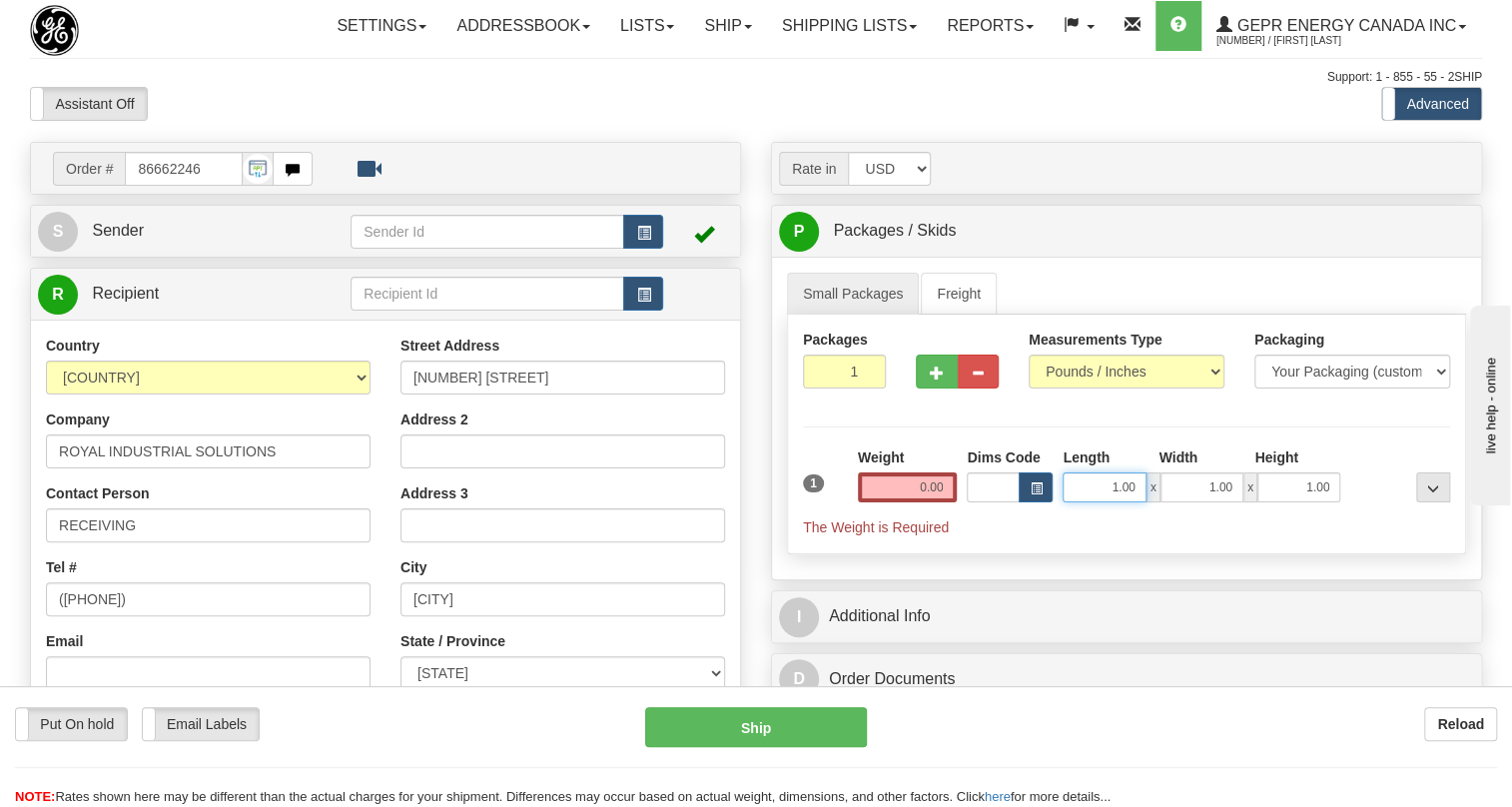 click on "1.00" at bounding box center (1104, 487) 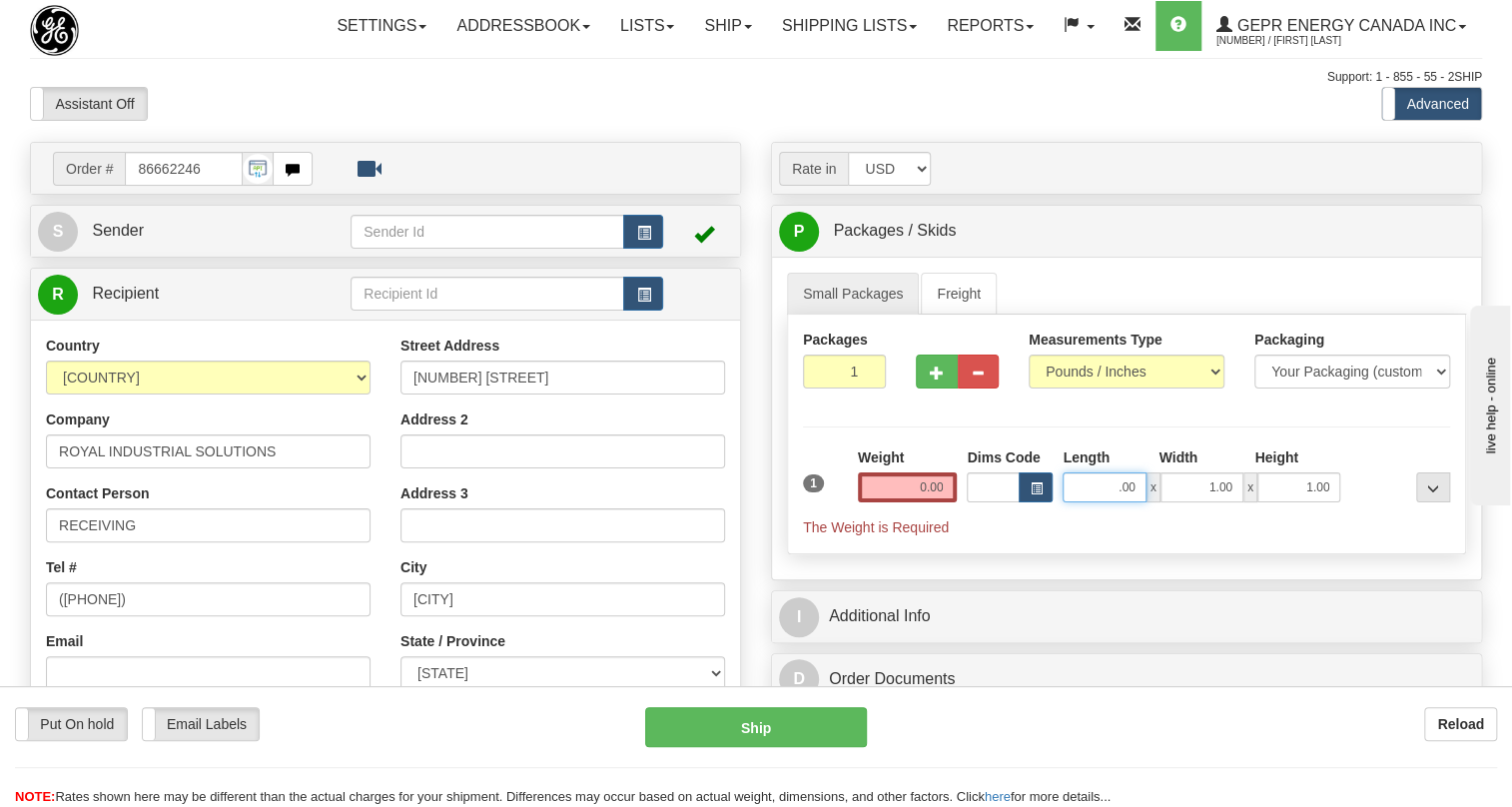 type on ".00" 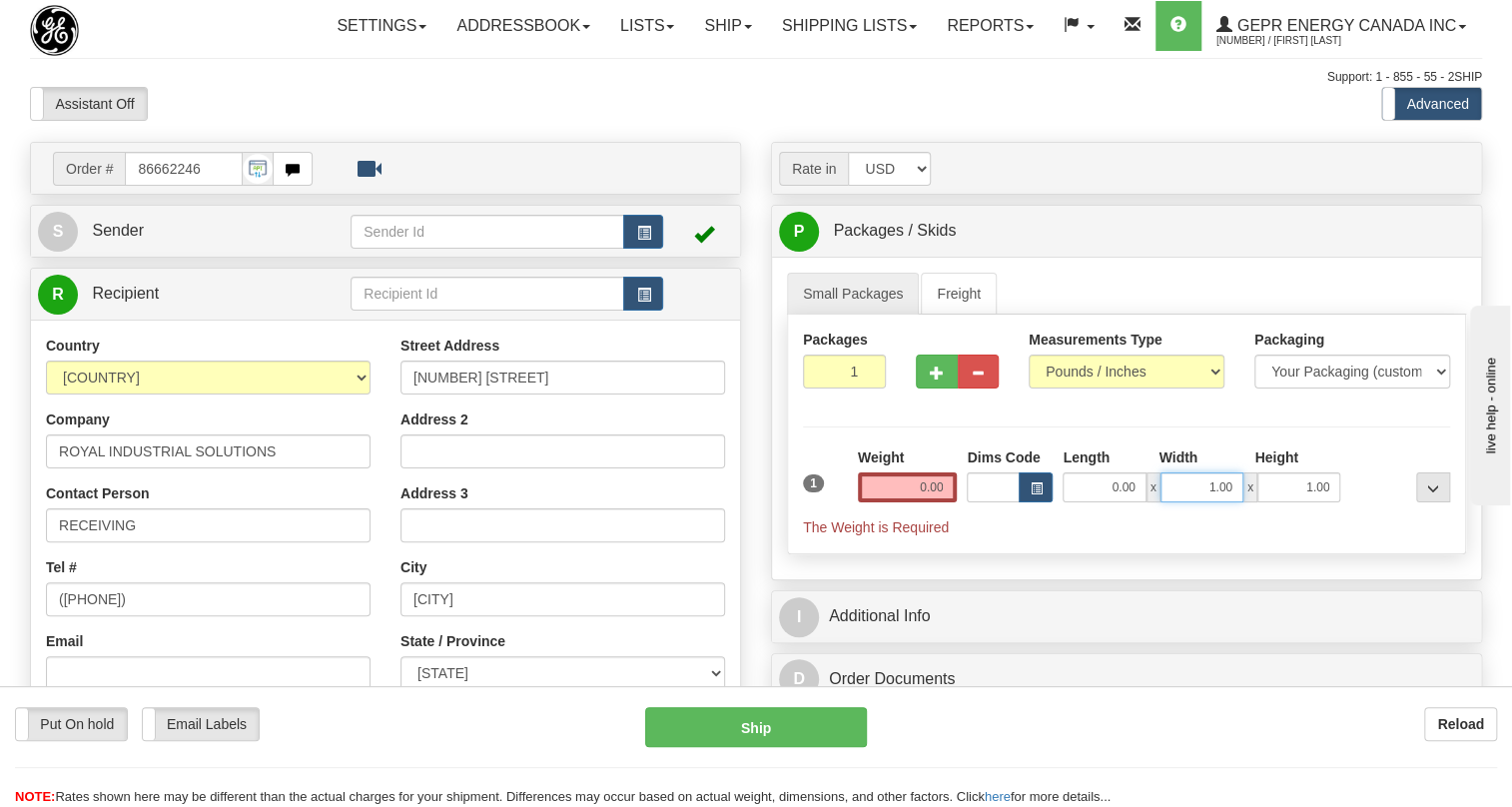 click on "1.00" at bounding box center (1201, 487) 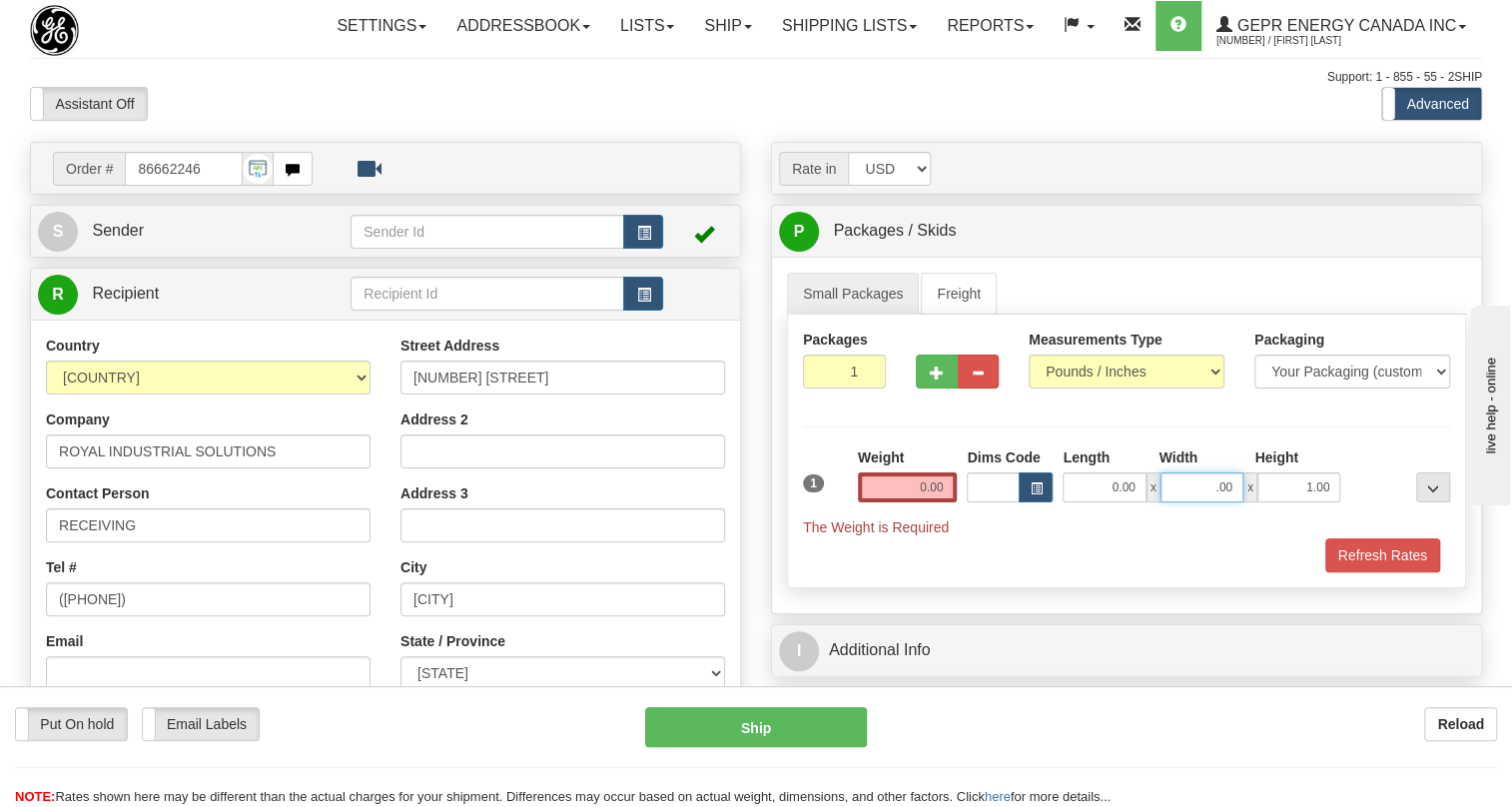 type on ".00" 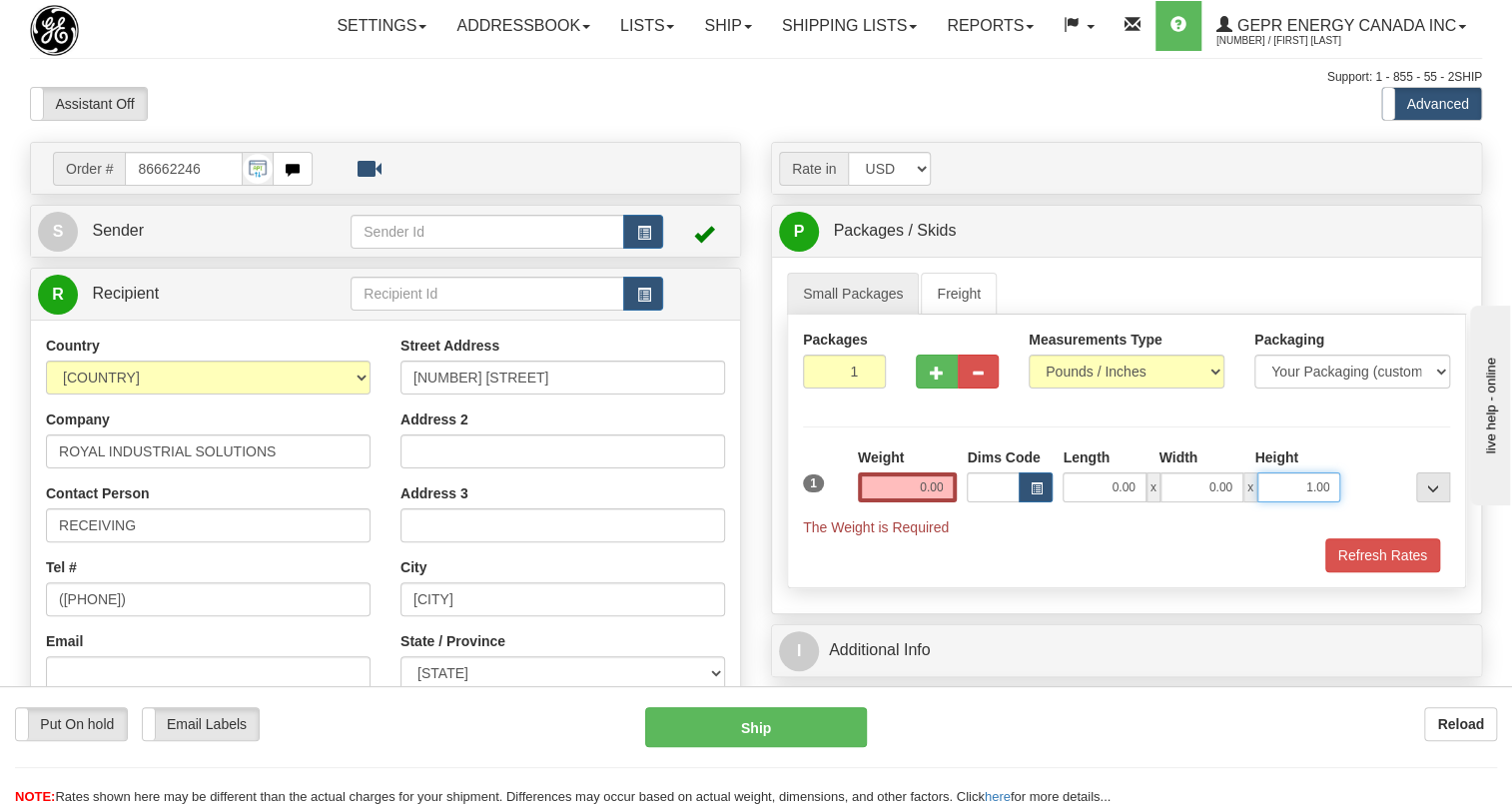 click on "1.00" at bounding box center (1298, 487) 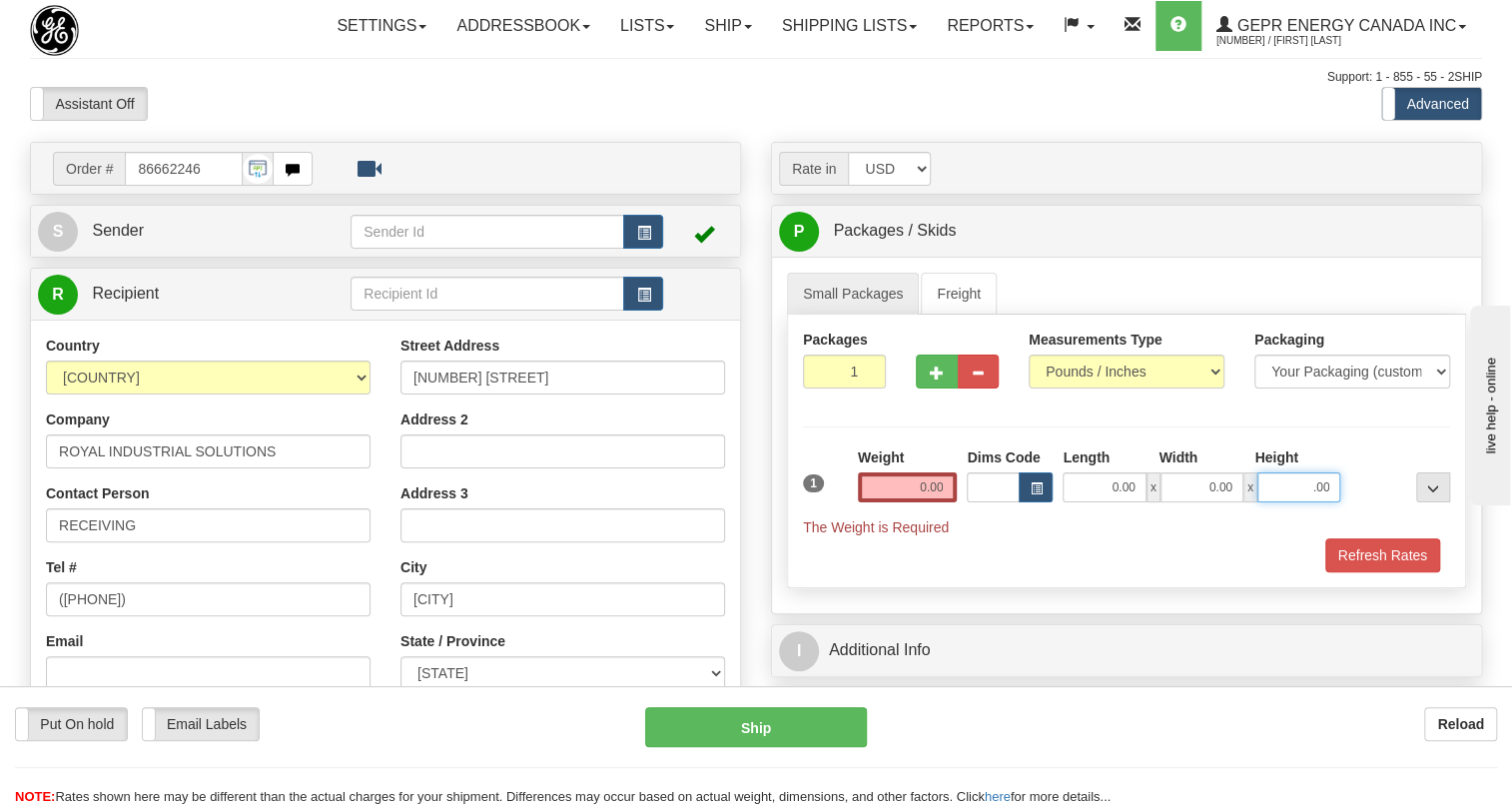 type on ".00" 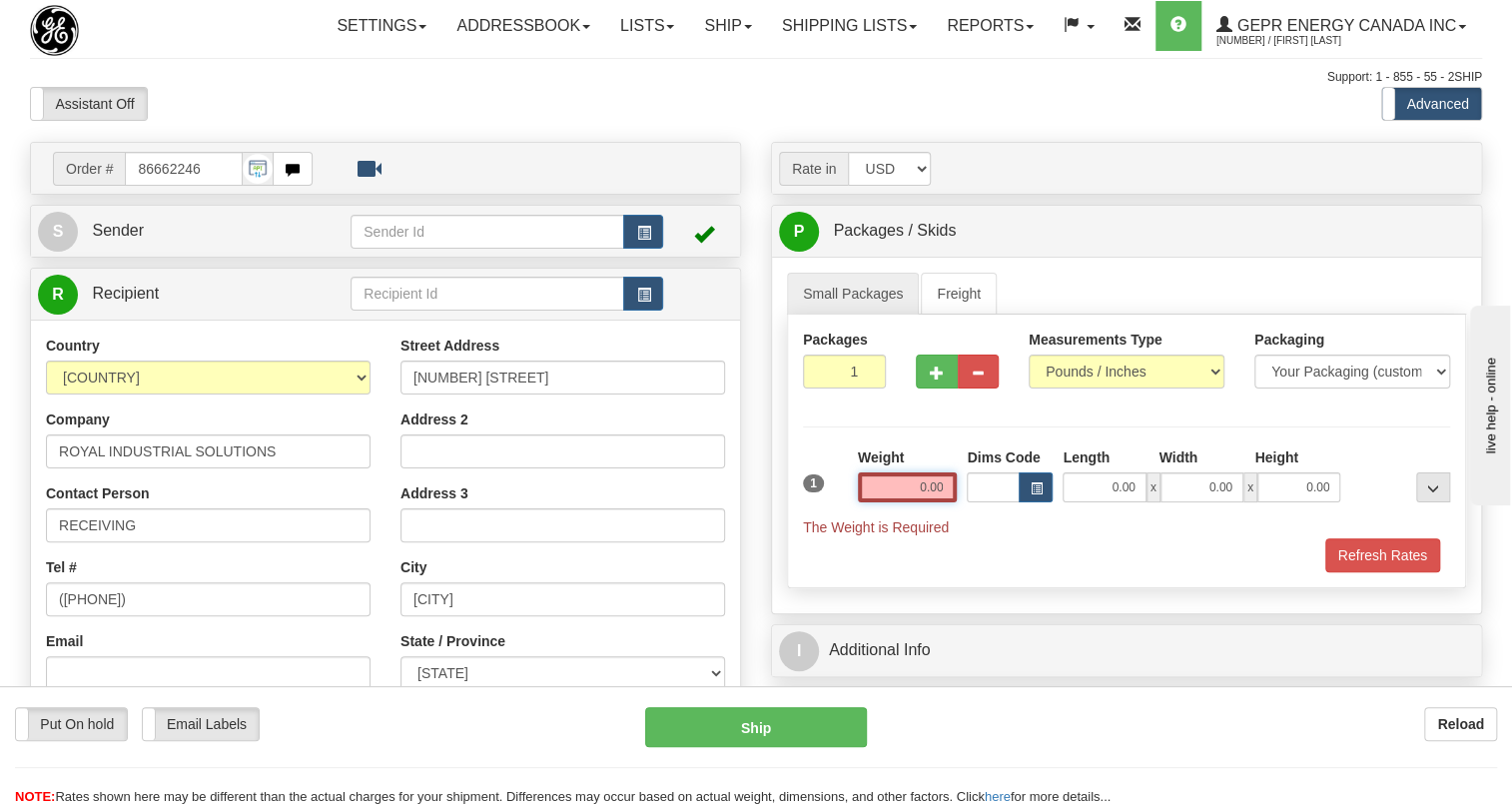 click on "0.00" at bounding box center (908, 487) 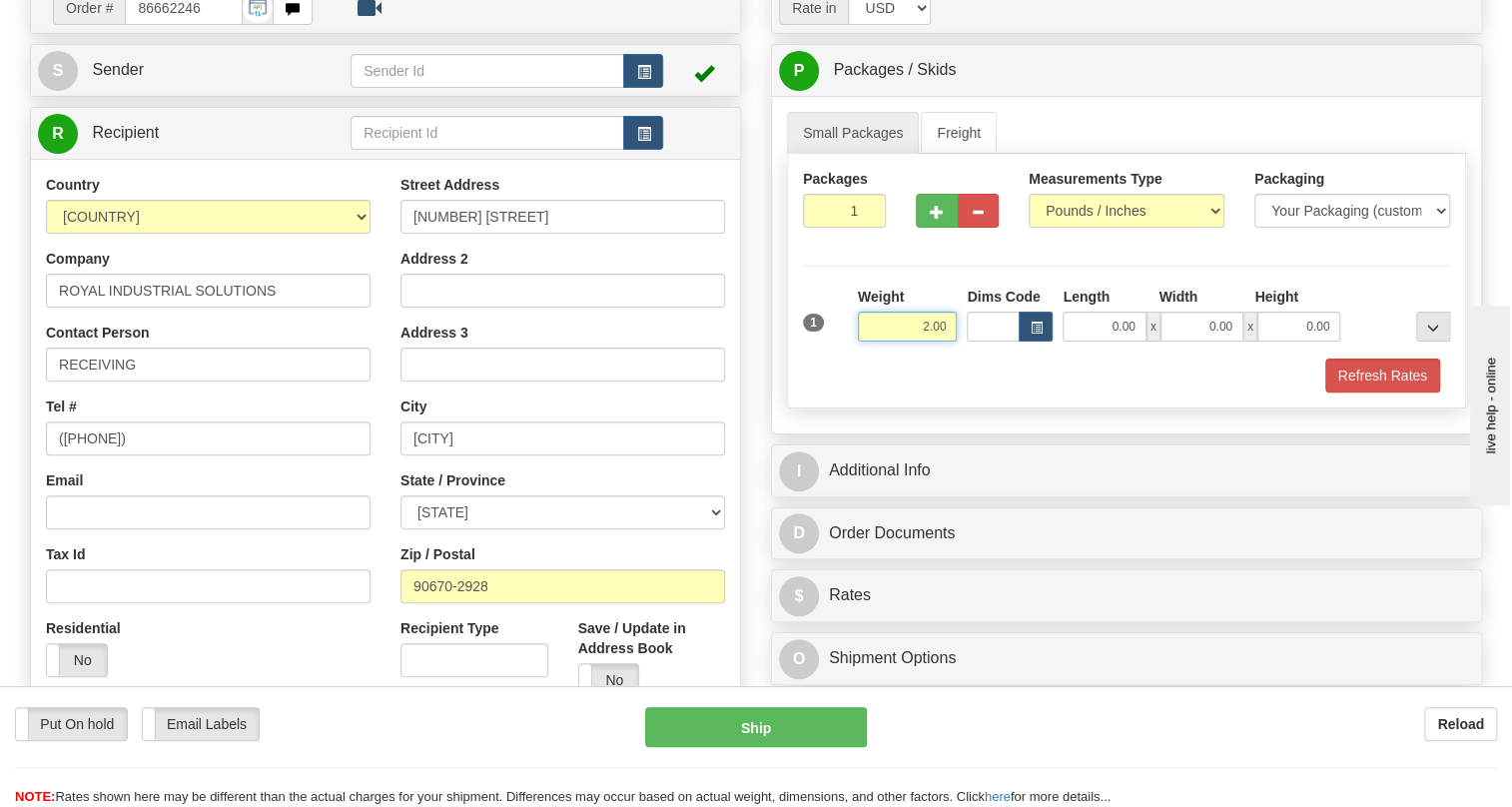 scroll, scrollTop: 181, scrollLeft: 0, axis: vertical 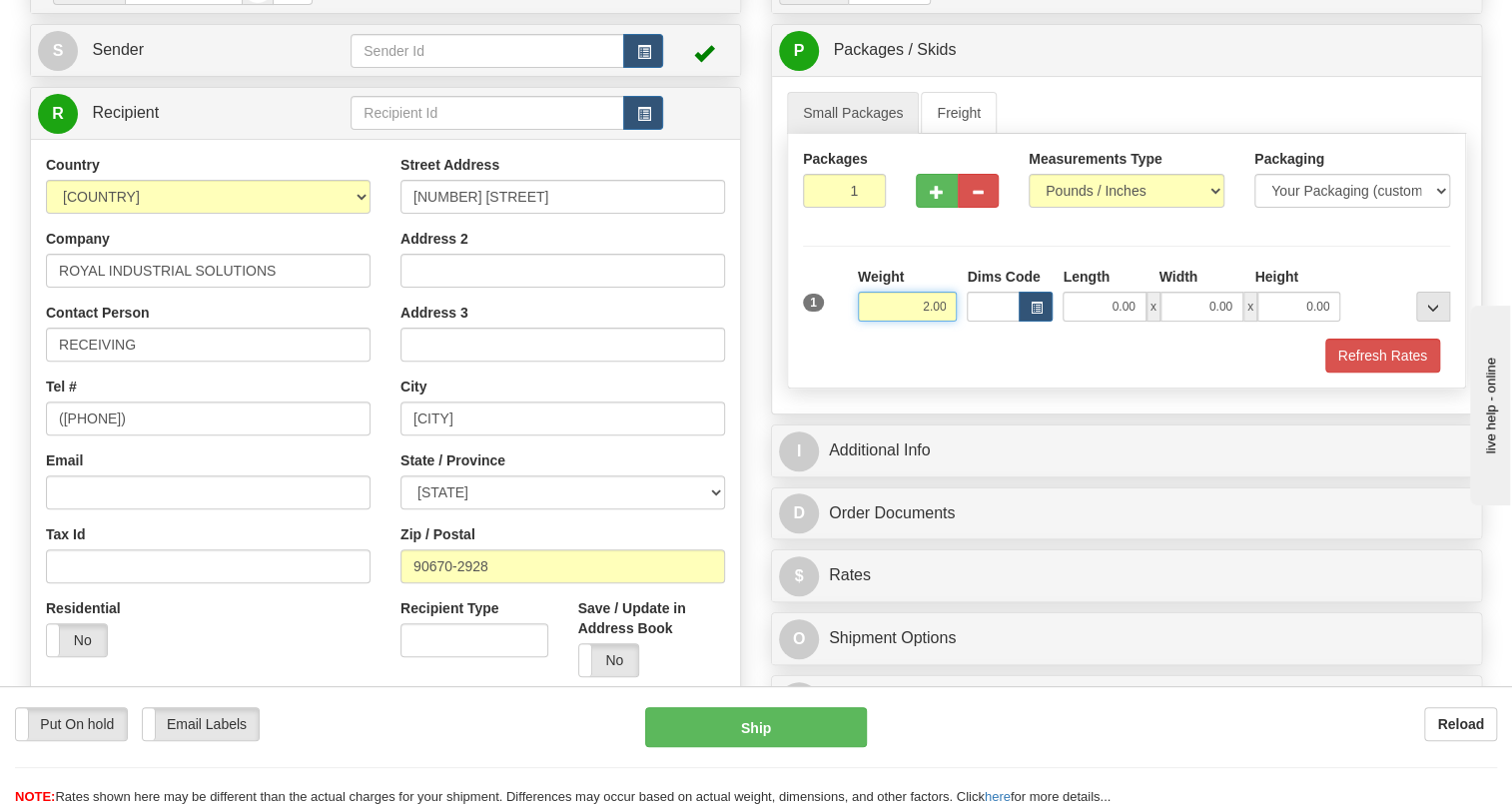 type on "2.00" 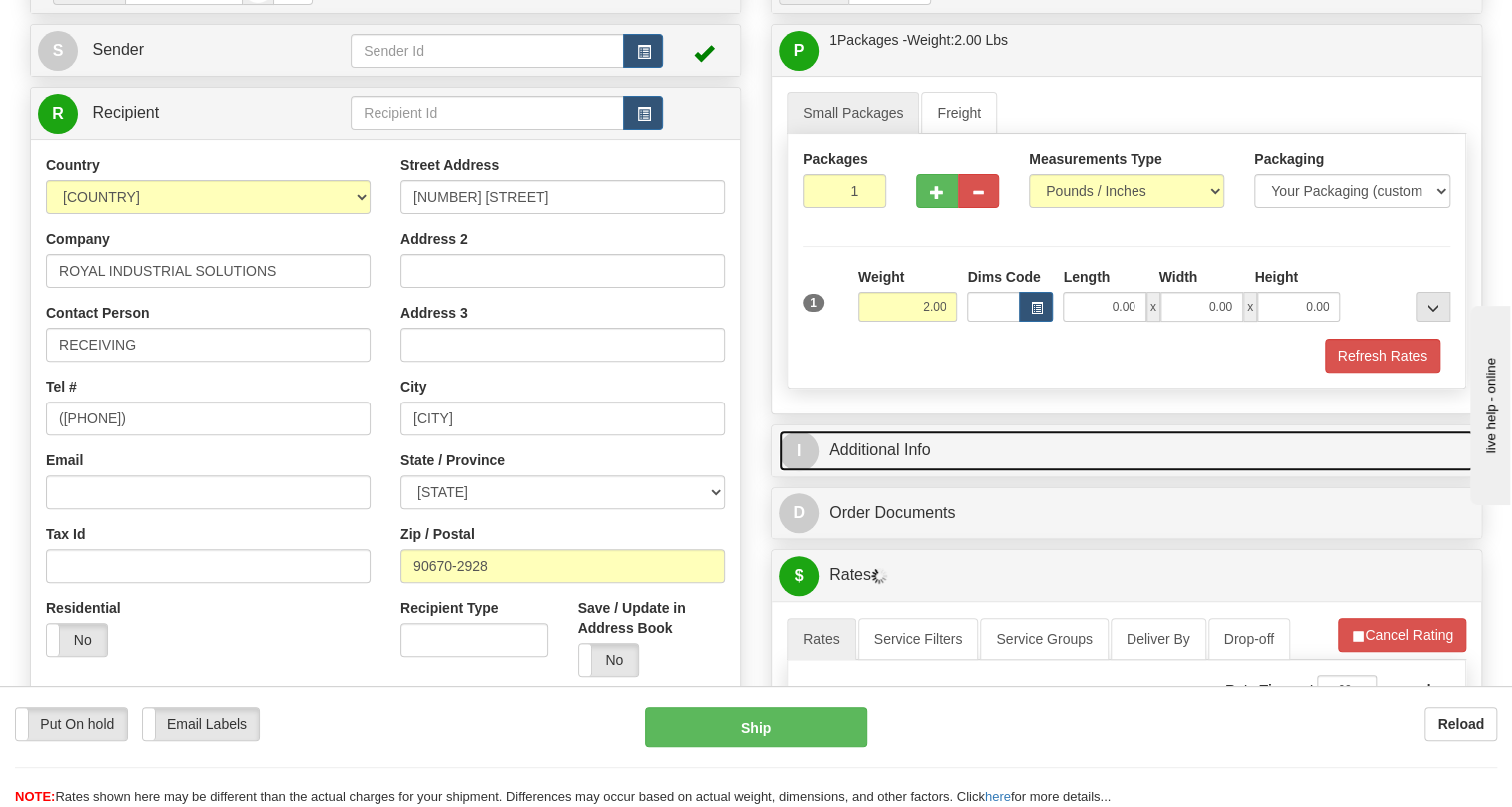 click on "I Additional Info" at bounding box center [1127, 450] 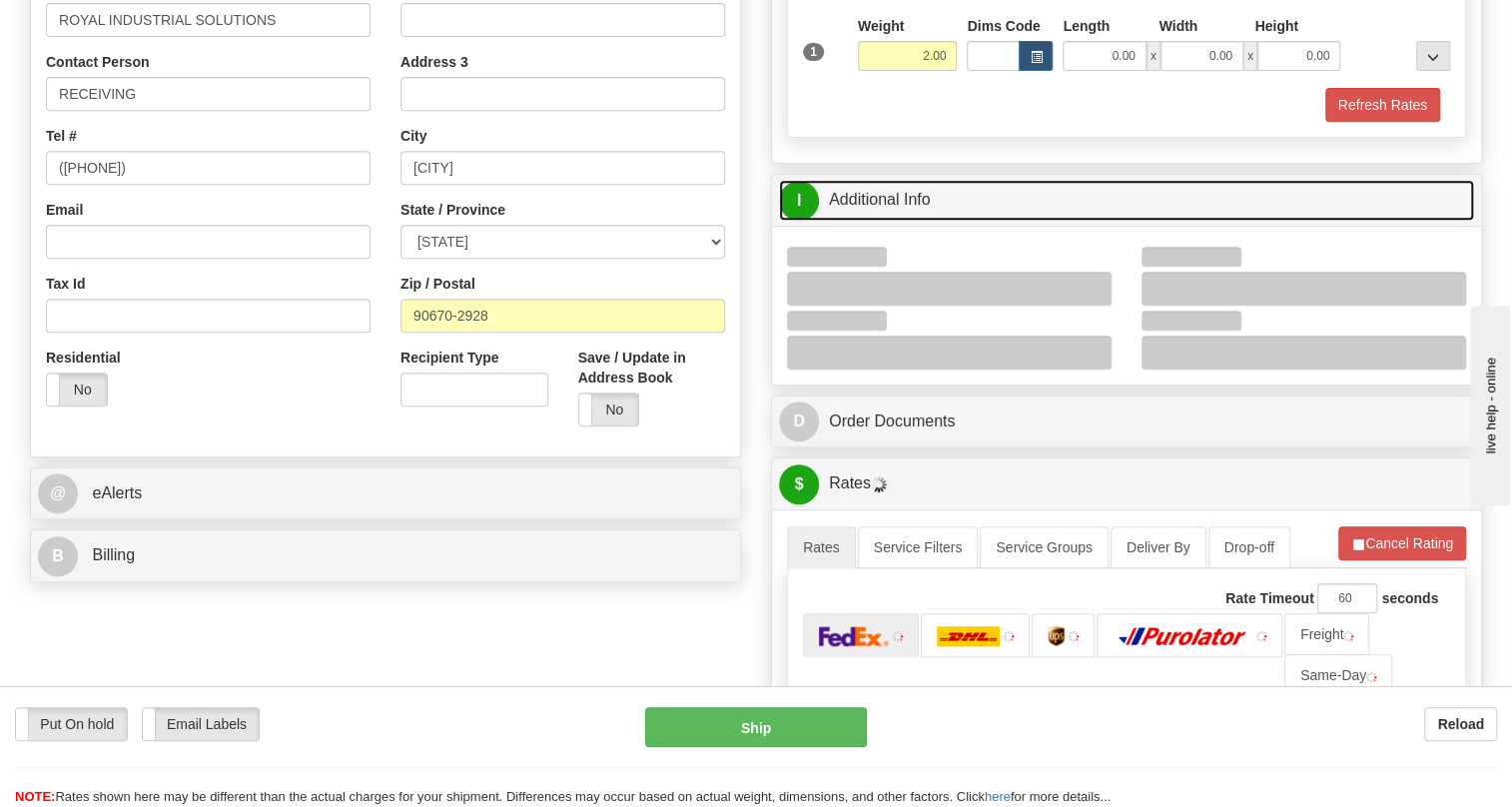 scroll, scrollTop: 453, scrollLeft: 0, axis: vertical 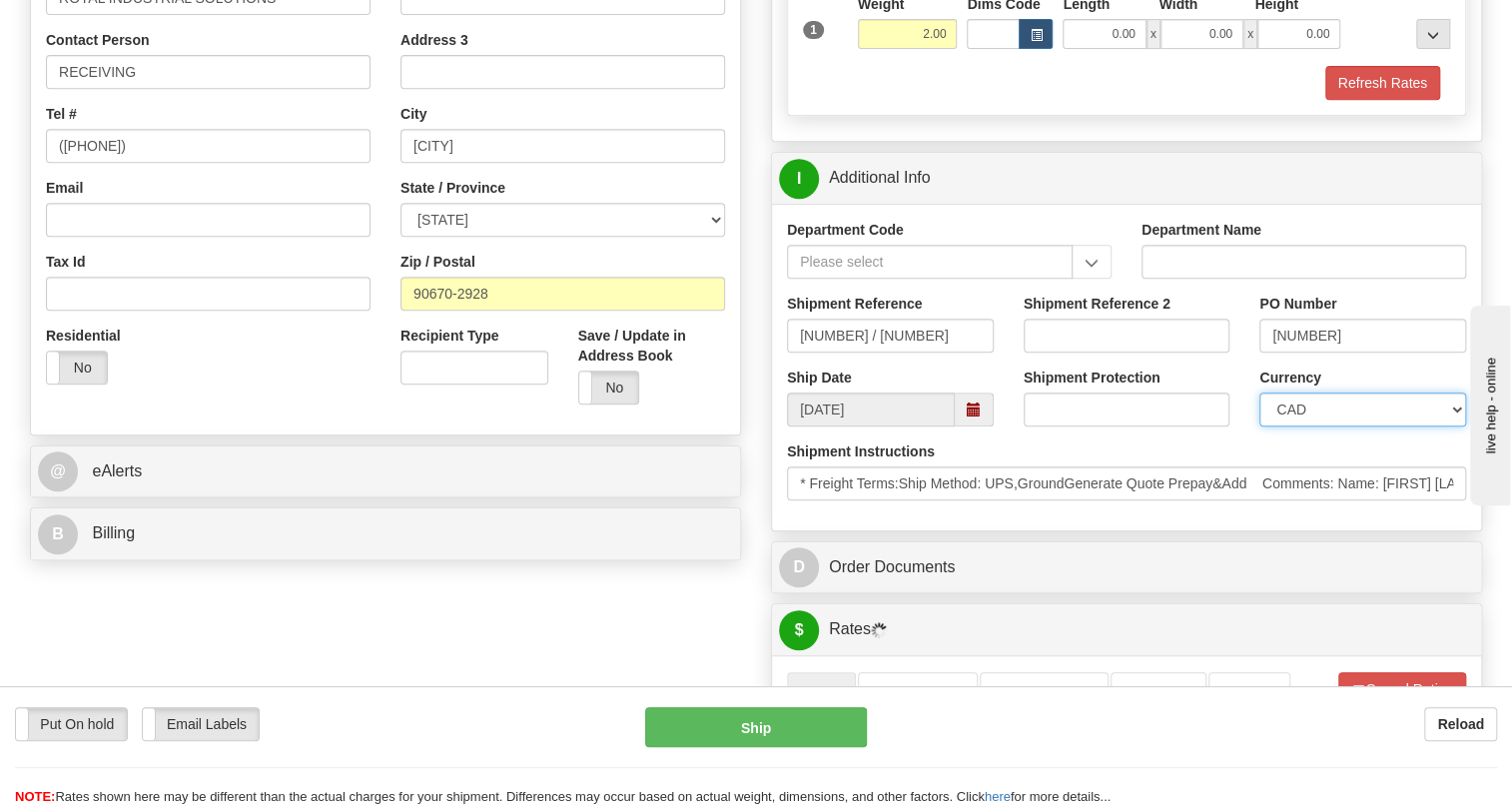 click on "CAD
USD
EUR
ZAR
RON
ANG
ARN
AUD
AUS
AWG
BBD
BFR
BGN
BHD
BMD
BND
BRC
BRL
CHP
CKZ
CNY
CYL
DFL
DHS
DKK
DMK
DRA
ECD
EGP
ESC
FFR
FIM
GBP
GTQ
HKD
INR
IRL
IRR
JAD
JYE
KPW
KUD
LFR
LIT
MOP
MYR
NMP
NOK
NTD
NZD
PHP
PLN
PTS
RDD
SAR
SEK
SFR
SID
THB
TRL
TTD
UKL
UYP
VEB
WON
CHF
ISK
AED
CZK
IDR
SGD" at bounding box center [1362, 409] 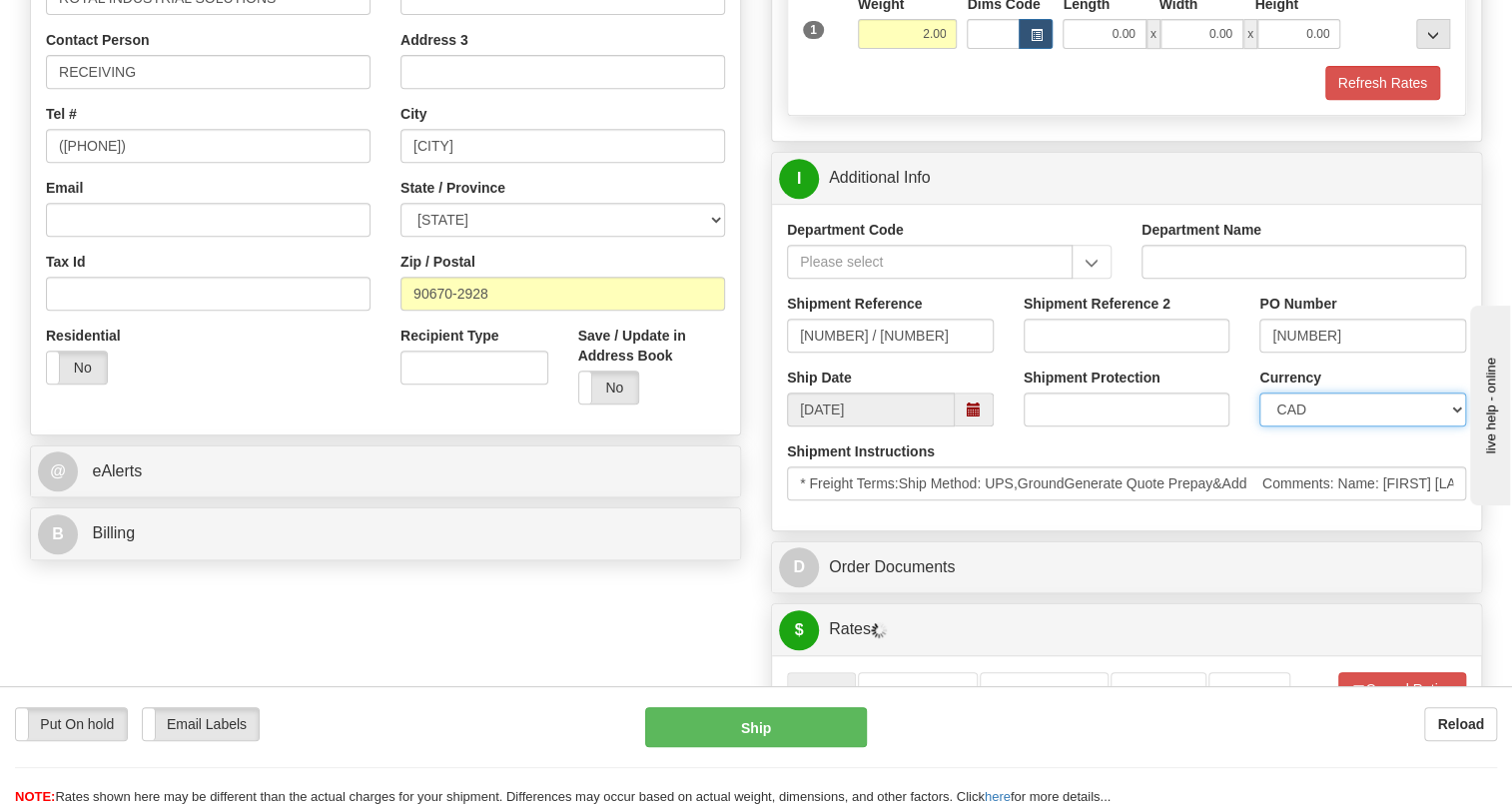 select on "1" 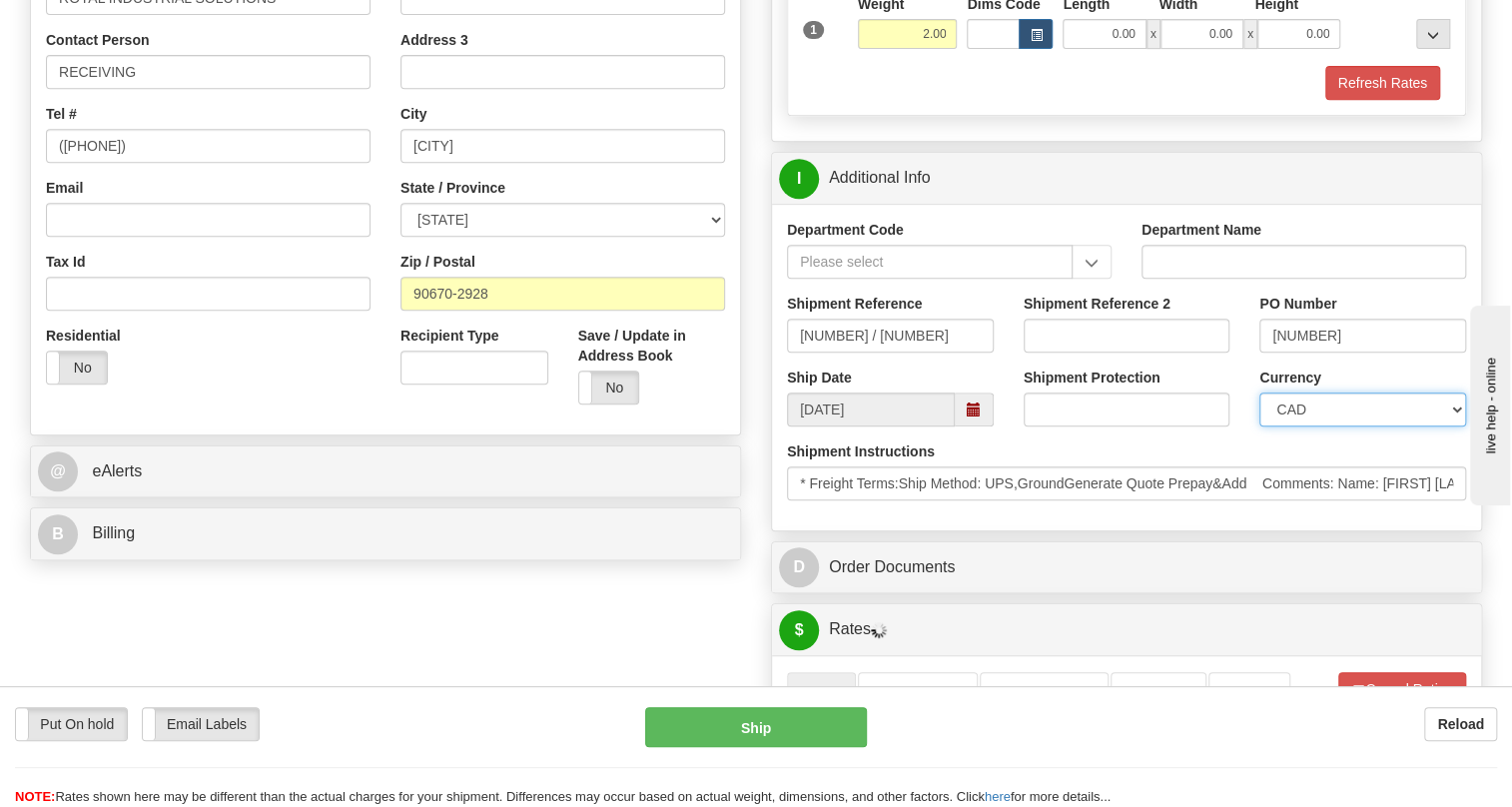 click on "CAD
USD
EUR
ZAR
RON
ANG
ARN
AUD
AUS
AWG
BBD
BFR
BGN
BHD
BMD
BND
BRC
BRL
CHP
CKZ
CNY
CYL
DFL
DHS
DKK
DMK
DRA
ECD
EGP
ESC
FFR
FIM
GBP
GTQ
HKD
INR
IRL
IRR
JAD
JYE
KPW
KUD
LFR
LIT
MOP
MYR
NMP
NOK
NTD
NZD
PHP
PLN
PTS
RDD
SAR
SEK
SFR
SID
THB
TRL
TTD
UKL
UYP
VEB
WON
CHF
ISK
AED
CZK
IDR
SGD" at bounding box center (1362, 409) 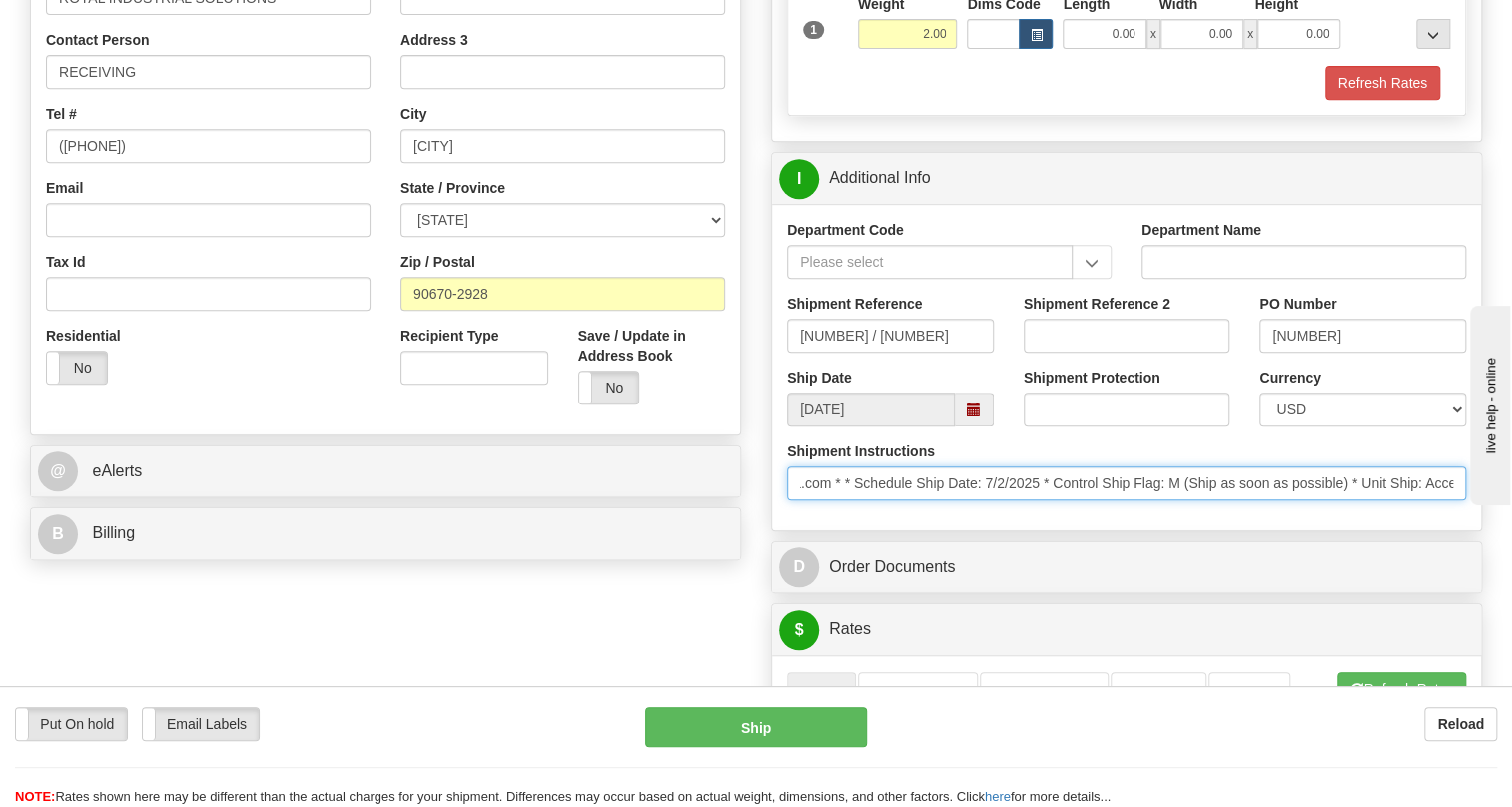 drag, startPoint x: 1378, startPoint y: 523, endPoint x: 1353, endPoint y: 523, distance: 25 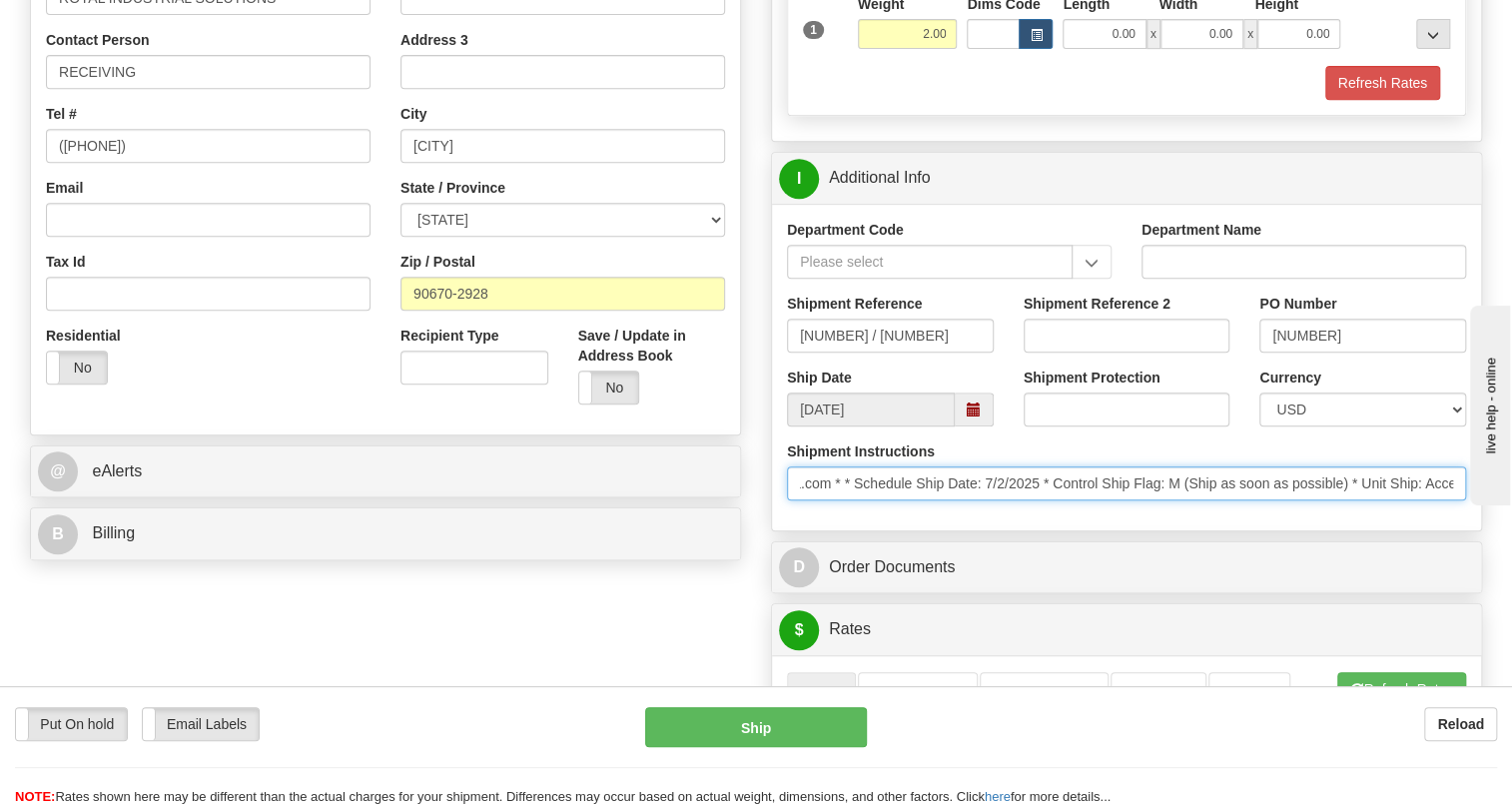 click on "* Freight Terms:Ship Method: UPS,GroundGenerate Quote Prepay&Add    Comments: Name: Mark Giuffreda Phone: 626-544-0202 Email: m = ark@royalisla.com * * Schedule Ship Date: 7/2/2025 * Control Ship Flag: M (Ship as soon as possible) * Unit Ship: Accept par" at bounding box center [1127, 483] 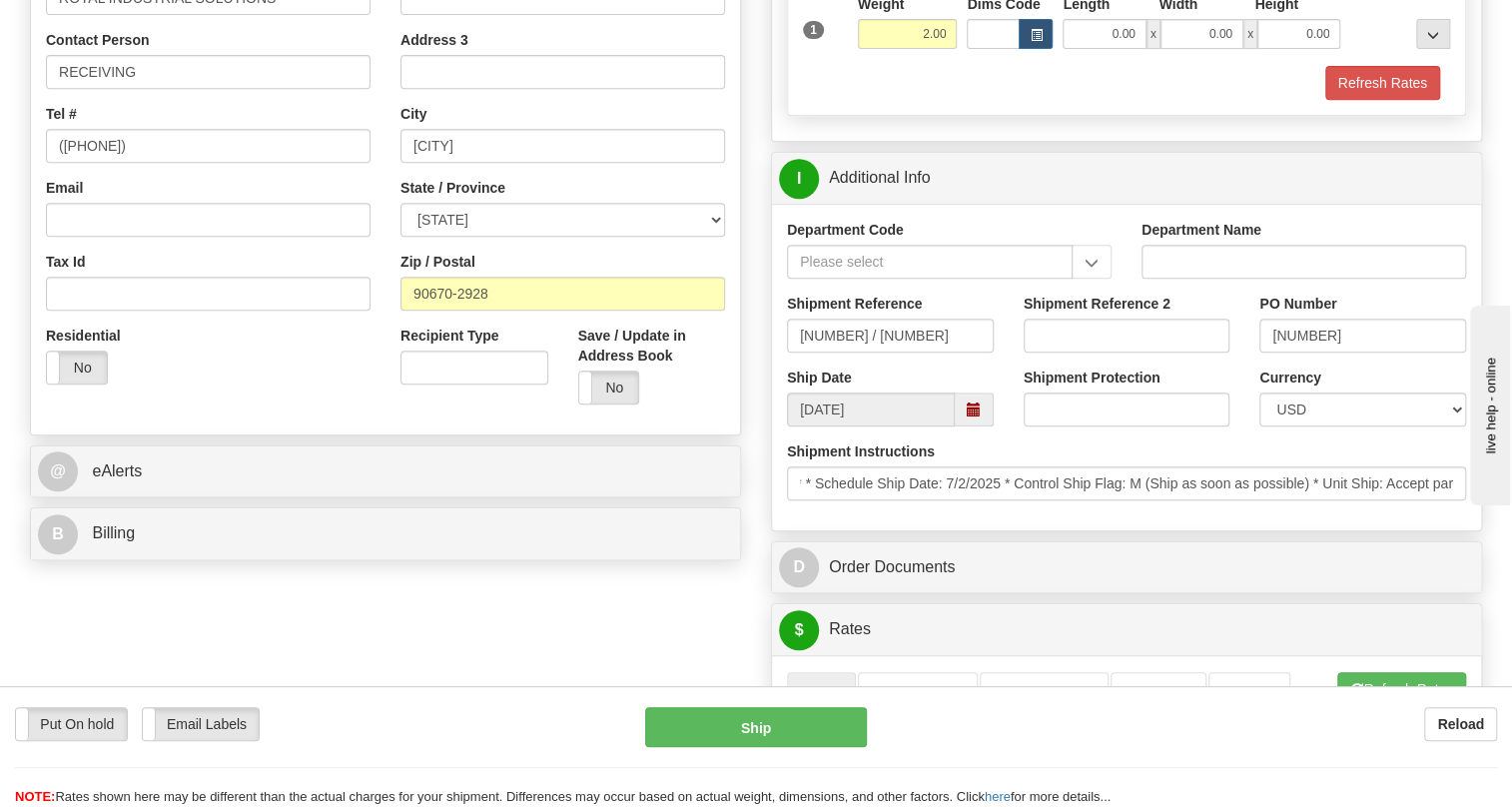 click on "Department Code
Department Name
Shipment Reference
1075-NL994976SOLS995 / 521887
Shipment Reference 2
PO Number                  1075-NL994976SOLS995
Ship Date
07/03/2025
Shipment Protection
Shipment Protection" at bounding box center [1127, 367] 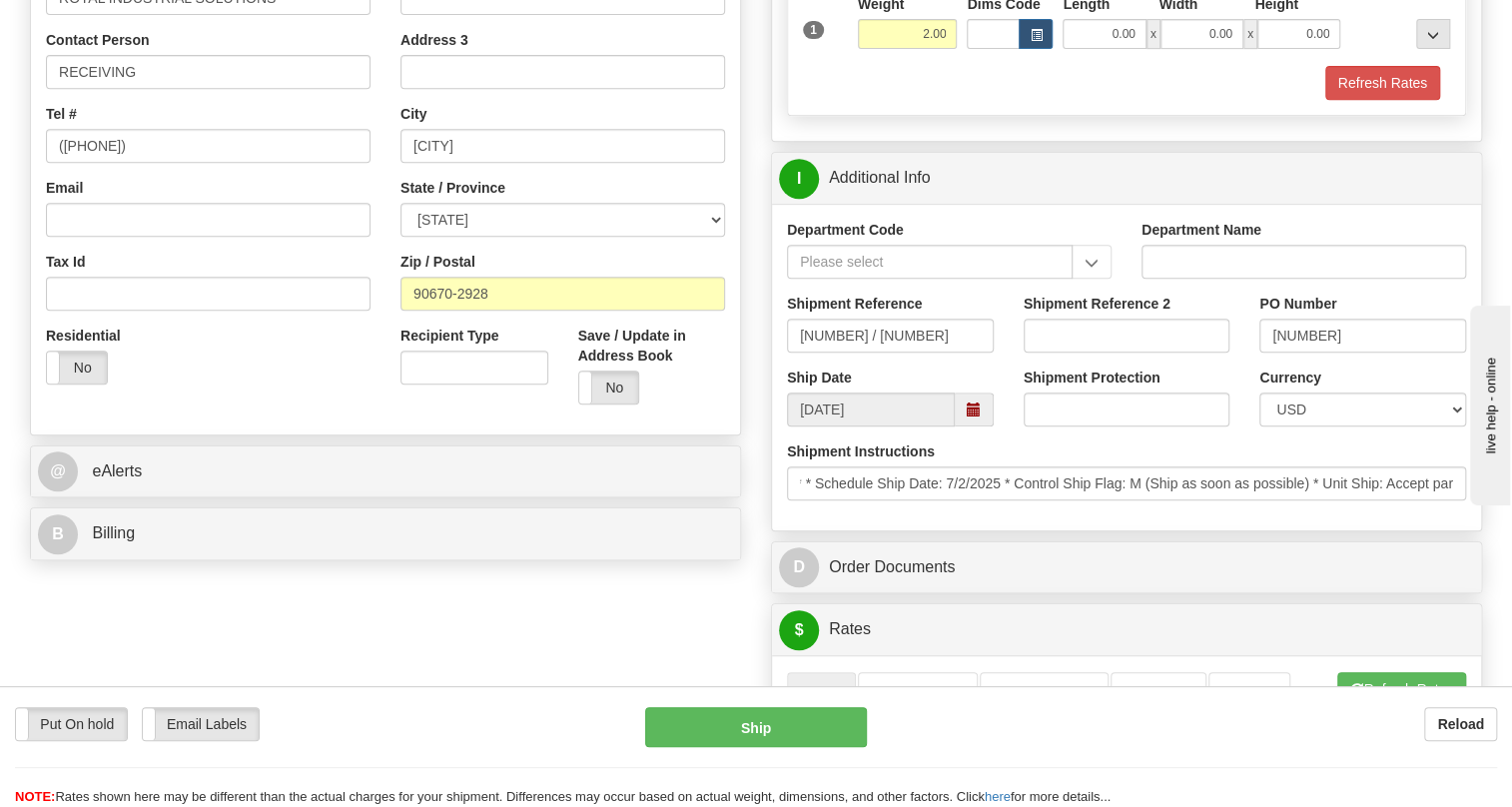 scroll, scrollTop: 0, scrollLeft: 0, axis: both 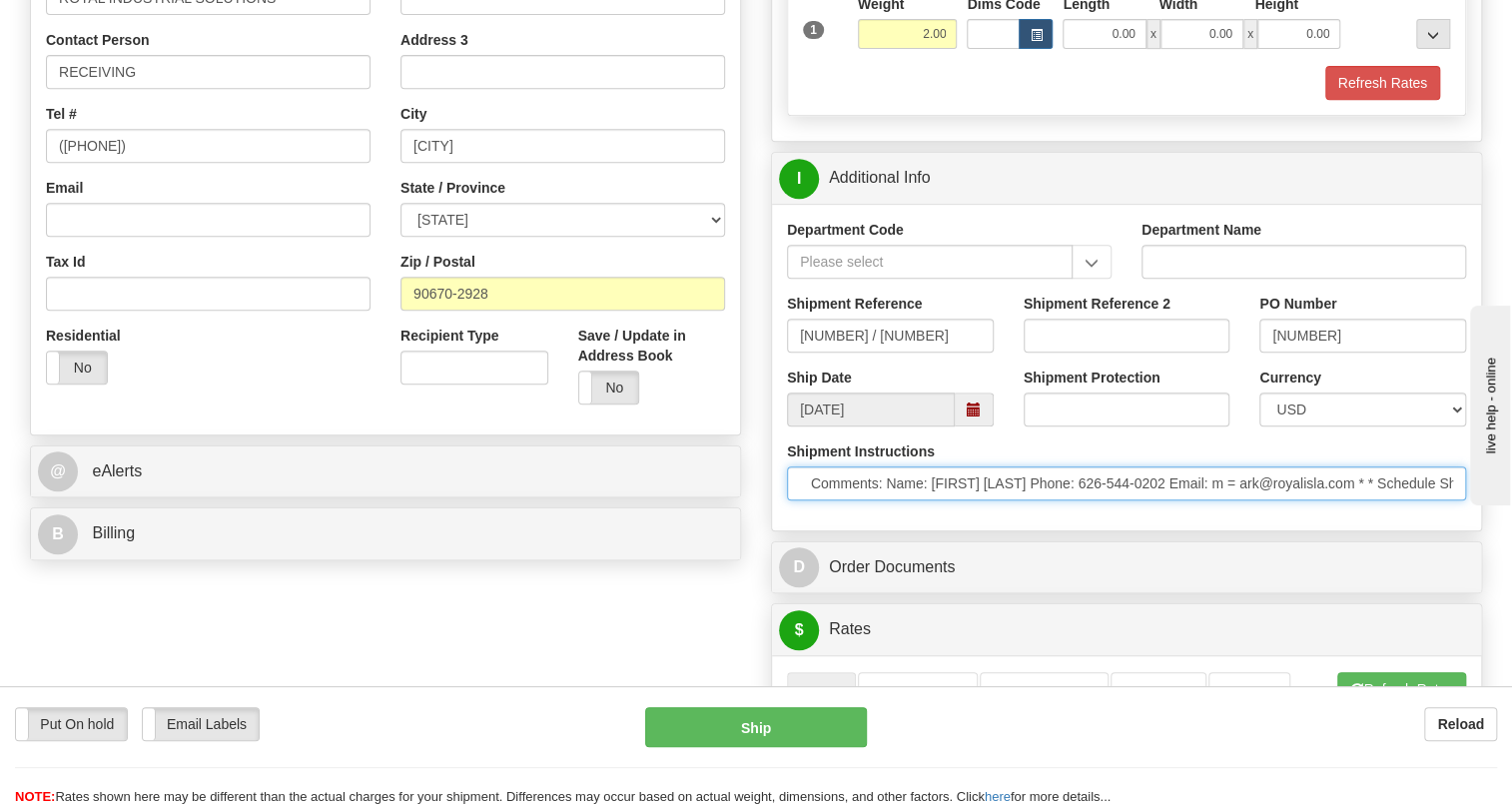 drag, startPoint x: 819, startPoint y: 529, endPoint x: 906, endPoint y: 538, distance: 87.46428 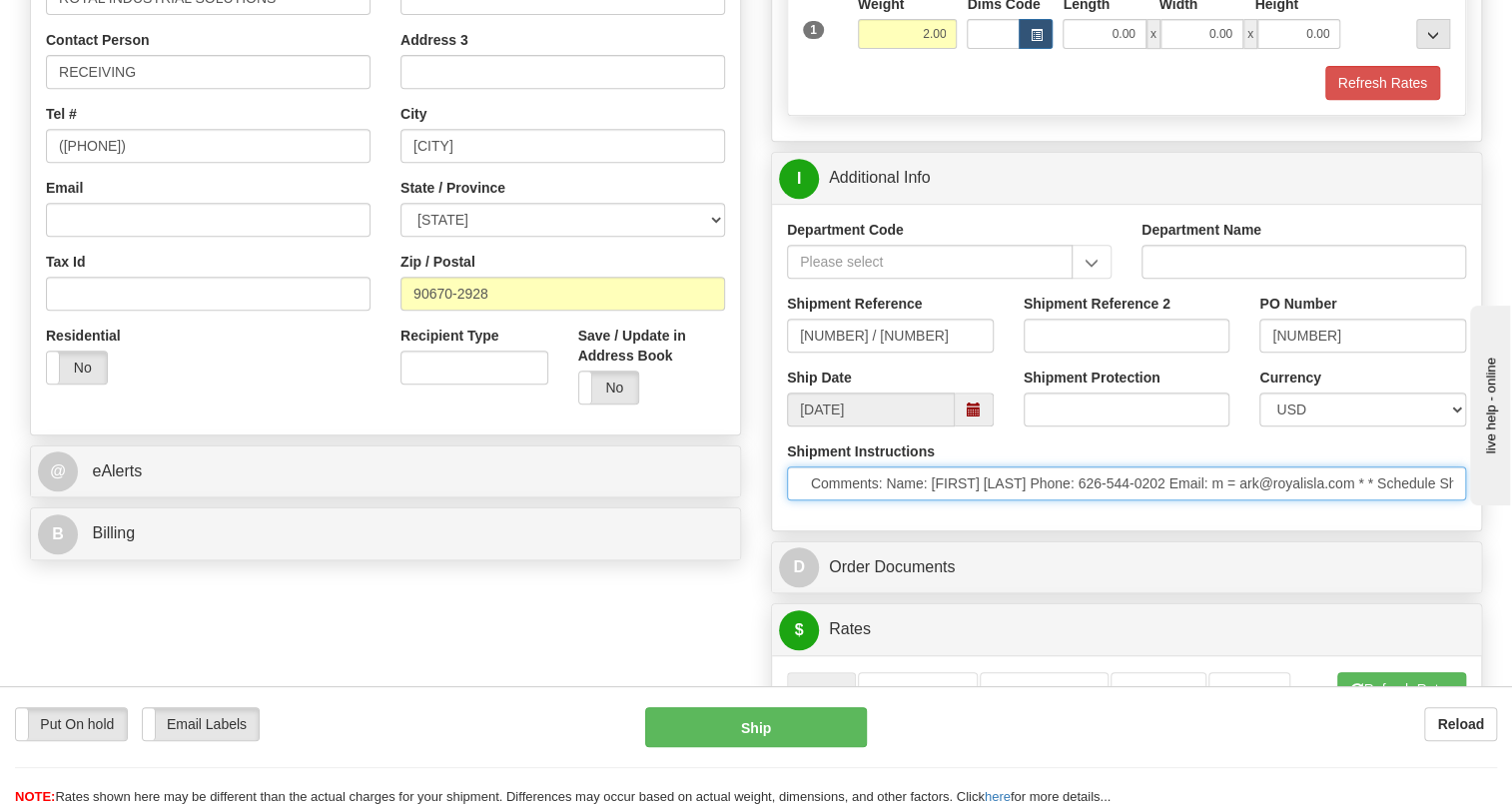 click on "* Freight Terms:Ship Method: UPS,GroundGenerate Quote Prepay&Add    Comments: Name: Mark Giuffreda Phone: 626-544-0202 Email: m = ark@royalisla.com * * Schedule Ship Date: 7/2/2025 * Control Ship Flag: M (Ship as soon as possible) * Unit Ship: Accept par" at bounding box center (1127, 483) 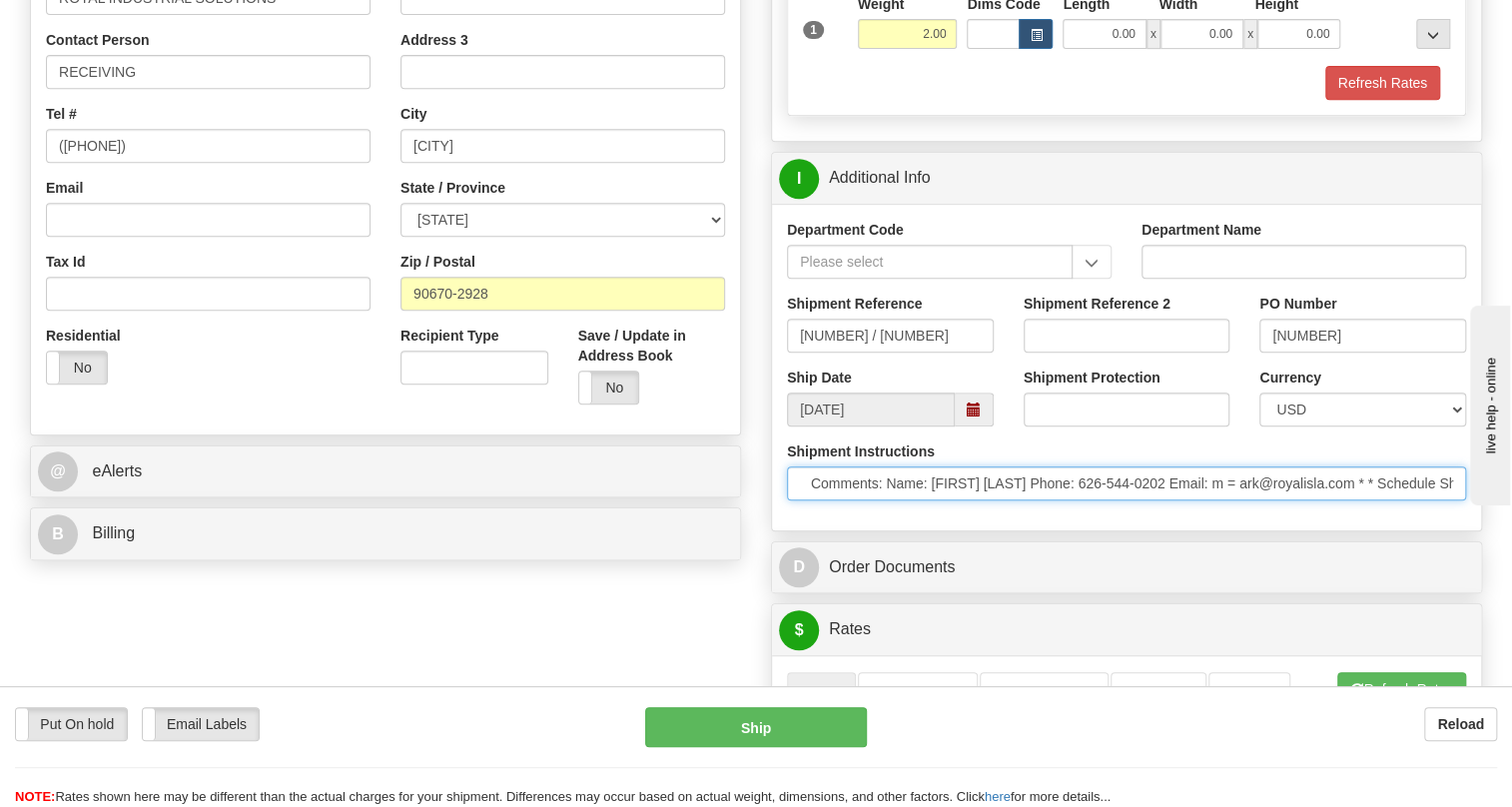 click on "* Freight Terms:Ship Method: UPS,GroundGenerate Quote Prepay&Add    Comments: Name: Mark Giuffreda Phone: 626-544-0202 Email: m = ark@royalisla.com * * Schedule Ship Date: 7/2/2025 * Control Ship Flag: M (Ship as soon as possible) * Unit Ship: Accept par" at bounding box center [1127, 483] 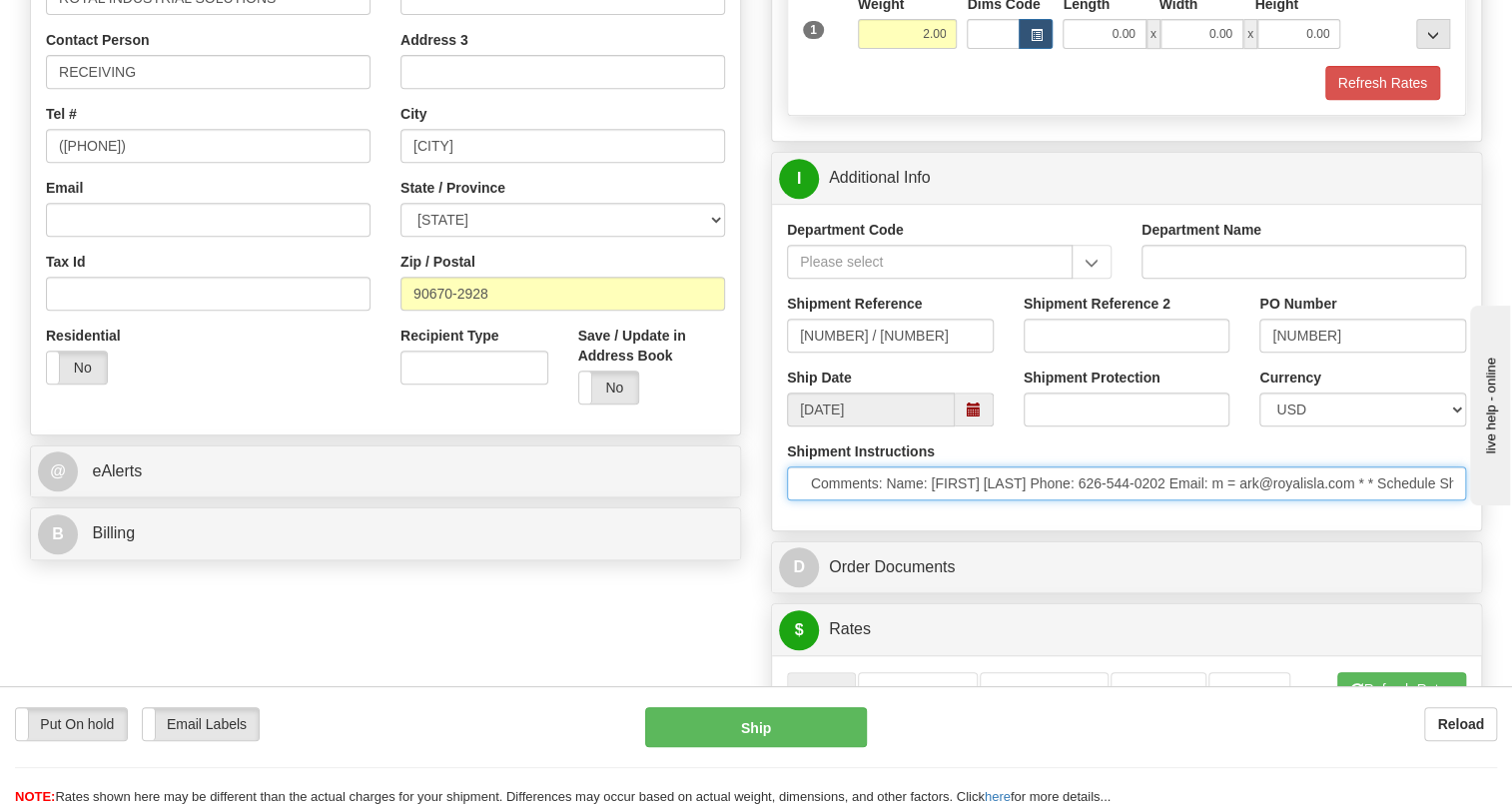 click on "* Freight Terms:Ship Method: UPS,GroundGenerate Quote Prepay&Add    Comments: Name: Mark Giuffreda Phone: 626-544-0202 Email: m = ark@royalisla.com * * Schedule Ship Date: 7/2/2025 * Control Ship Flag: M (Ship as soon as possible) * Unit Ship: Accept par" at bounding box center [1127, 483] 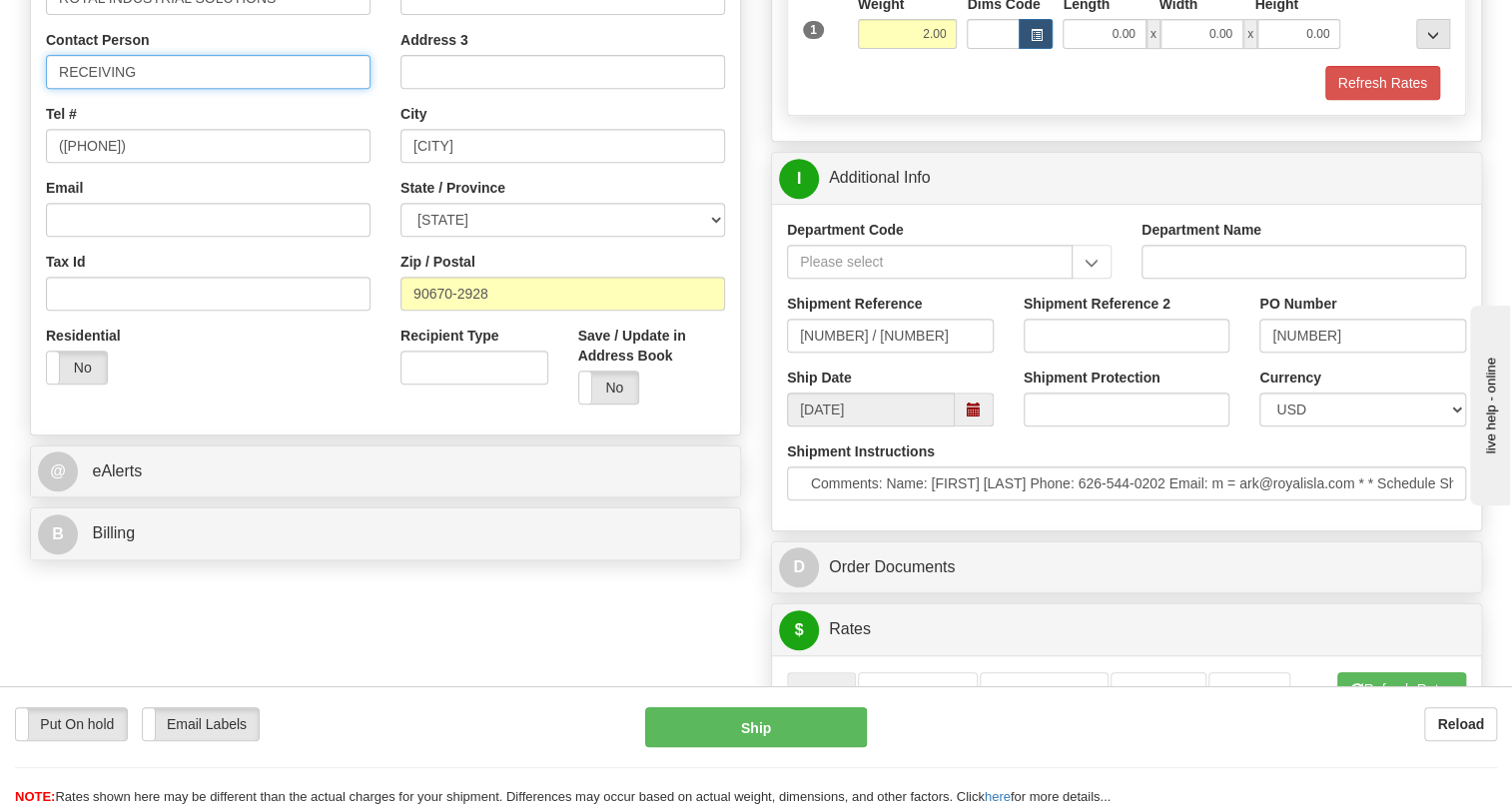 click on "RECEIVING" at bounding box center [208, 72] 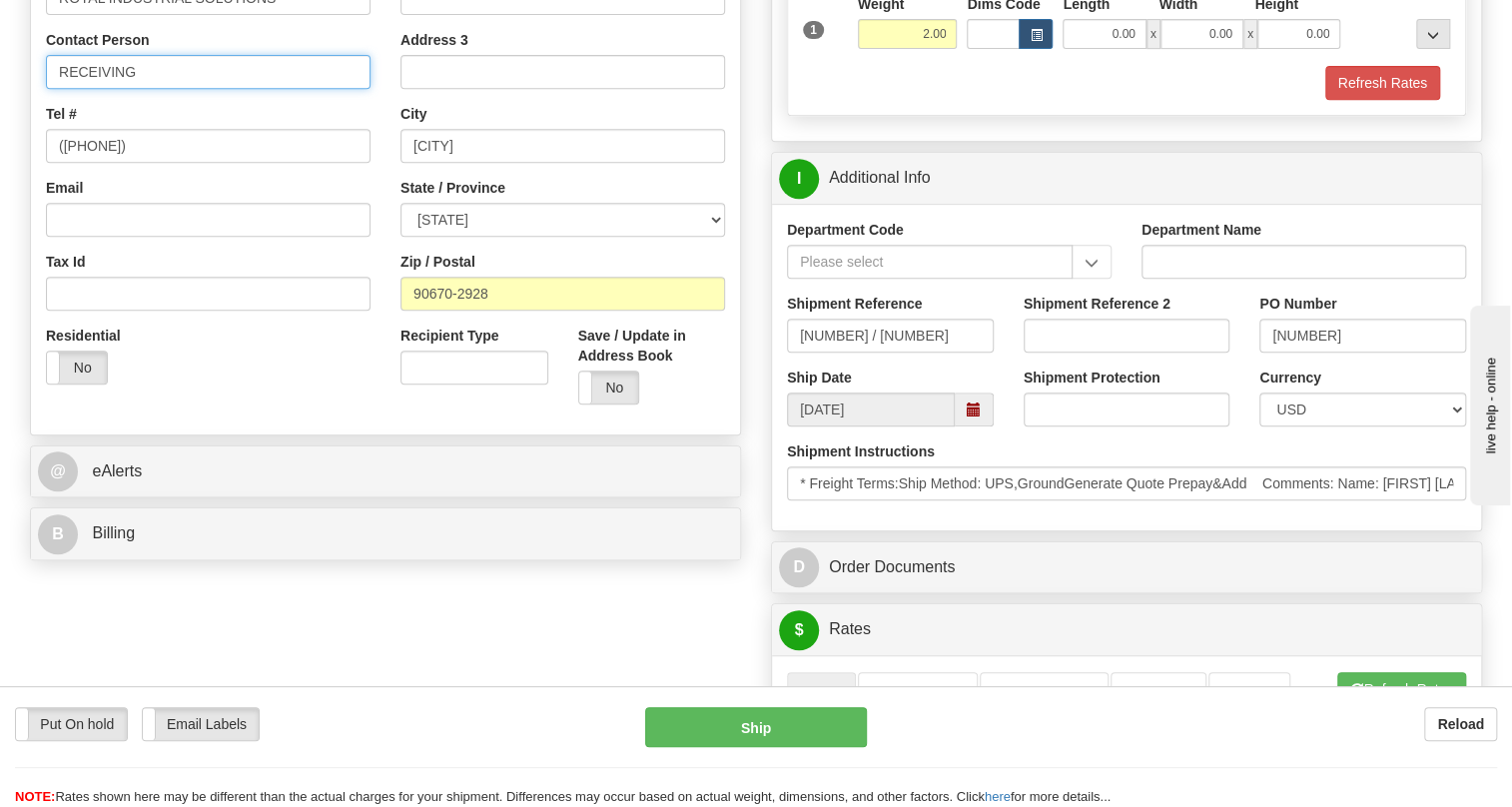 click on "RECEIVING" at bounding box center [208, 72] 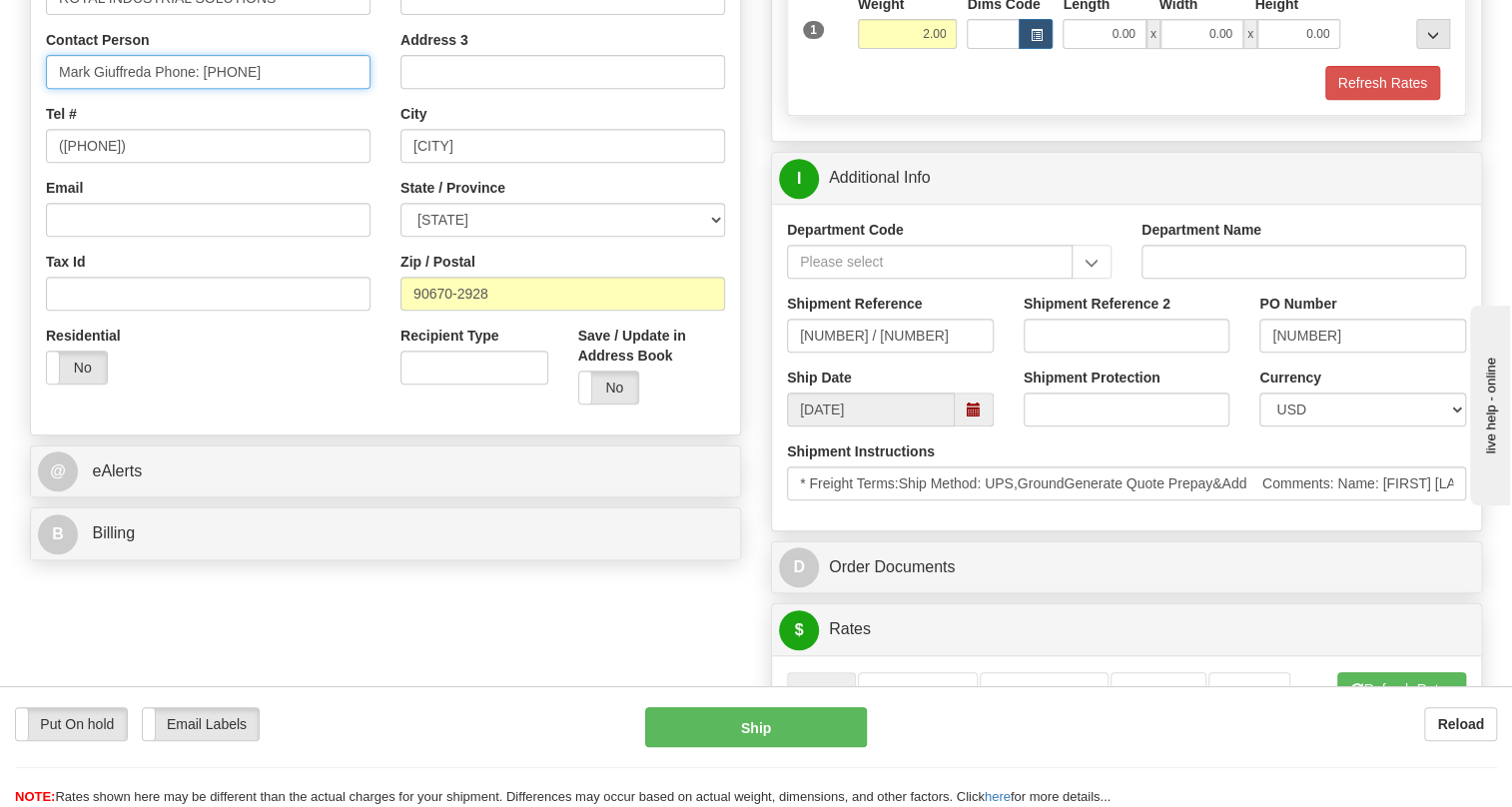 drag, startPoint x: 294, startPoint y: 112, endPoint x: 201, endPoint y: 114, distance: 93.0215 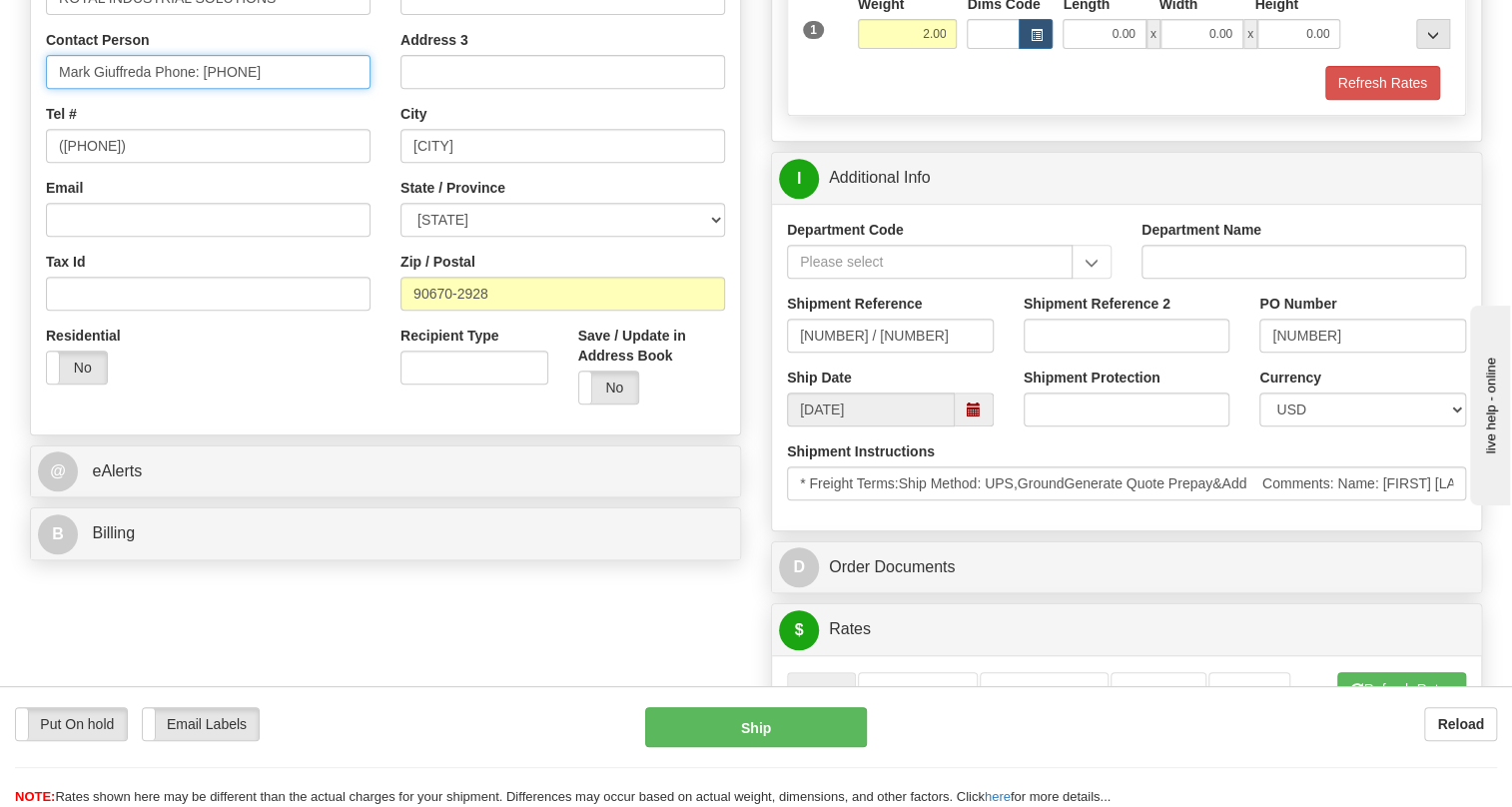 click on "Mark Giuffreda Phone: 626-544-0202" at bounding box center (208, 72) 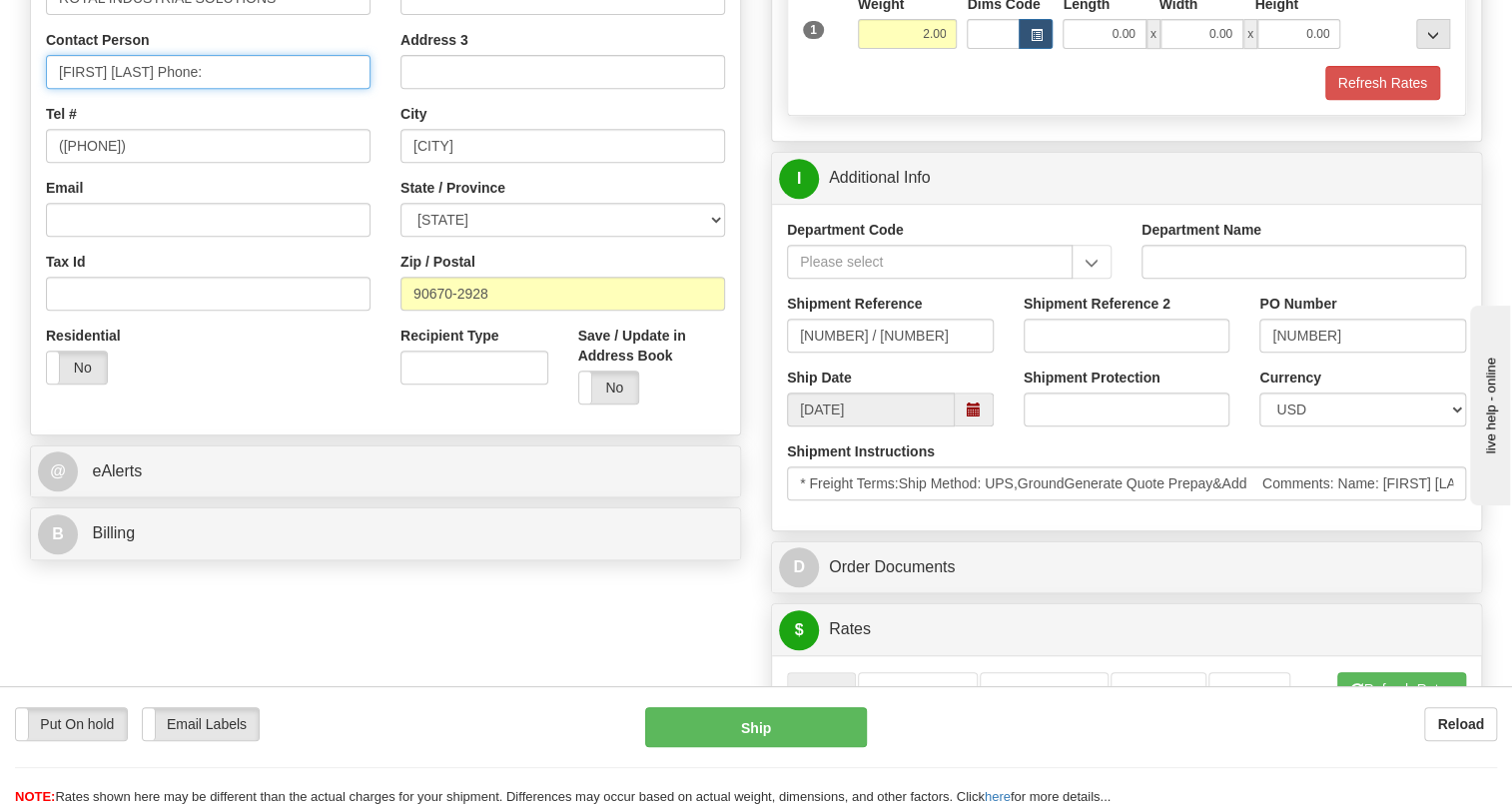type on "Mark Giuffreda Phone:" 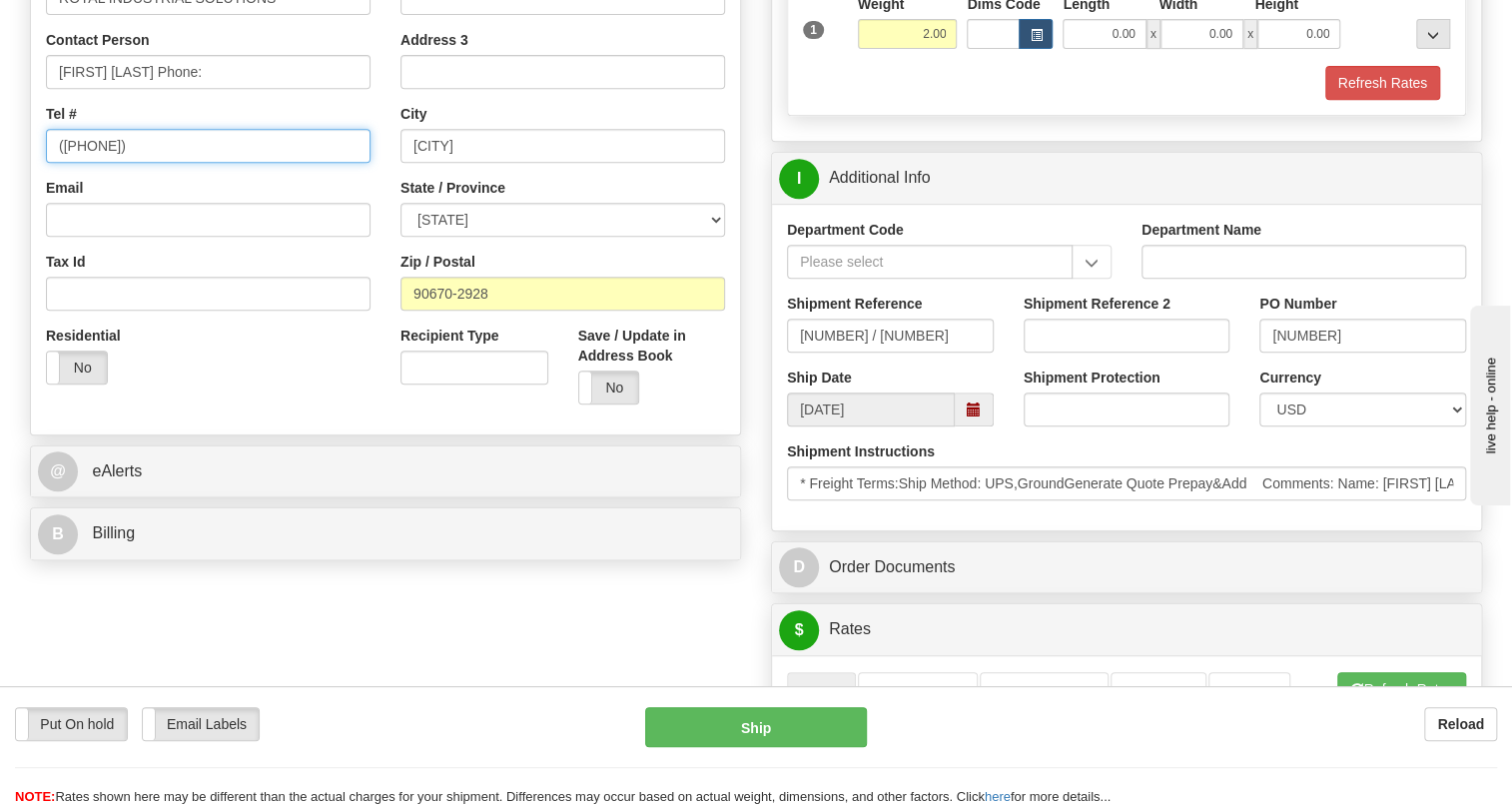click on "(779)7960565" at bounding box center (208, 146) 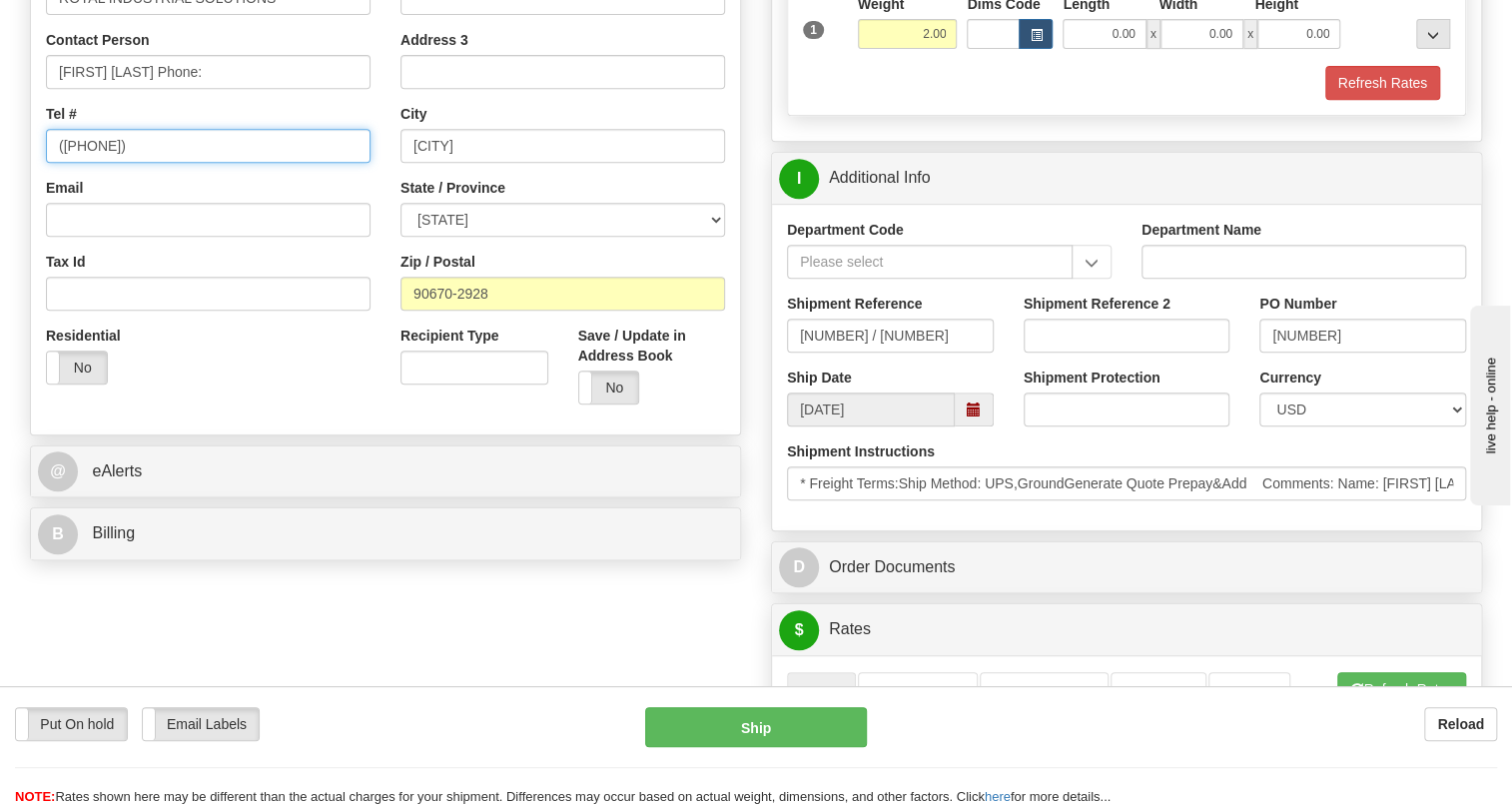 paste on "626-544-0202" 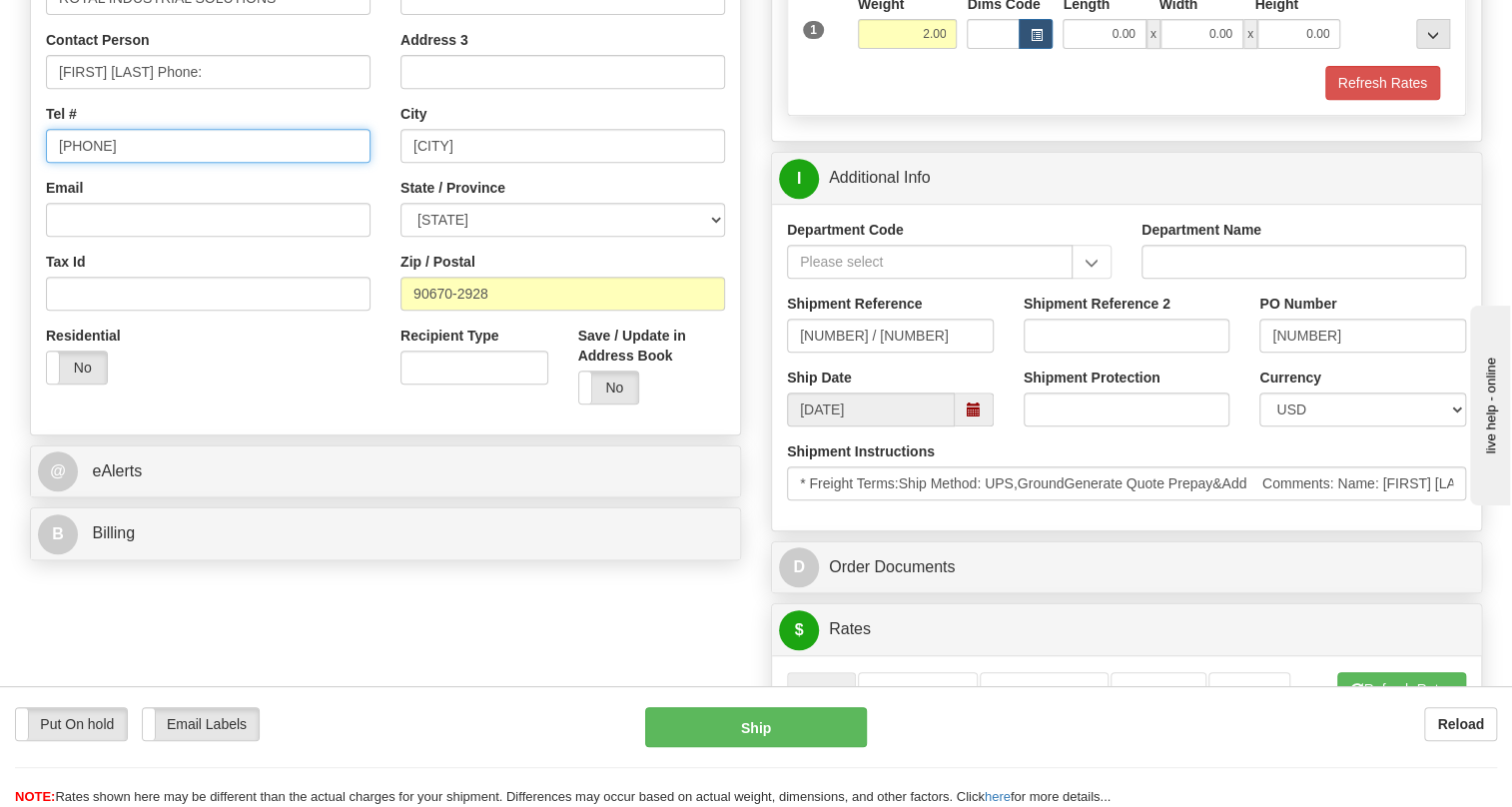 type on "626-544-0202" 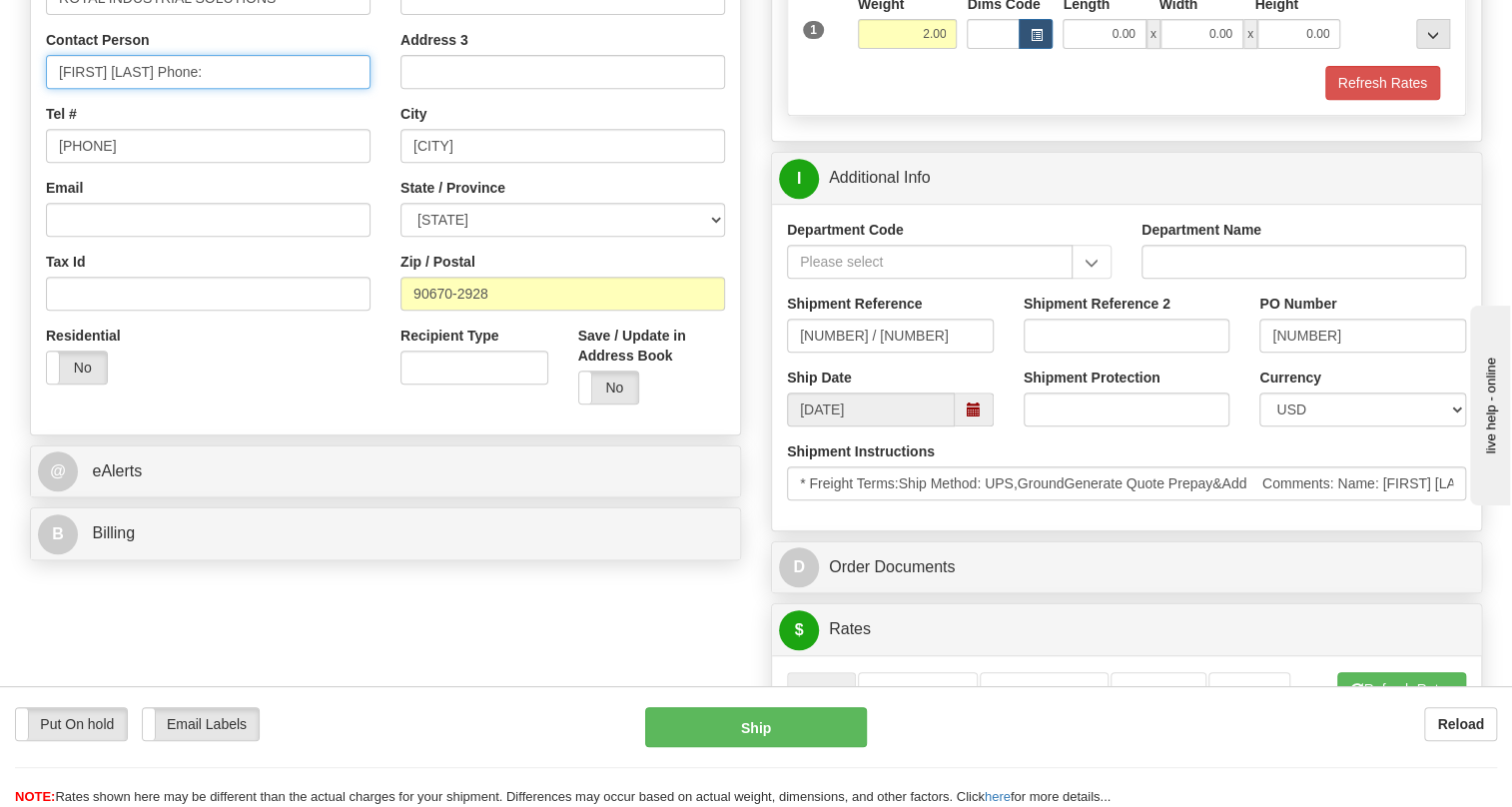 click on "Mark Giuffreda Phone:" at bounding box center (208, 72) 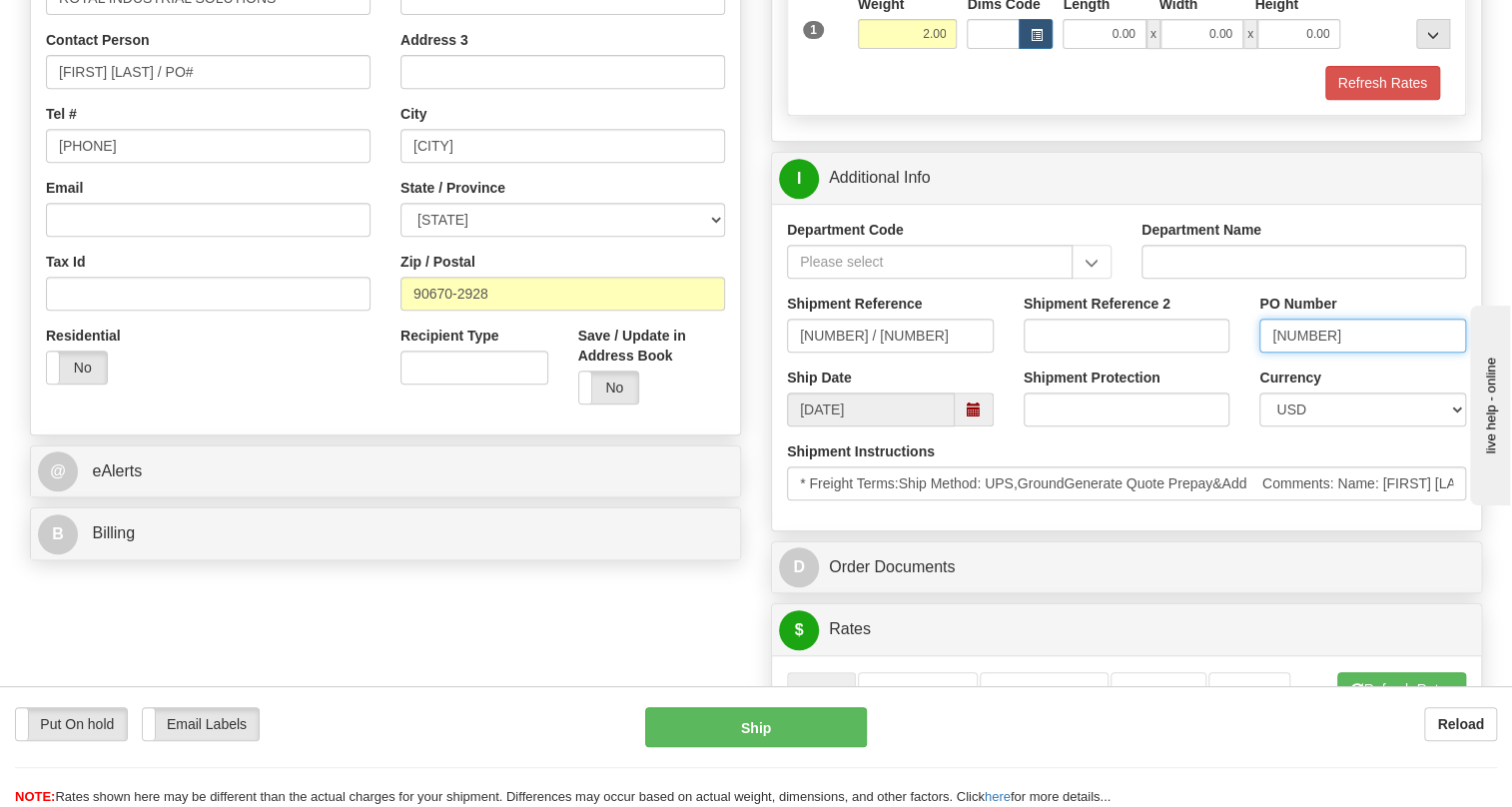 drag, startPoint x: 1380, startPoint y: 383, endPoint x: 1273, endPoint y: 379, distance: 107.07474 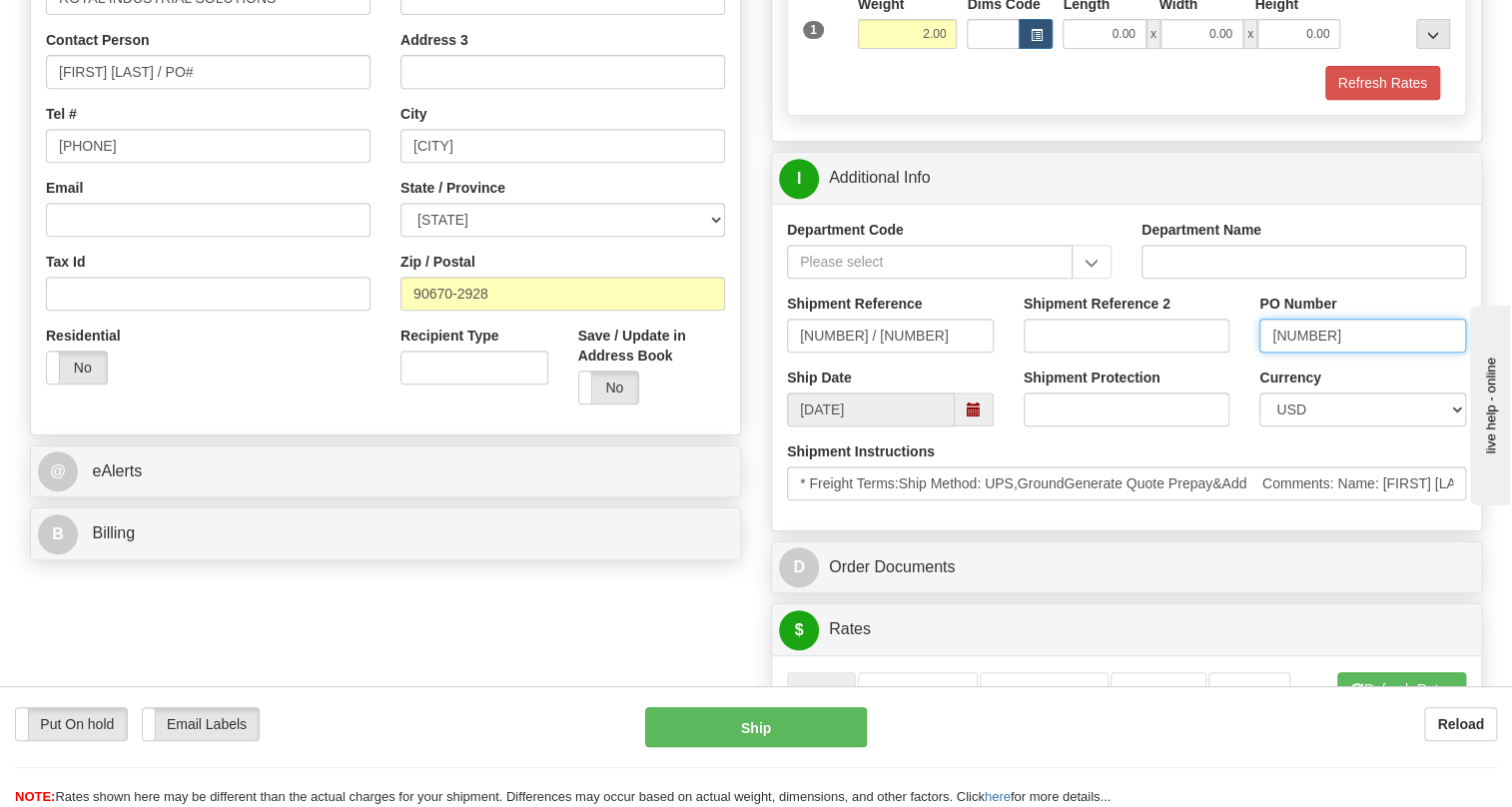 click on "1075-NL994976SOLS995" at bounding box center [1362, 336] 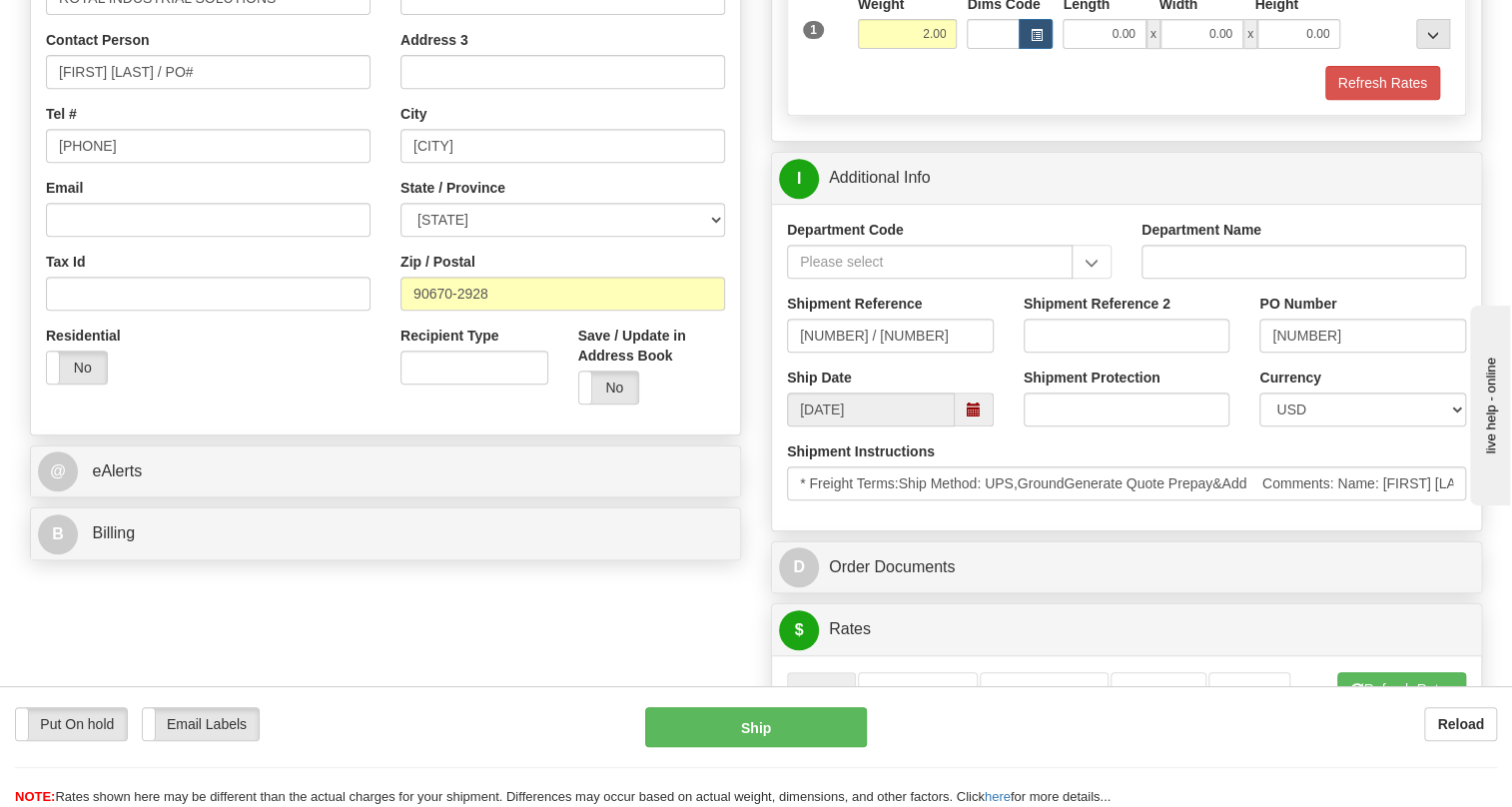 drag, startPoint x: 1300, startPoint y: 379, endPoint x: 1354, endPoint y: 421, distance: 68.41053 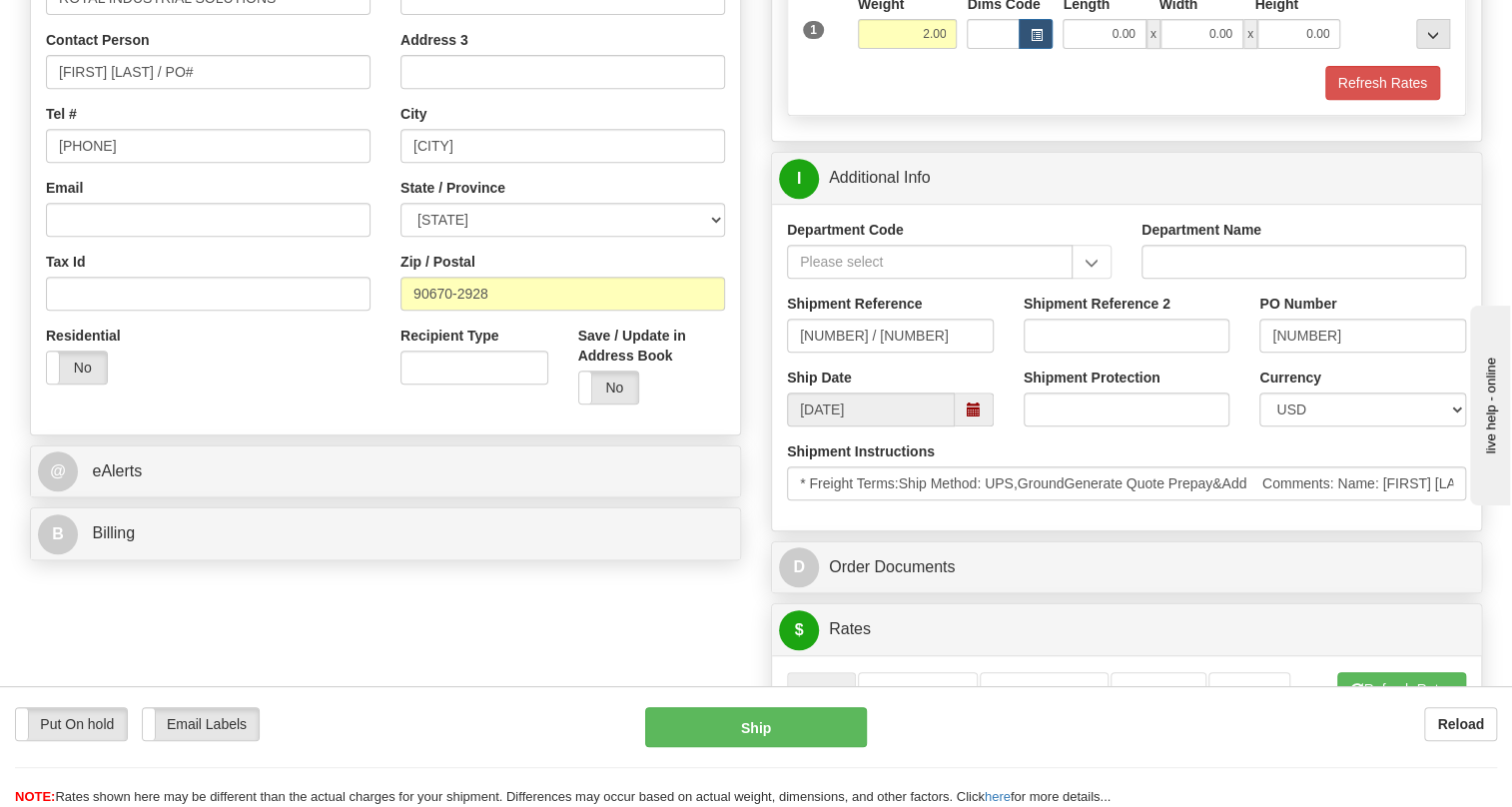 click on "Currency
CAD
USD
EUR
ZAR
RON
ANG
ARN
AUD
AUS
AWG
BBD
BFR
BGN
BHD
BMD
BND
BRC
BRL
CHP
CKZ
CNY
CYL
DFL
DHS
DKK
DMK
DRA
ECD
EGP
ESC
FFR
FIM
GBP
GTQ
HKD
INR
IRL
IRR
JAD
JYE
KPW
KUD
LFR
LIT
MOP
MYR
NMP
NOK
NTD
NZD
PHP
PLN
PTS
RDD
SAR
SEK
SFR
SID
THB
TRL
TTD
UKL
UYP
VEB
WON
CHF
ISK
AED
CZK
IDR
SGD" at bounding box center (1127, 397) 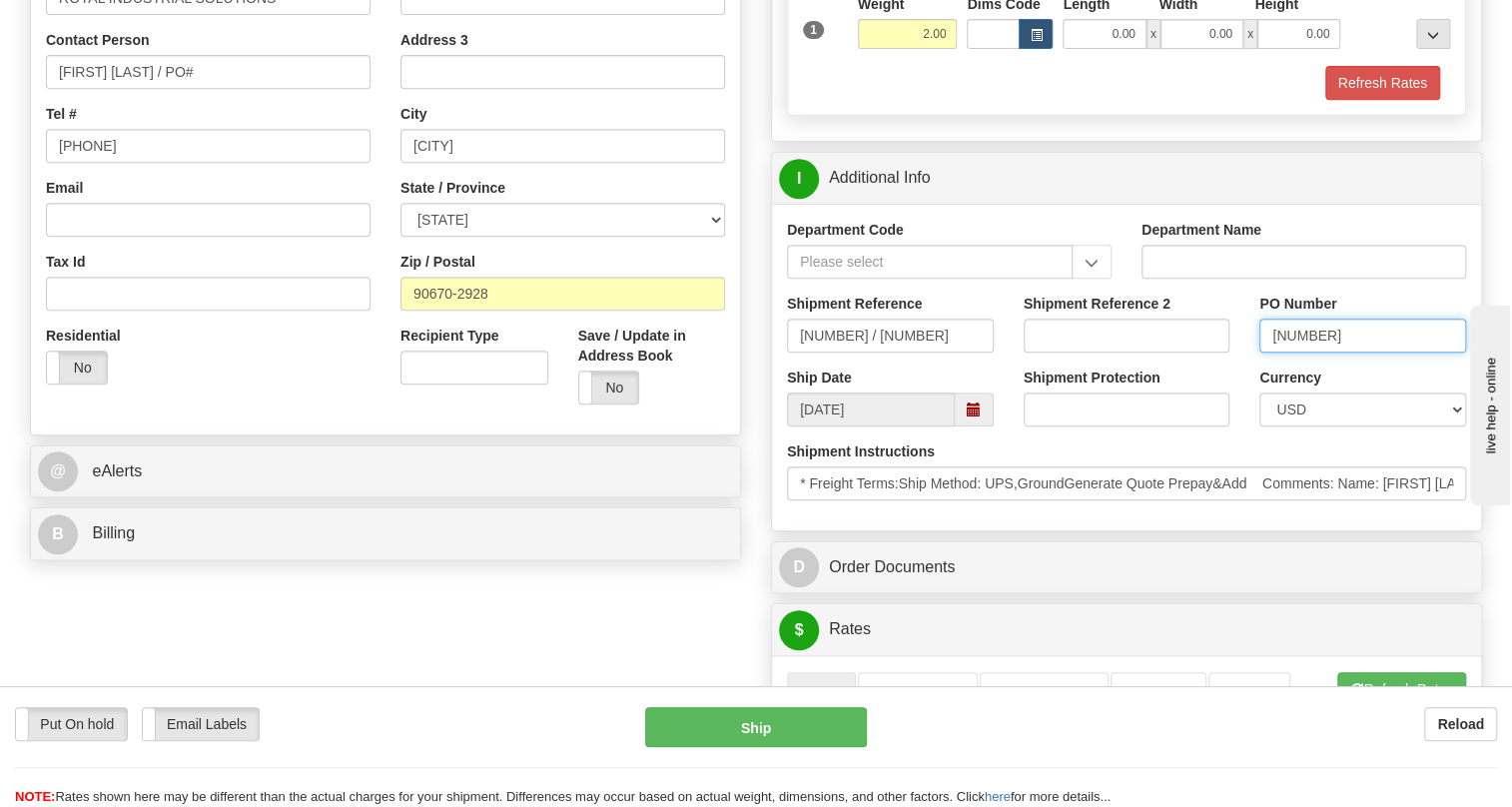 click on "1075-NL994976SOLS995" at bounding box center [1362, 336] 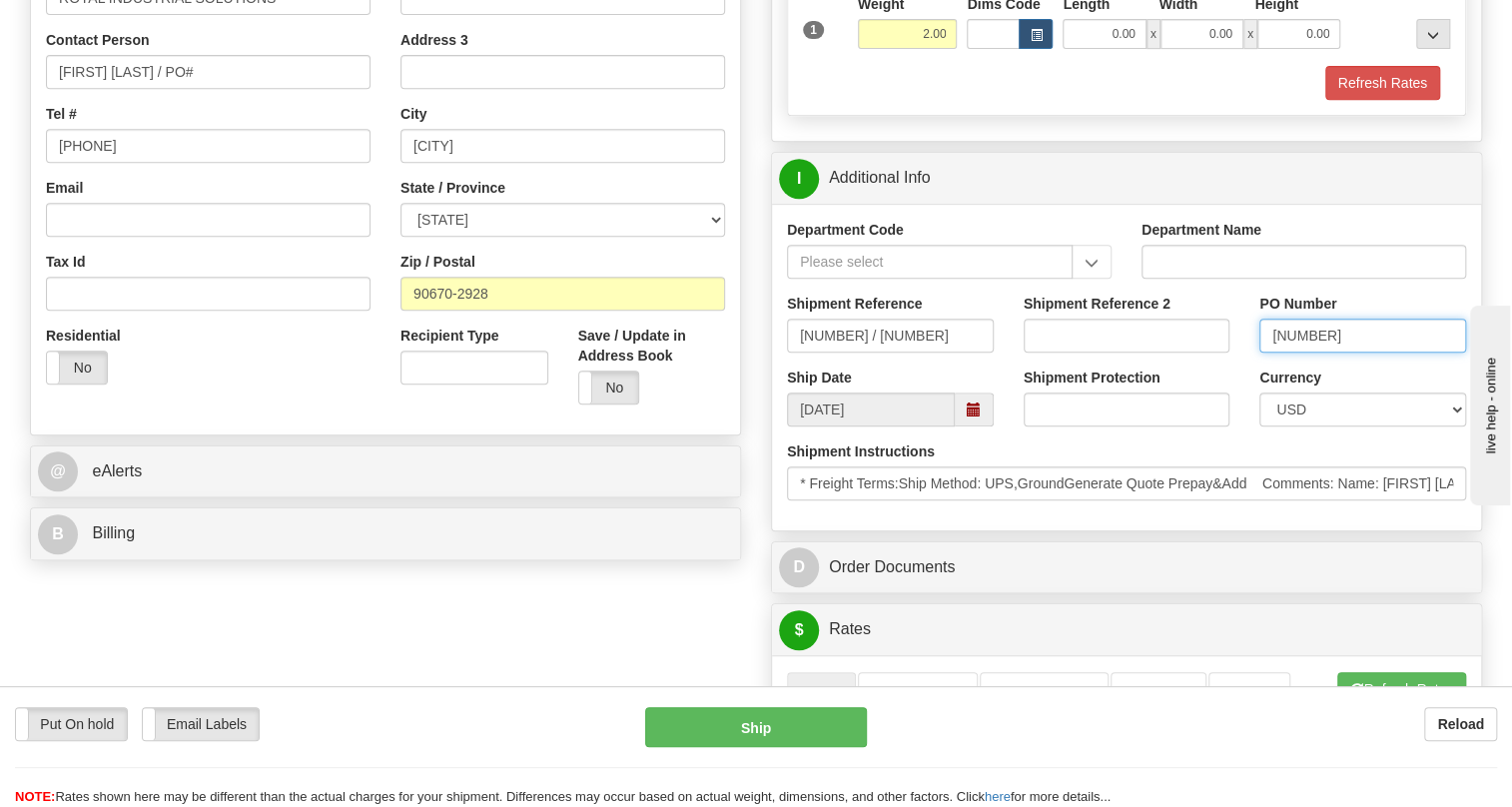 click on "1075-NL994976SOLS995" at bounding box center (1362, 336) 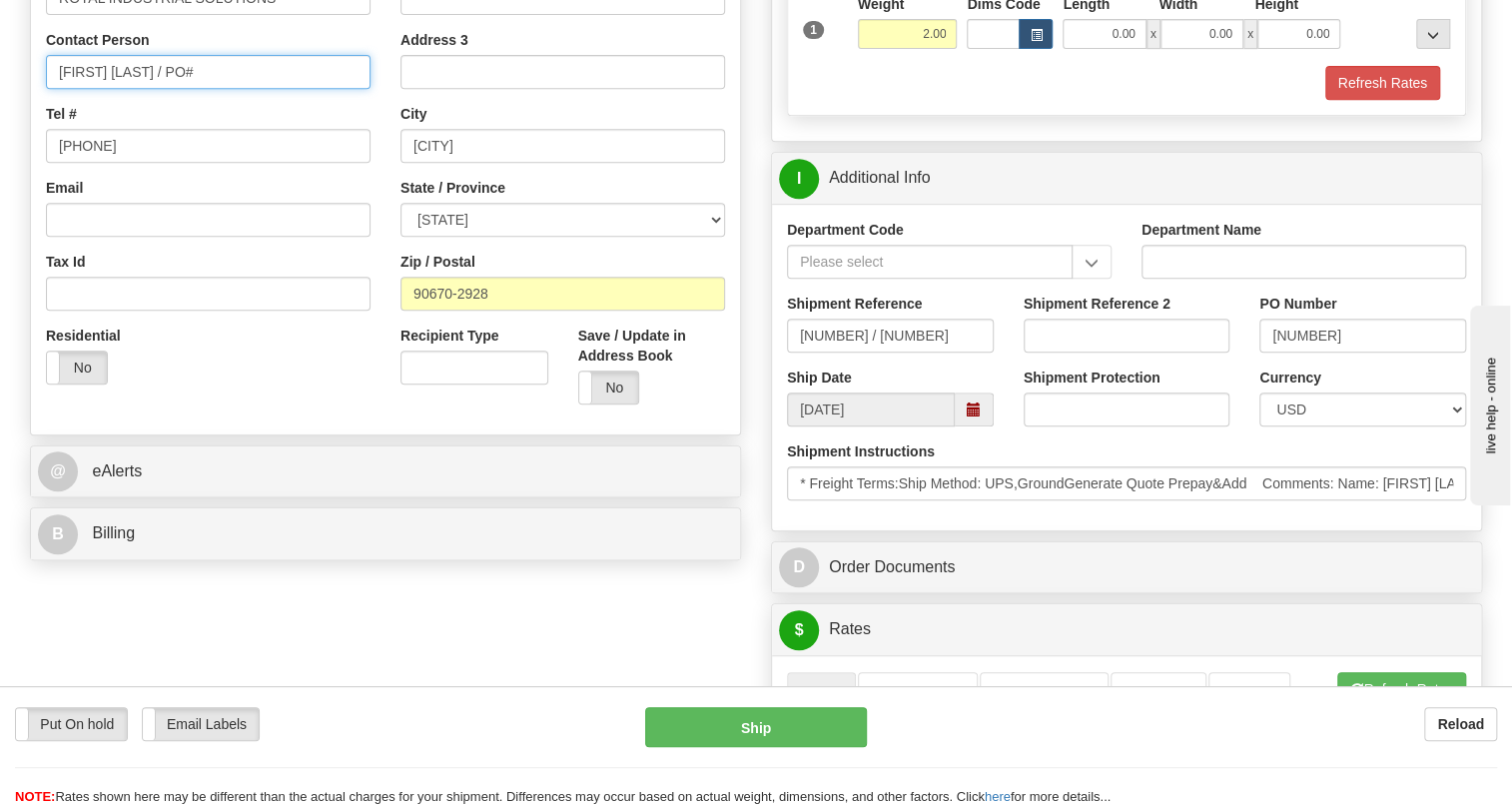 click on "Mark Giuffreda / PO#" at bounding box center (208, 72) 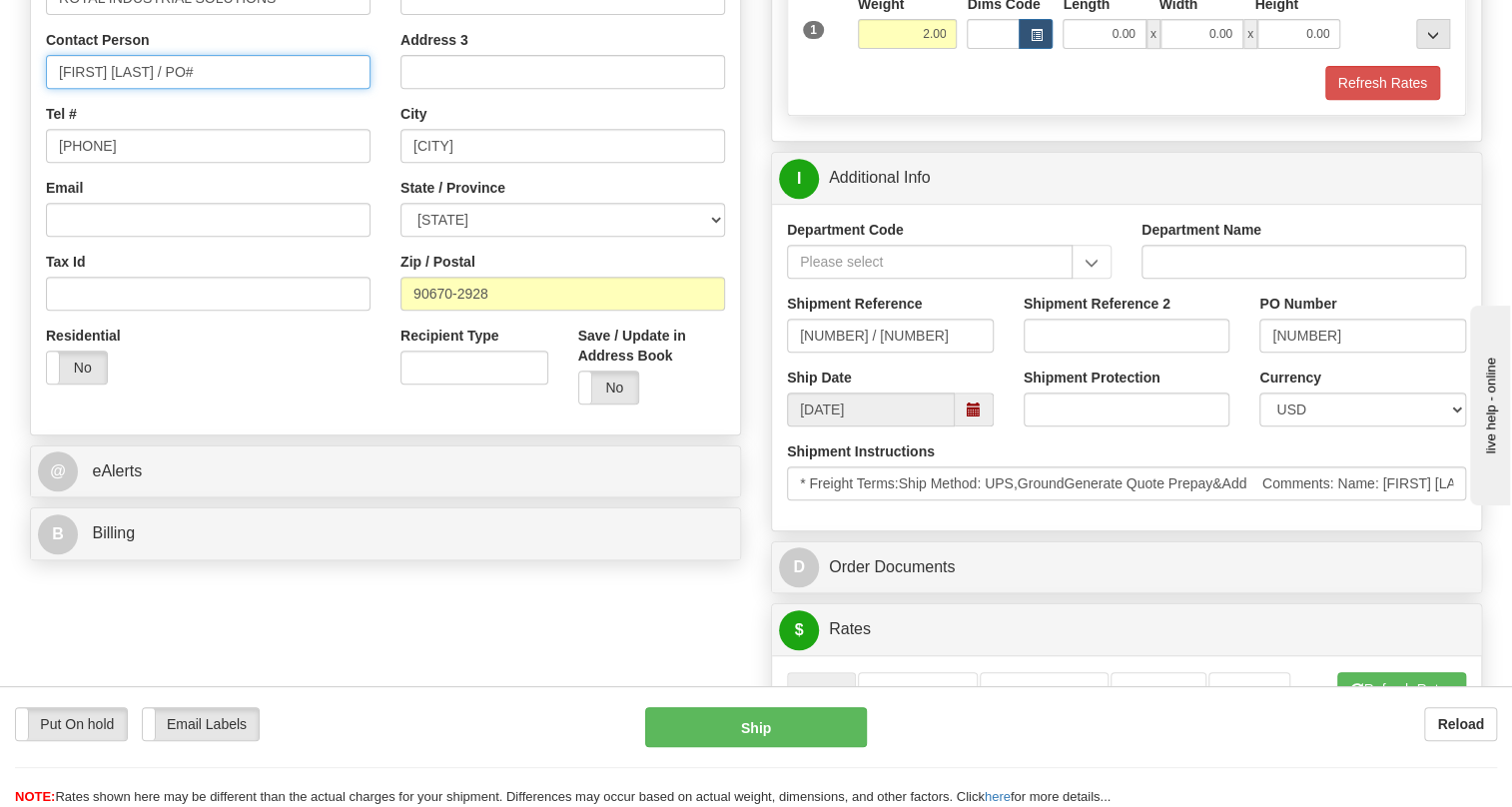 paste on "1075-NL994976SOLS995" 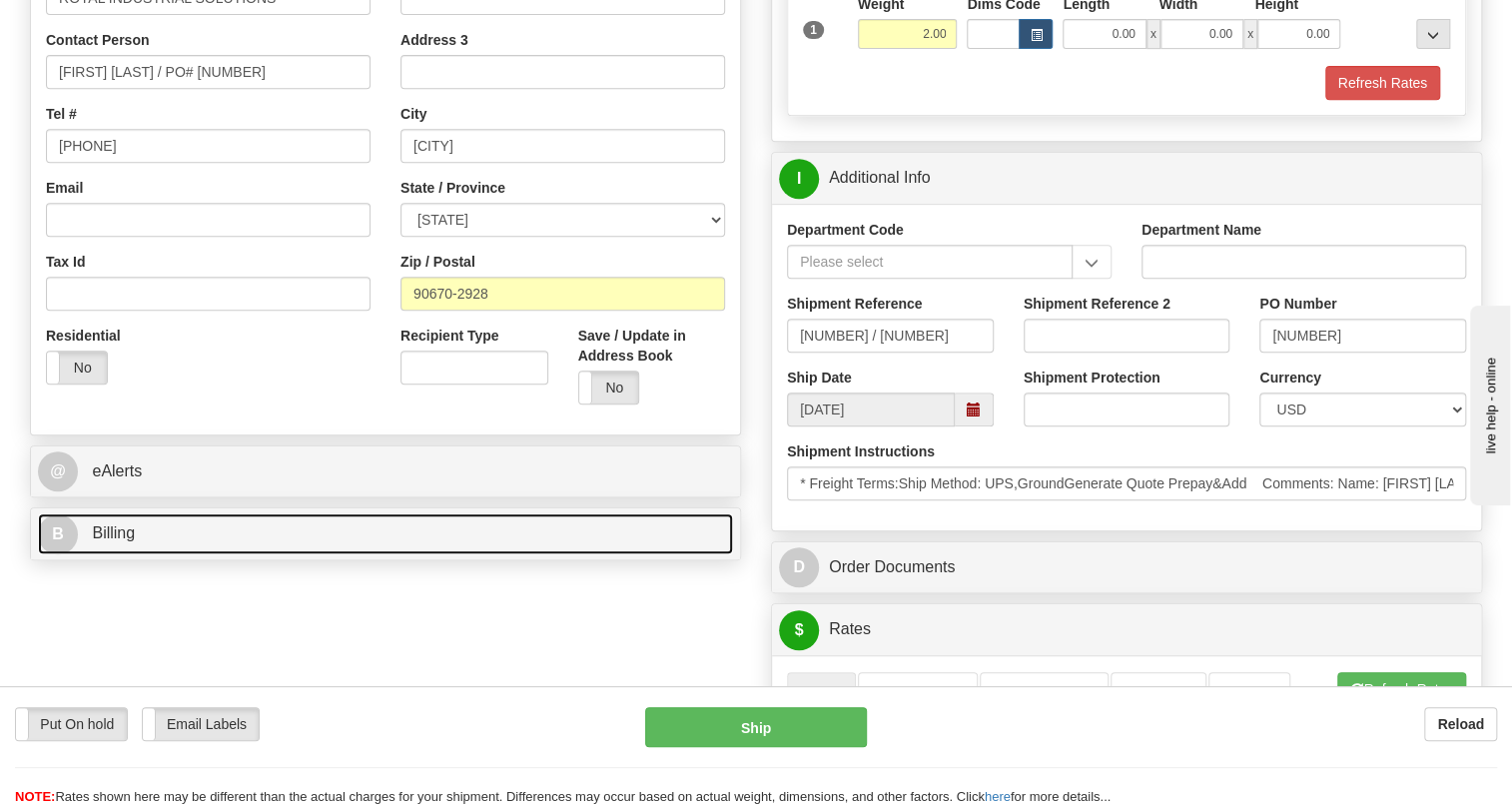 click on "Billing" at bounding box center (113, 532) 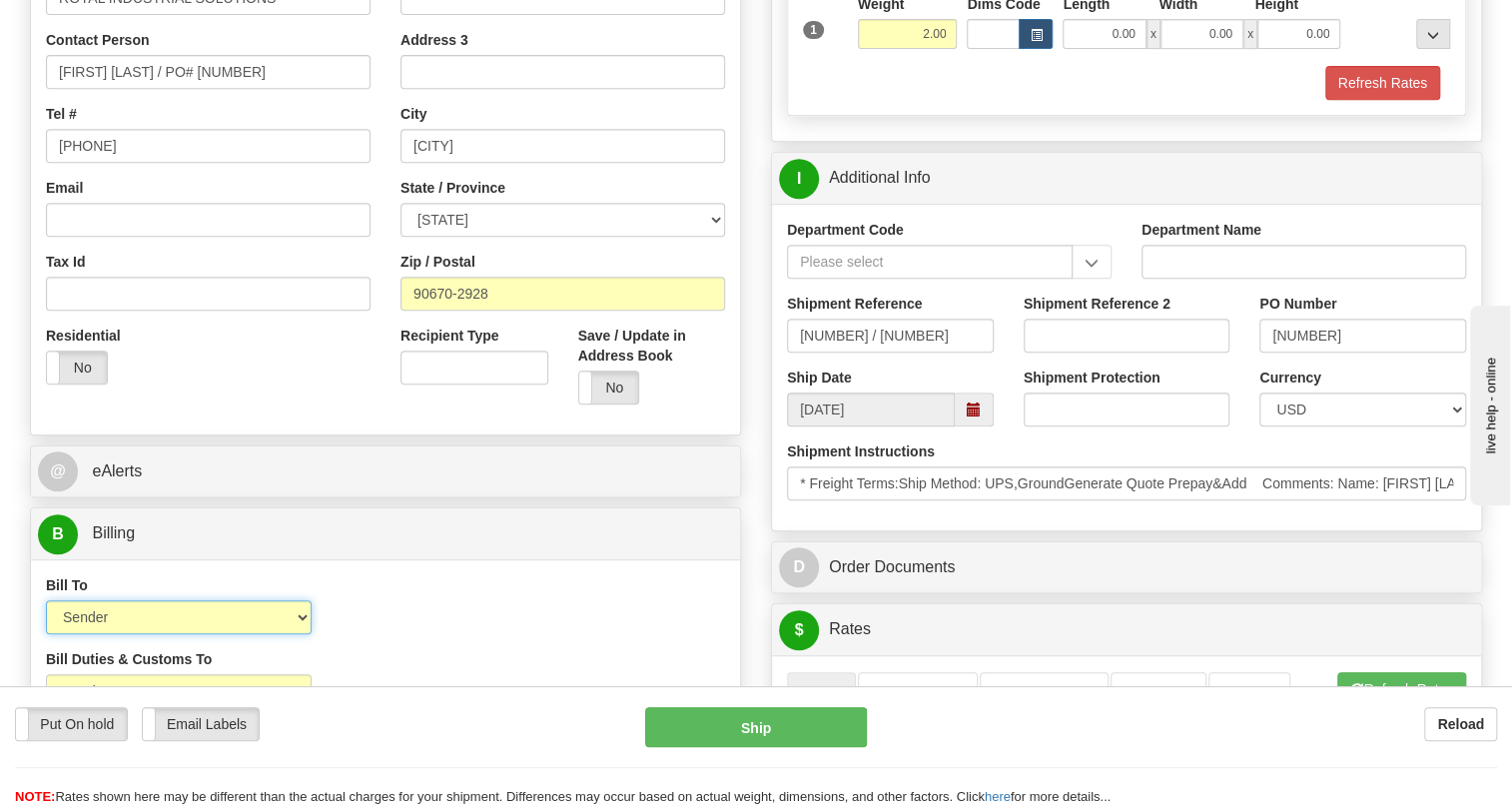 click on "Sender
Recipient
Third Party
Collect" at bounding box center (179, 617) 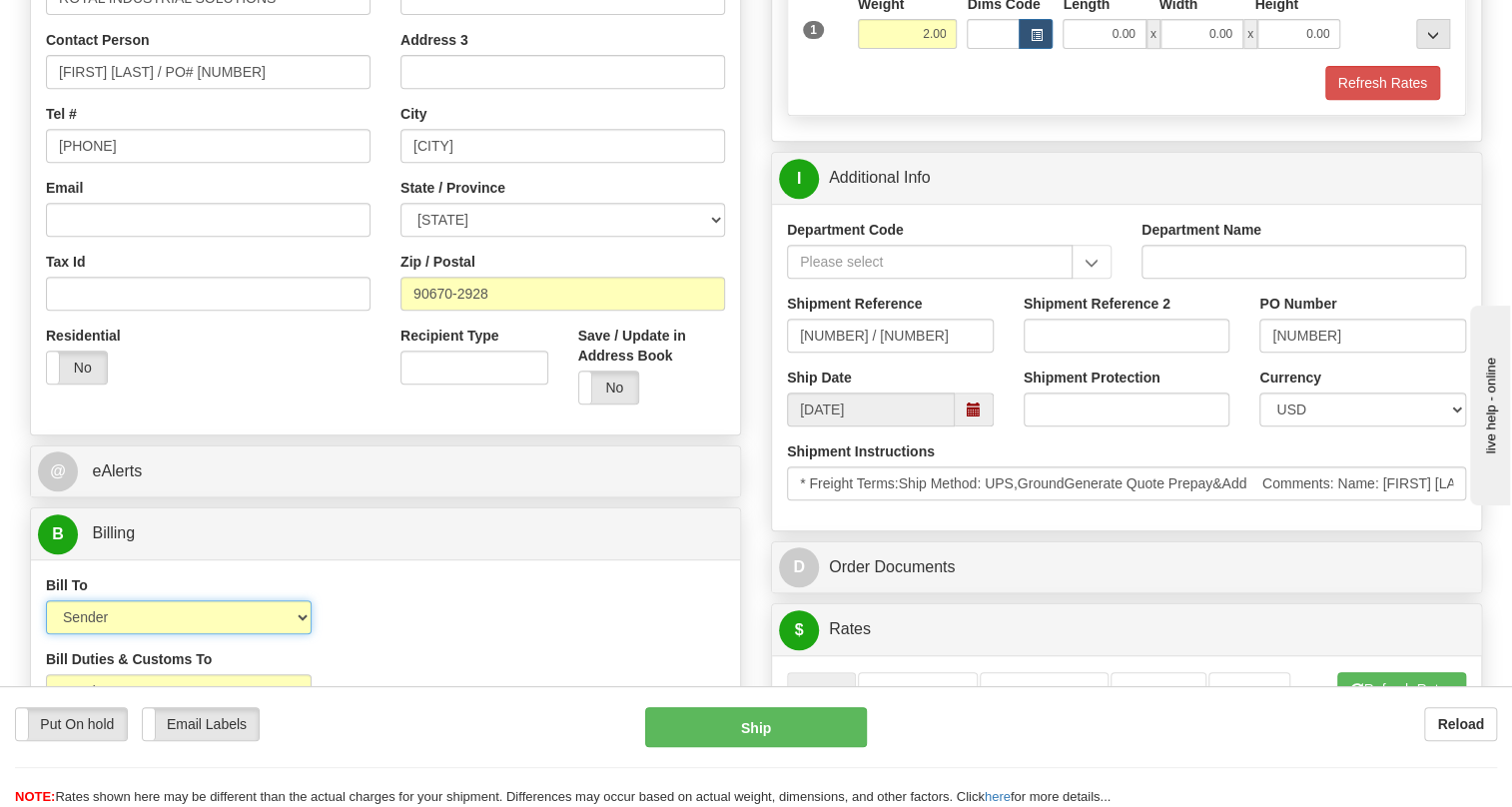 click on "Sender
Recipient
Third Party
Collect" at bounding box center [179, 617] 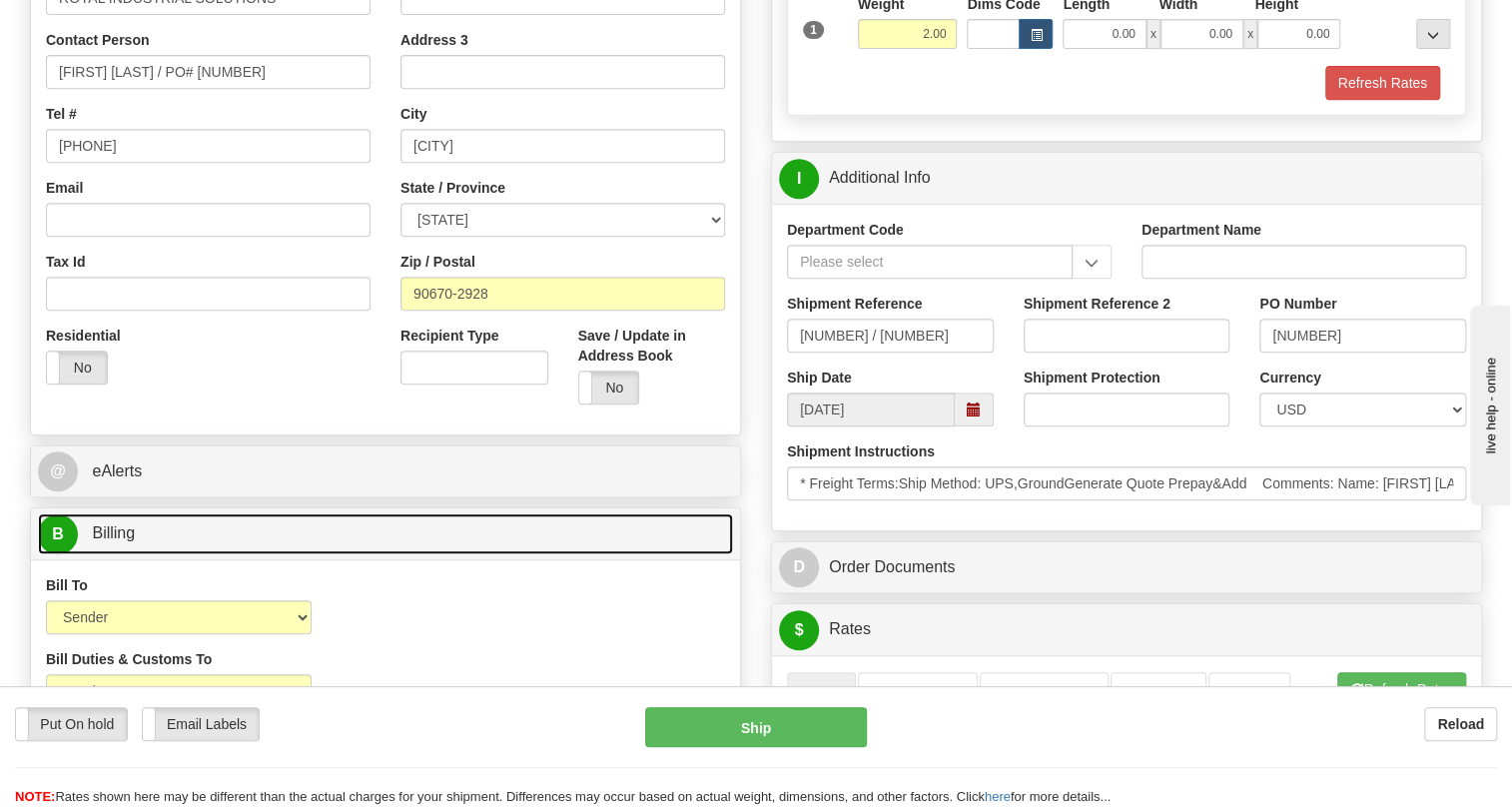 click on "Billing" at bounding box center (113, 532) 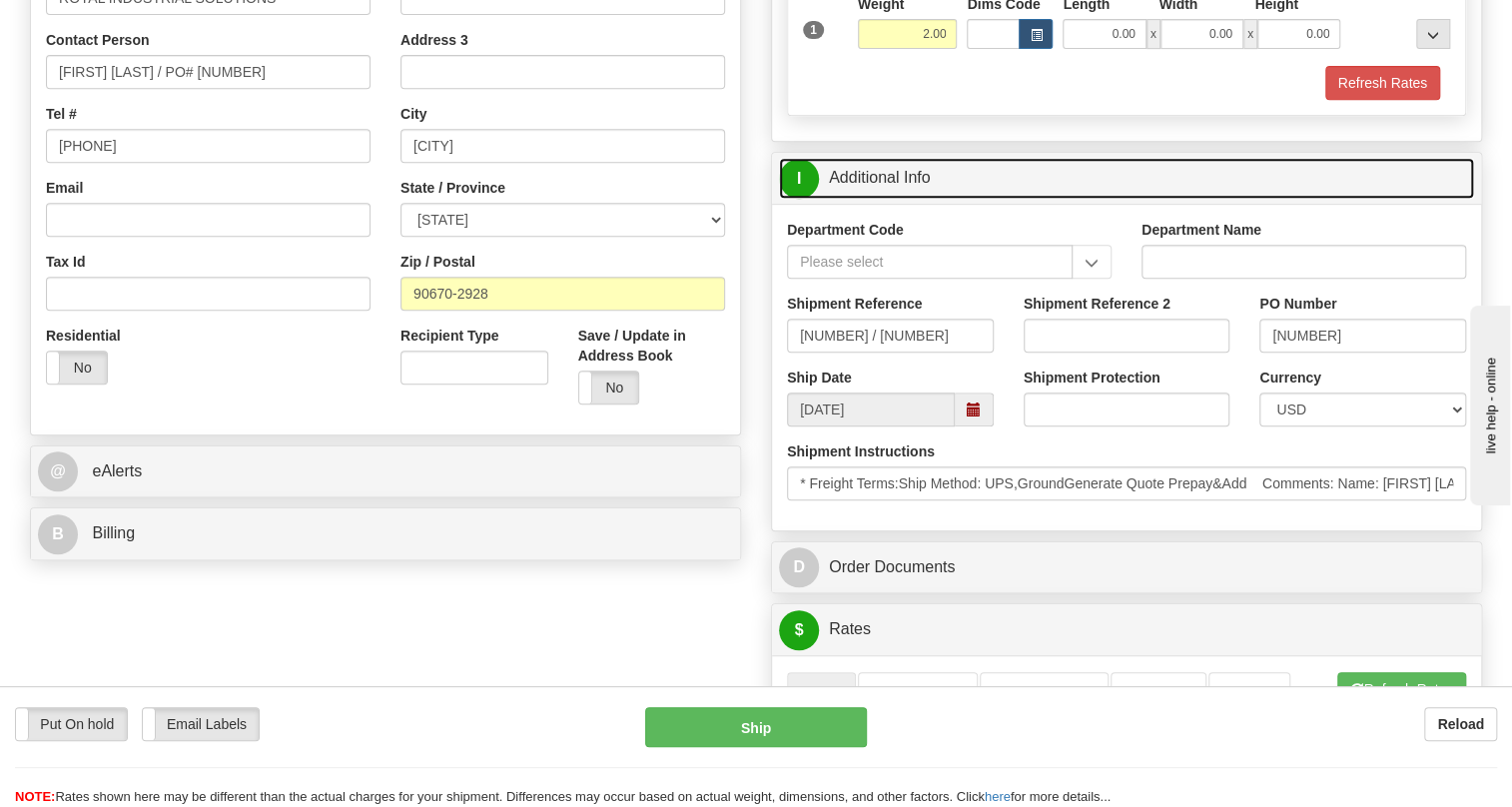 click on "I Additional Info" at bounding box center (1127, 178) 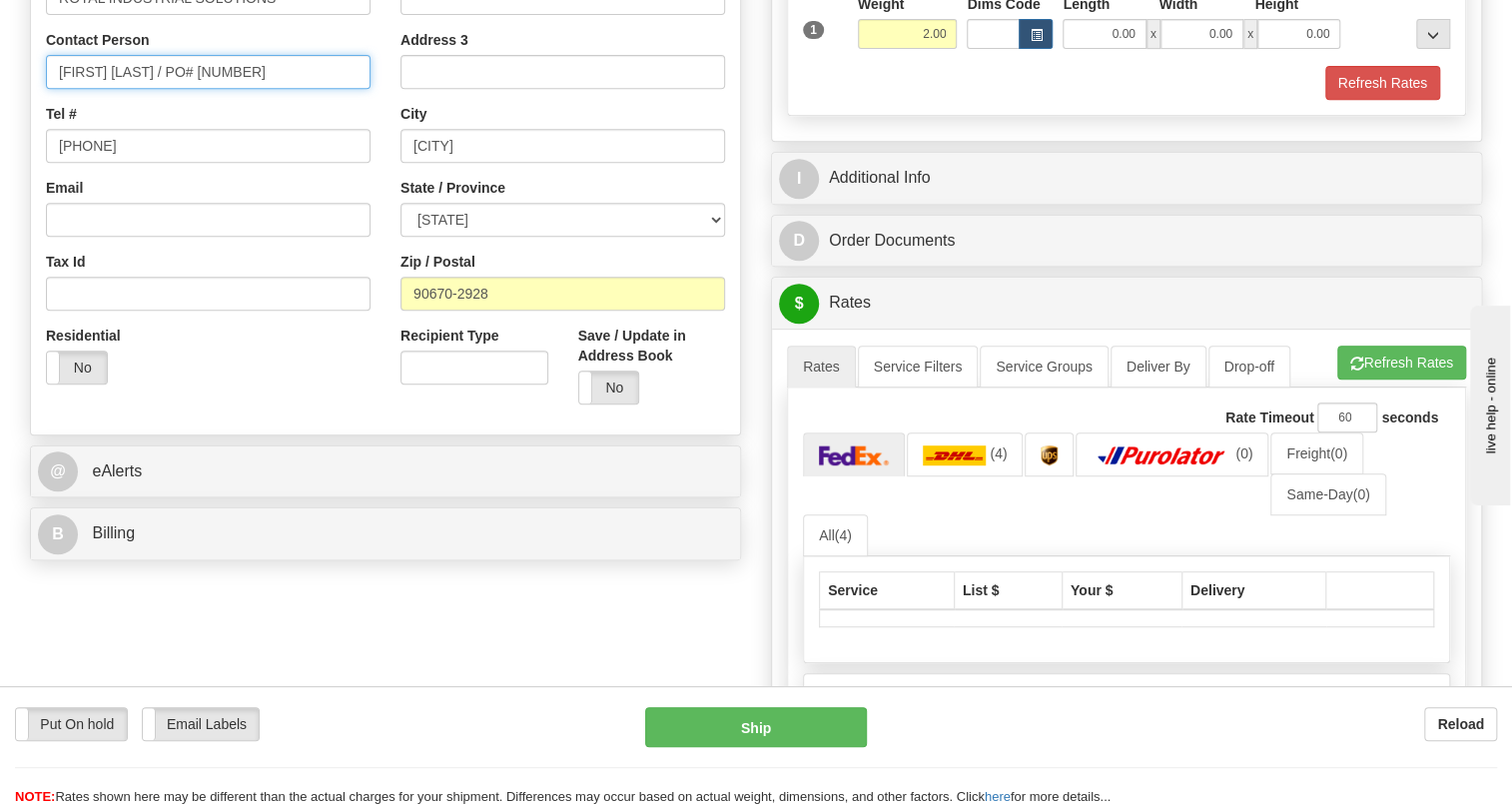 drag, startPoint x: 358, startPoint y: 118, endPoint x: 309, endPoint y: 121, distance: 49.09175 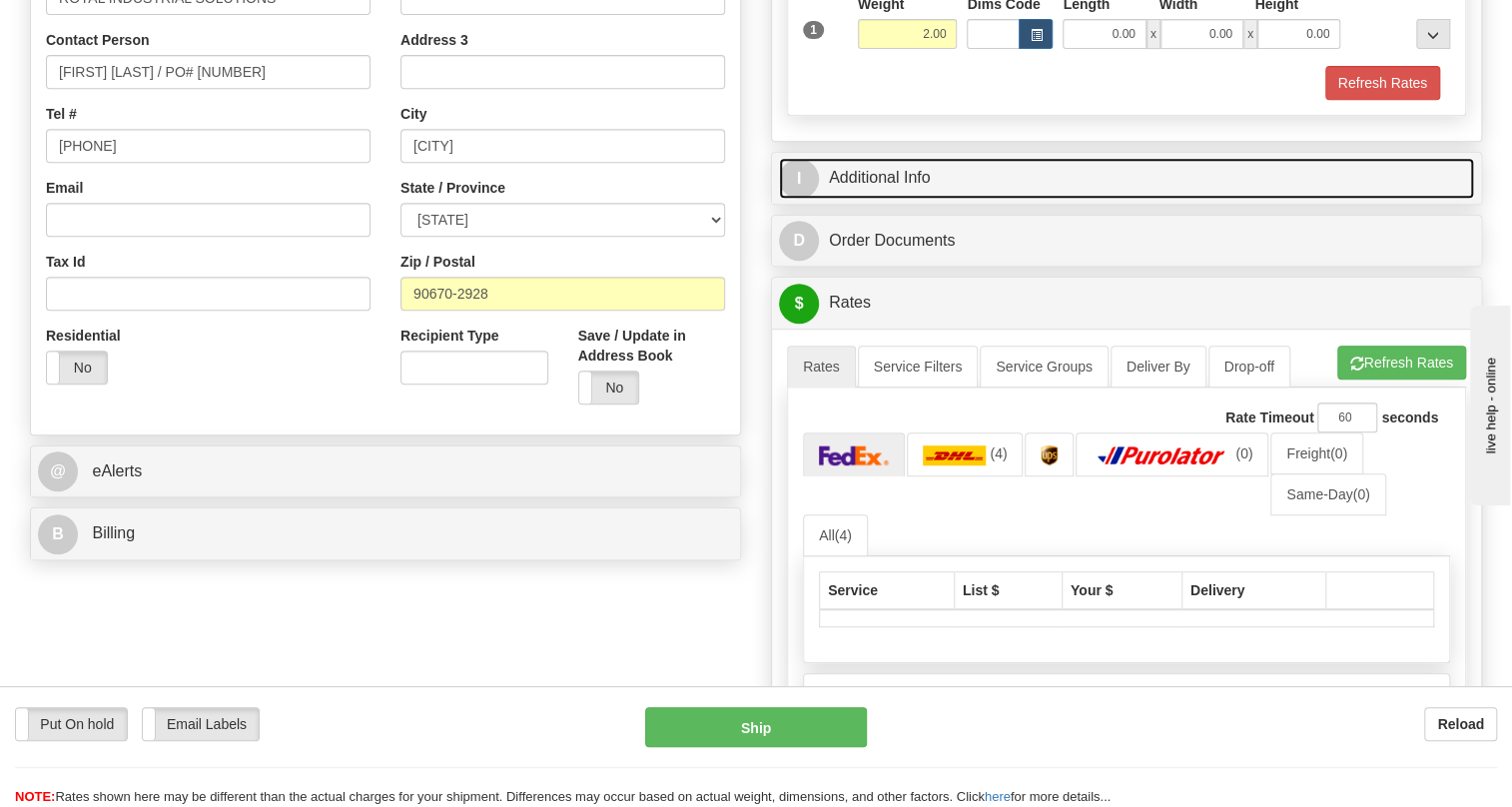click on "I Additional Info" at bounding box center [1127, 178] 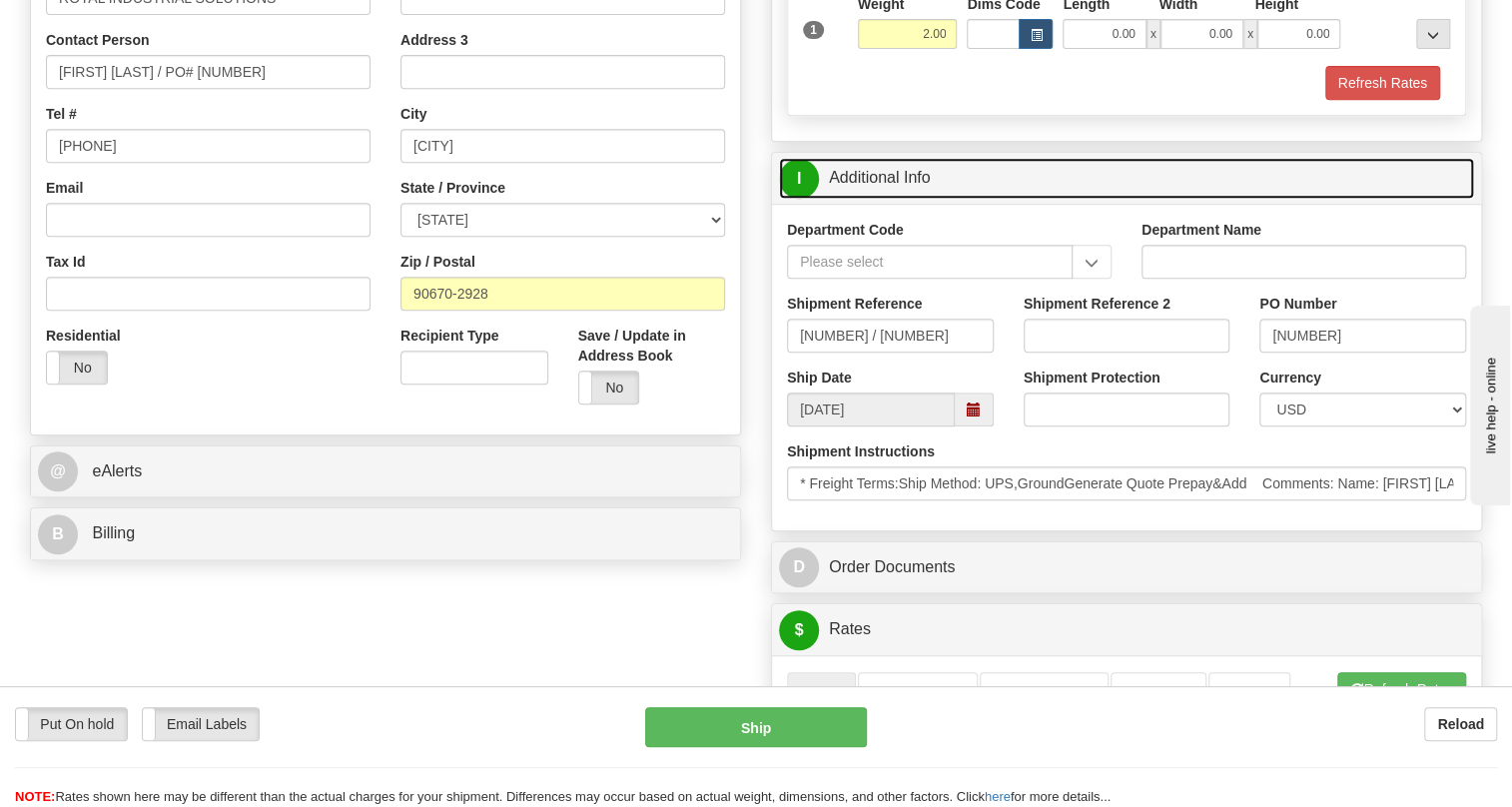 click on "I Additional Info" at bounding box center (1127, 178) 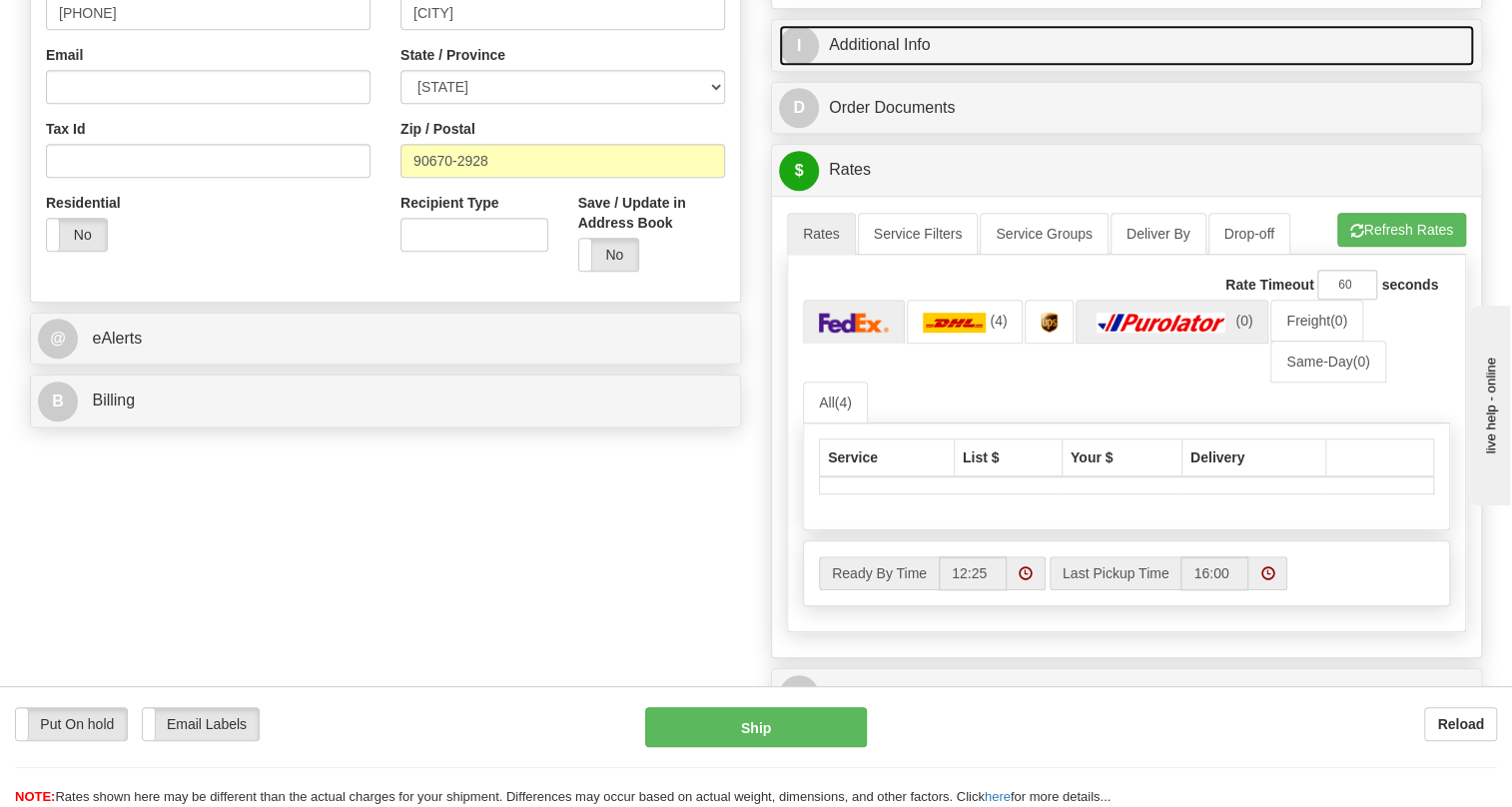 scroll, scrollTop: 544, scrollLeft: 0, axis: vertical 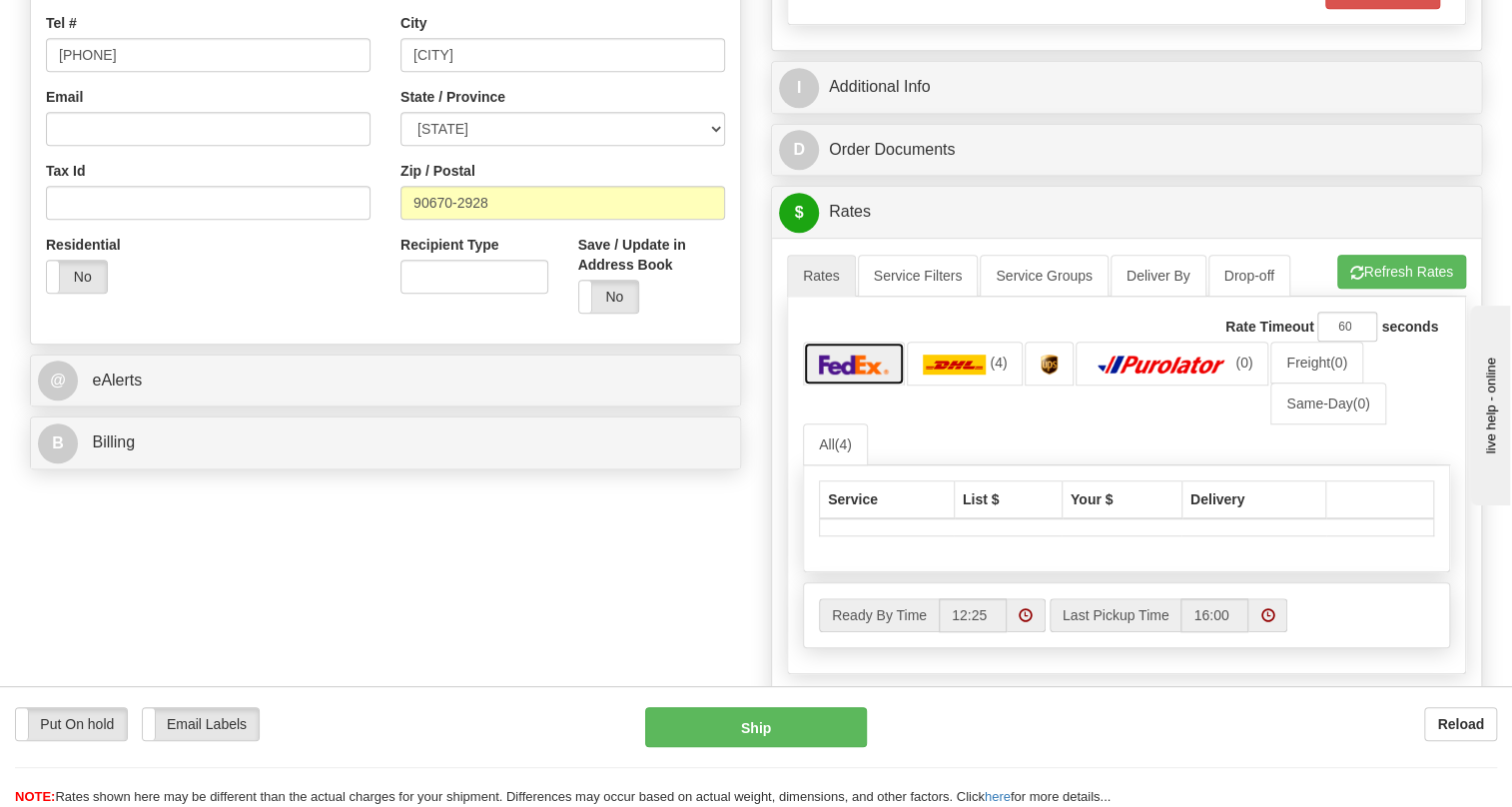 click at bounding box center [854, 365] 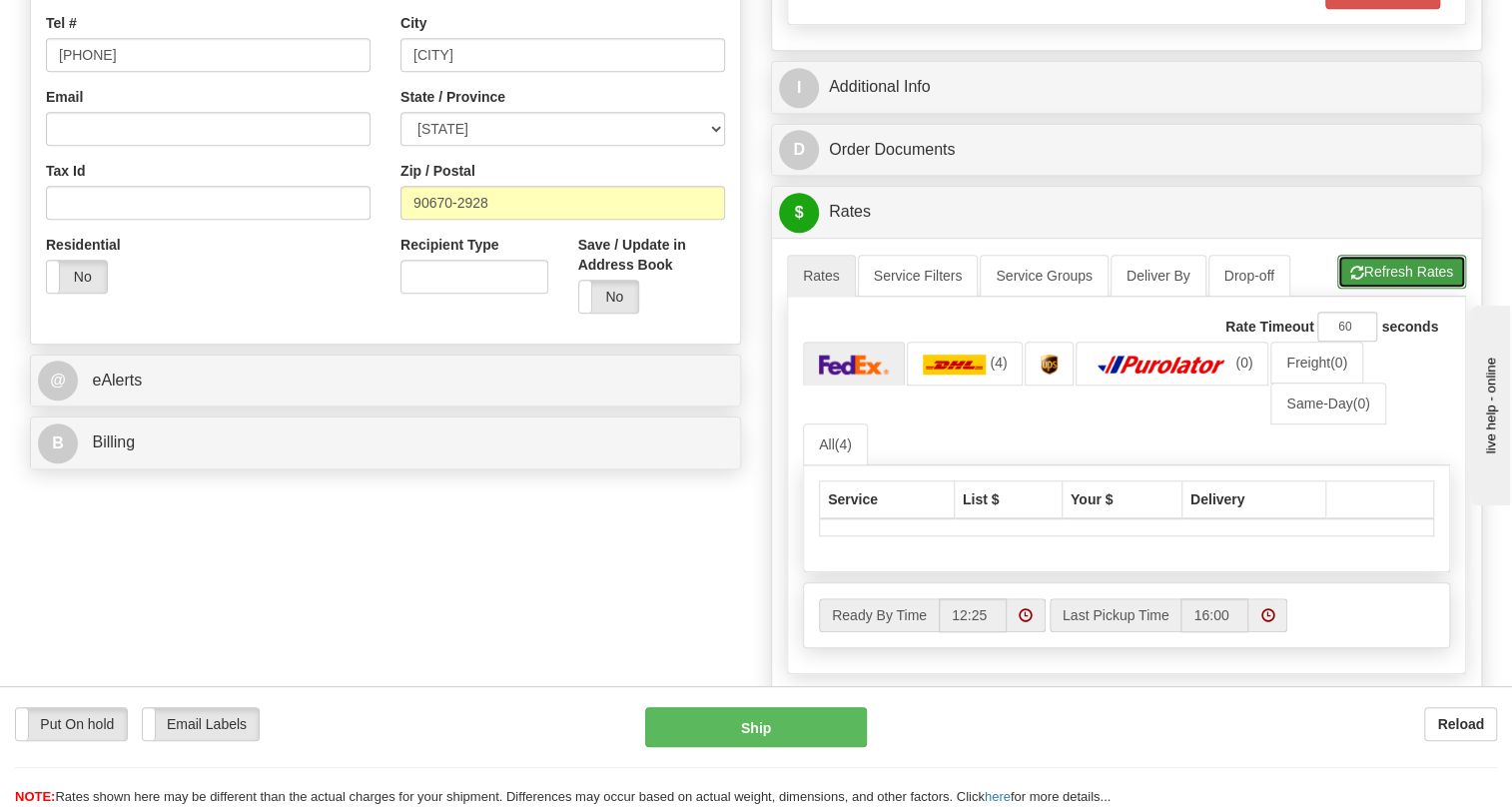 click on "Refresh Rates" at bounding box center (1401, 272) 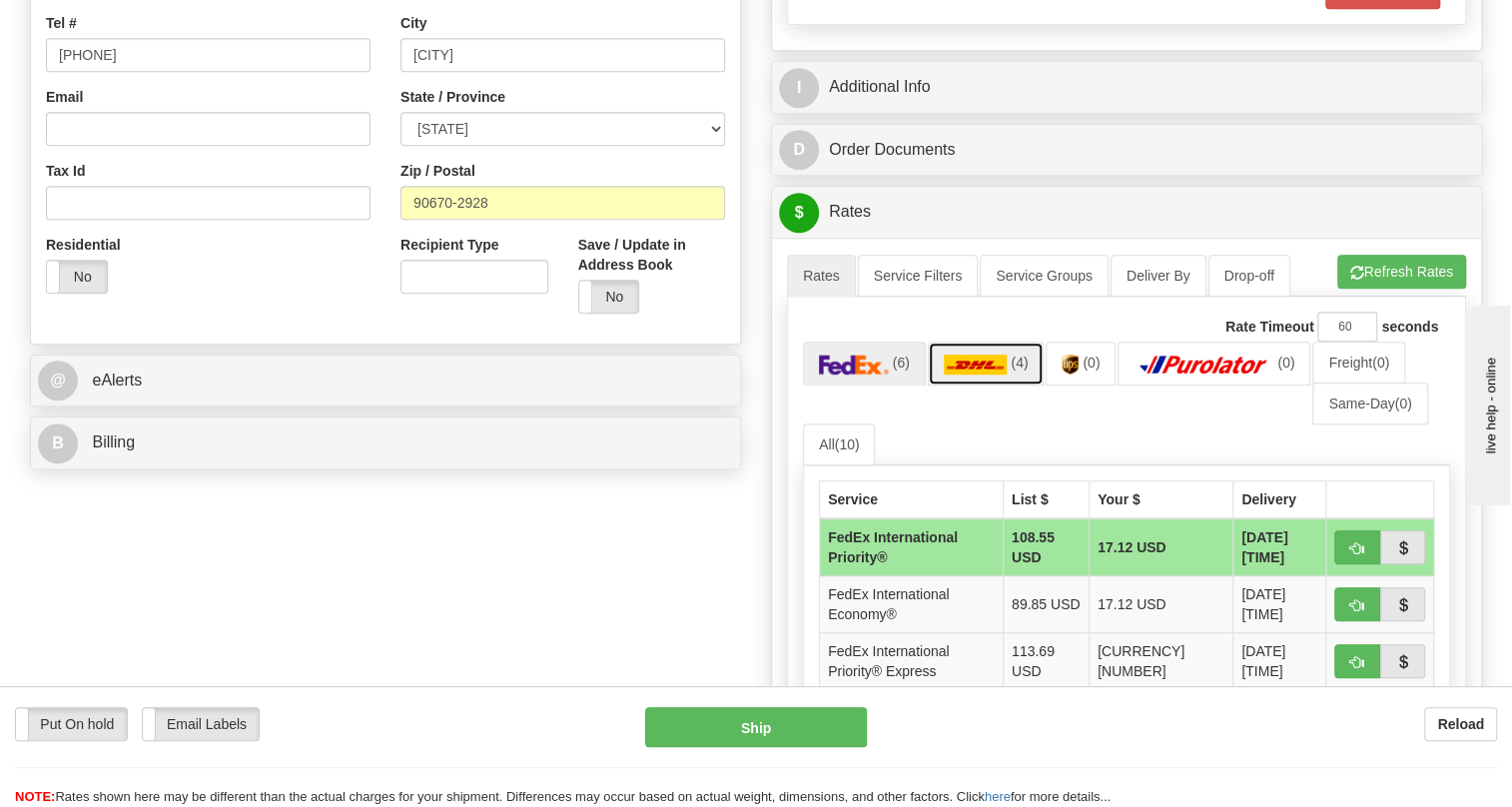 click at bounding box center (976, 365) 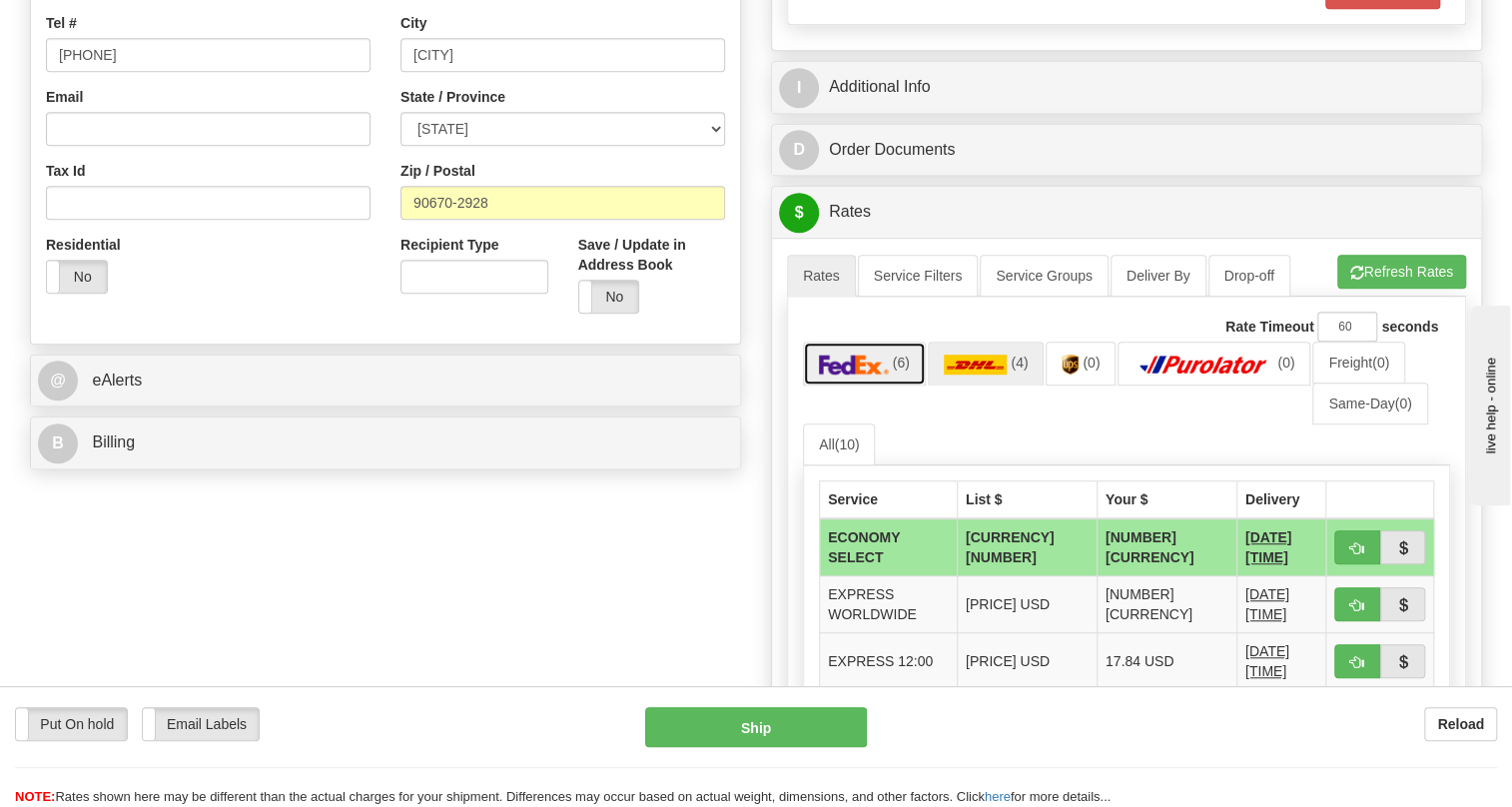 click at bounding box center (854, 365) 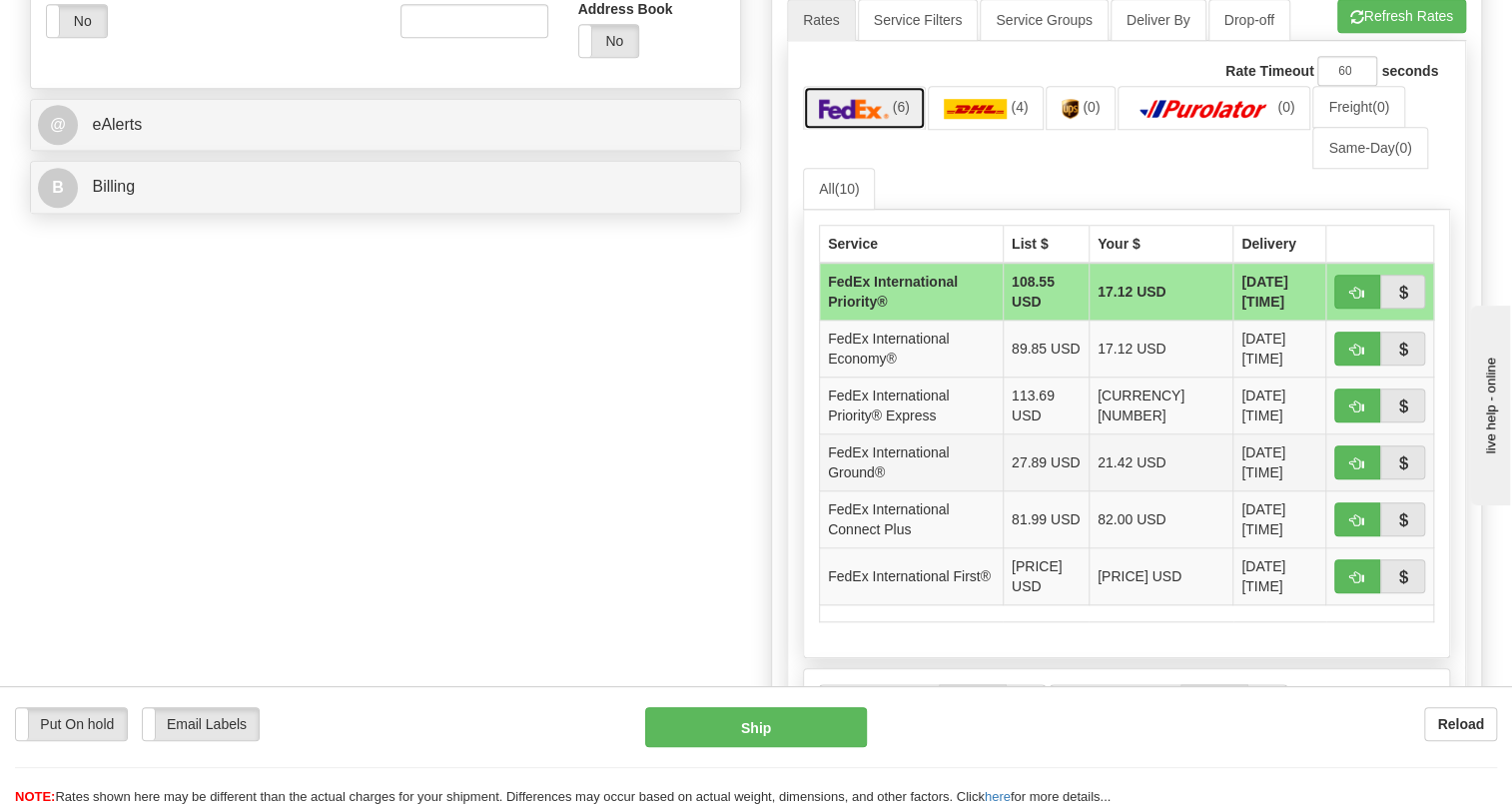 scroll, scrollTop: 817, scrollLeft: 0, axis: vertical 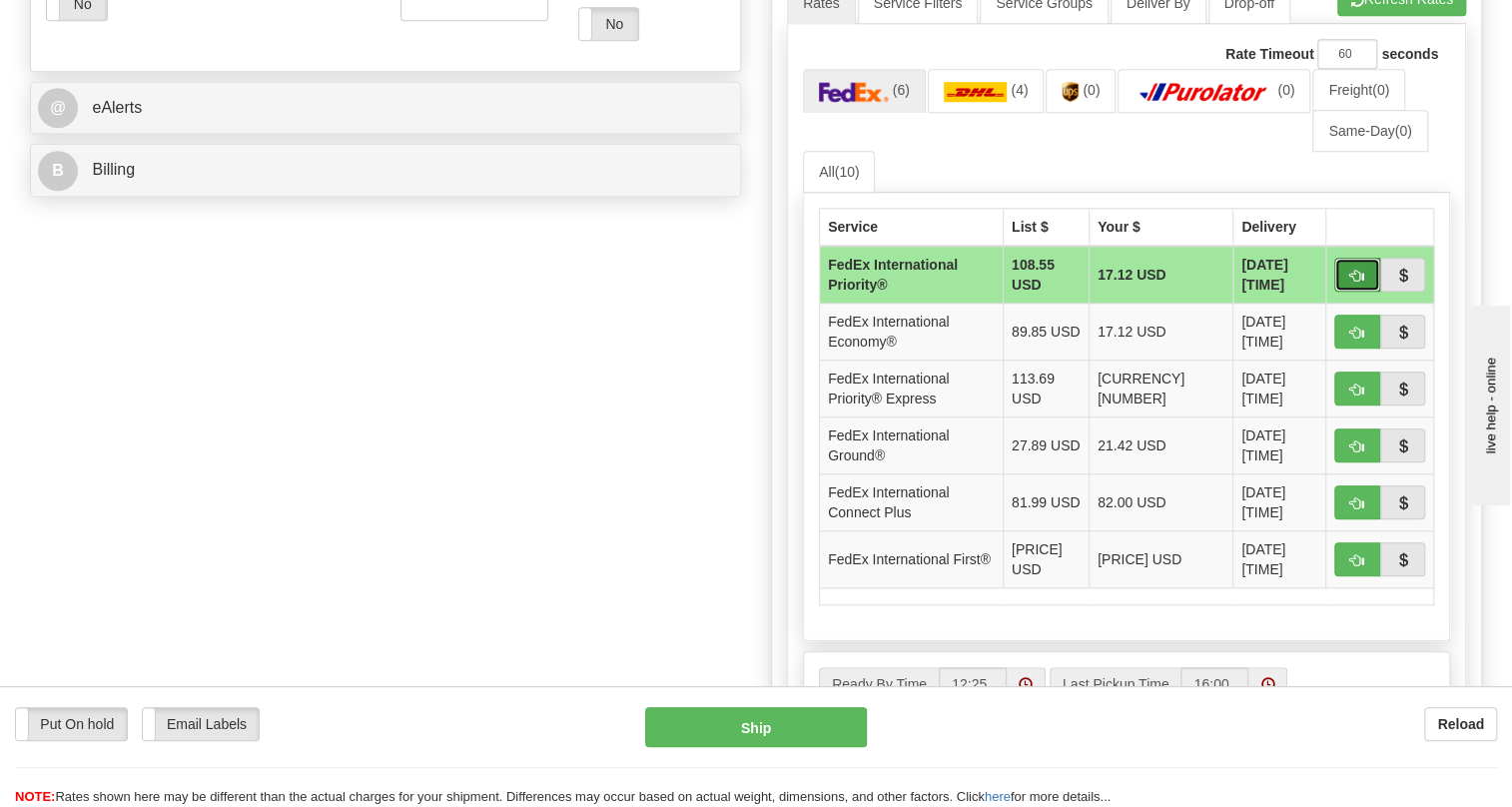 click at bounding box center [1357, 276] 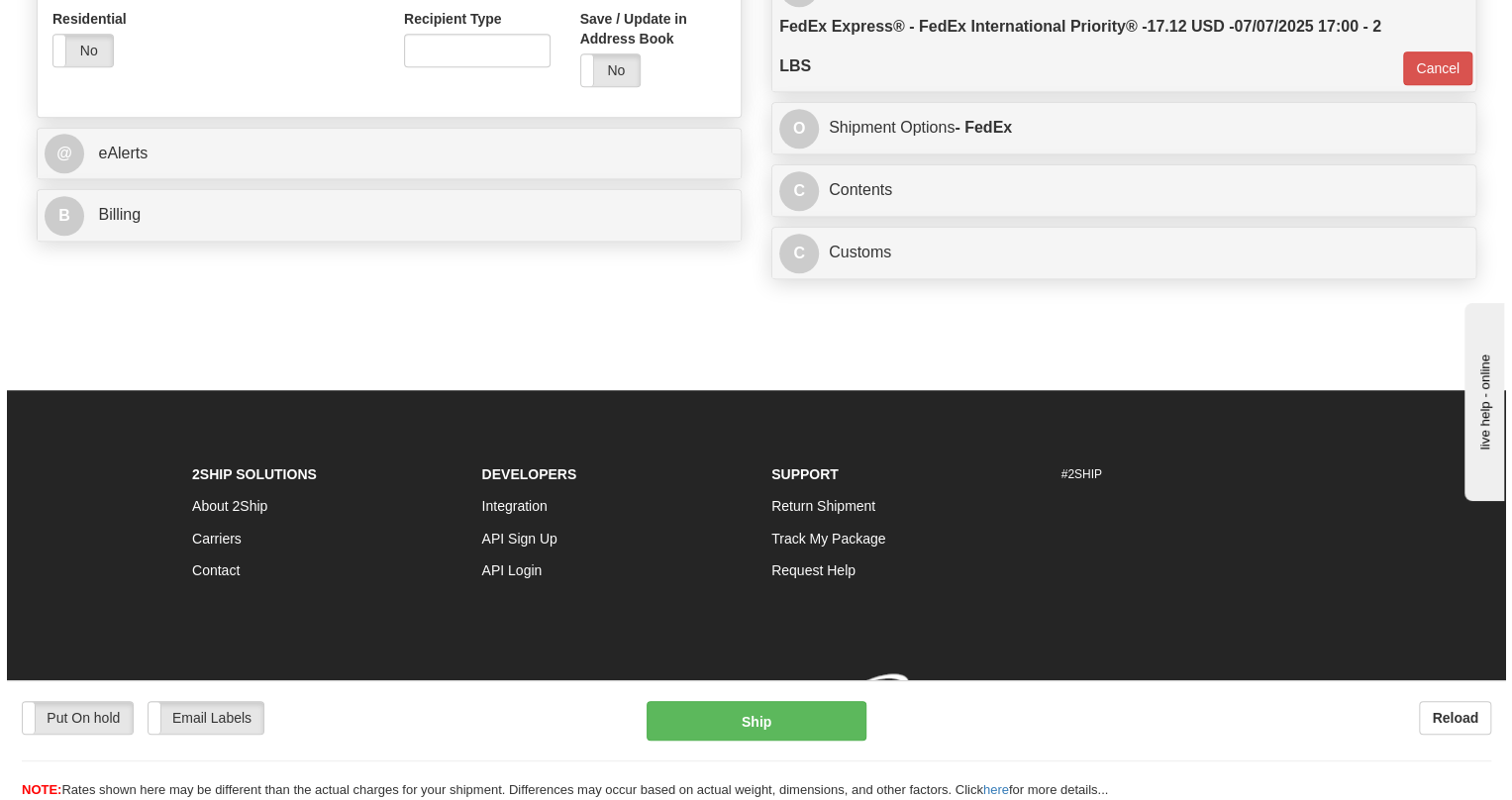 scroll, scrollTop: 809, scrollLeft: 0, axis: vertical 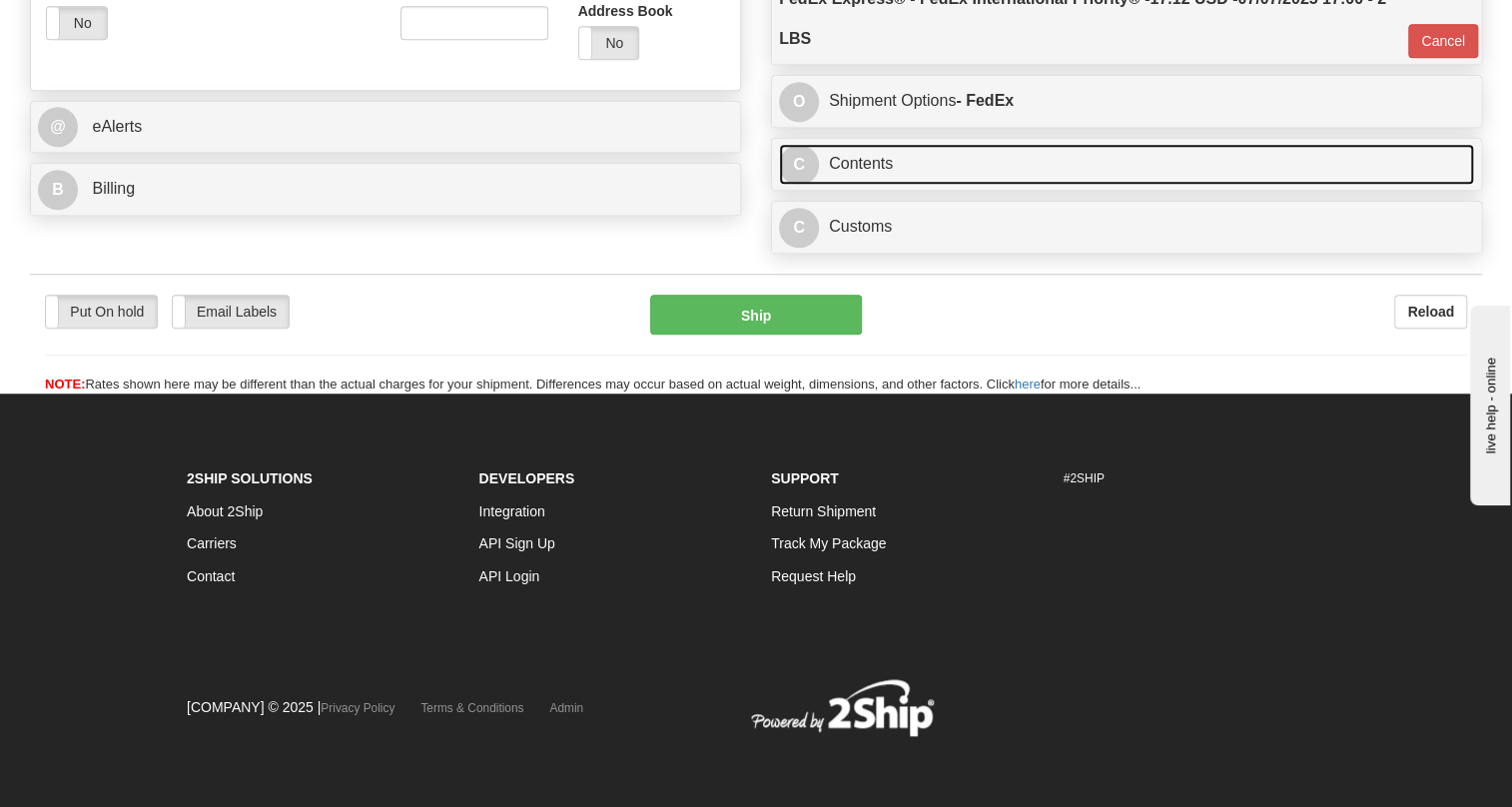 click on "C Contents" at bounding box center (1127, 164) 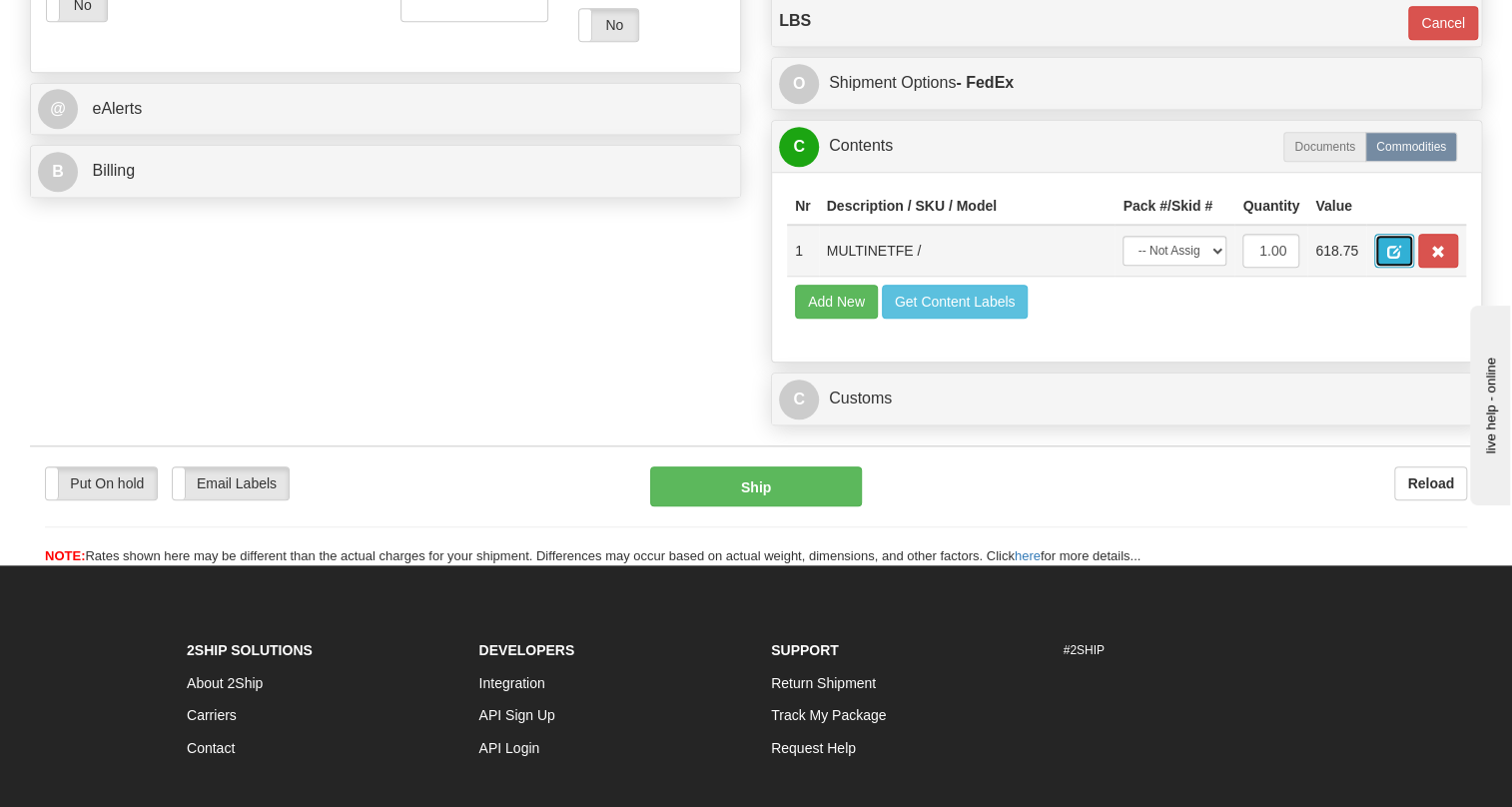 click at bounding box center [1394, 252] 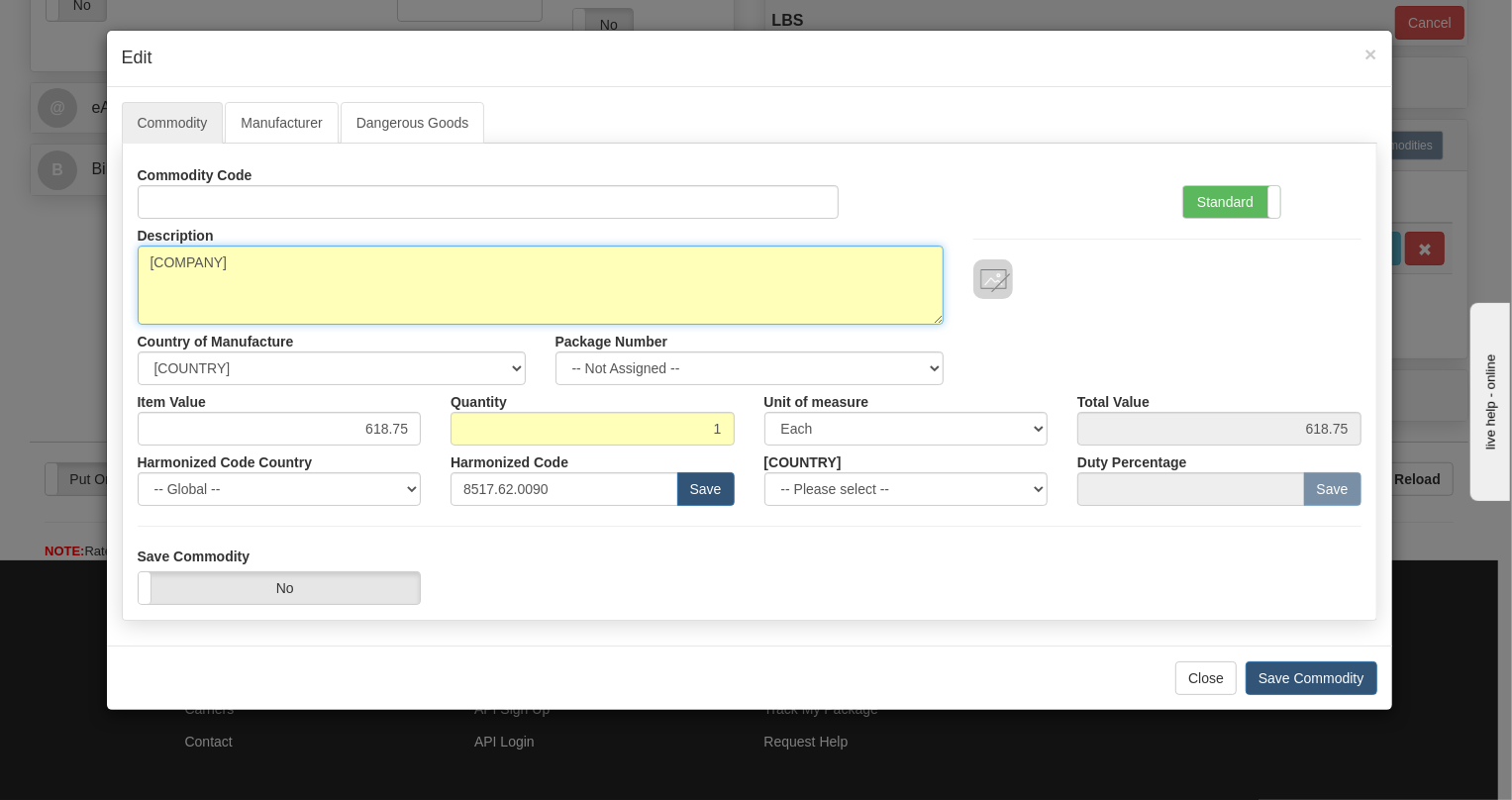 click on "MULTINETFE" at bounding box center (541, 285) 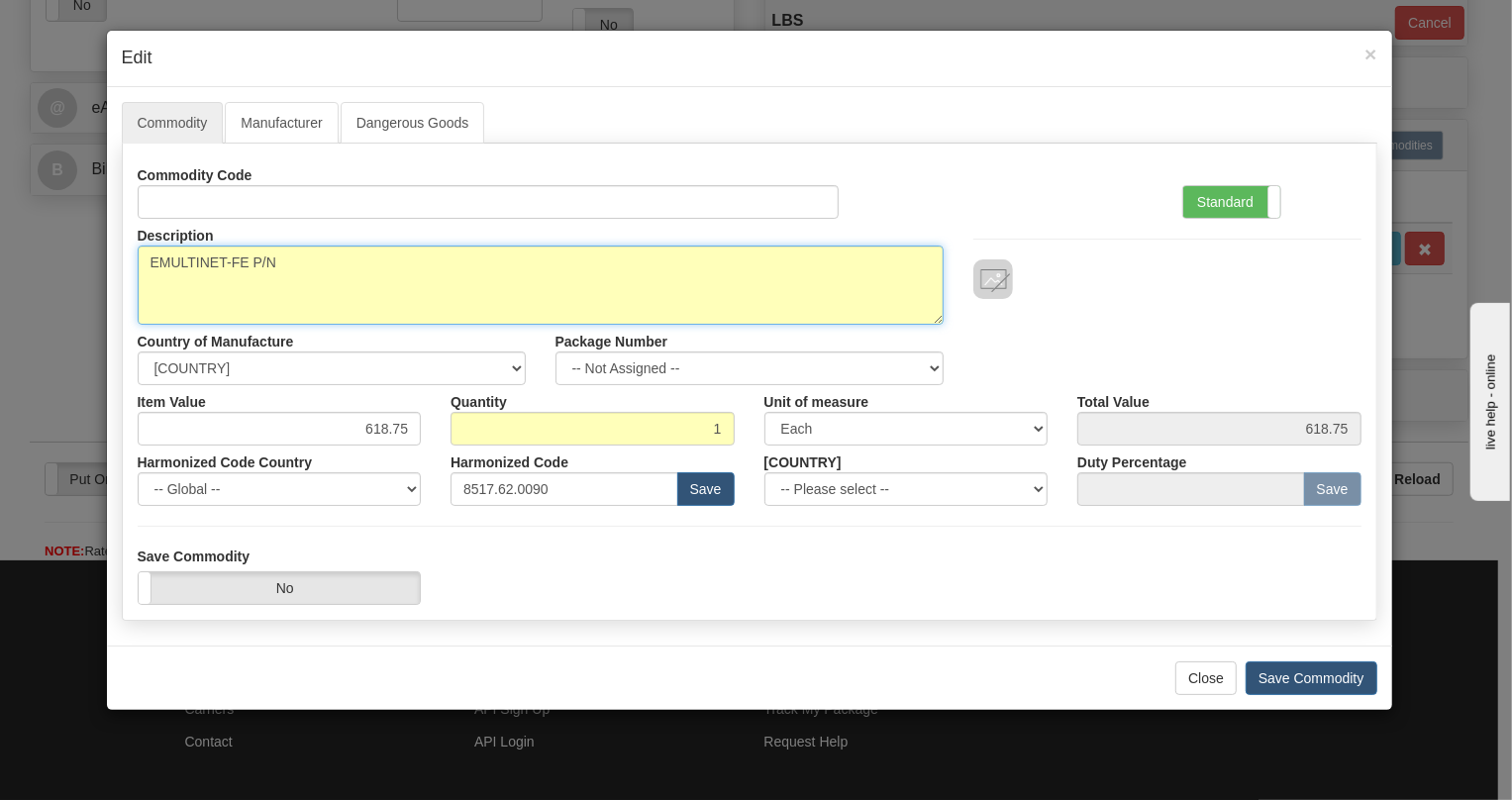 paste on "EMULTINET-FE" 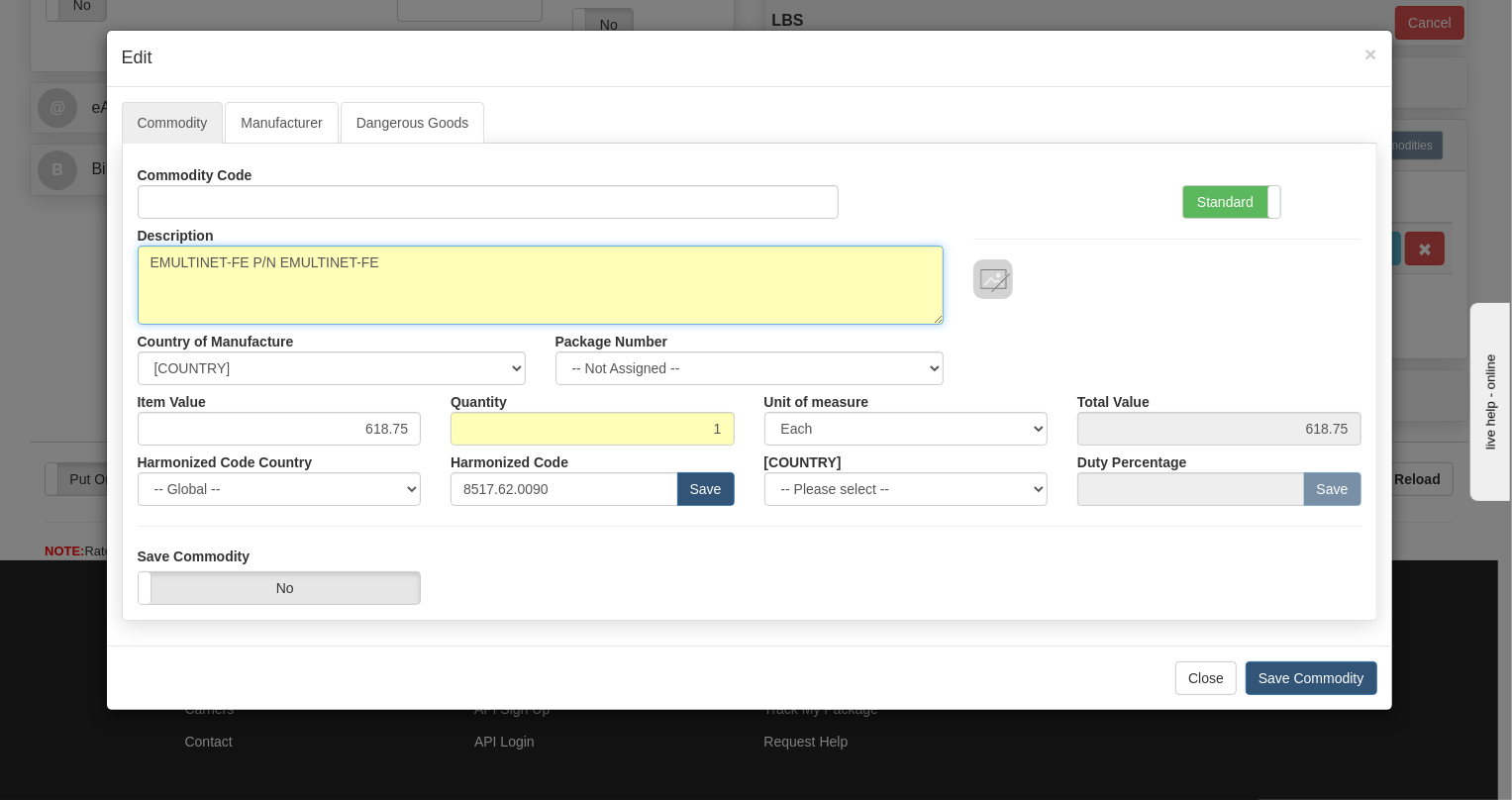type on "EMULTINET-FE P/N EMULTINET-FE" 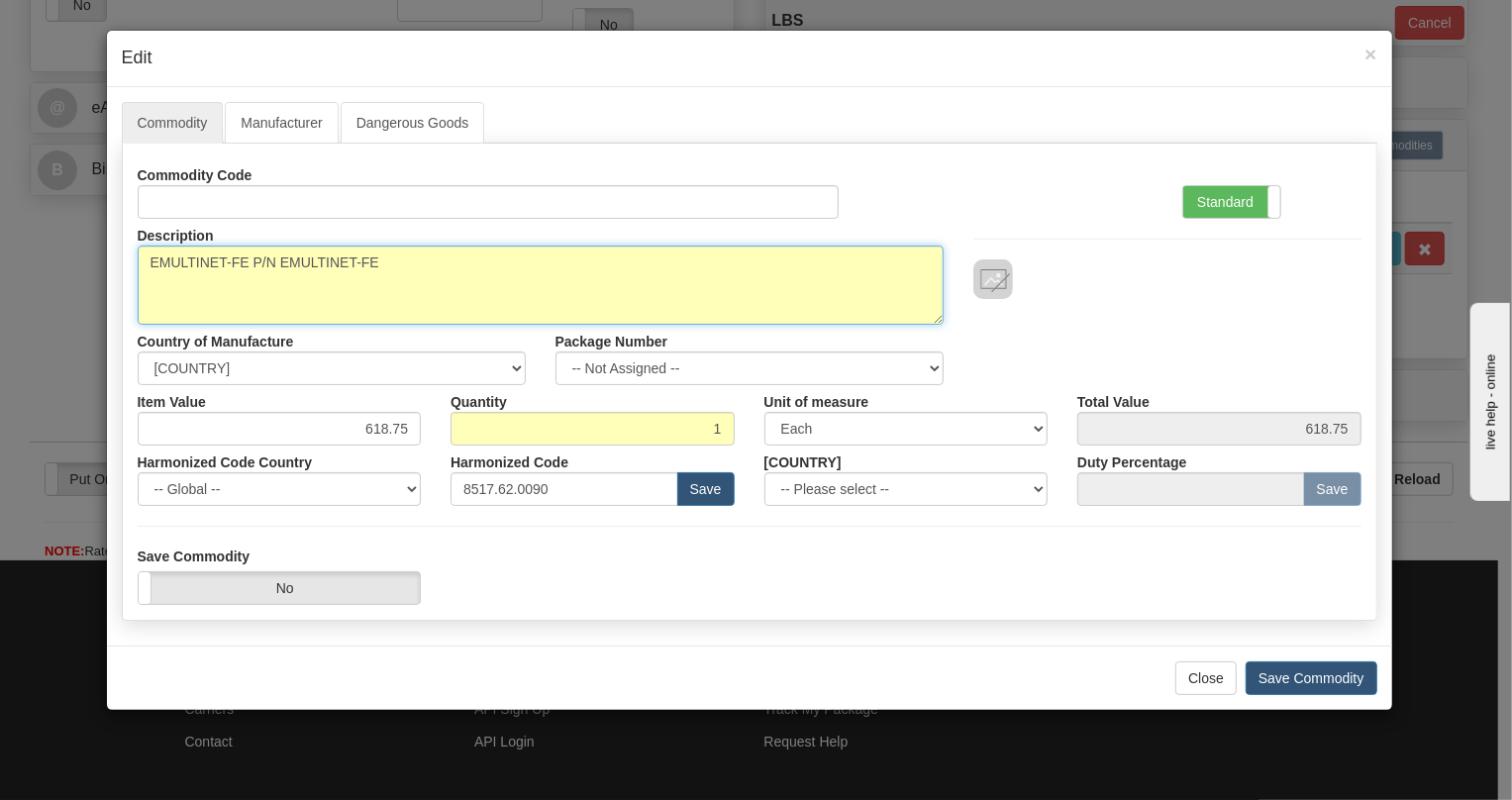 click on "MULTINETFE" at bounding box center (541, 285) 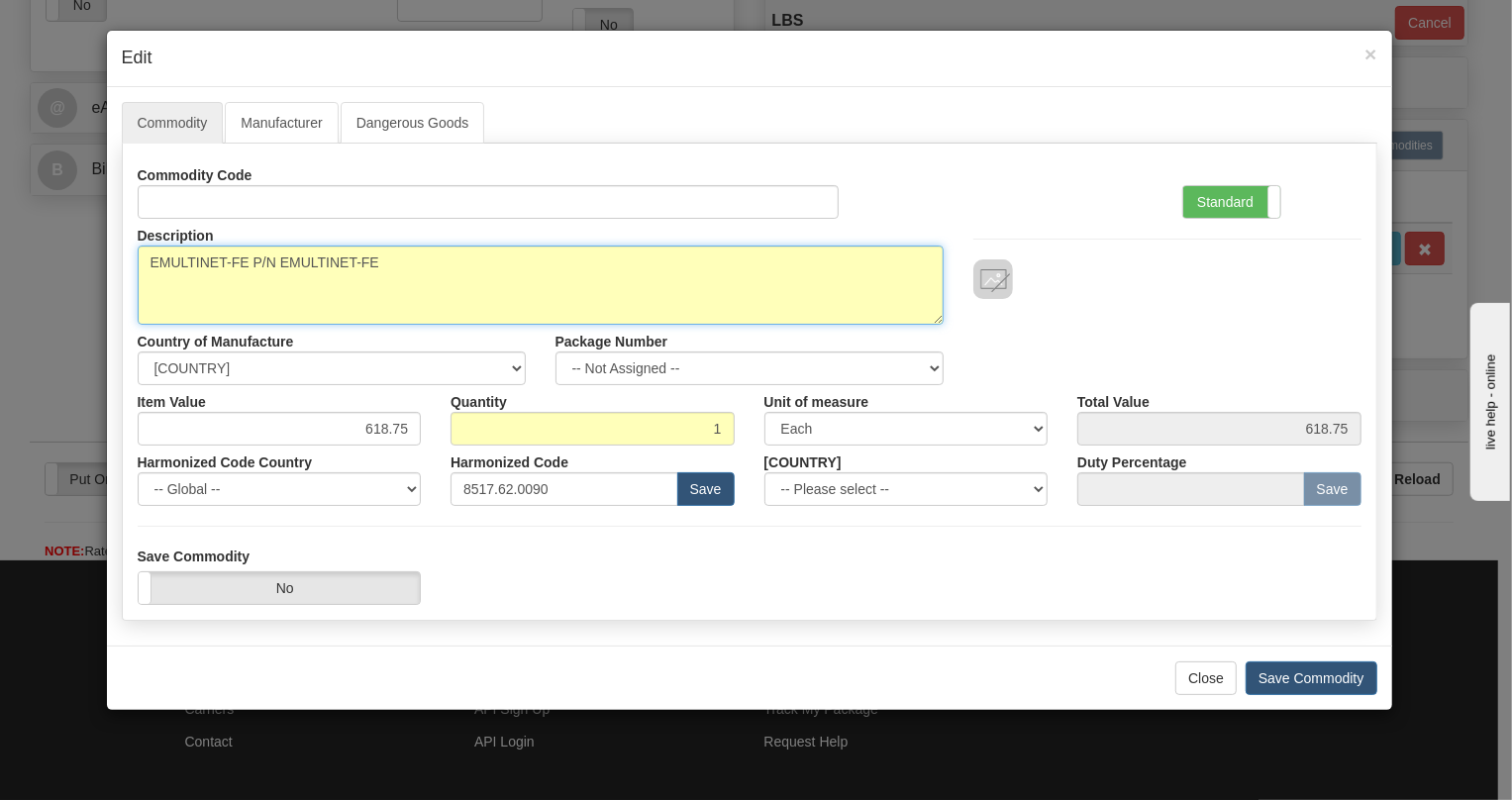 paste 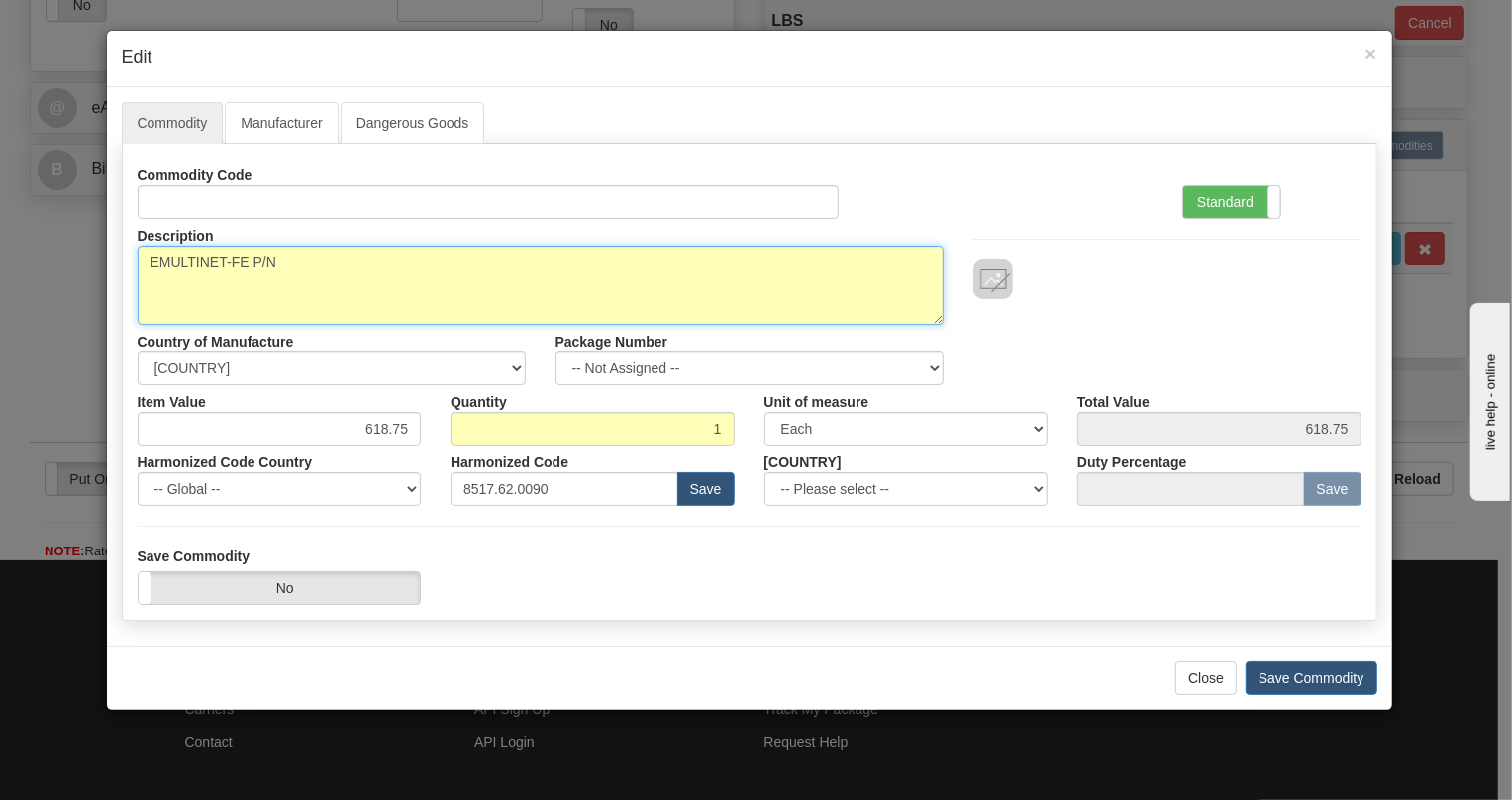 paste on "EMULTINET-FE" 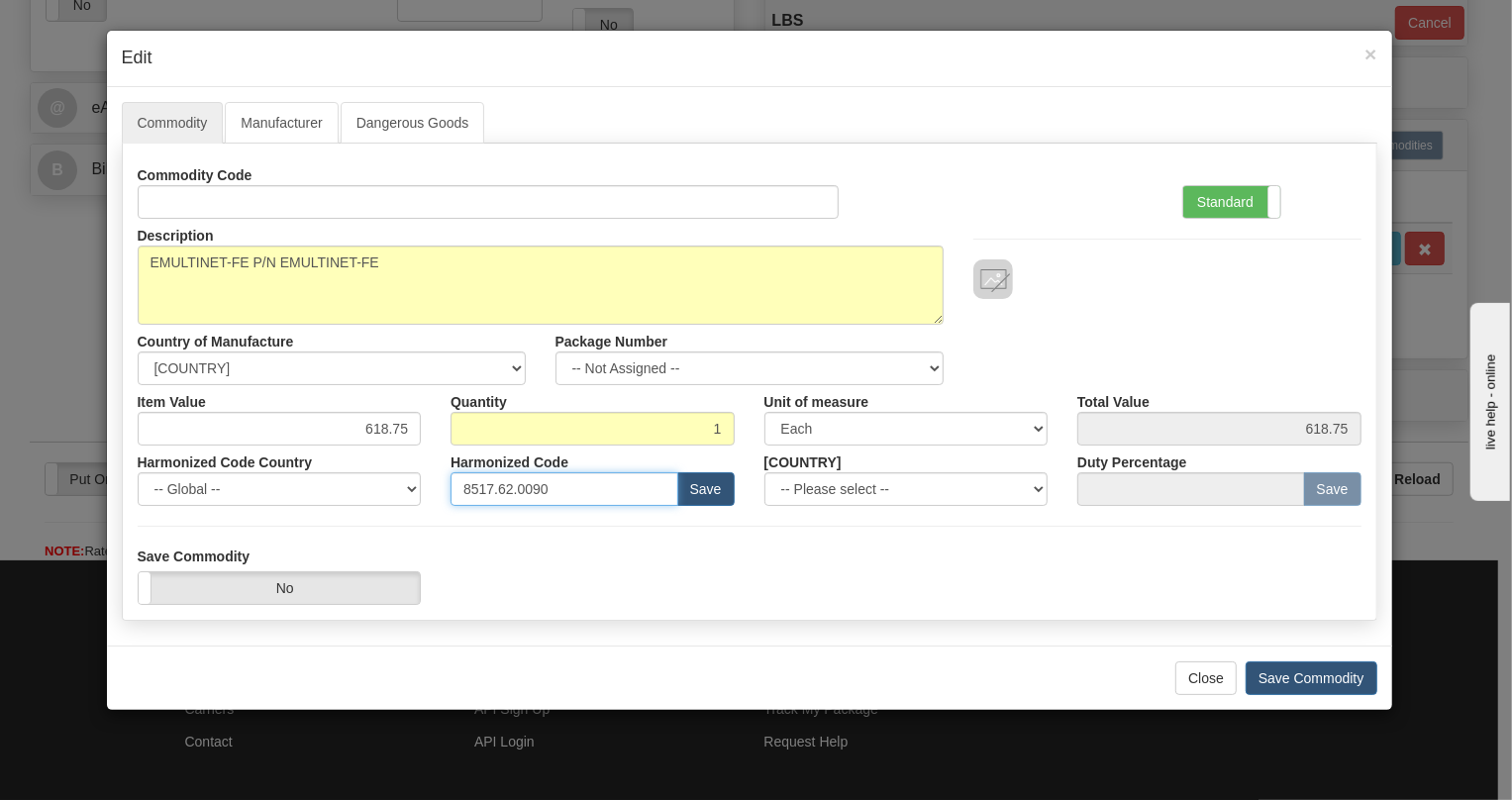 click on "8517.62.0090" at bounding box center [564, 489] 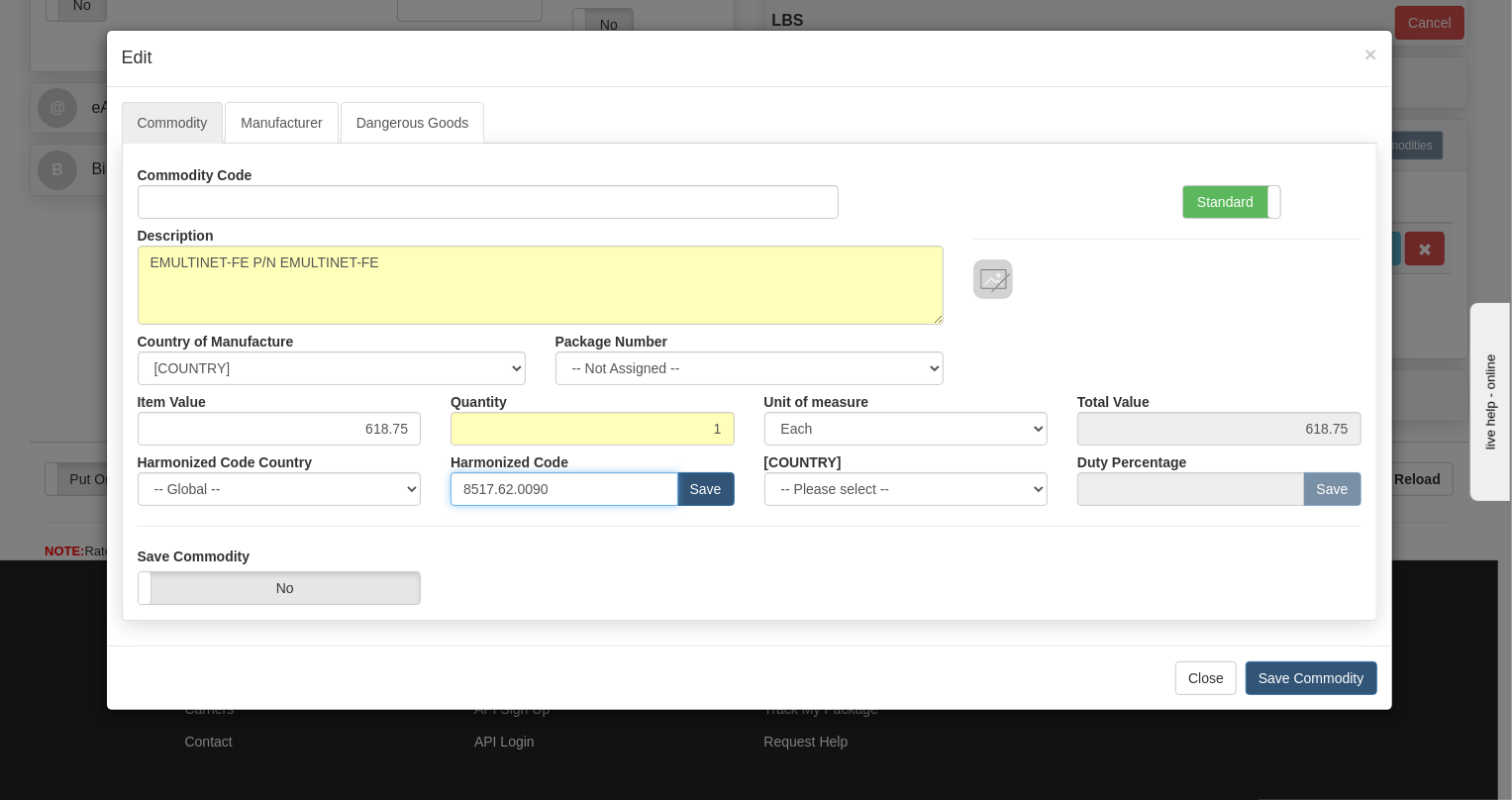 paste on "2" 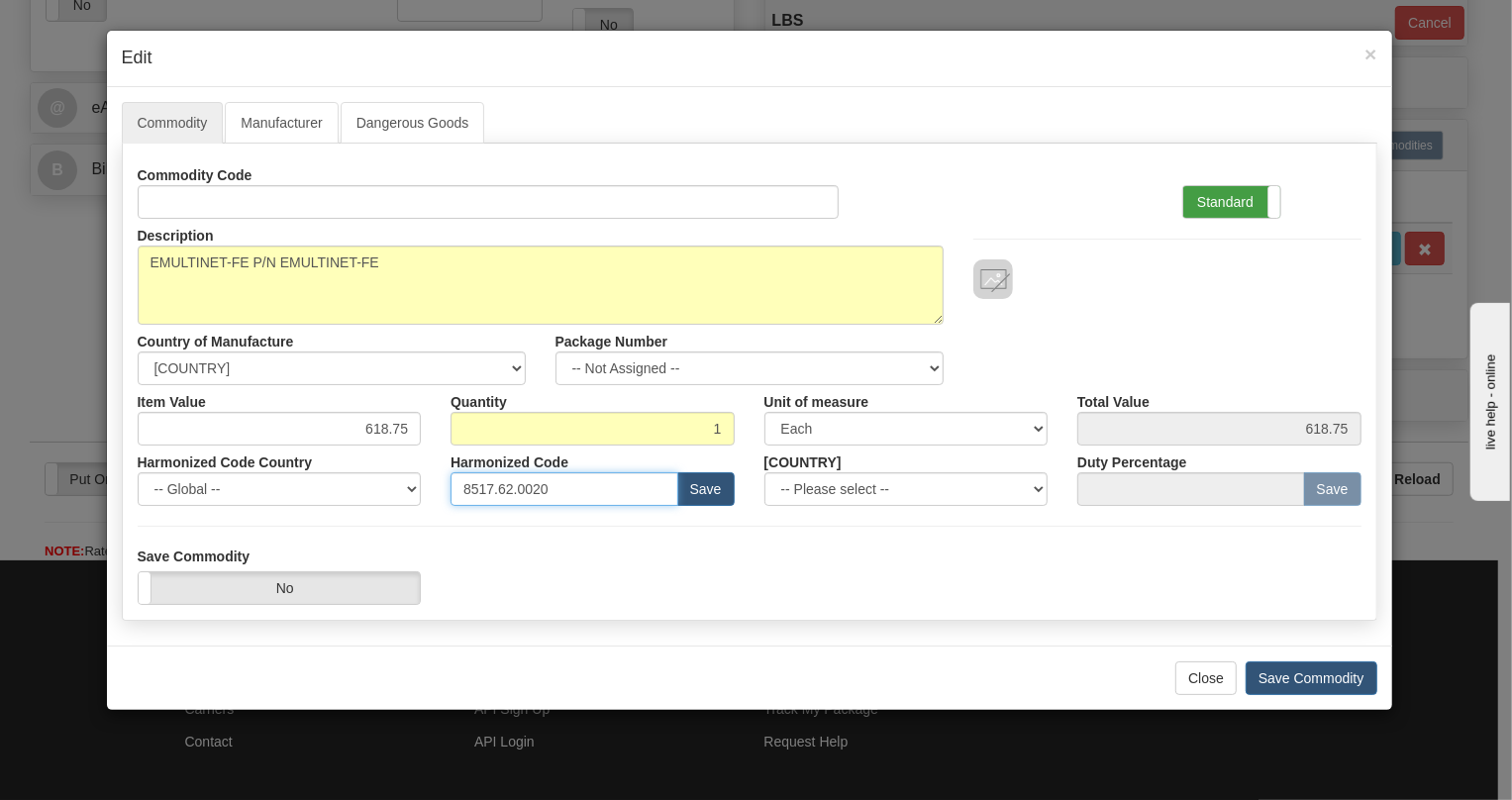 type on "8517.62.0020" 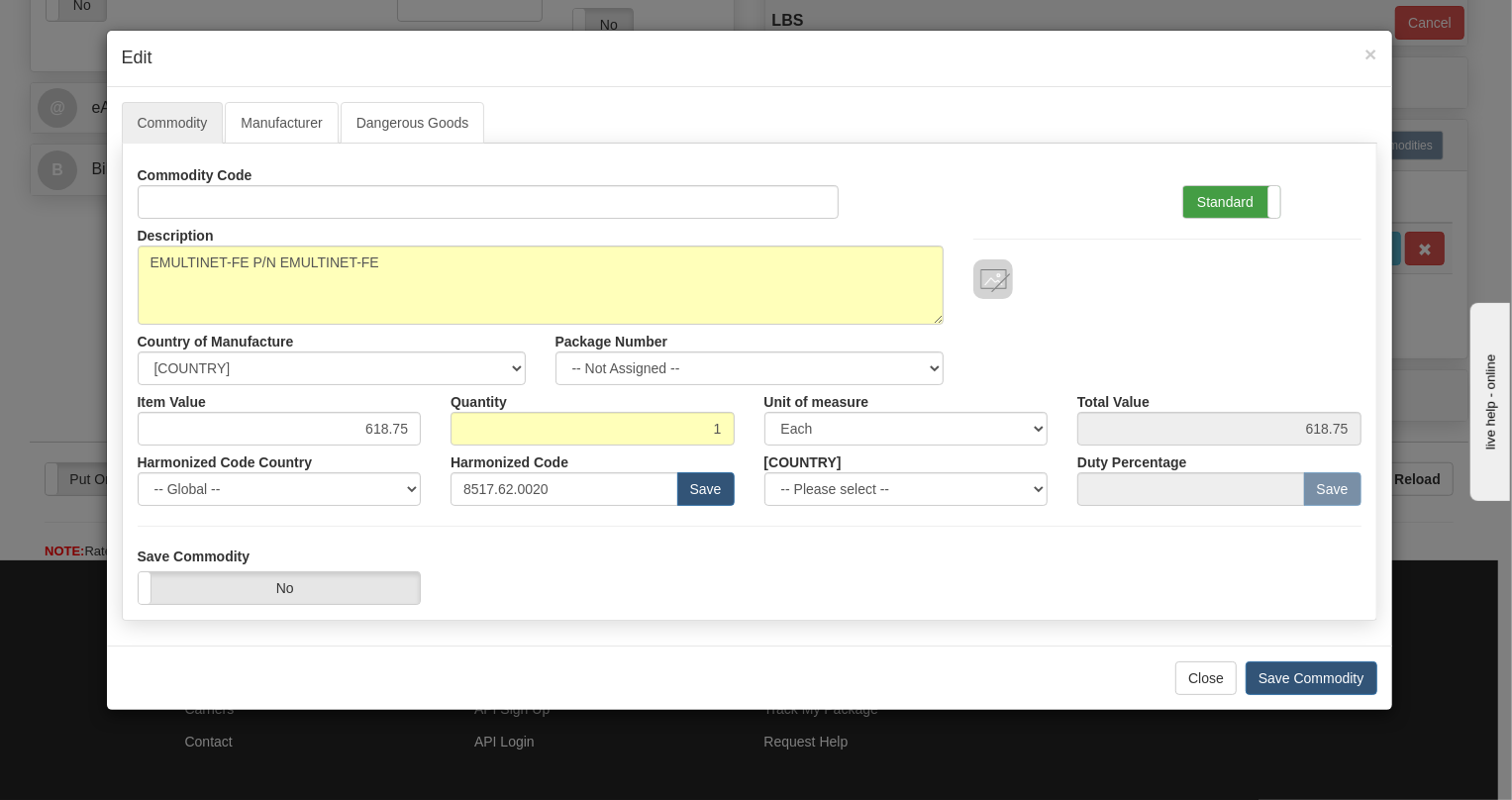 click on "Standard" at bounding box center [1232, 202] 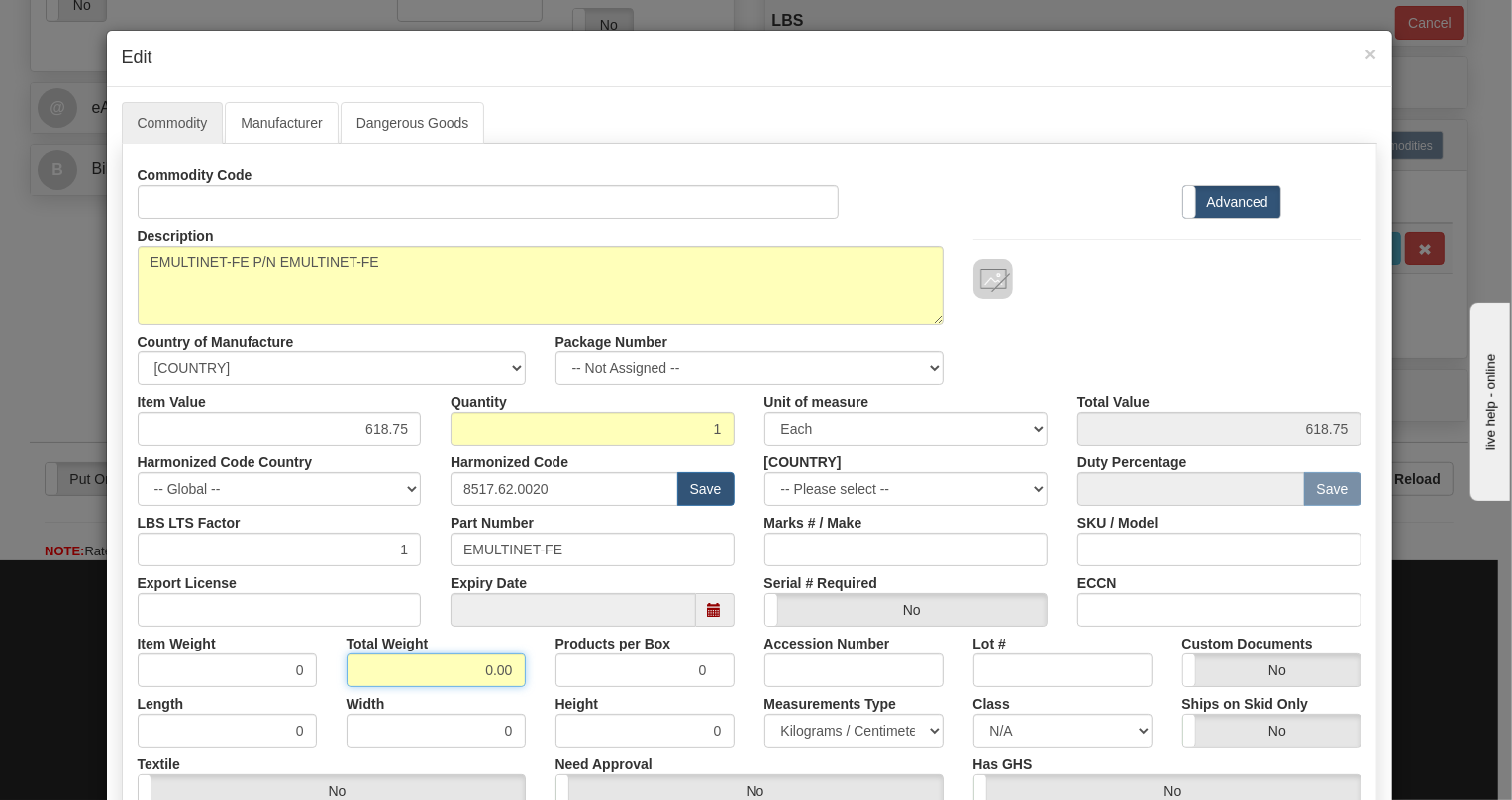 click on "0.00" at bounding box center [436, 670] 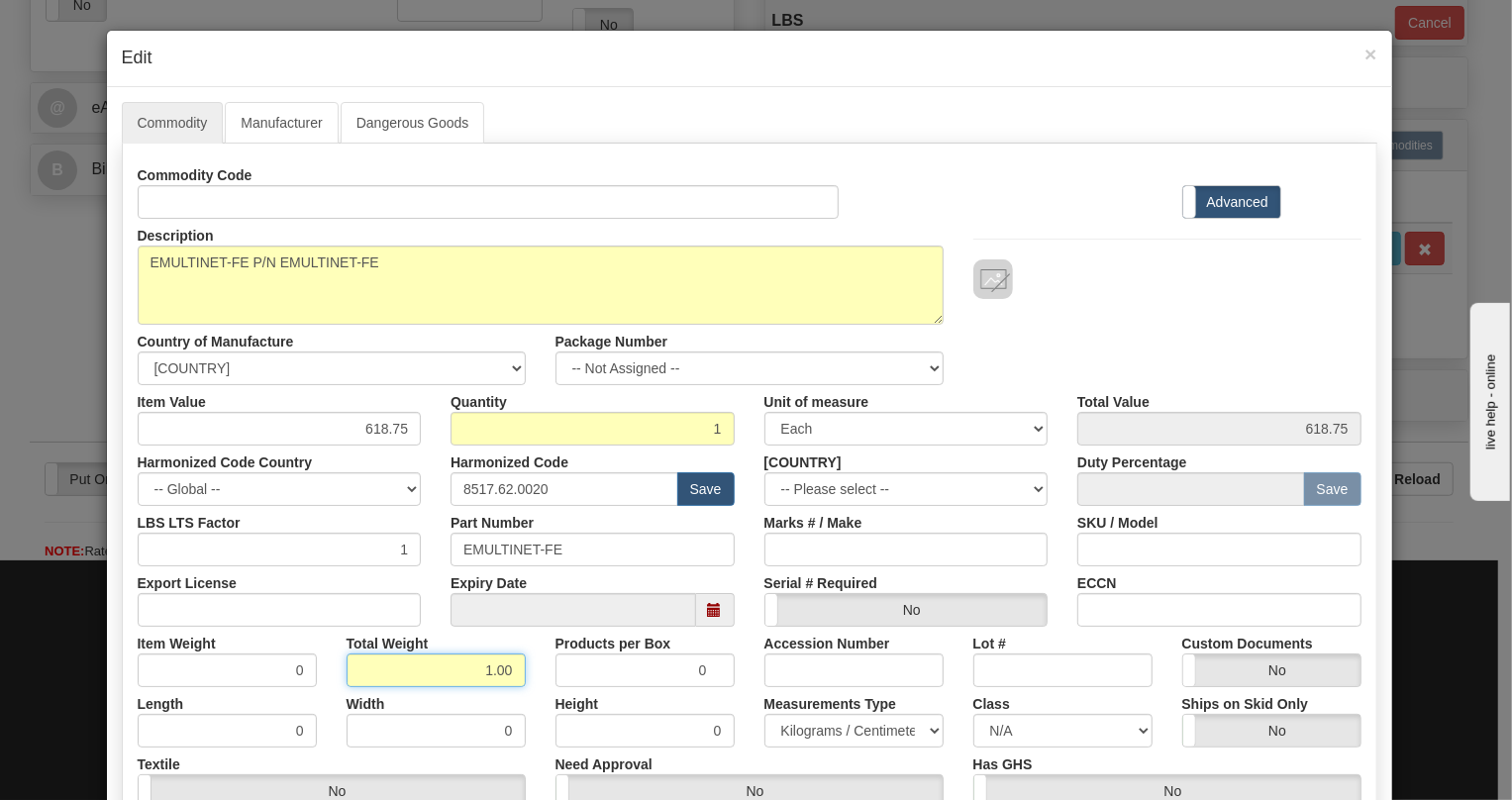 type on "1.00" 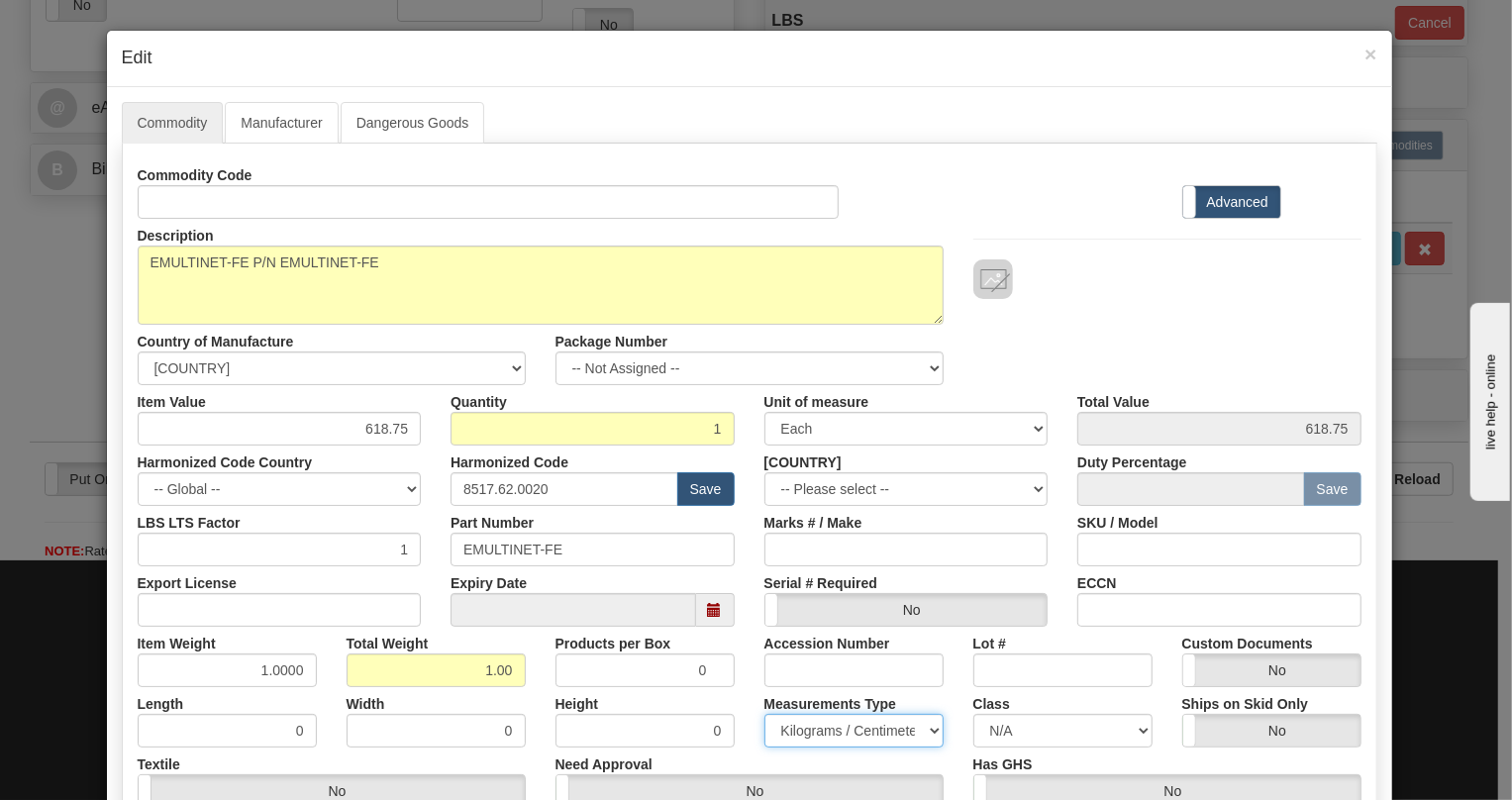 click on "Pounds / Inches
Kilograms / Centimeters" at bounding box center (854, 731) 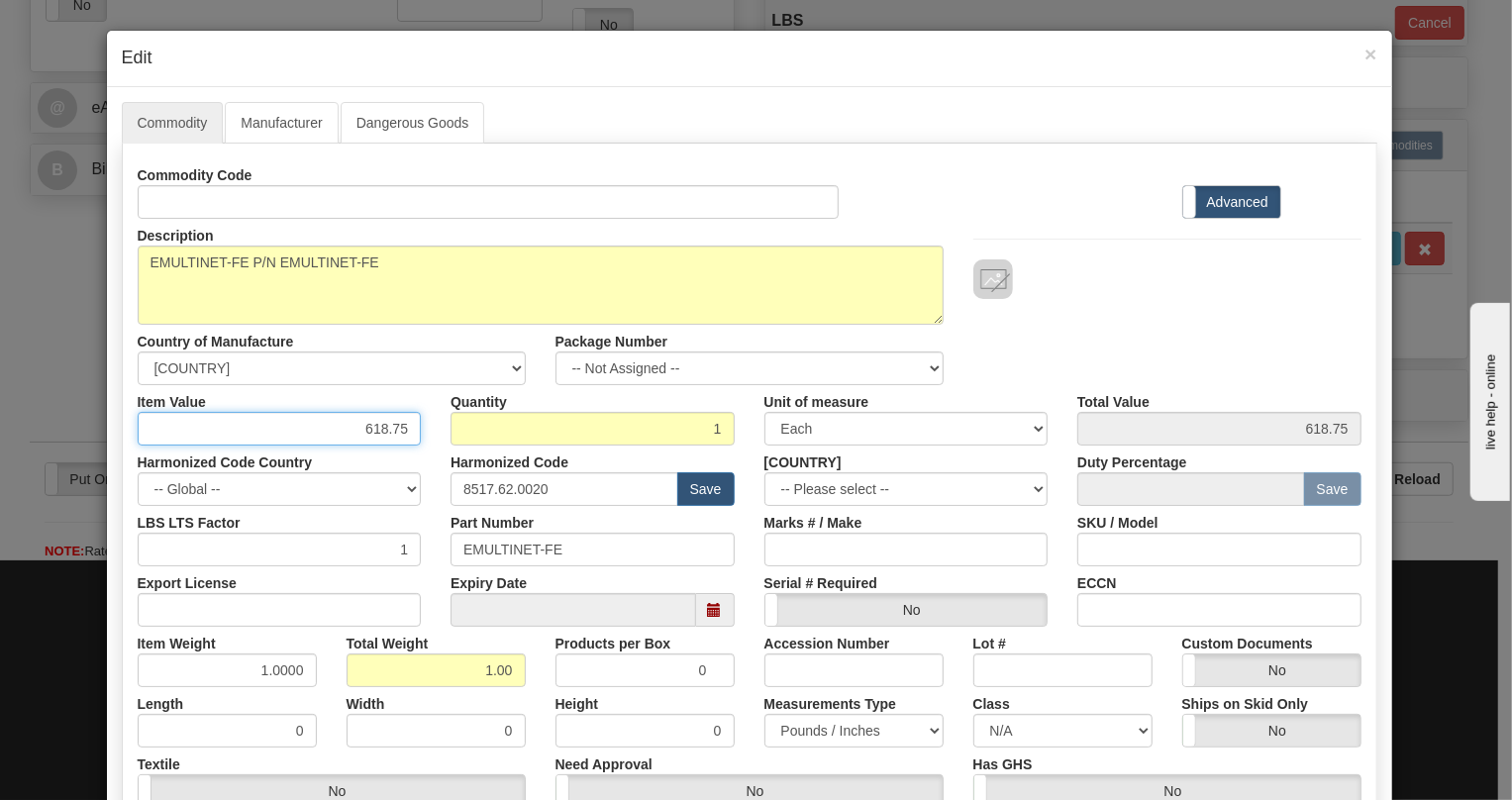 click on "618.75" at bounding box center [279, 429] 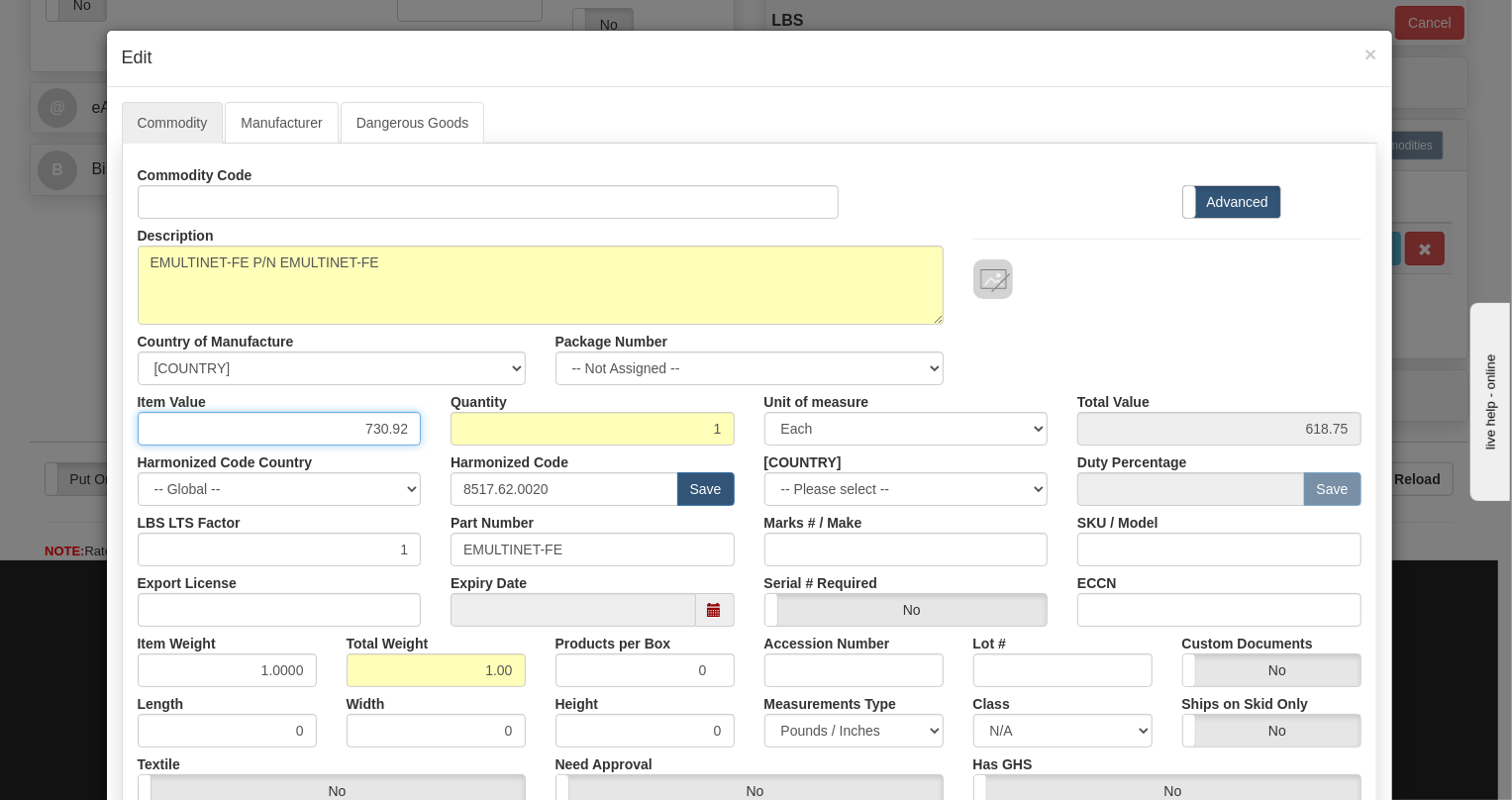 type on "730.92" 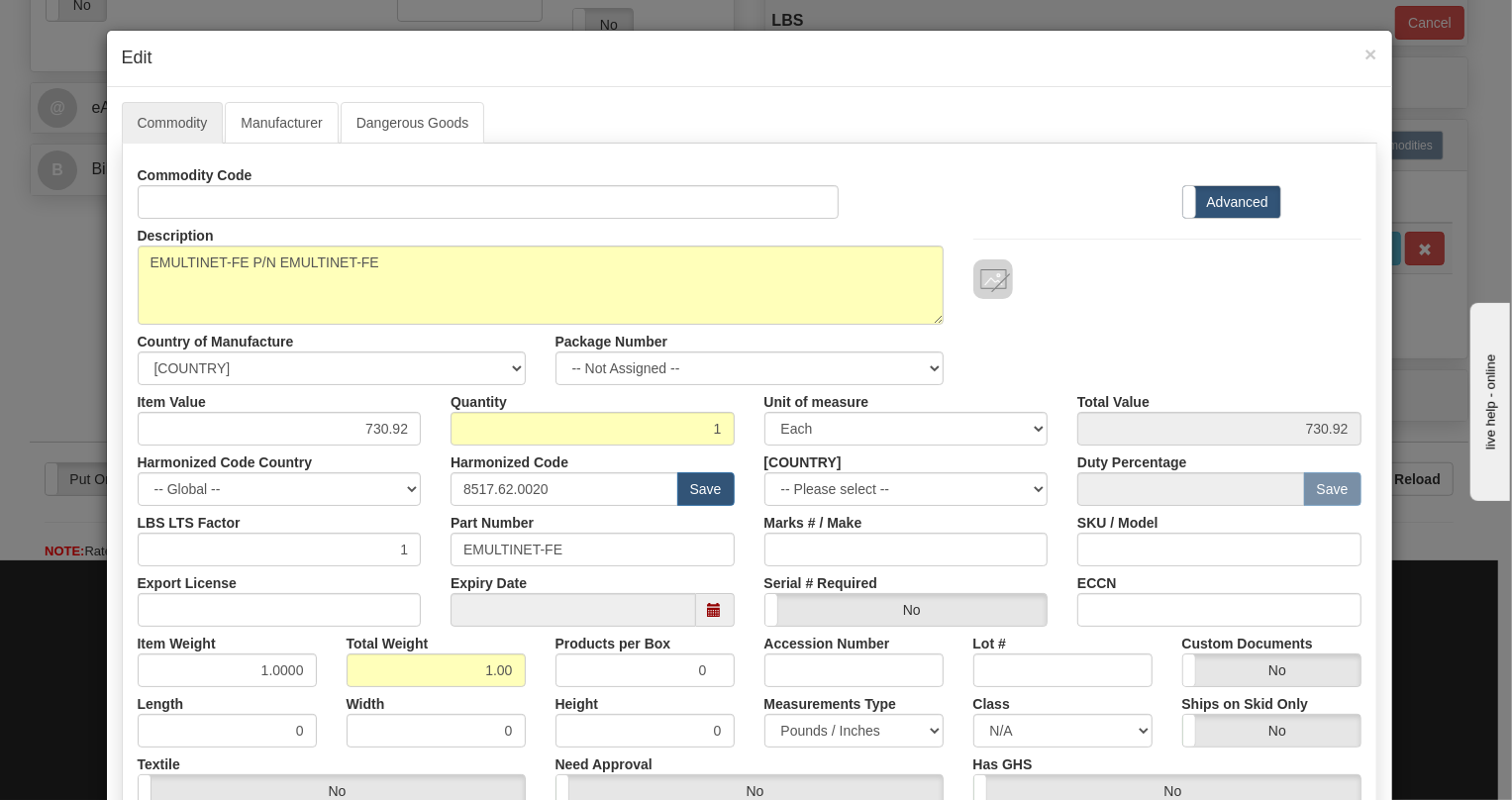 click on "LBS LTS Factor
1" at bounding box center [279, 536] 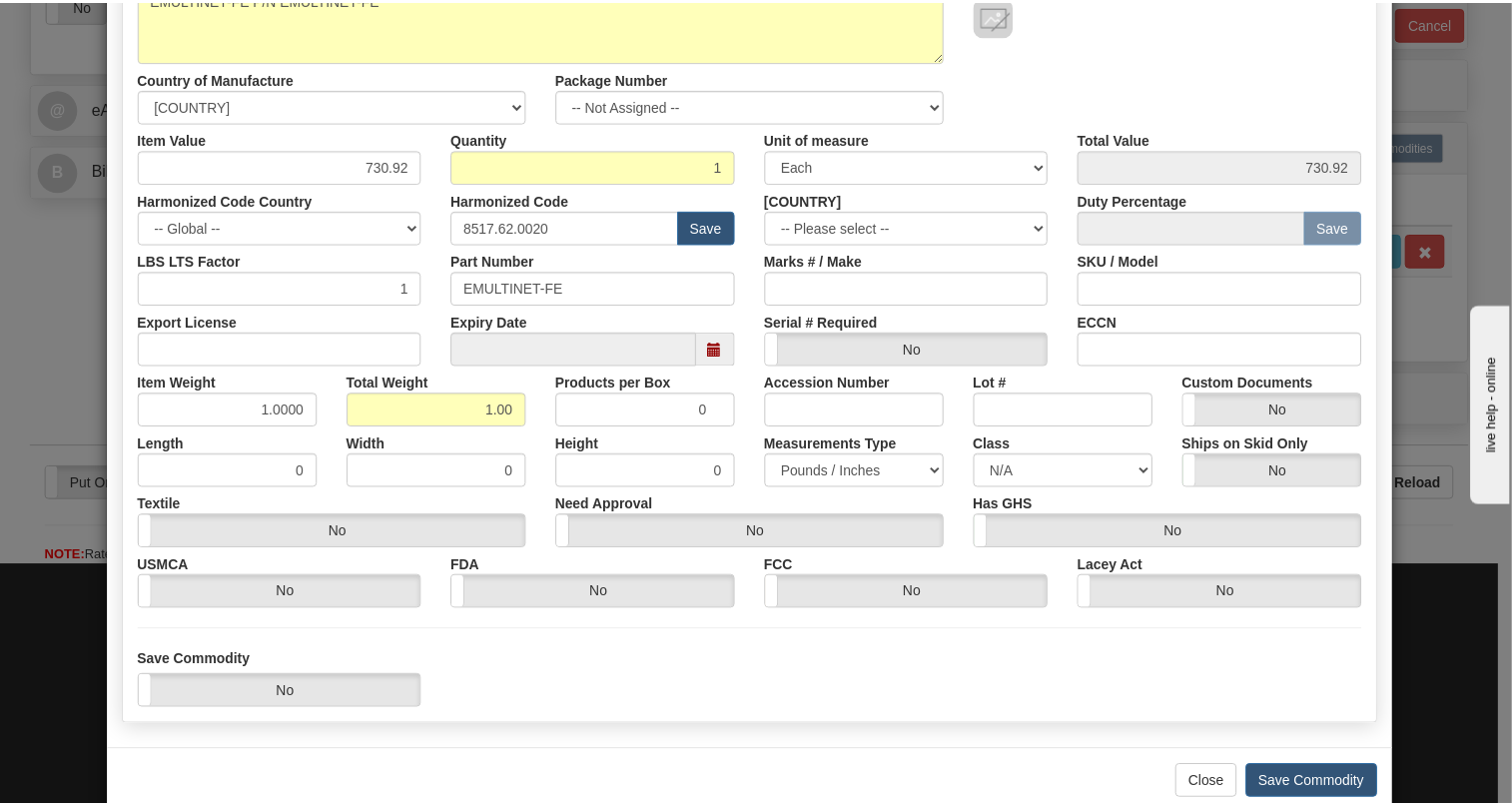 scroll, scrollTop: 304, scrollLeft: 0, axis: vertical 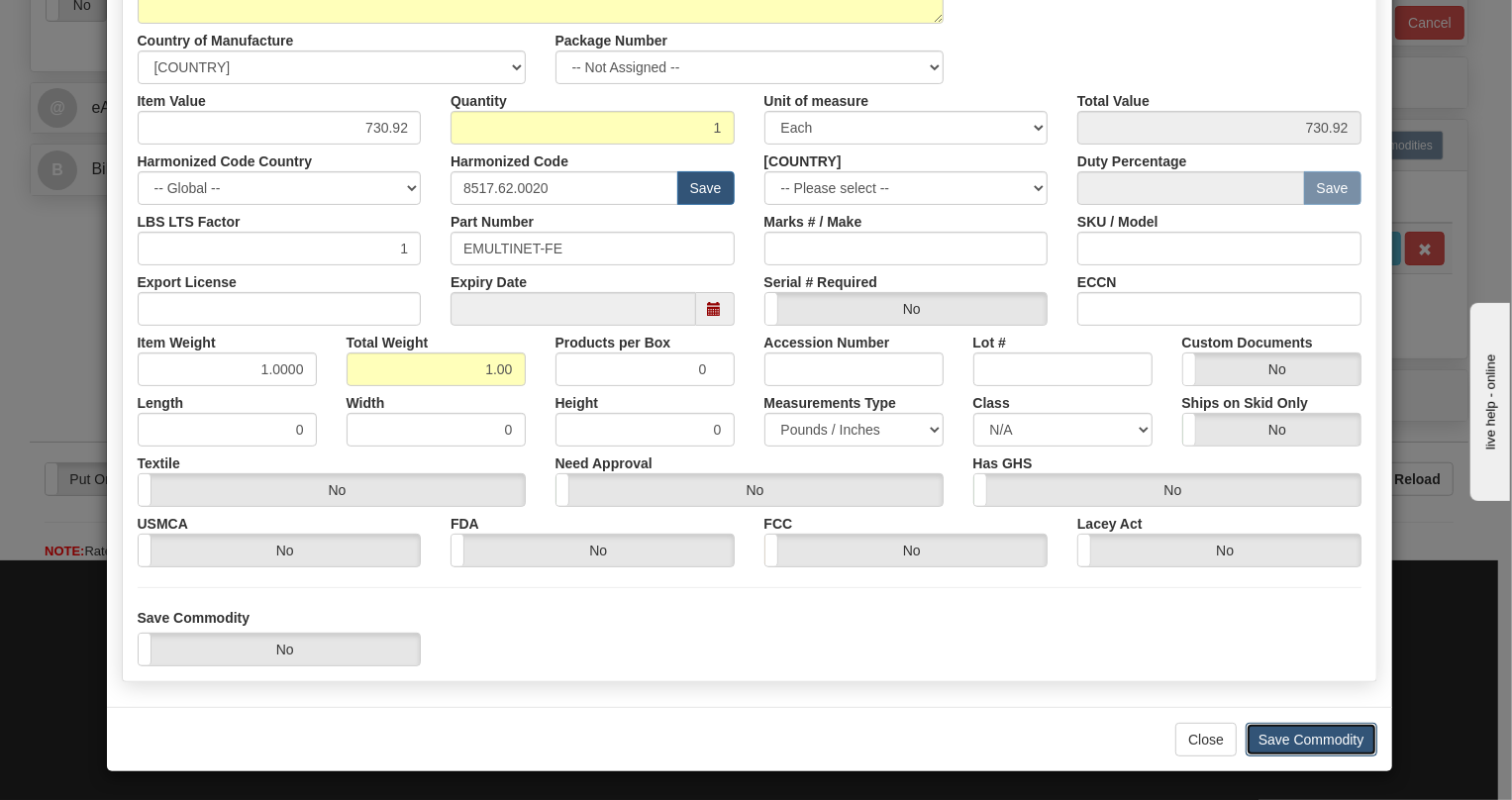 click on "Save Commodity" at bounding box center (1311, 740) 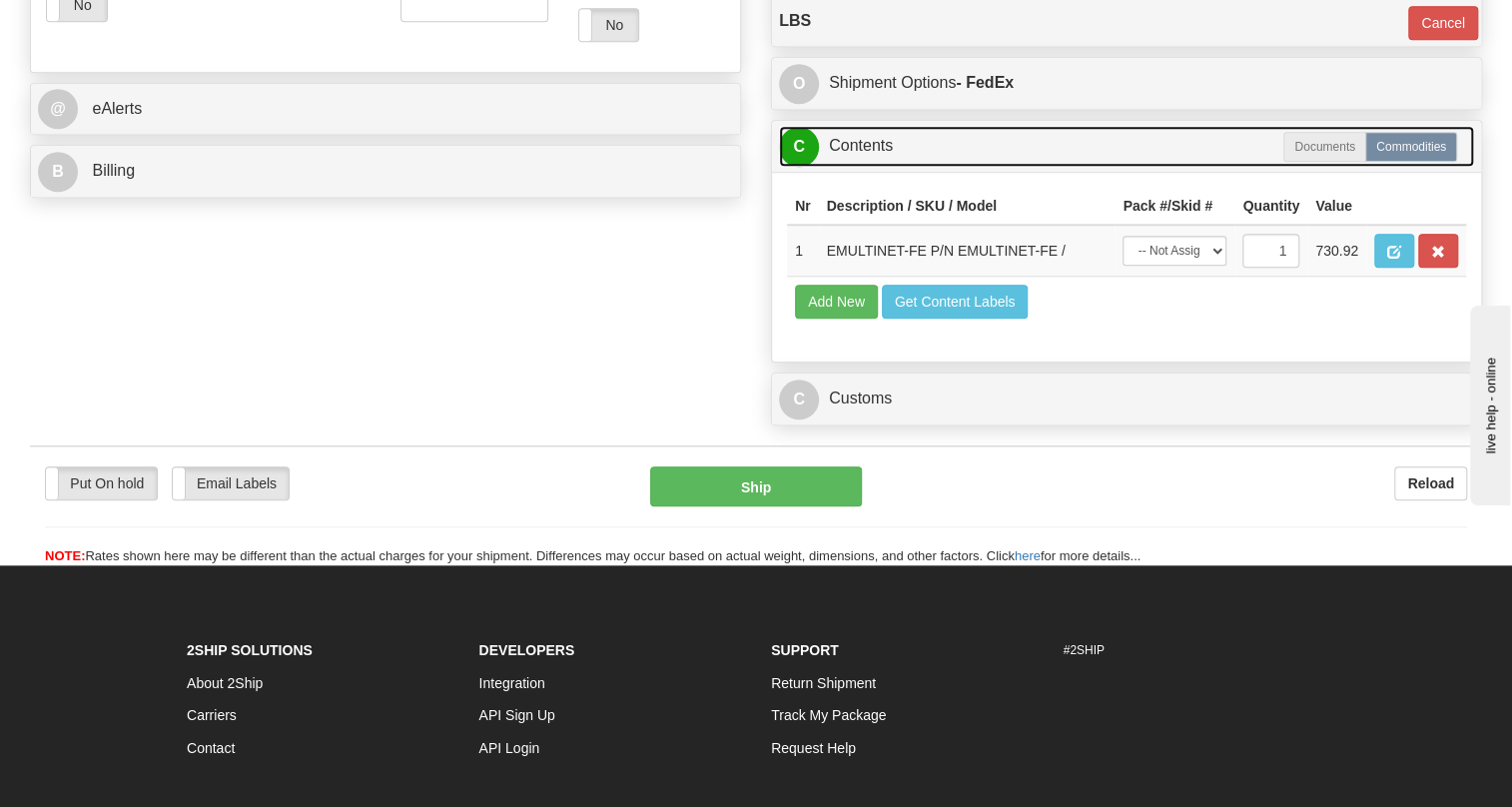 click on "C Contents" at bounding box center (1127, 146) 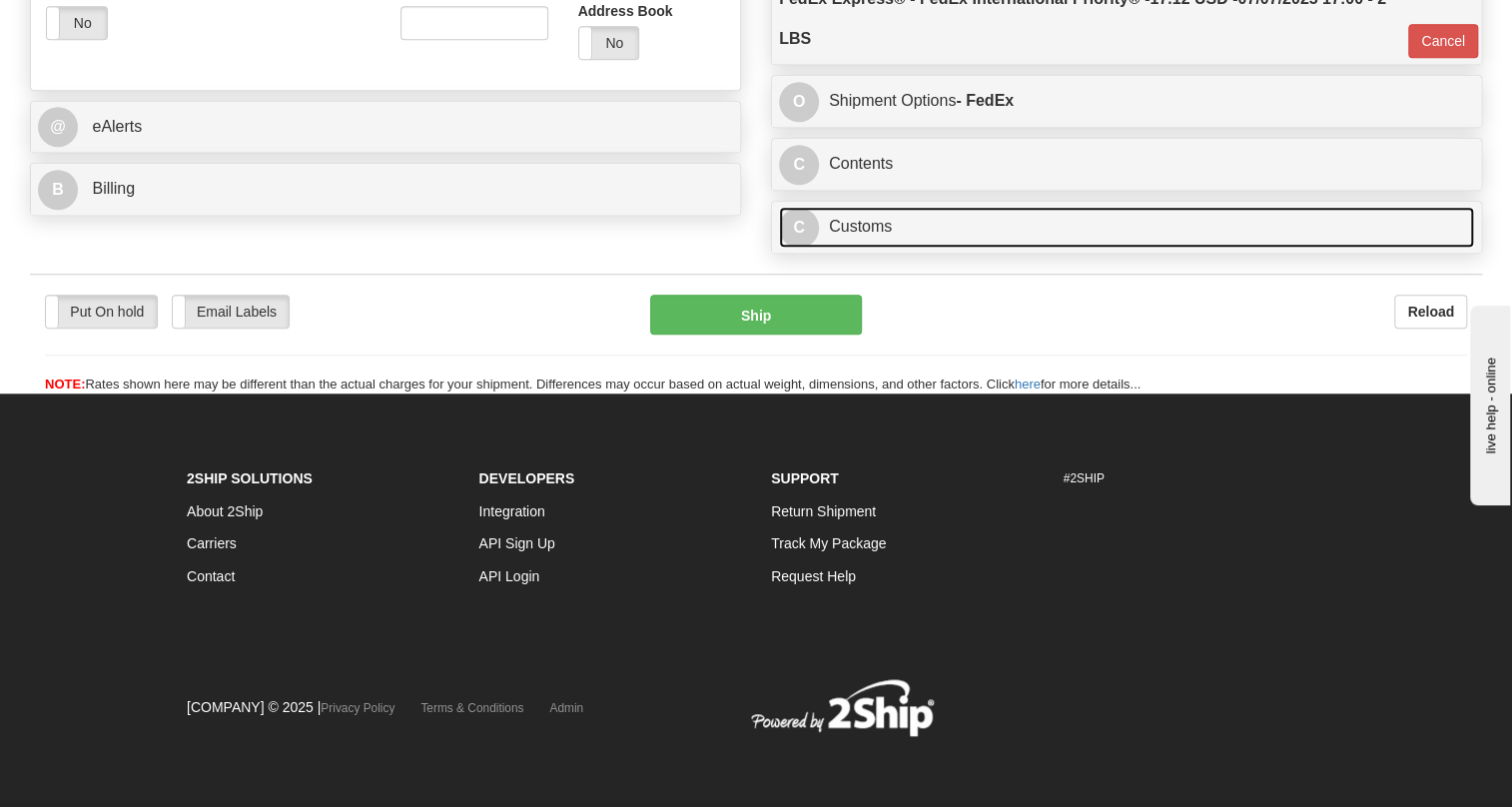 click on "C Customs" at bounding box center [1127, 227] 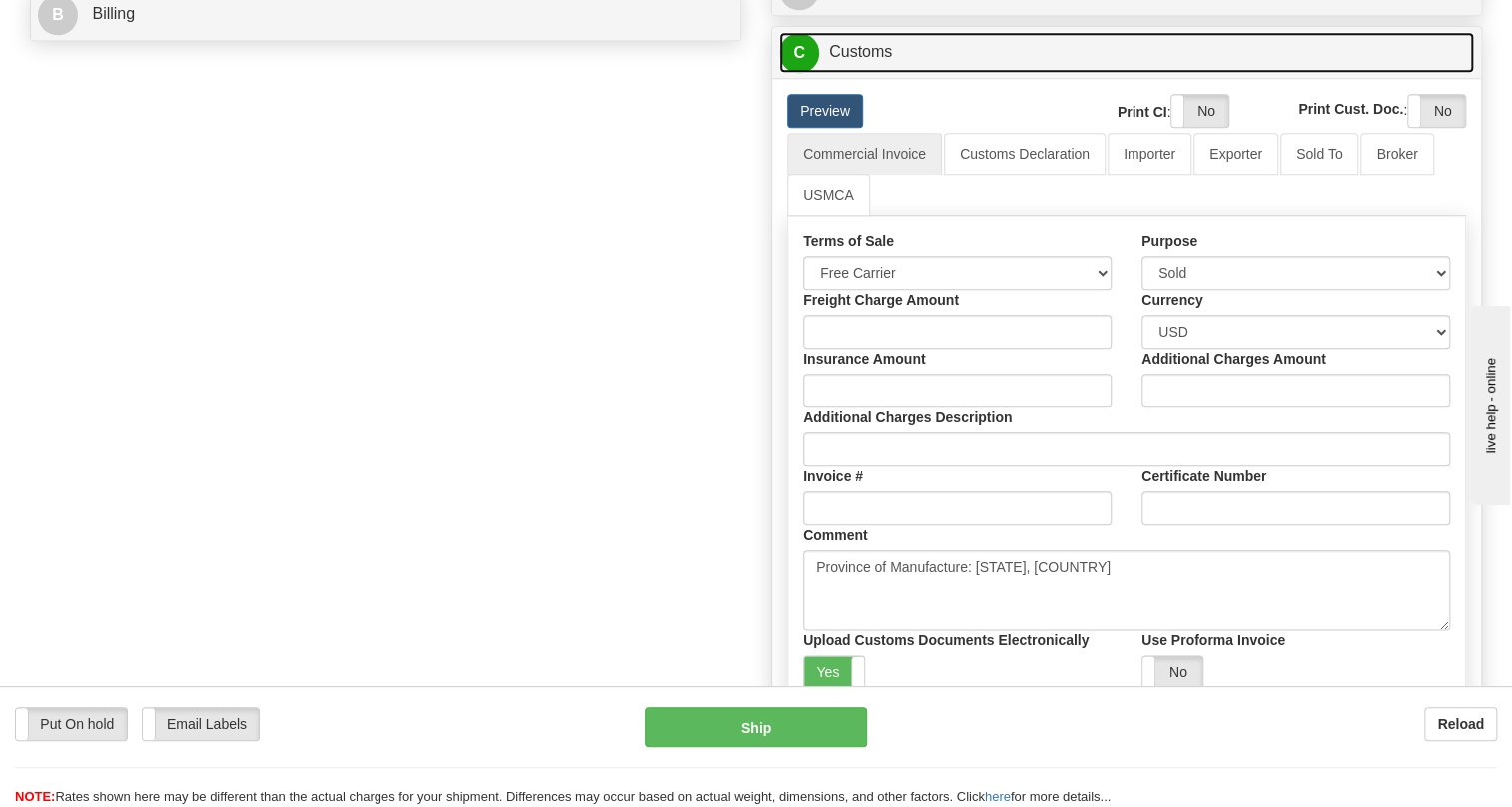 scroll, scrollTop: 816, scrollLeft: 0, axis: vertical 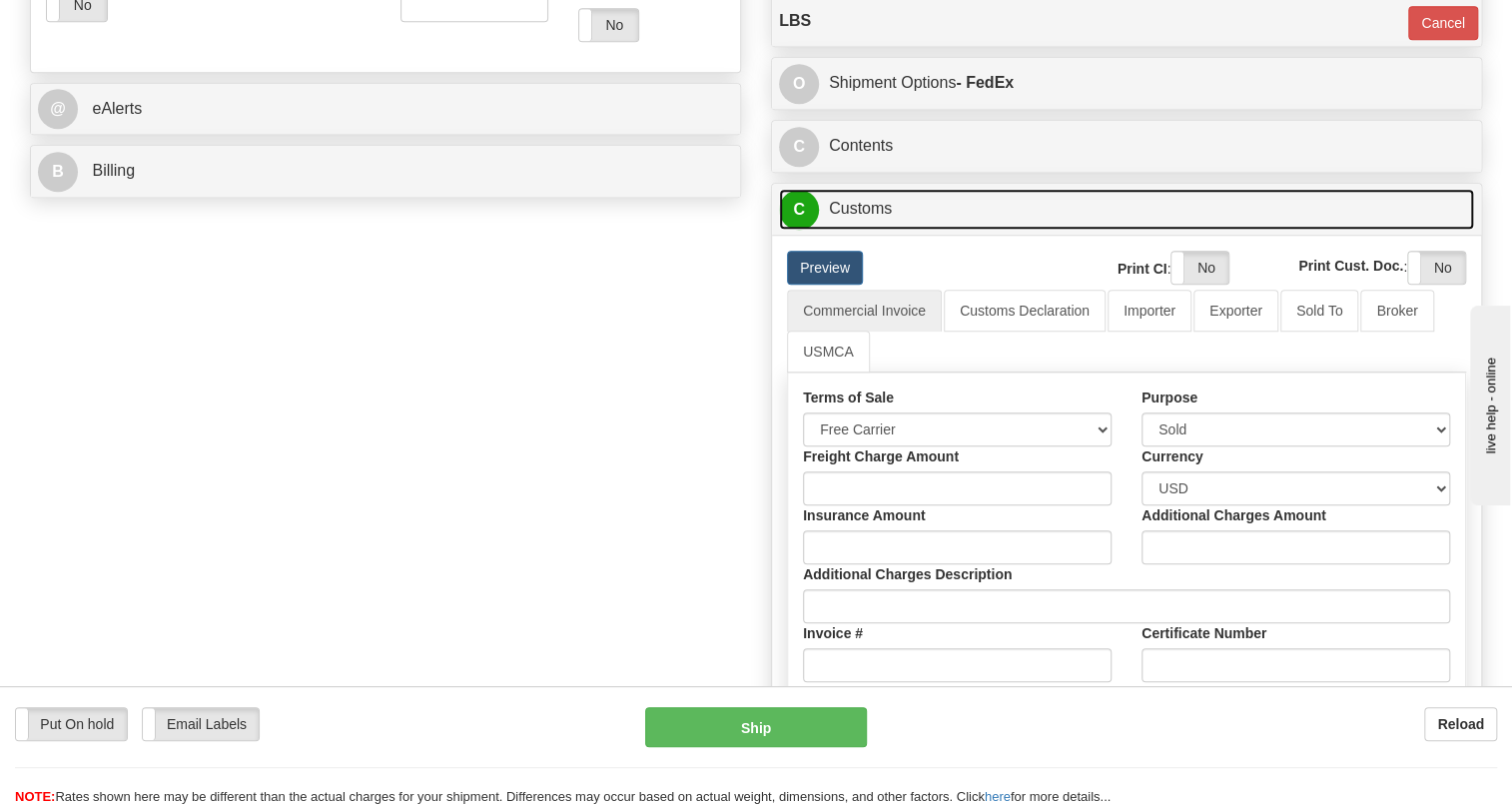 click on "C Customs" at bounding box center [1127, 209] 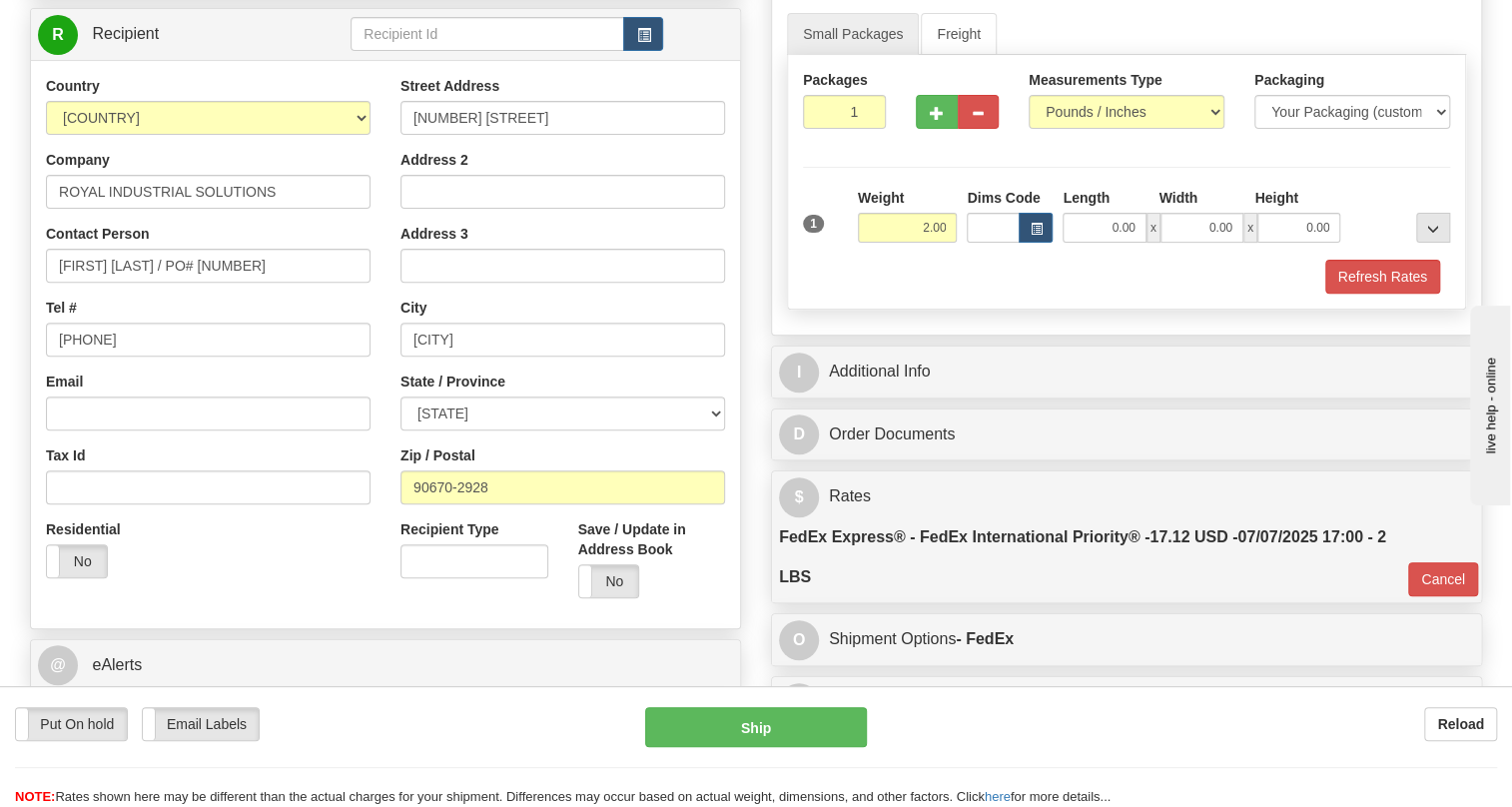 scroll, scrollTop: 271, scrollLeft: 0, axis: vertical 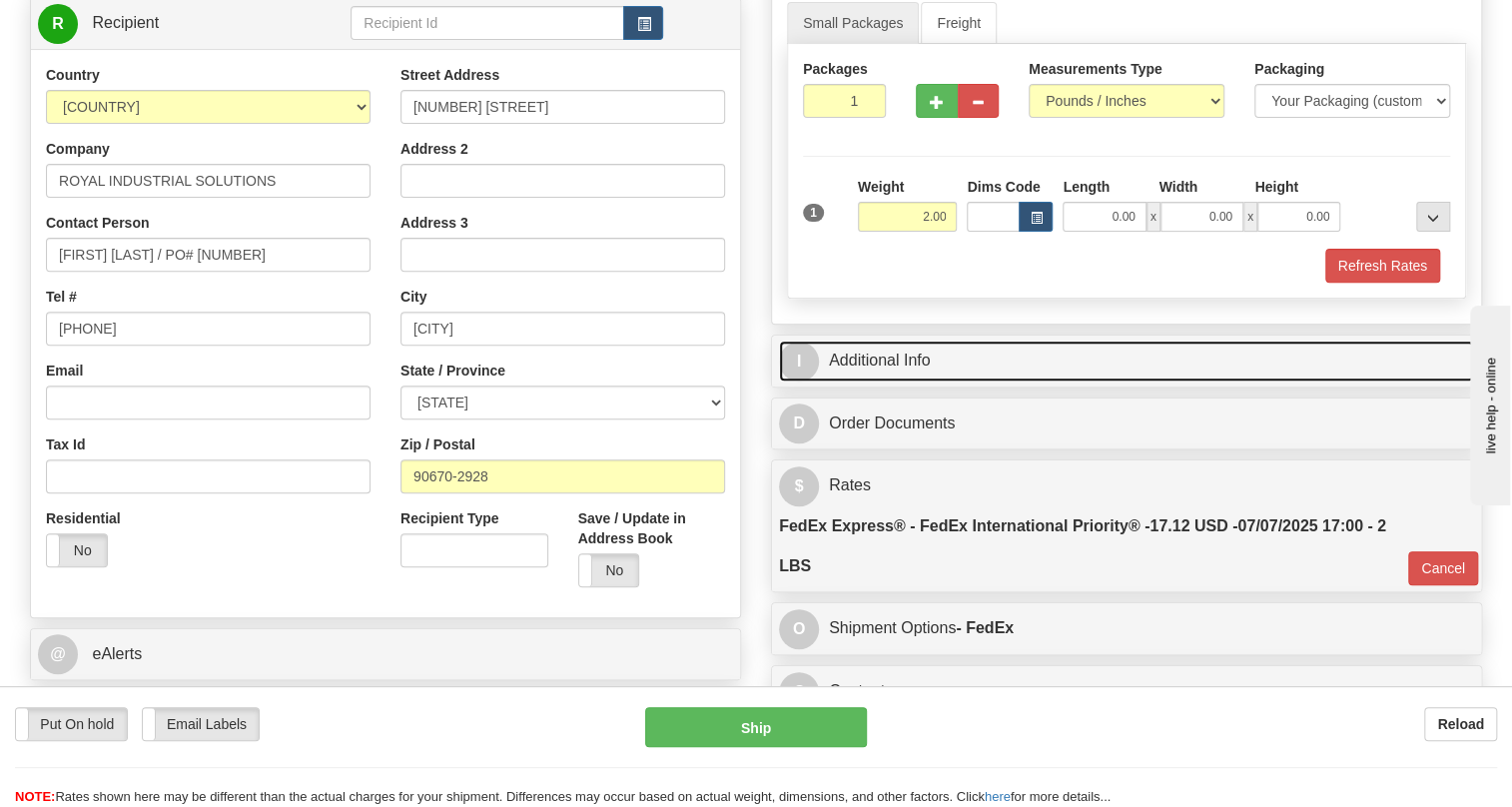 click on "I Additional Info" at bounding box center (1127, 361) 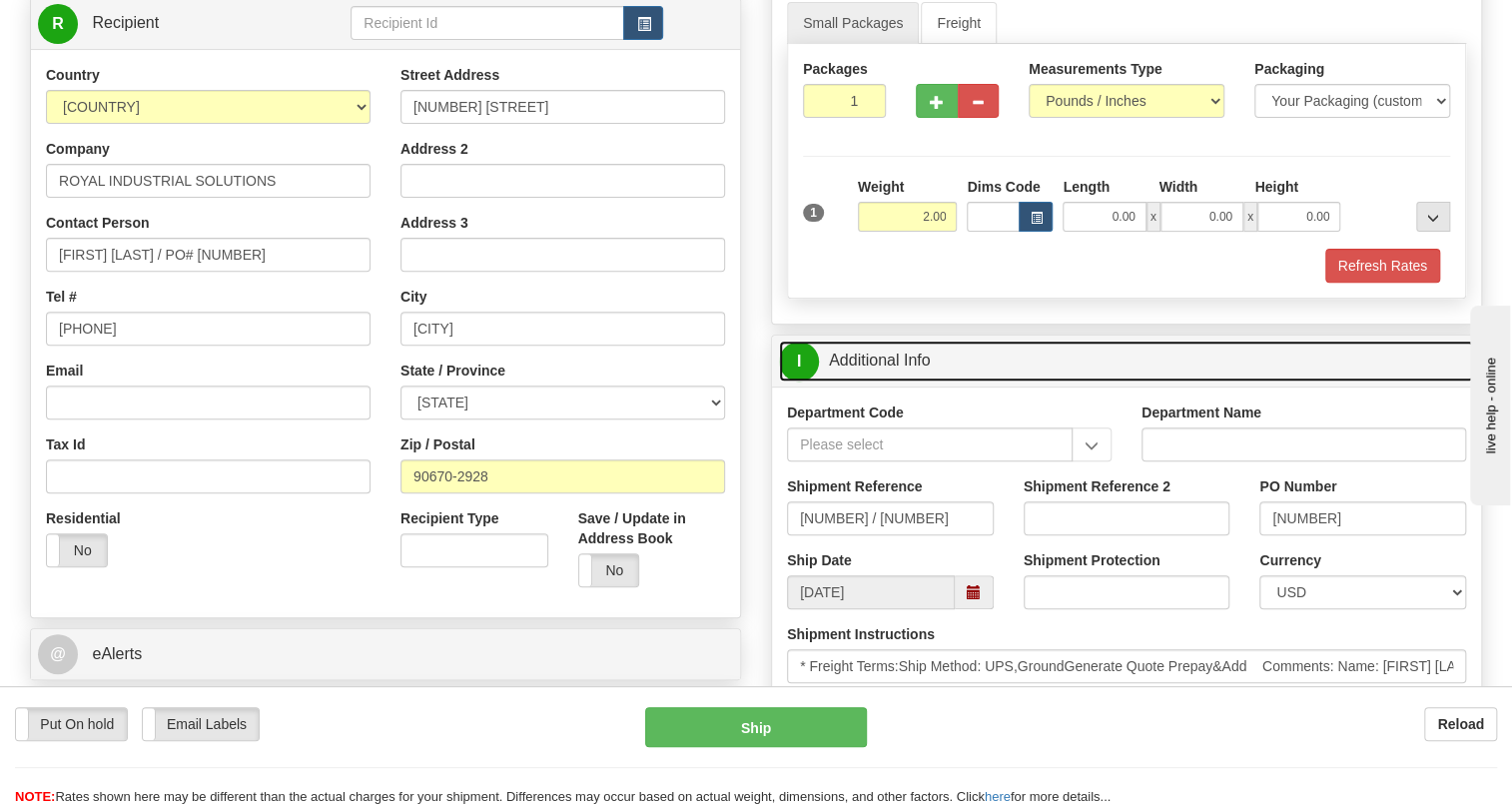 click on "I Additional Info" at bounding box center [1127, 361] 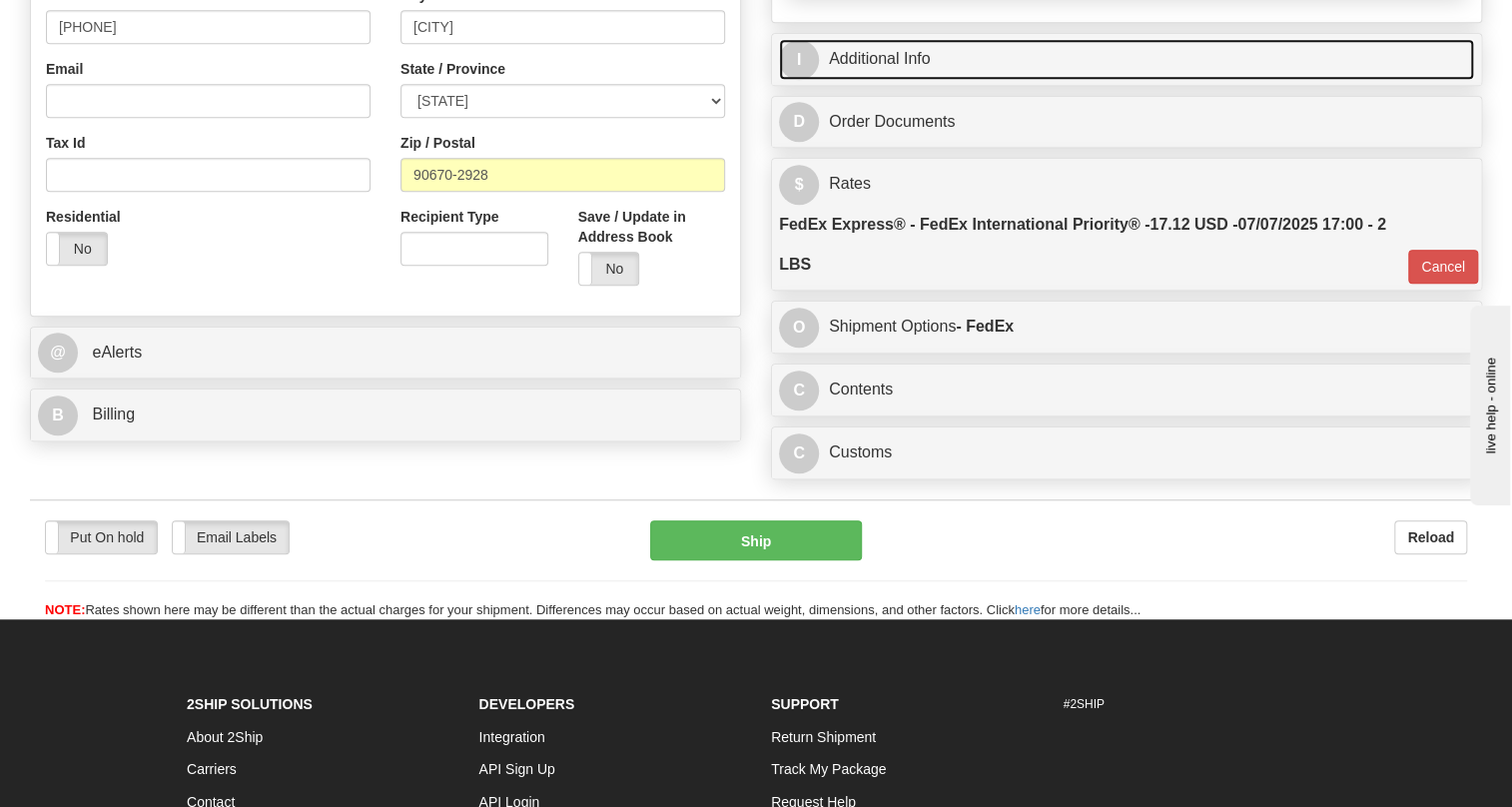 scroll, scrollTop: 634, scrollLeft: 0, axis: vertical 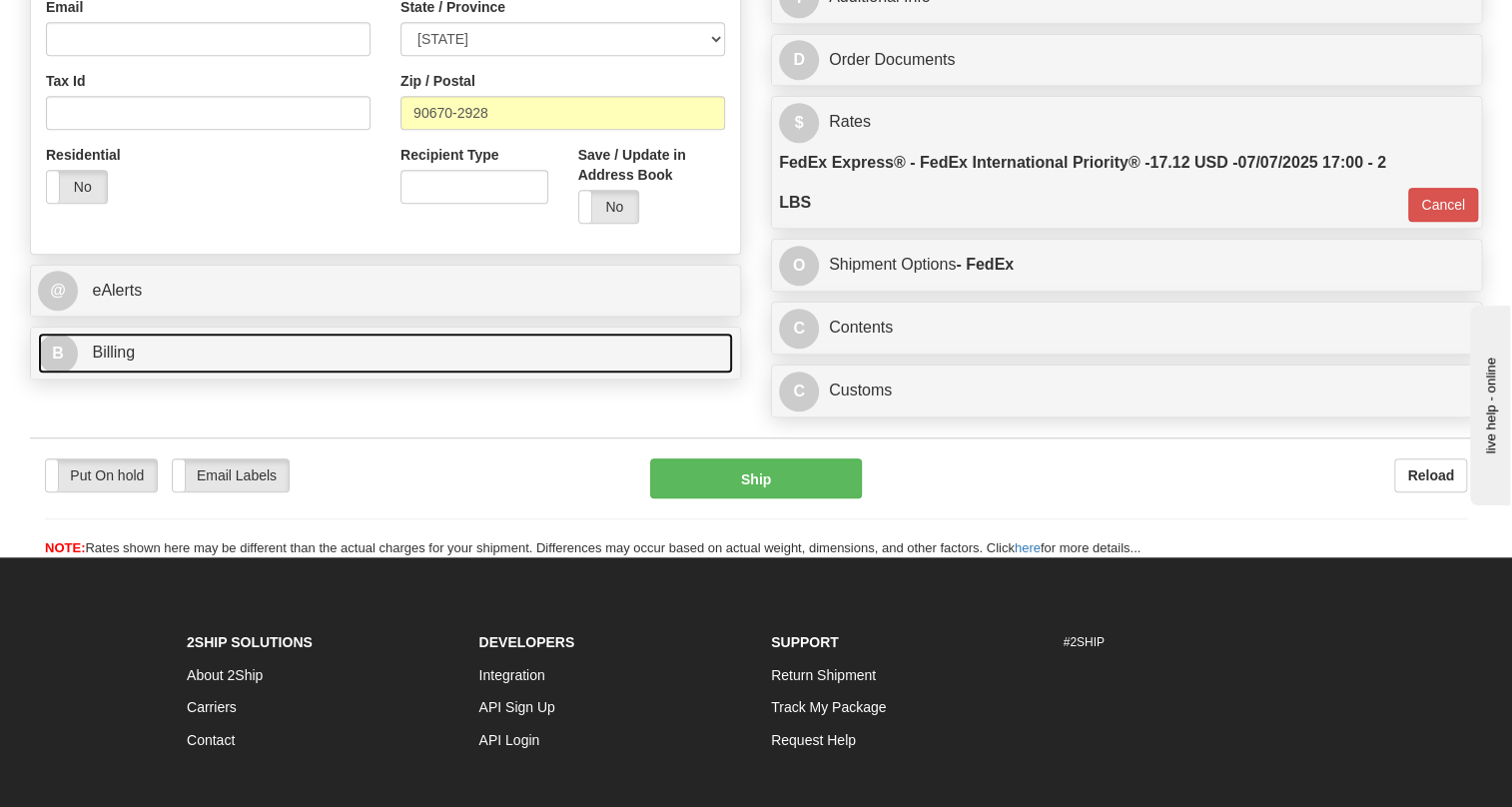 click on "Billing" at bounding box center [113, 352] 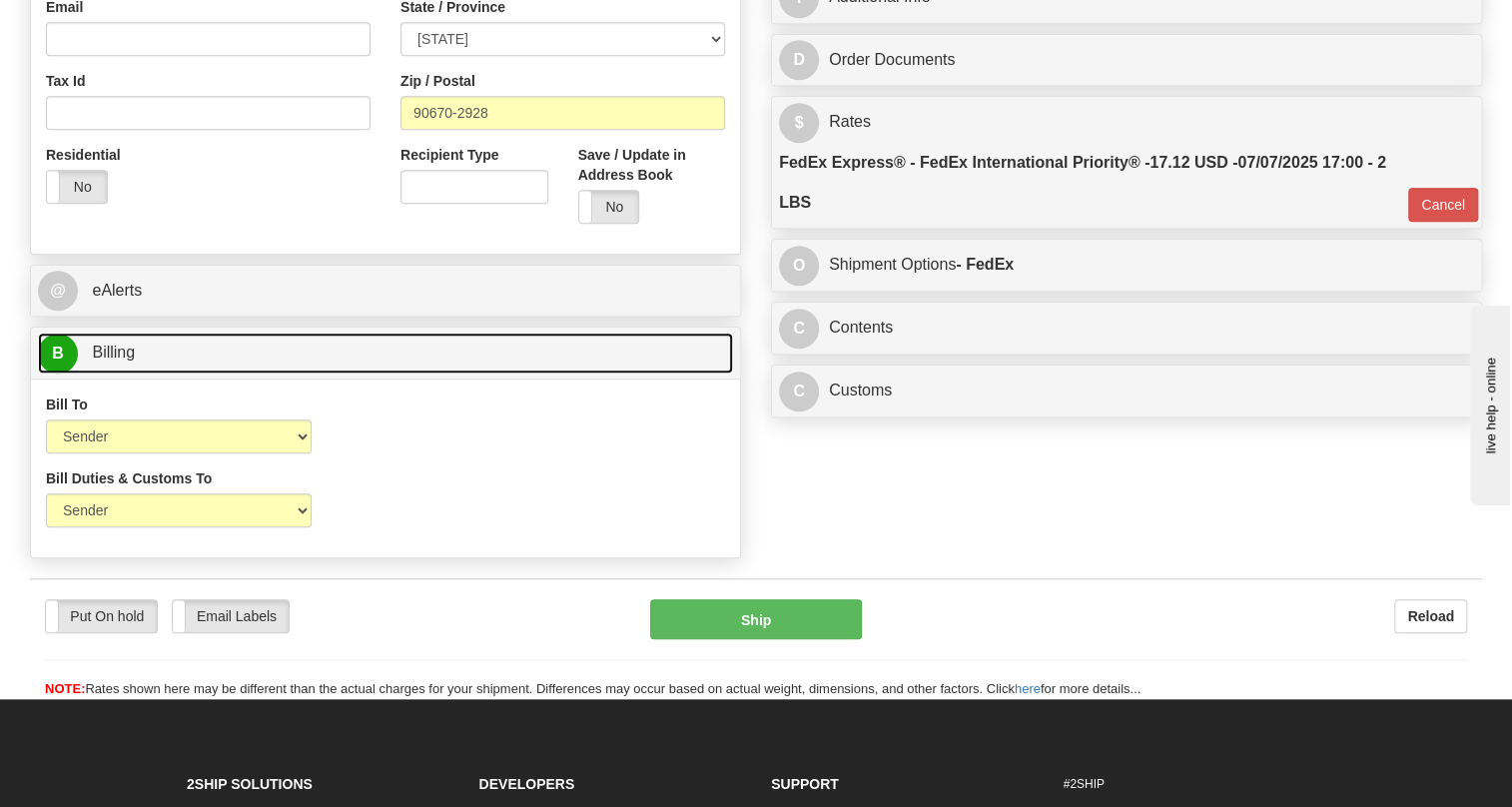 click on "Billing" at bounding box center [113, 352] 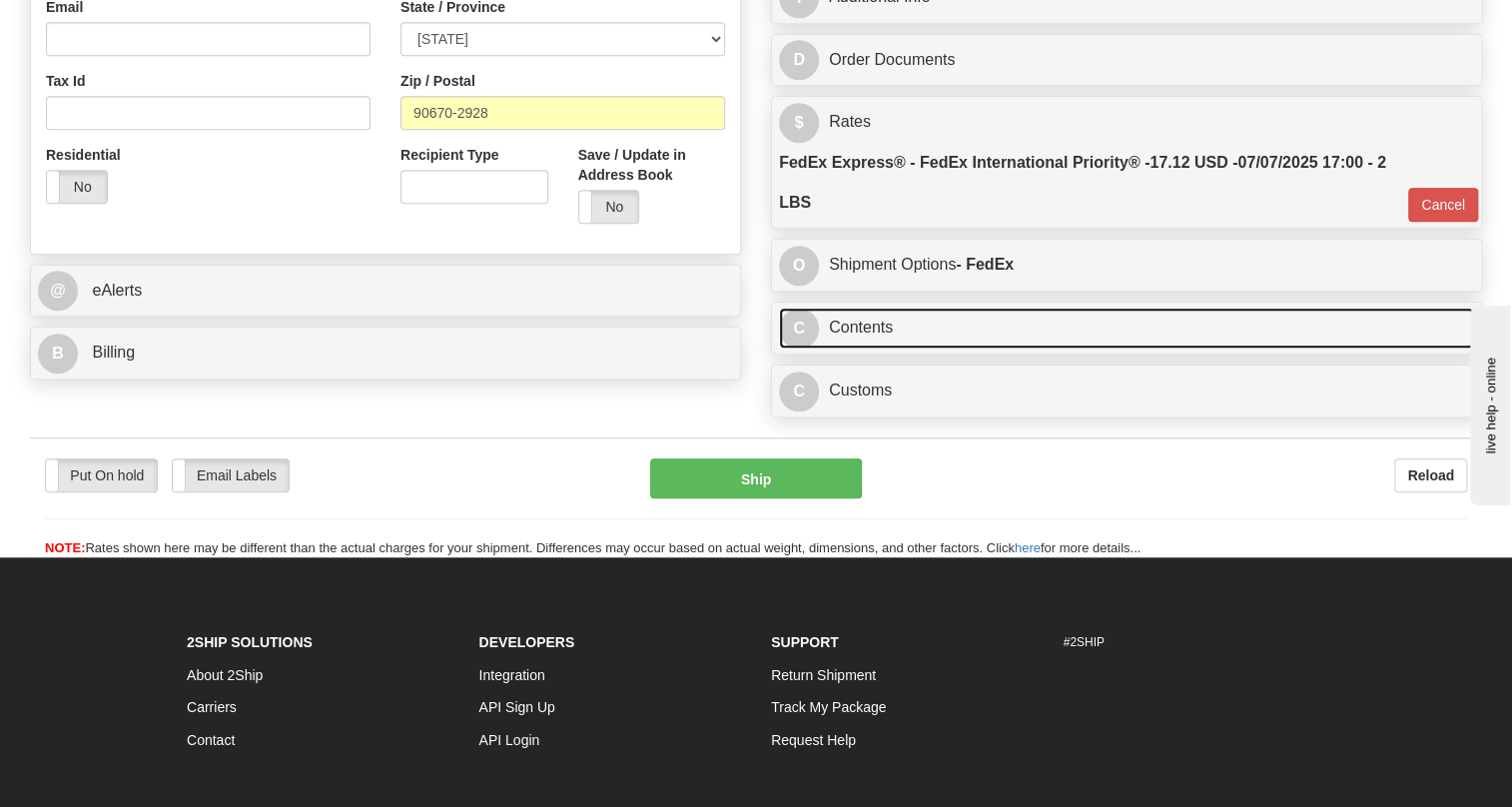 click on "C Contents" at bounding box center [1127, 328] 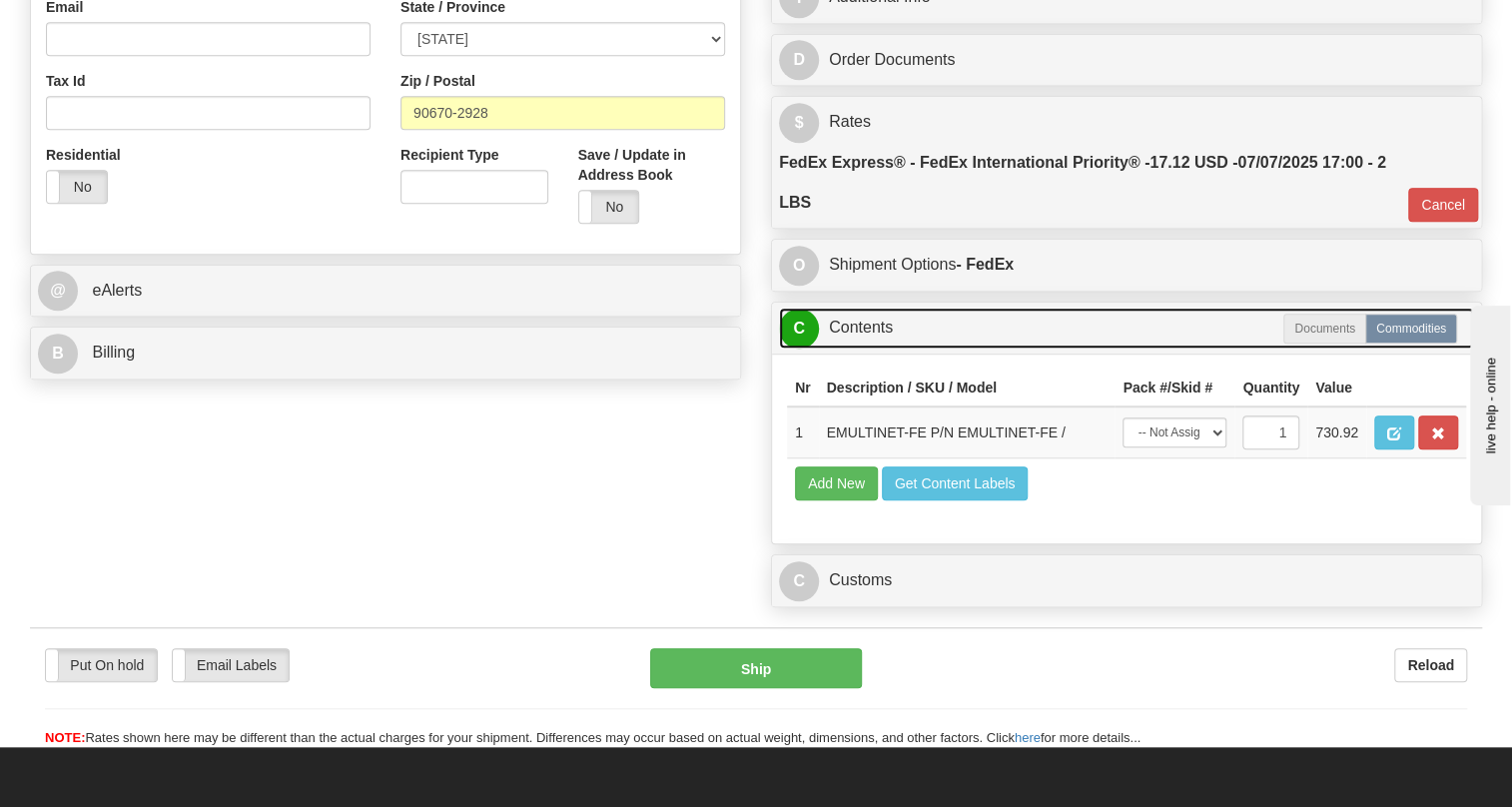 click on "C Contents" at bounding box center [1127, 328] 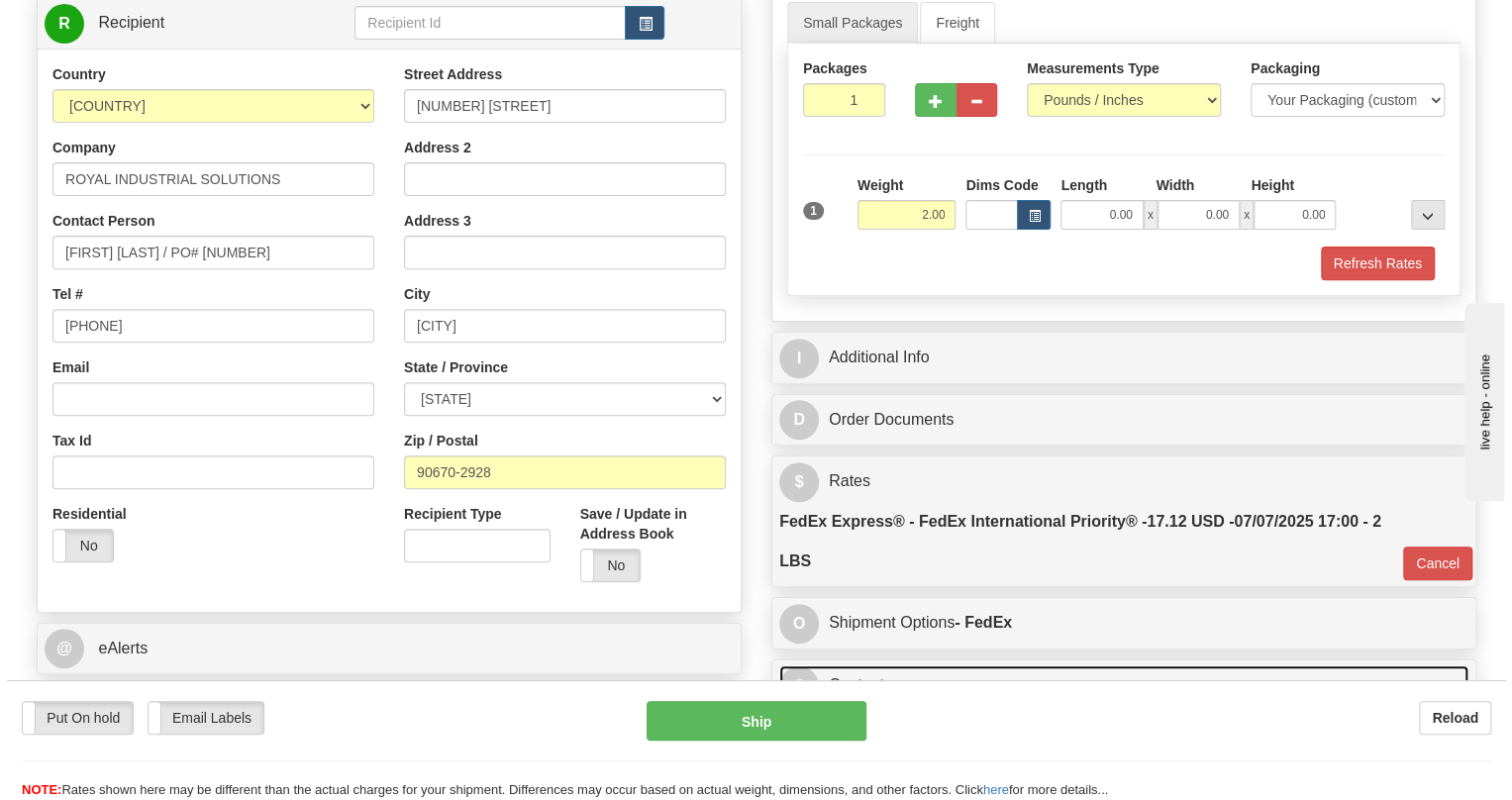 scroll, scrollTop: 178, scrollLeft: 0, axis: vertical 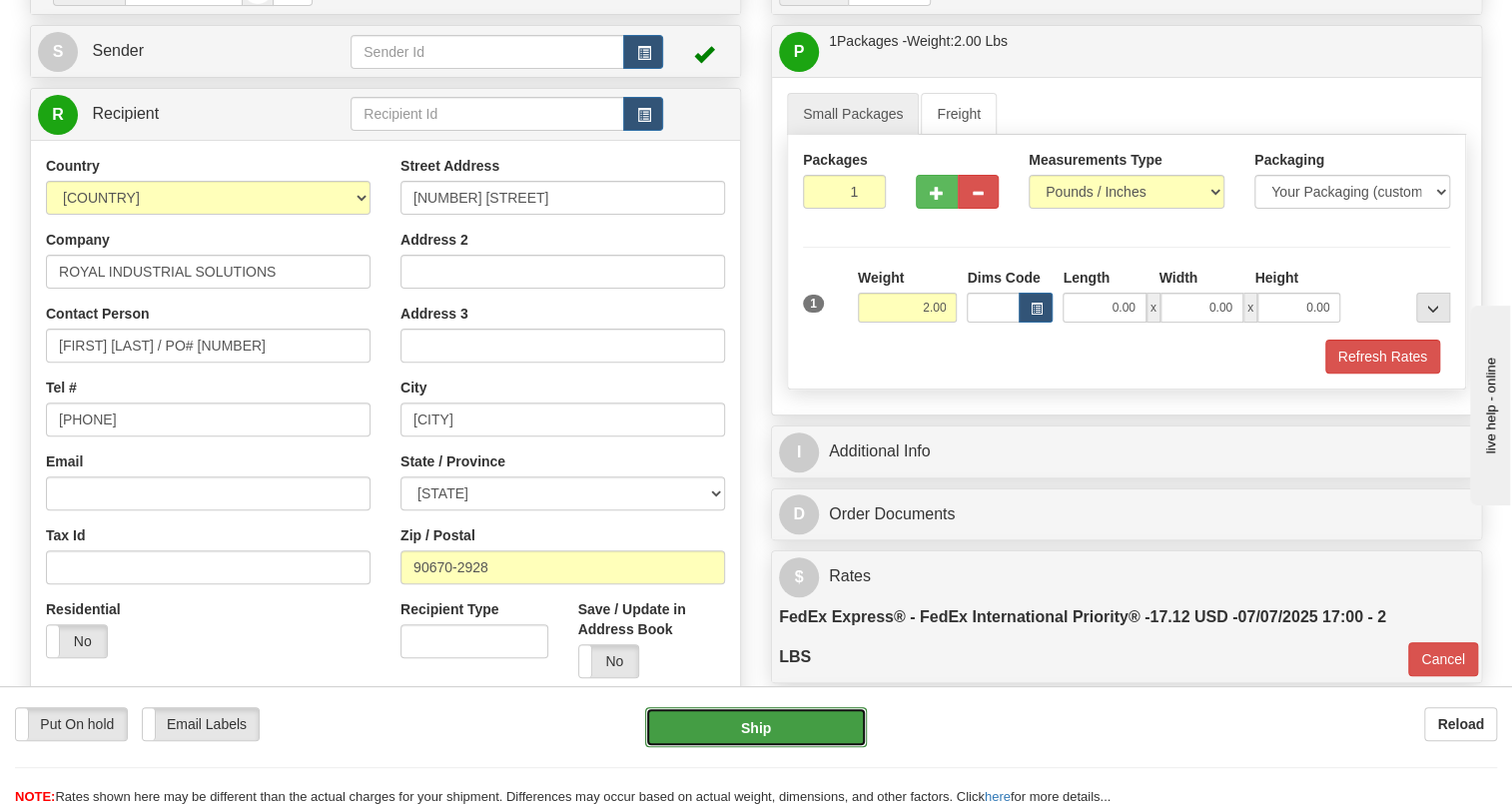 click on "Ship" at bounding box center [756, 727] 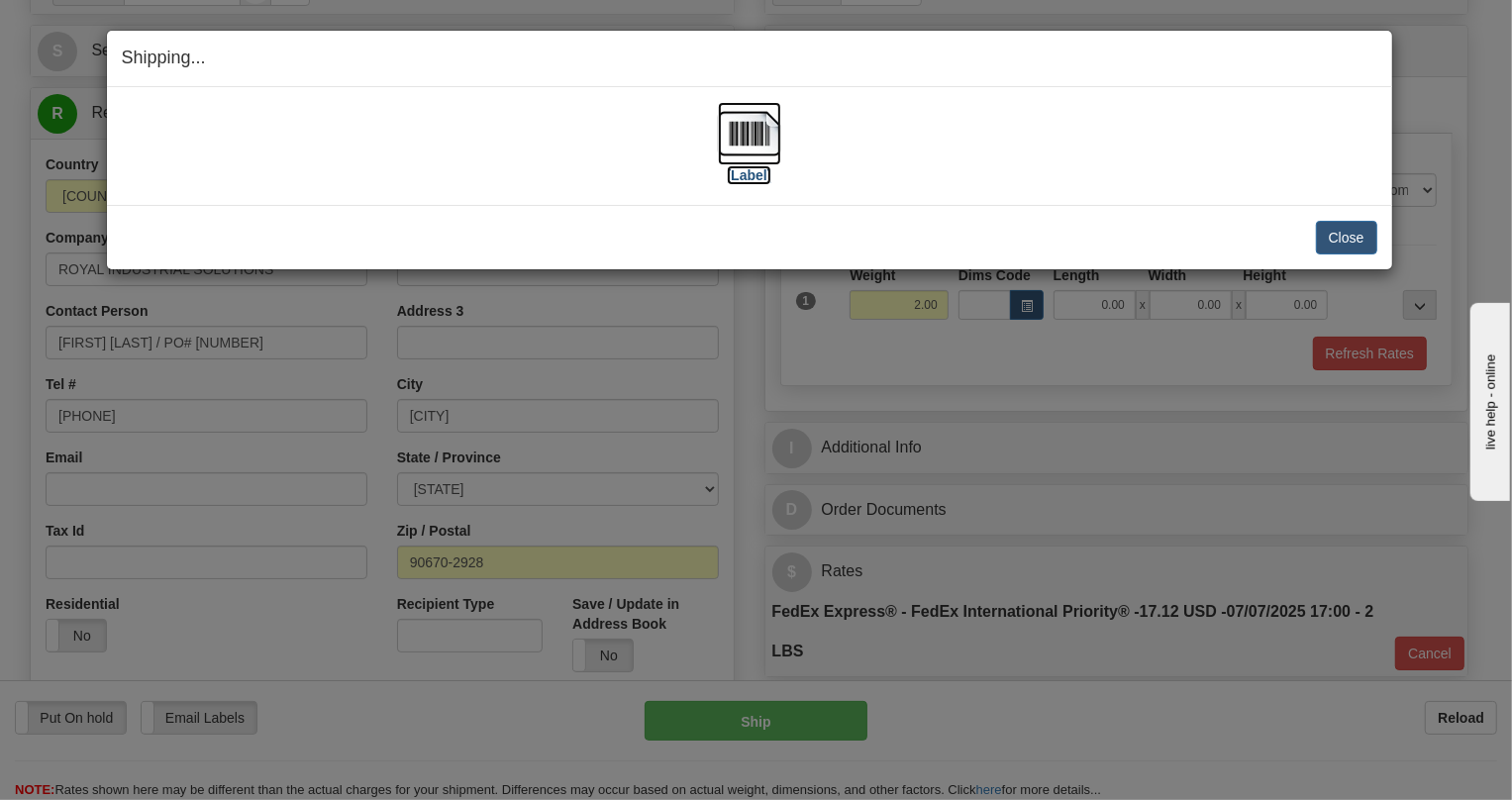 click at bounding box center [750, 134] 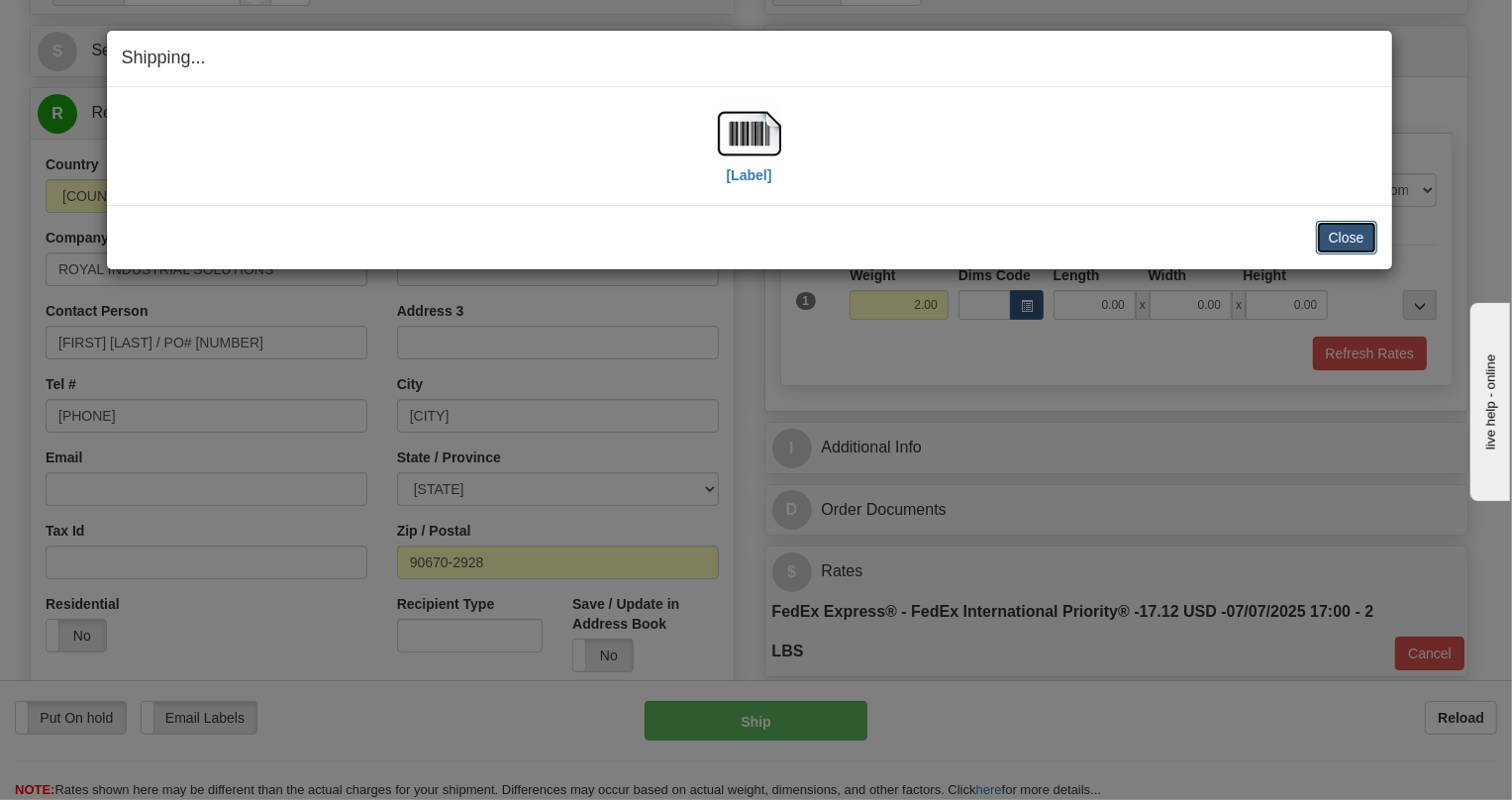 click on "Close" at bounding box center [1347, 238] 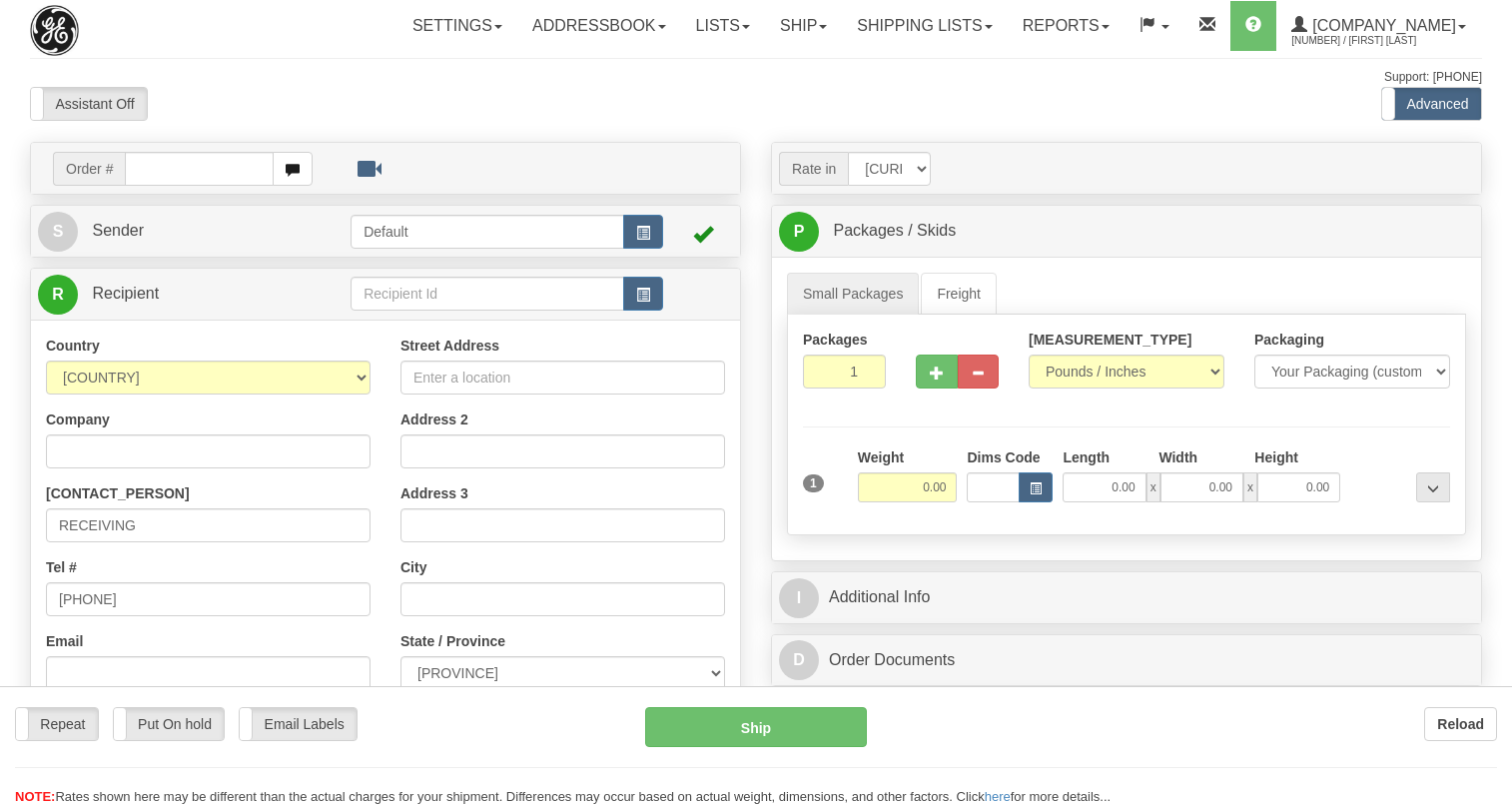 scroll, scrollTop: 0, scrollLeft: 0, axis: both 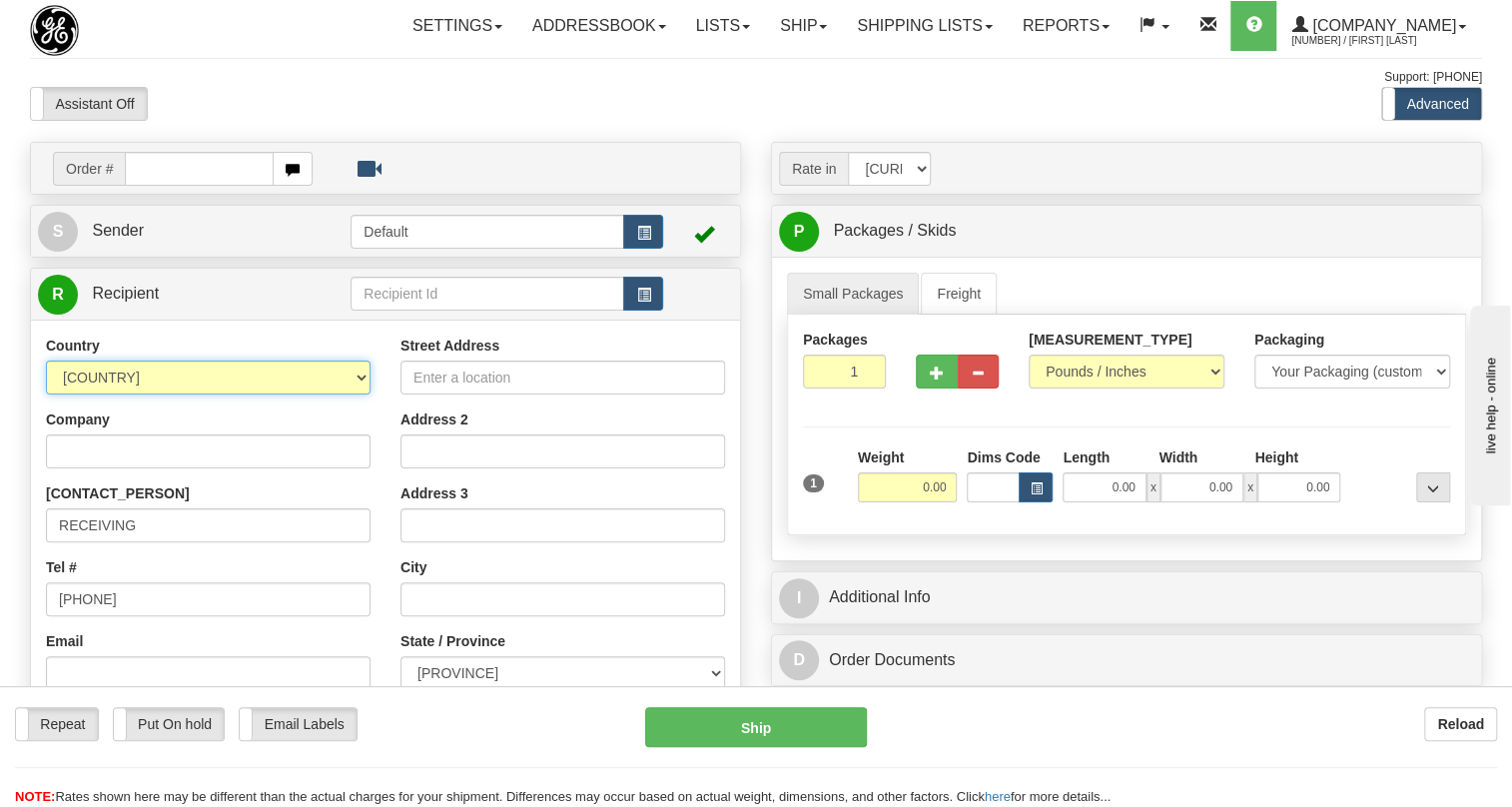 click on "[COUNTRY]" at bounding box center [208, 378] 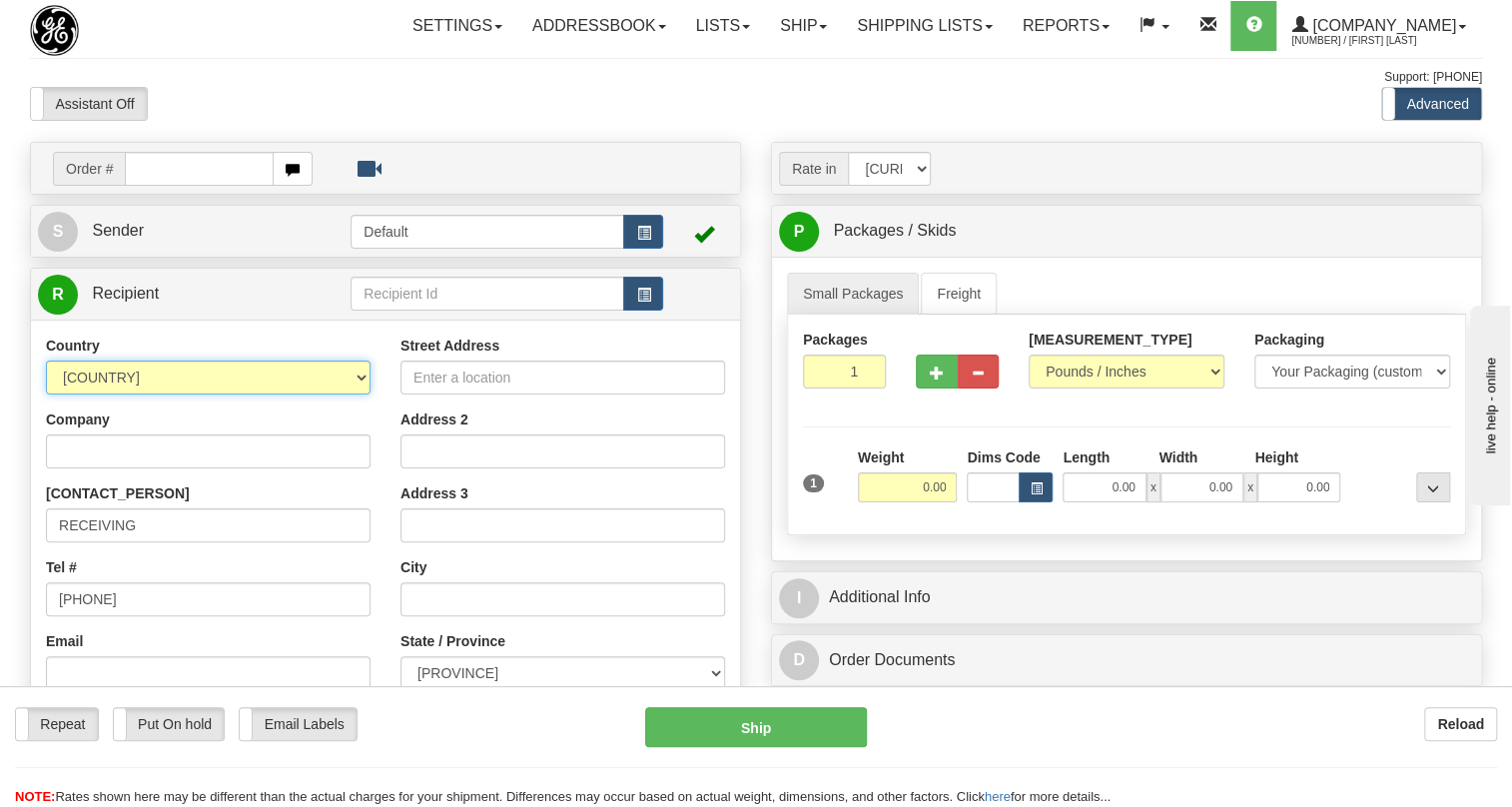 select on "[COUNTRY]" 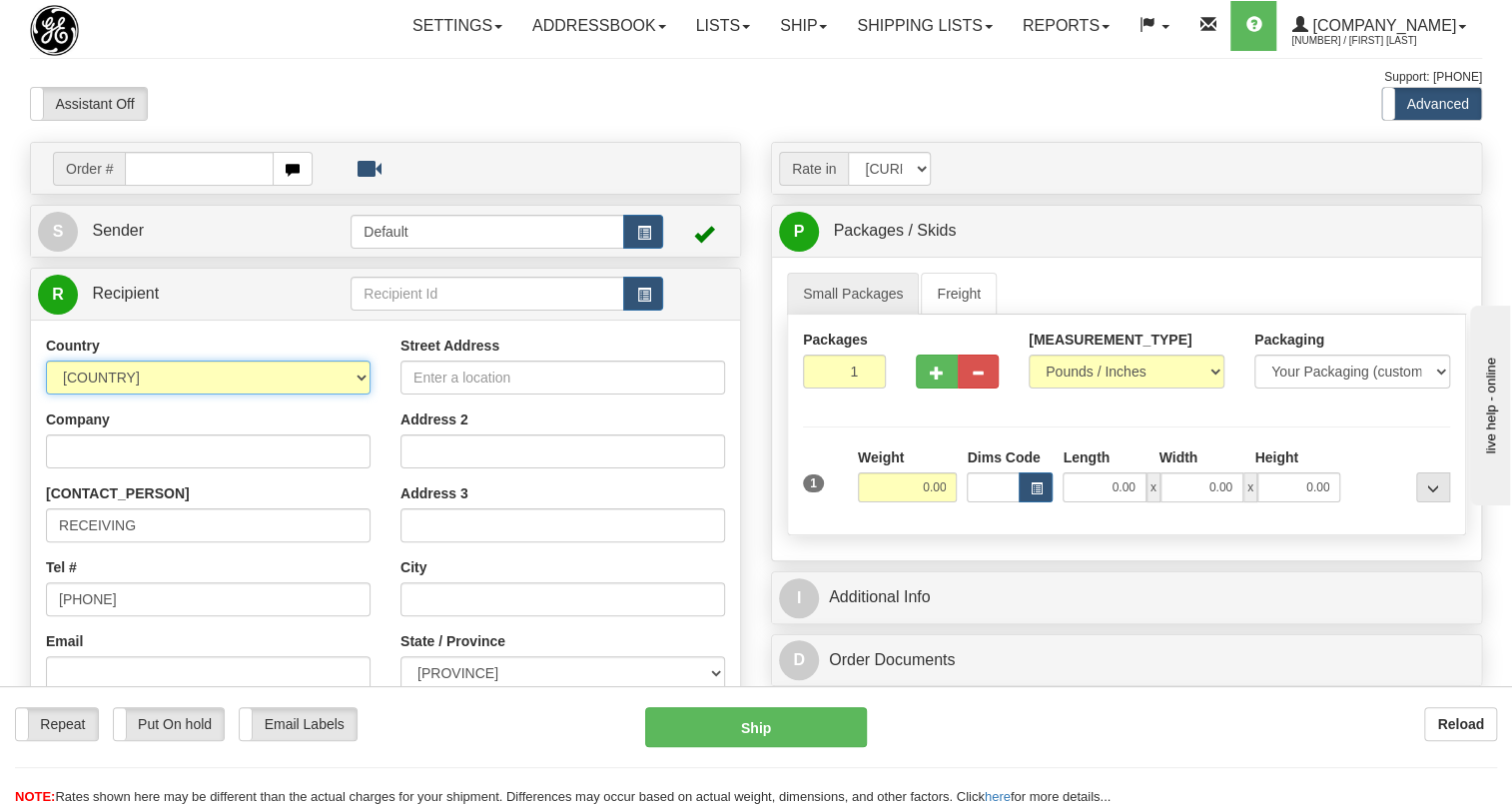 click on "[COUNTRY]" at bounding box center [208, 378] 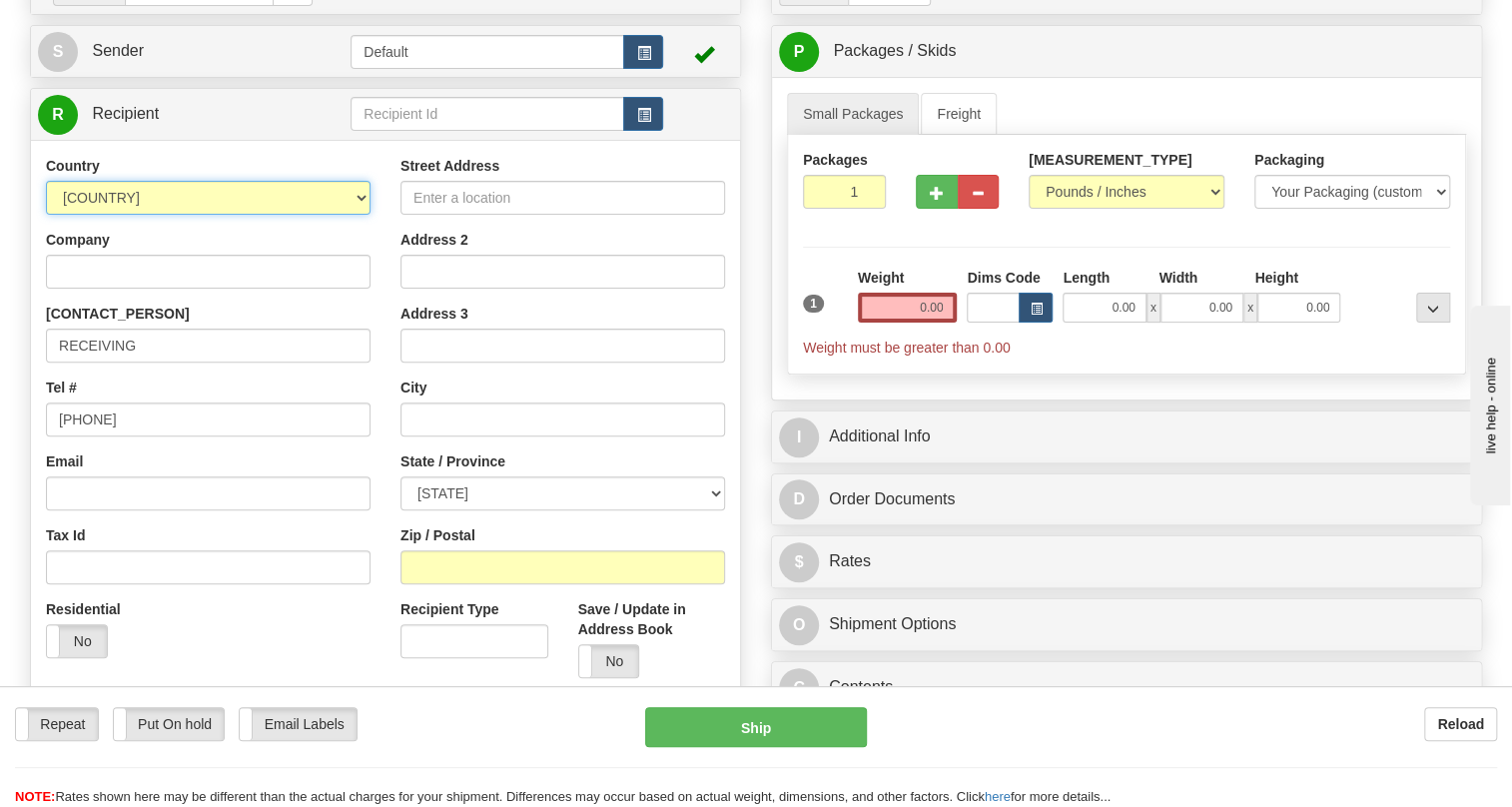 scroll, scrollTop: 181, scrollLeft: 0, axis: vertical 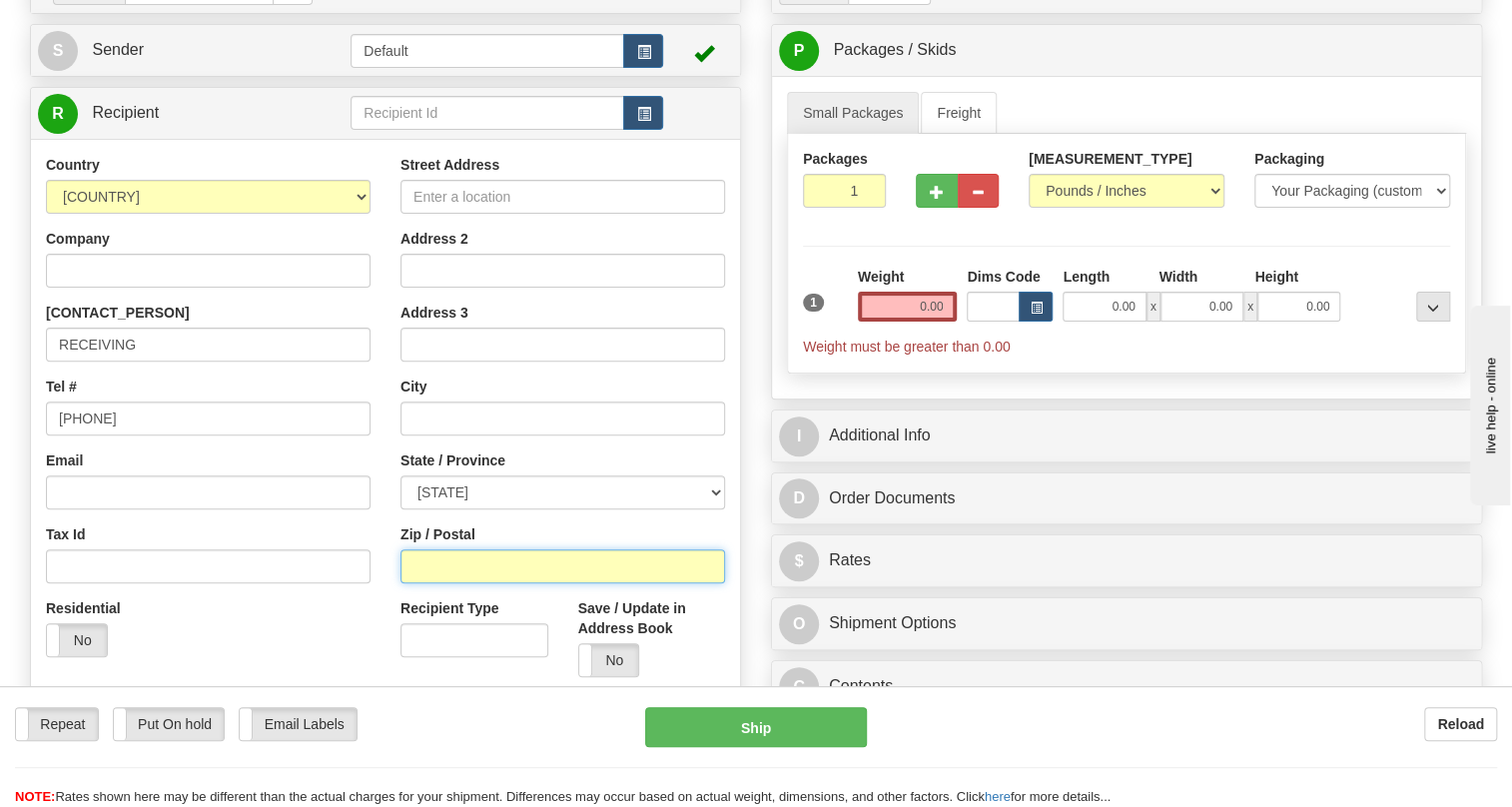 click on "Zip / Postal" at bounding box center [562, 566] 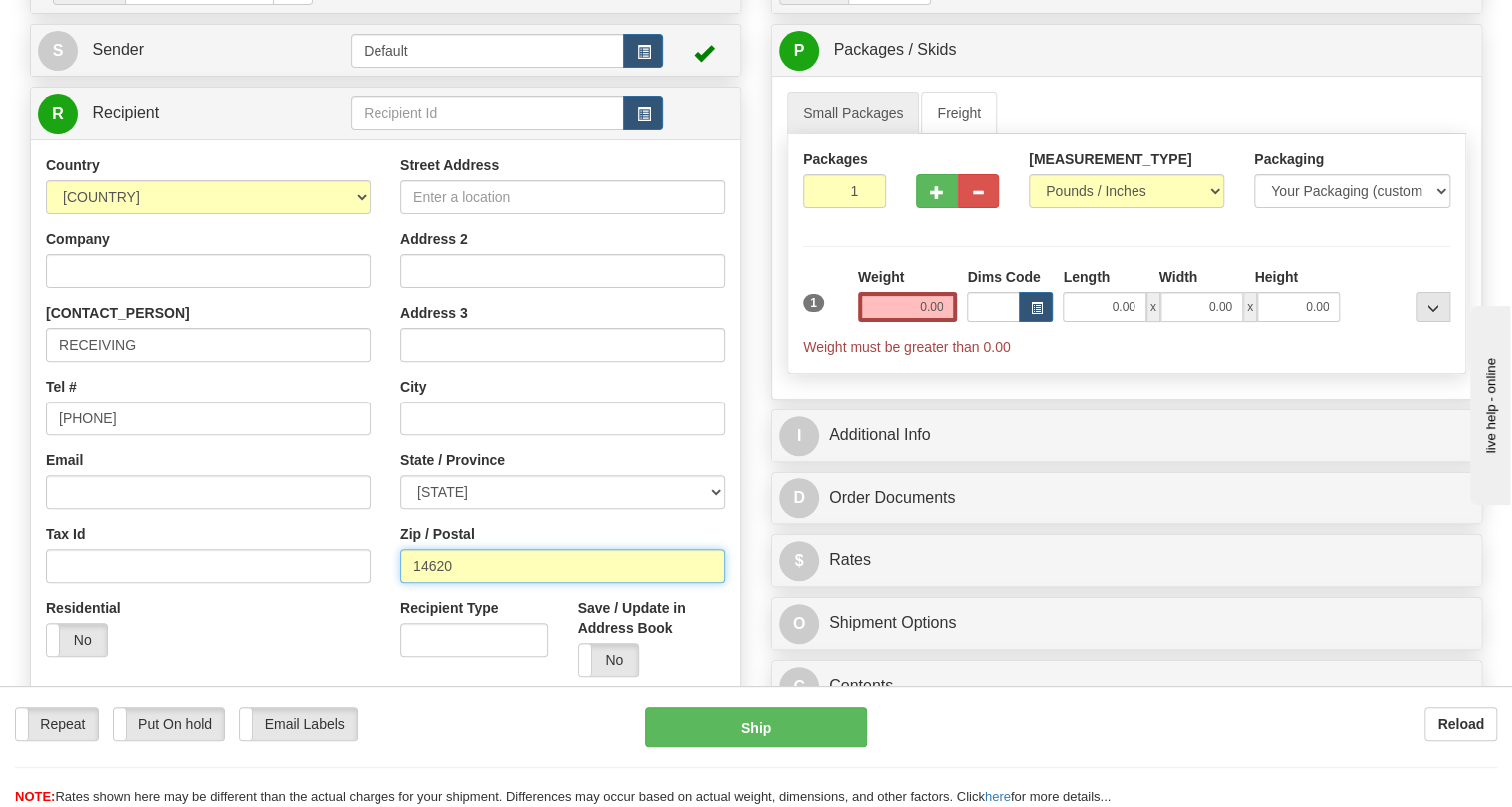 type on "14620" 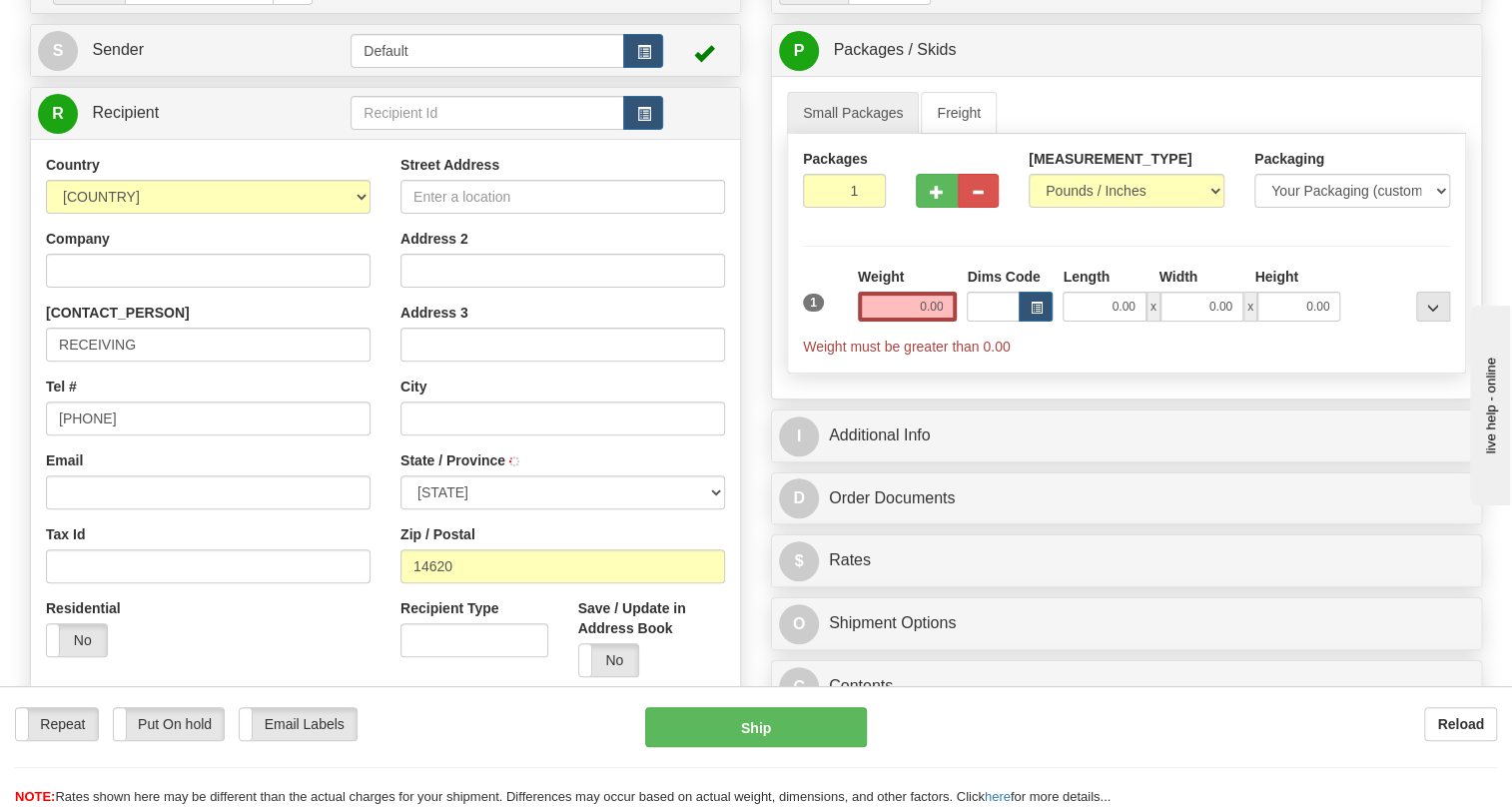 click on "Residential
Yes No" at bounding box center [208, 635] 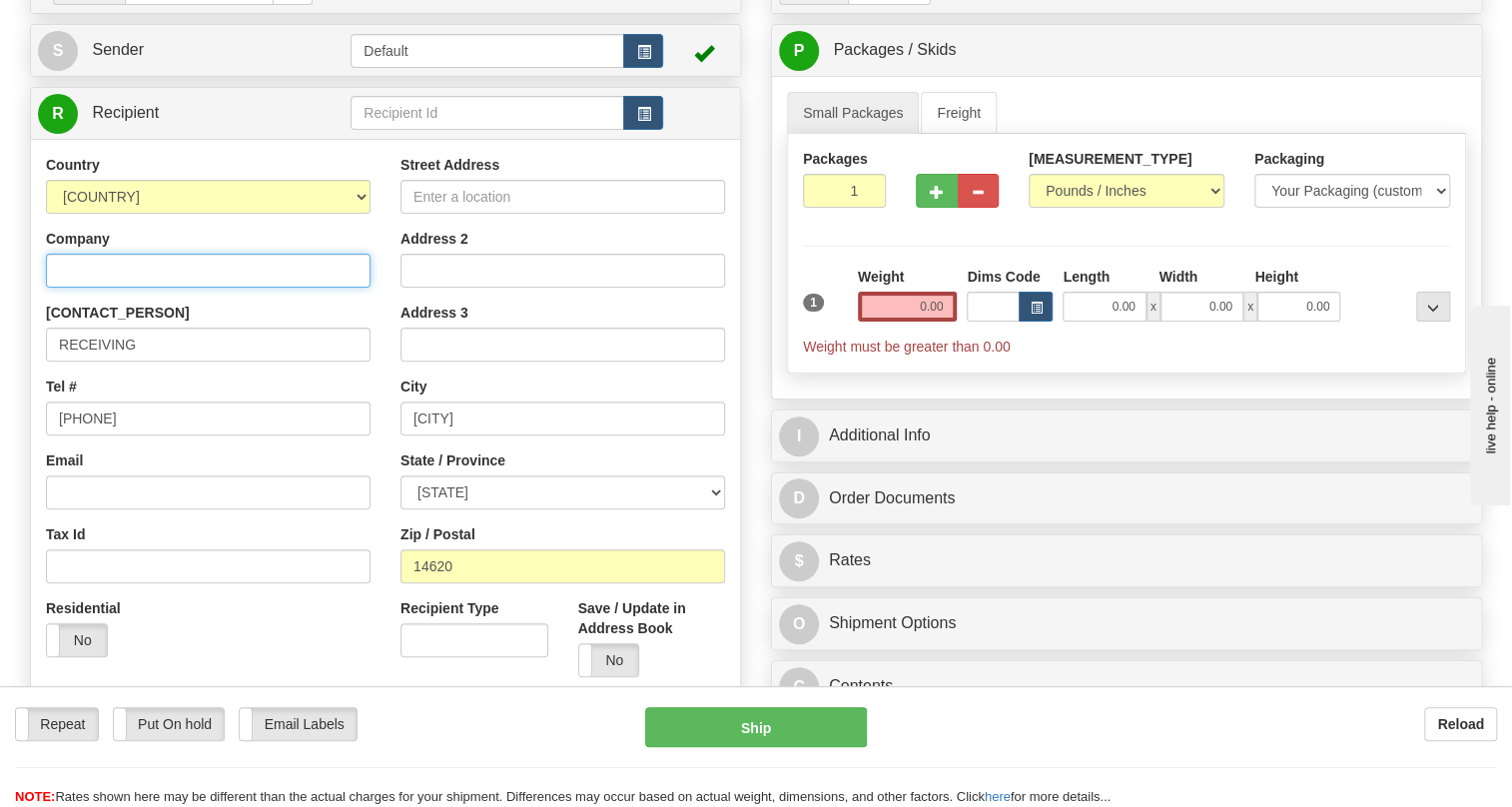 click on "Company" at bounding box center (208, 271) 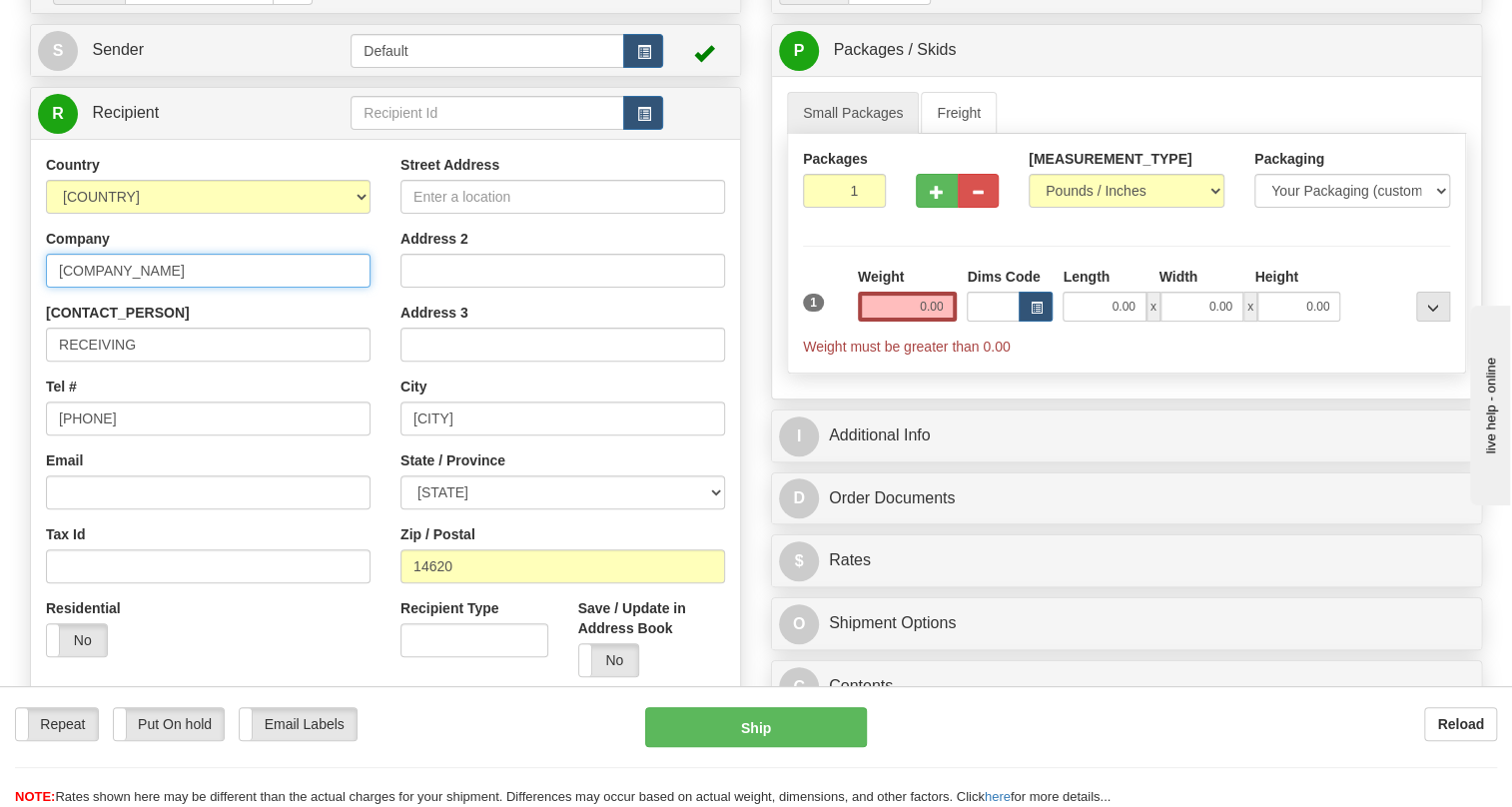 type on "[COMPANY_NAME]" 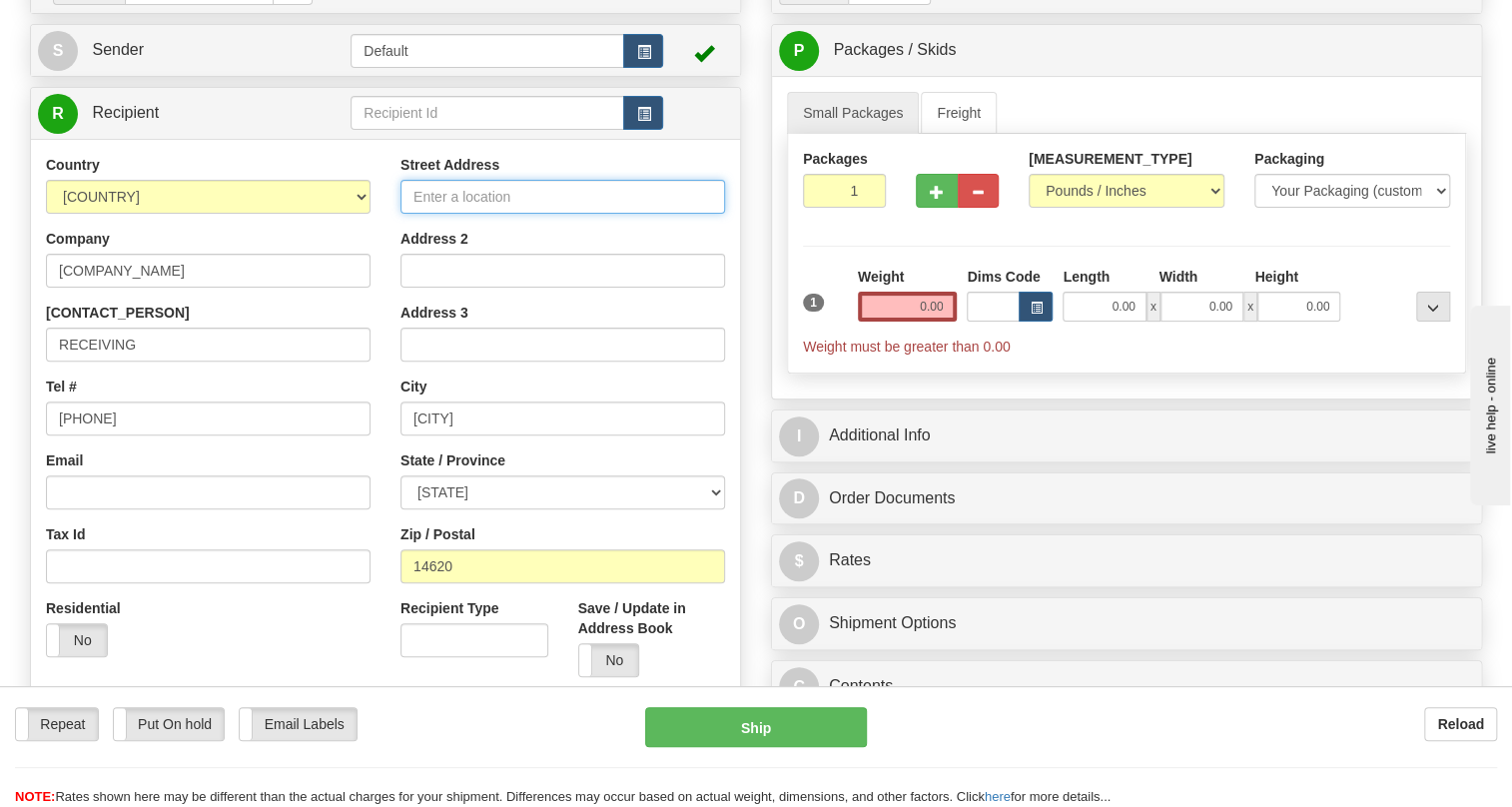 click on "Street Address" at bounding box center (562, 197) 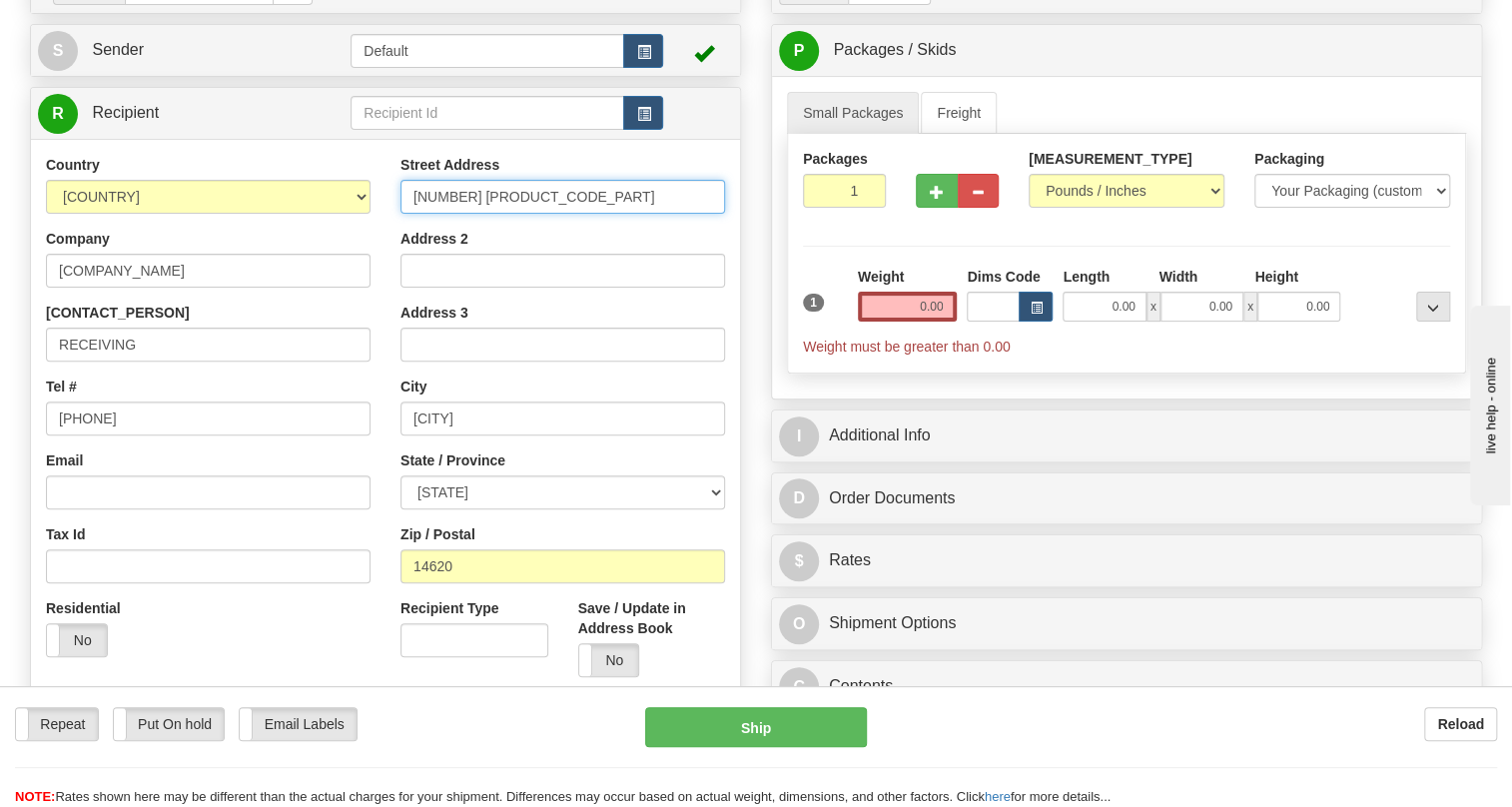 click on "[NUMBER] [PRODUCT_CODE_PART]" at bounding box center (562, 197) 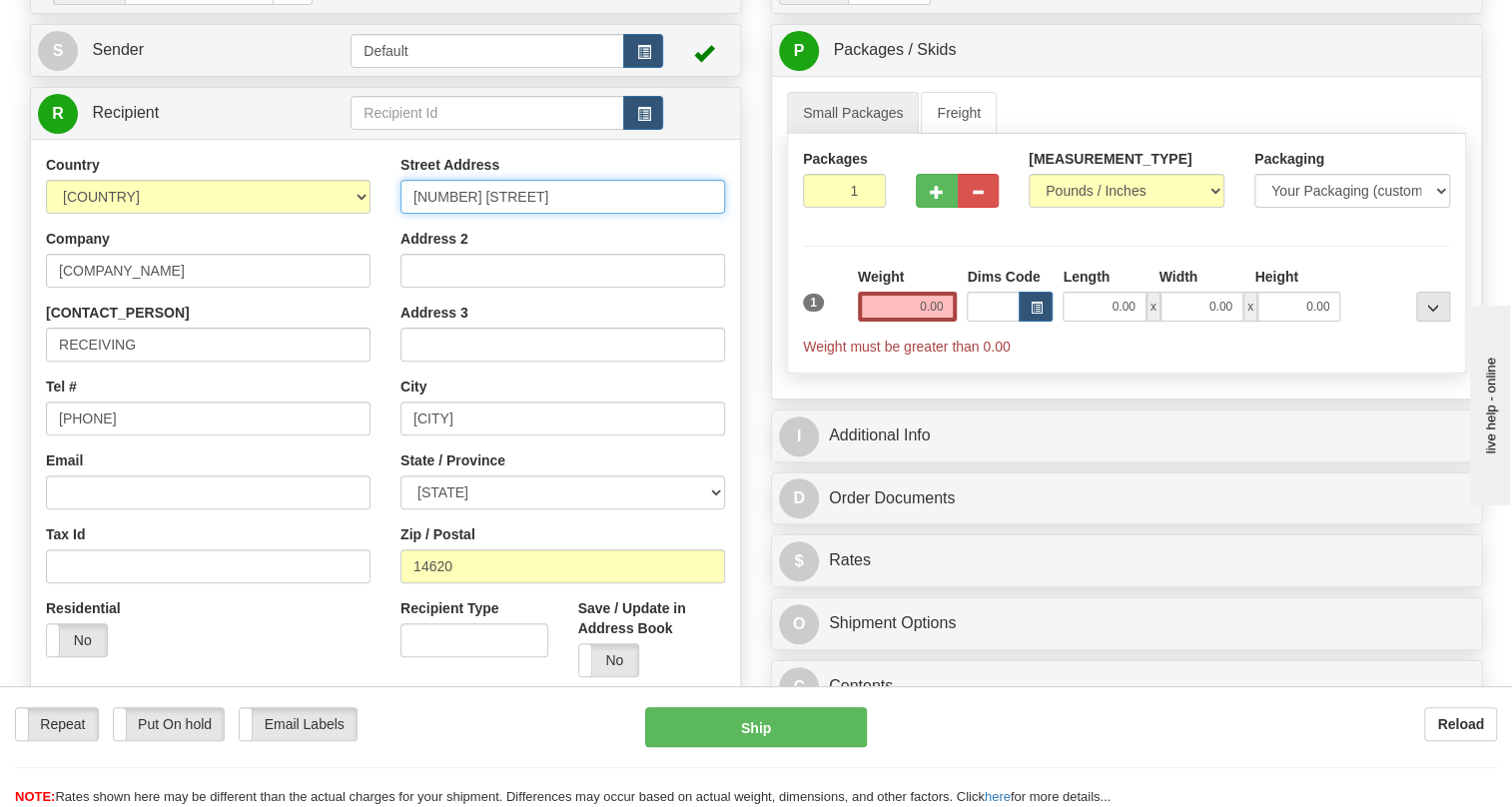 type on "[NUMBER] [STREET]" 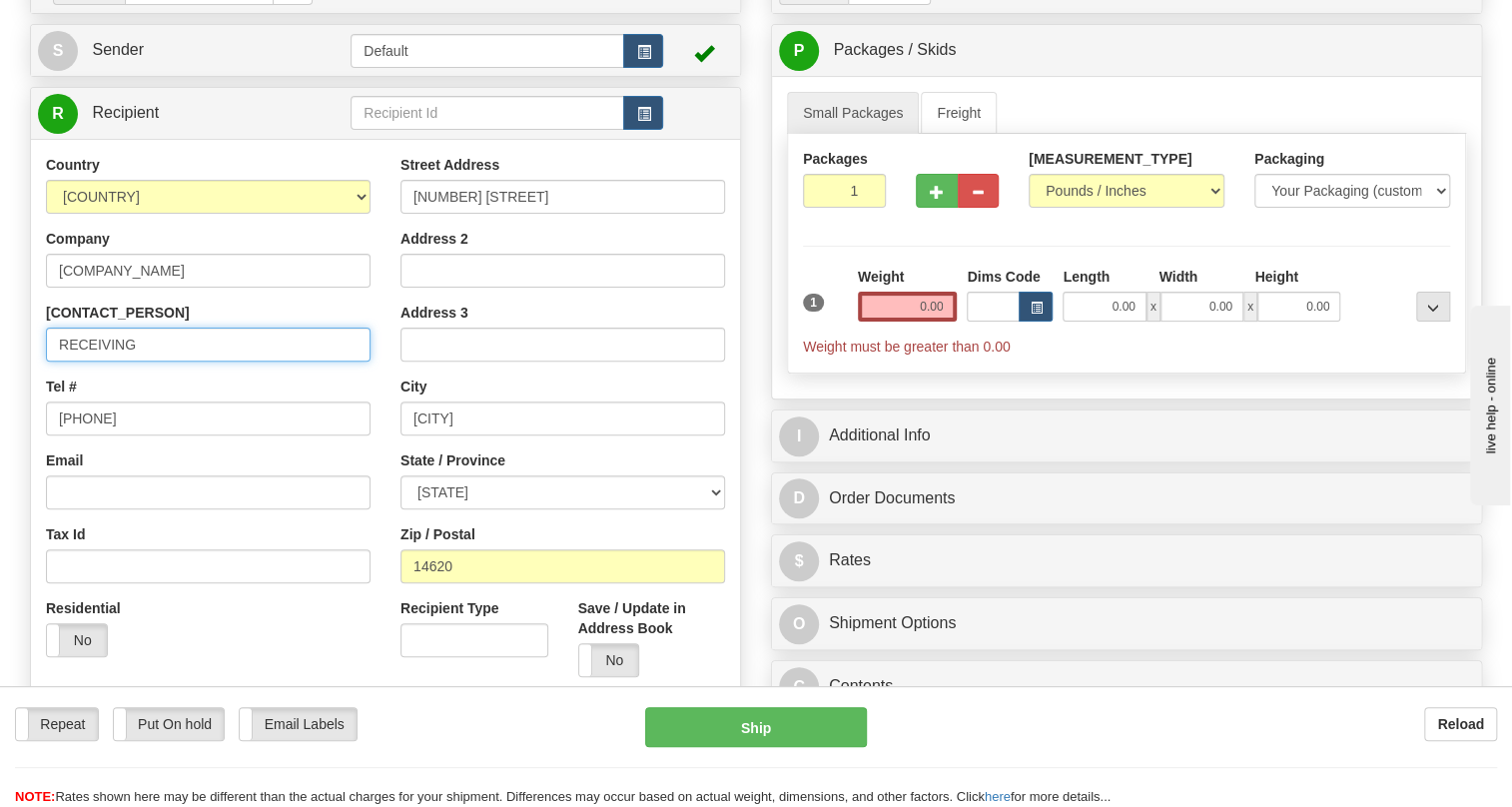 click on "RECEIVING" at bounding box center (208, 345) 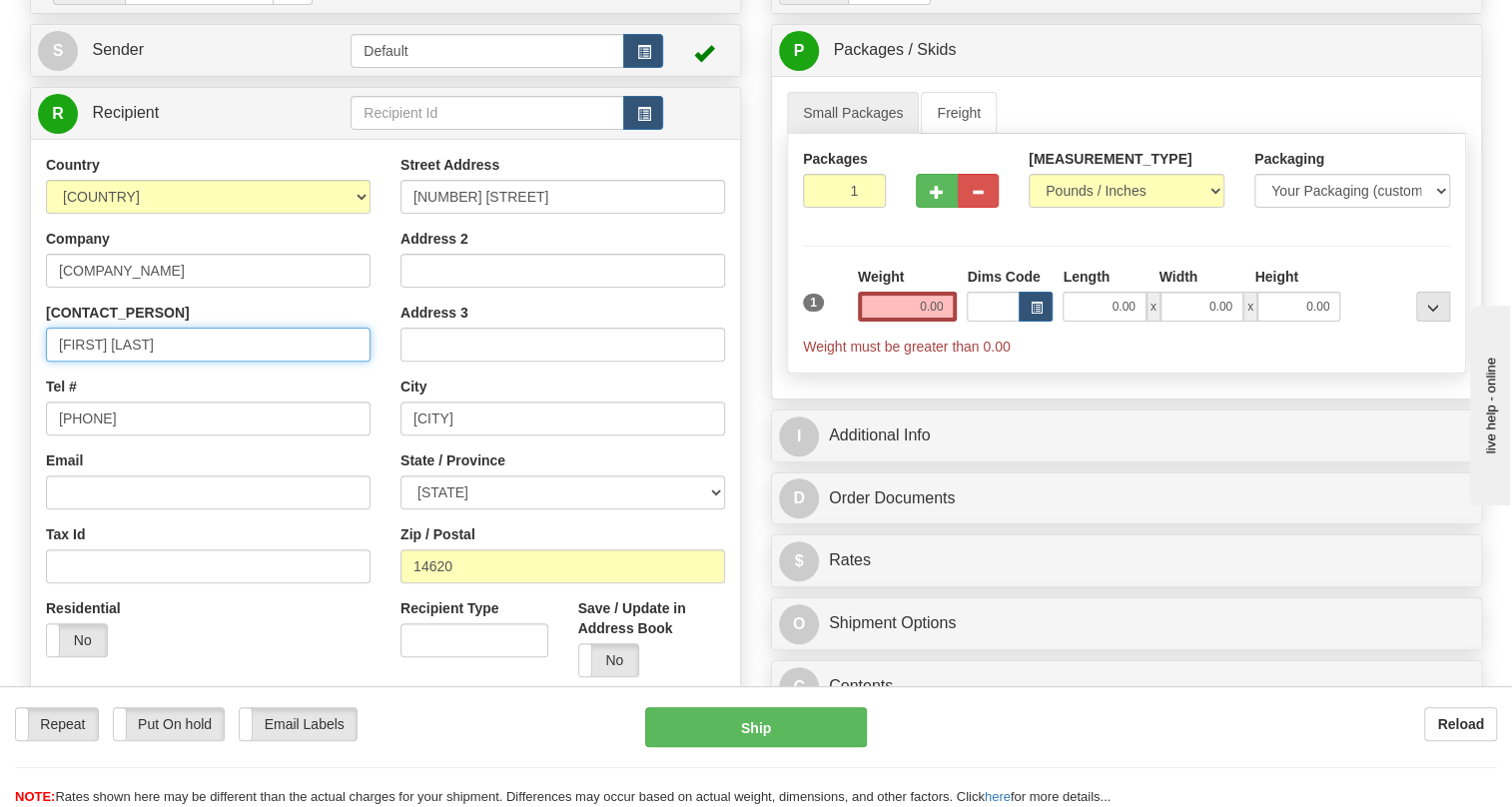 type on "[FIRST] [LAST]" 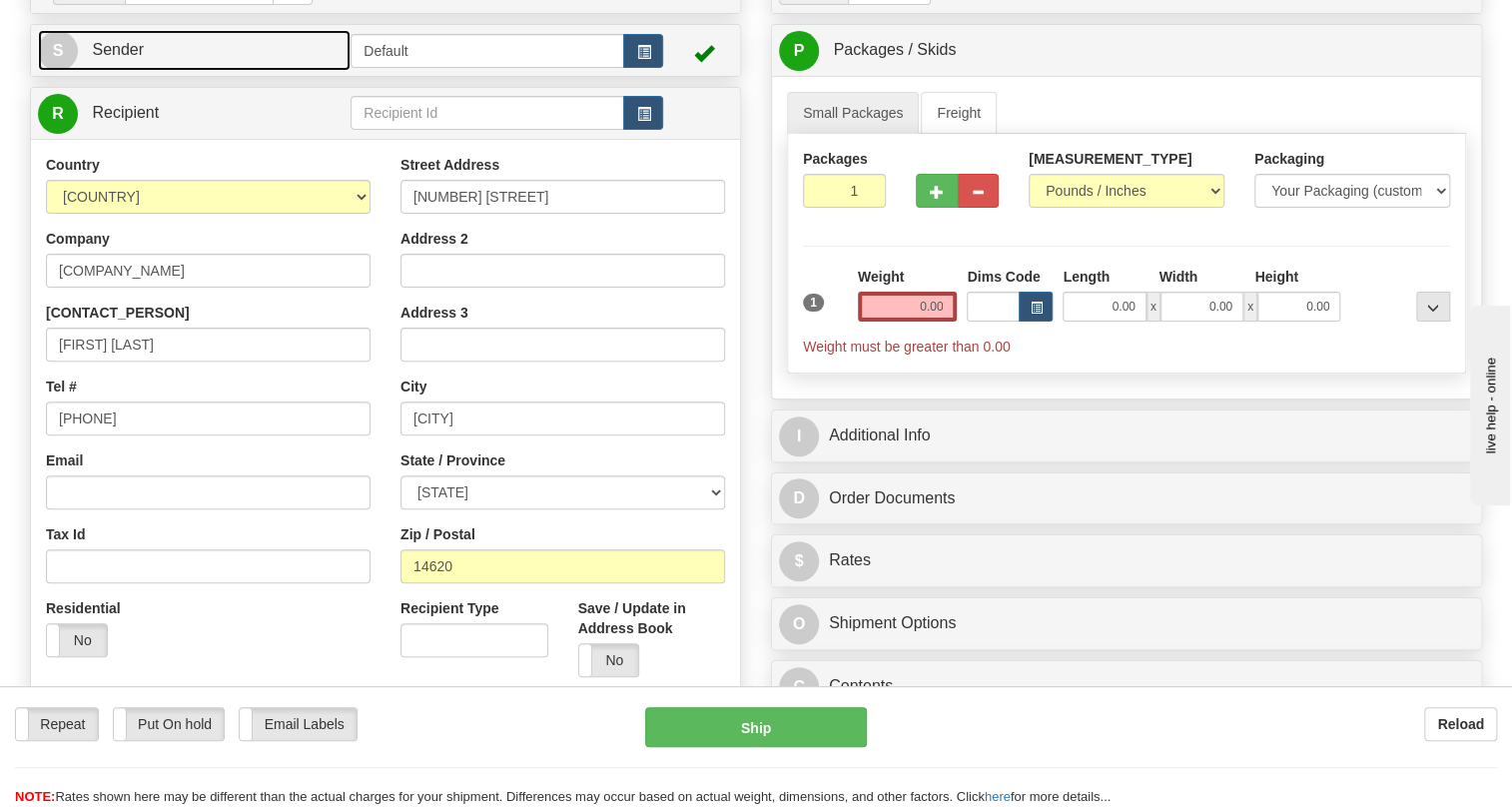 click on "Sender" at bounding box center (118, 49) 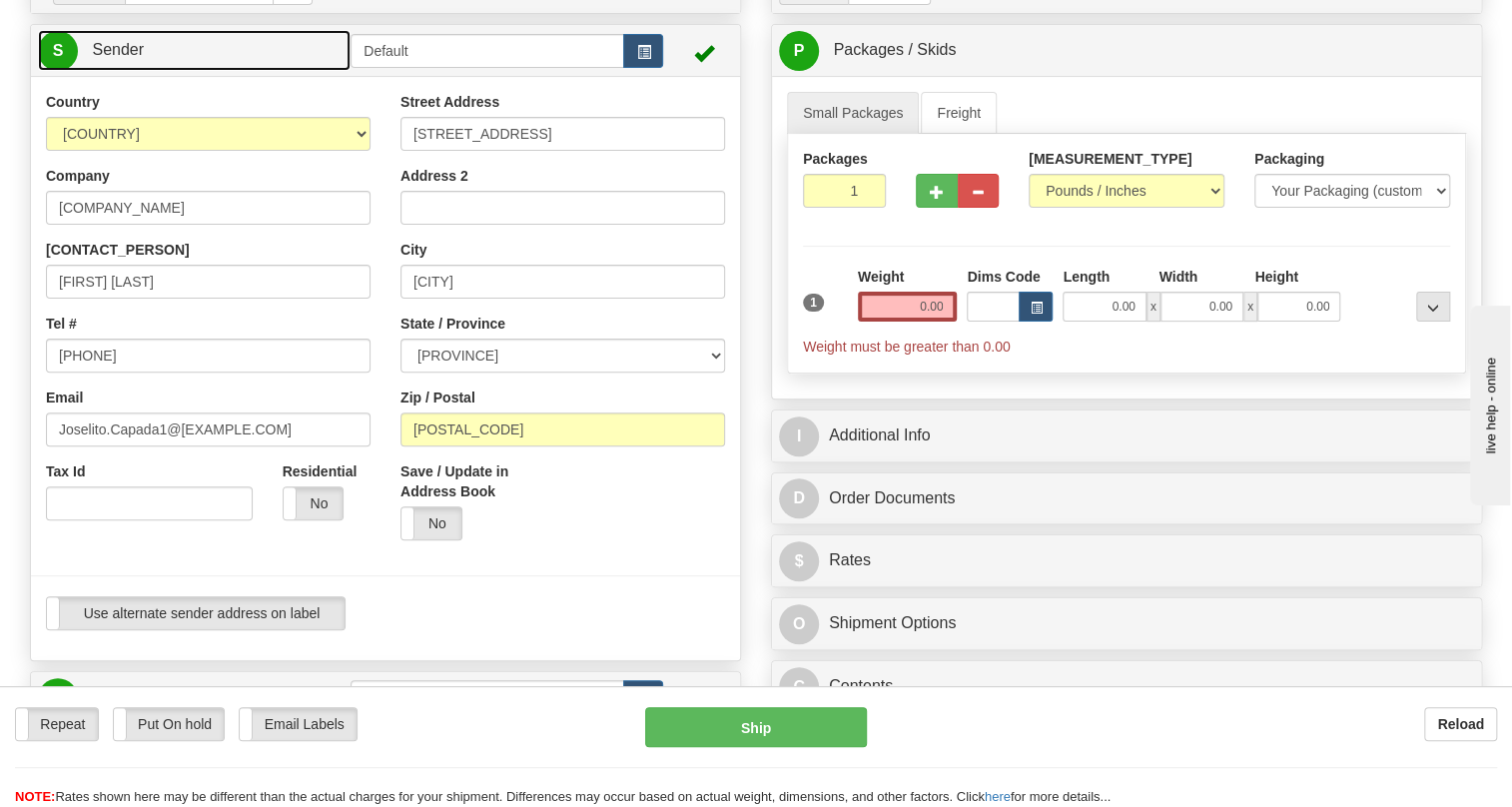 click on "Sender" at bounding box center (118, 49) 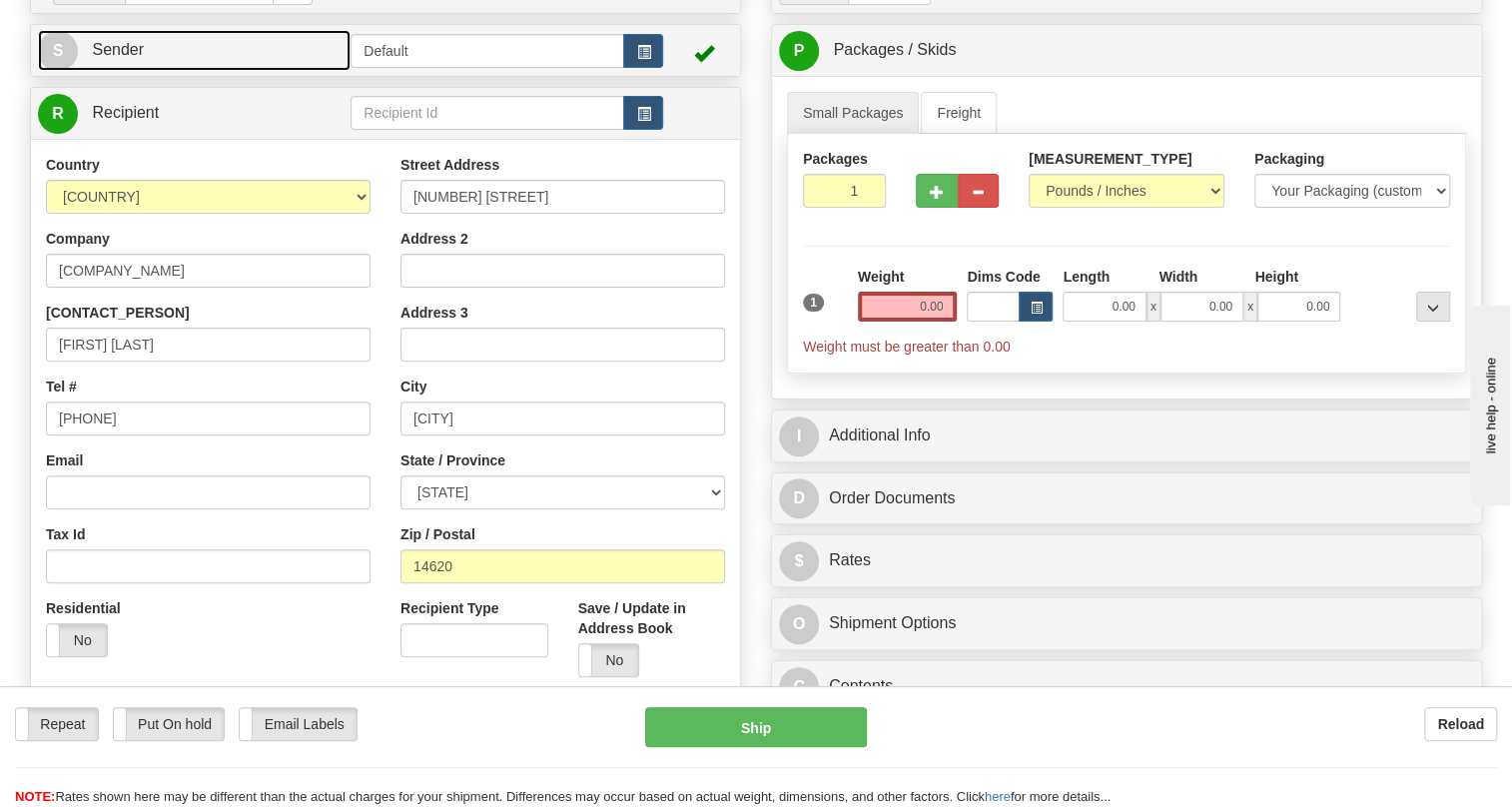 click on "Sender" at bounding box center [118, 49] 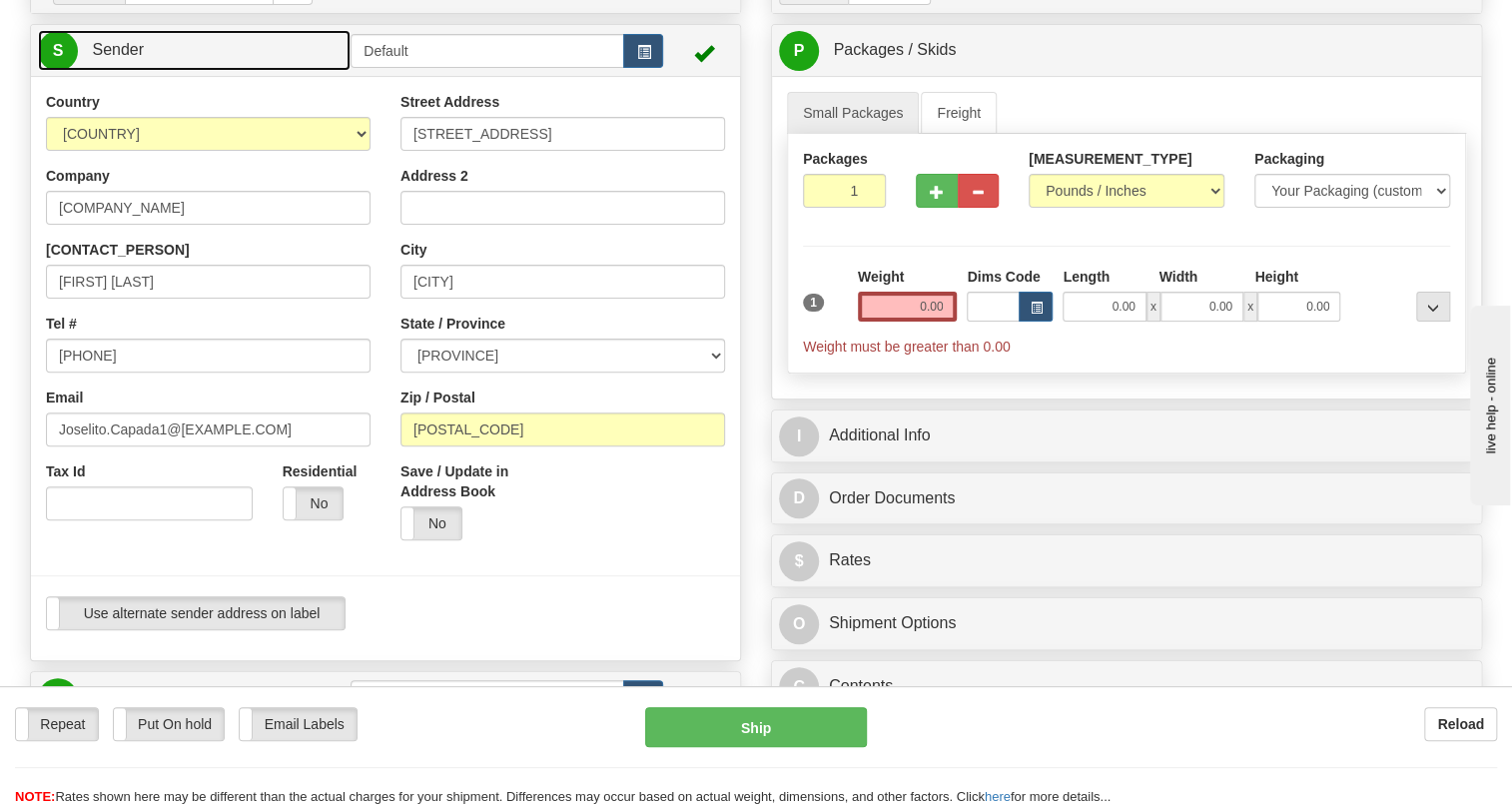 click on "Sender" at bounding box center (118, 49) 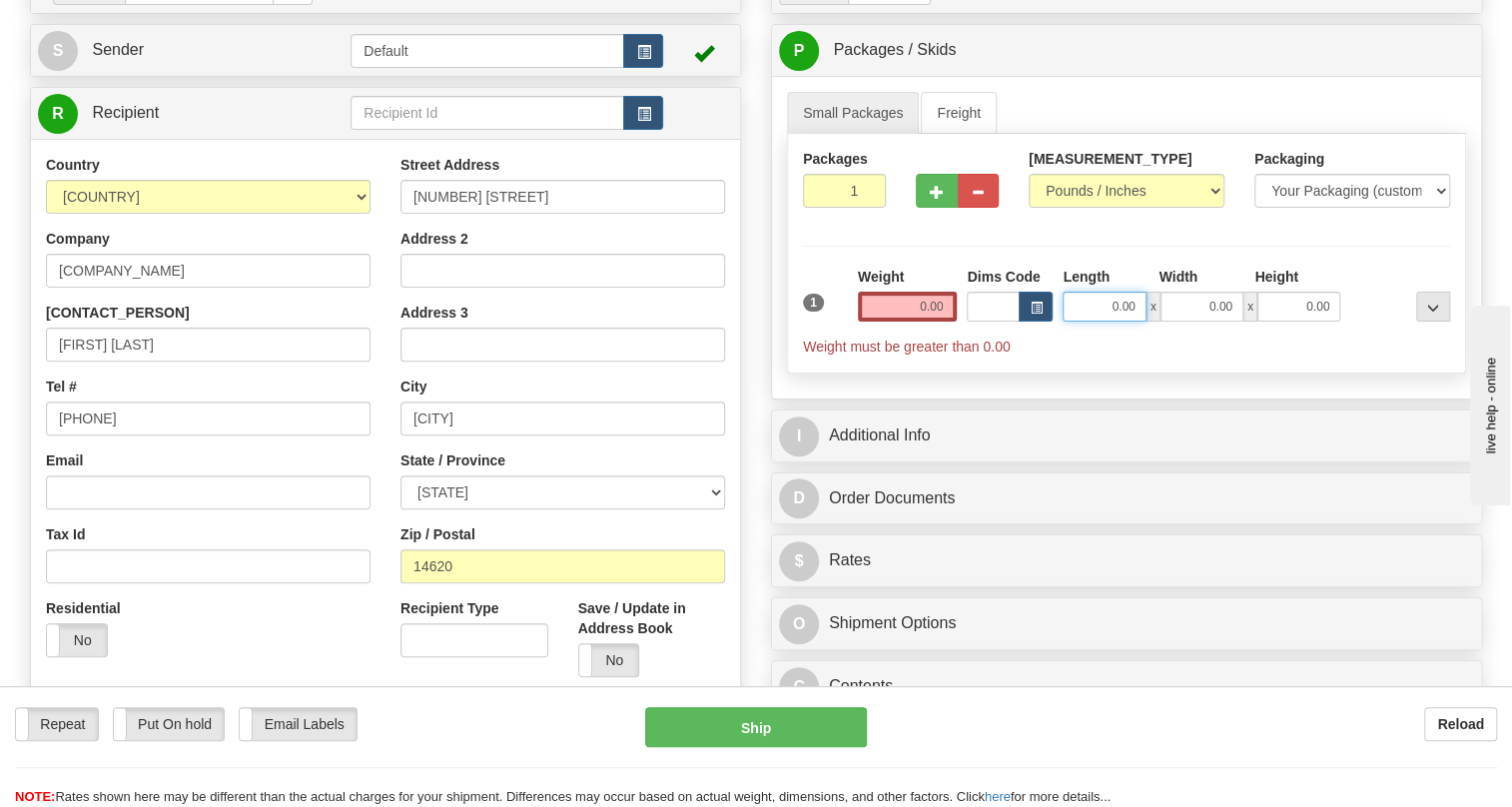click on "0.00" at bounding box center [1104, 307] 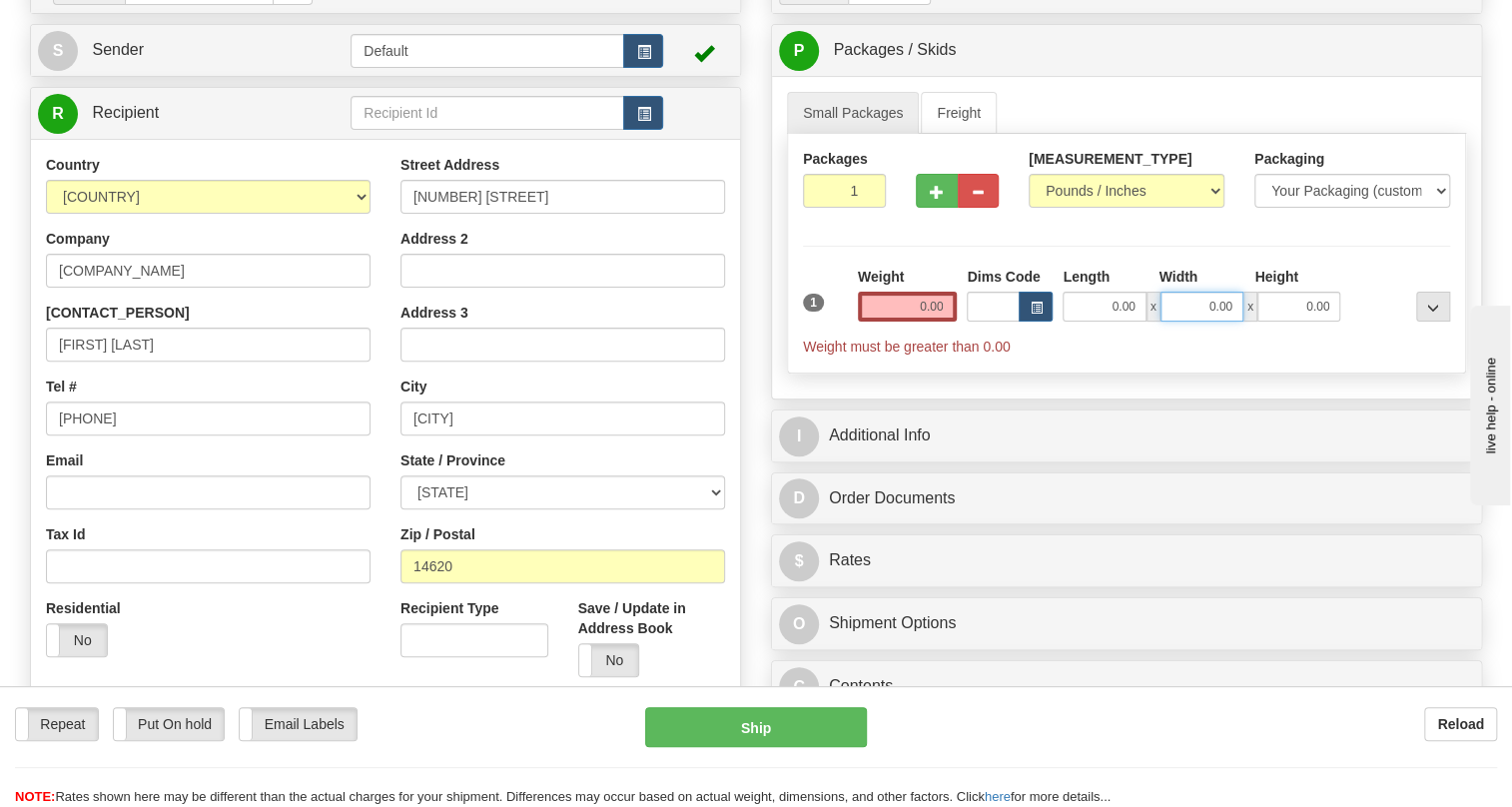 drag, startPoint x: 1197, startPoint y: 345, endPoint x: 1194, endPoint y: 362, distance: 17.262677 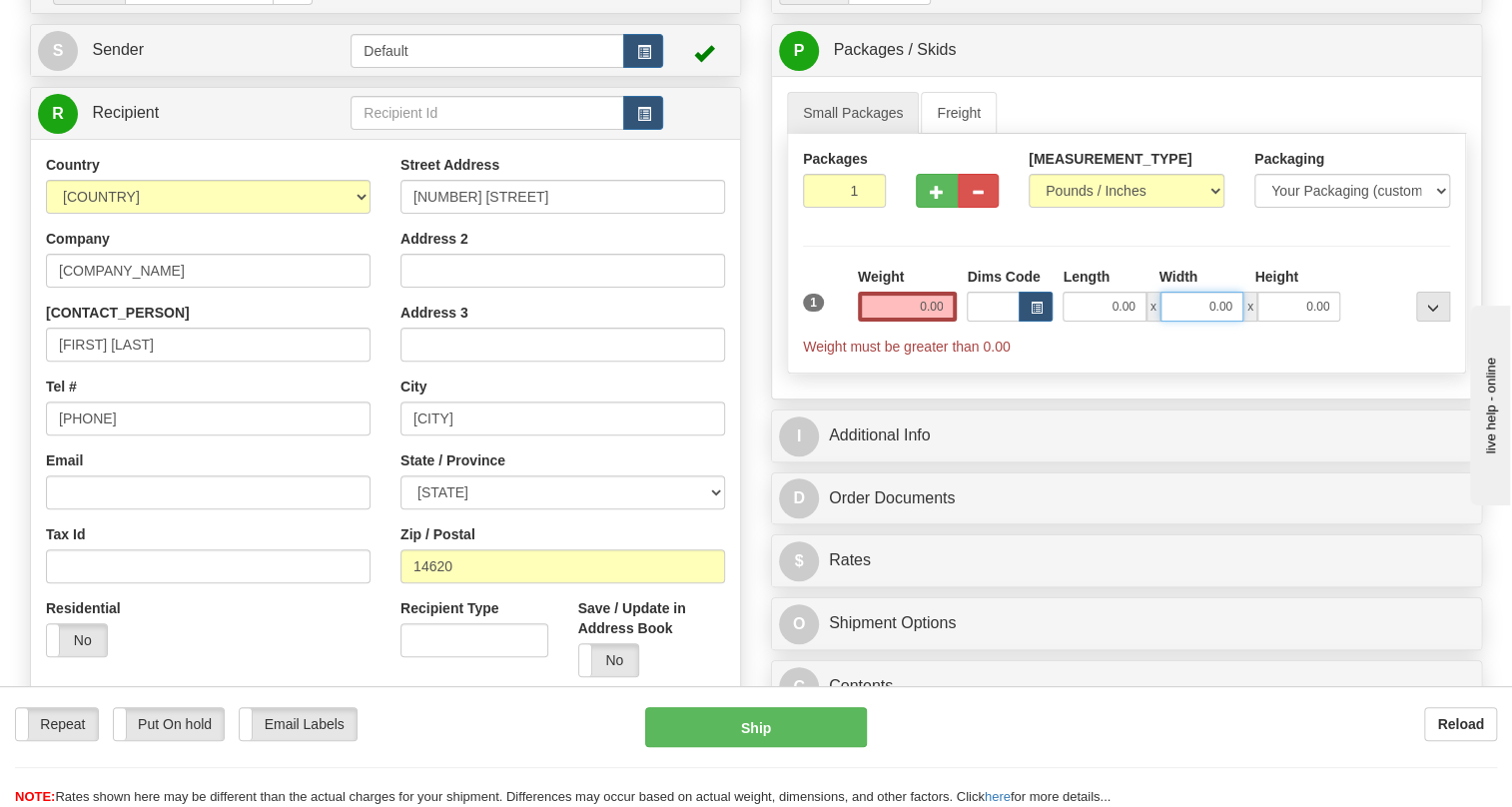 click on "0.00" at bounding box center (1201, 307) 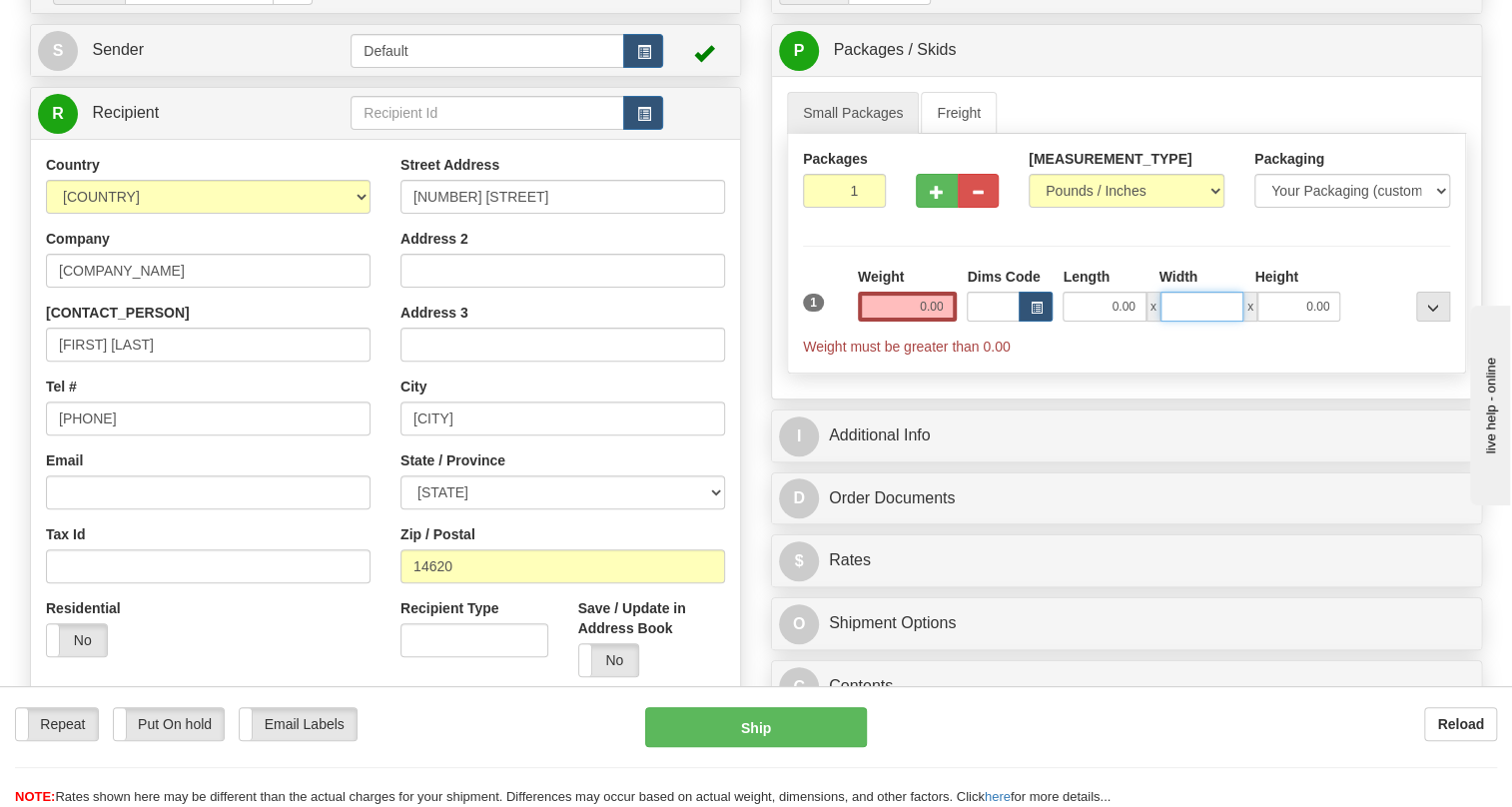 click on "Width" at bounding box center (1201, 307) 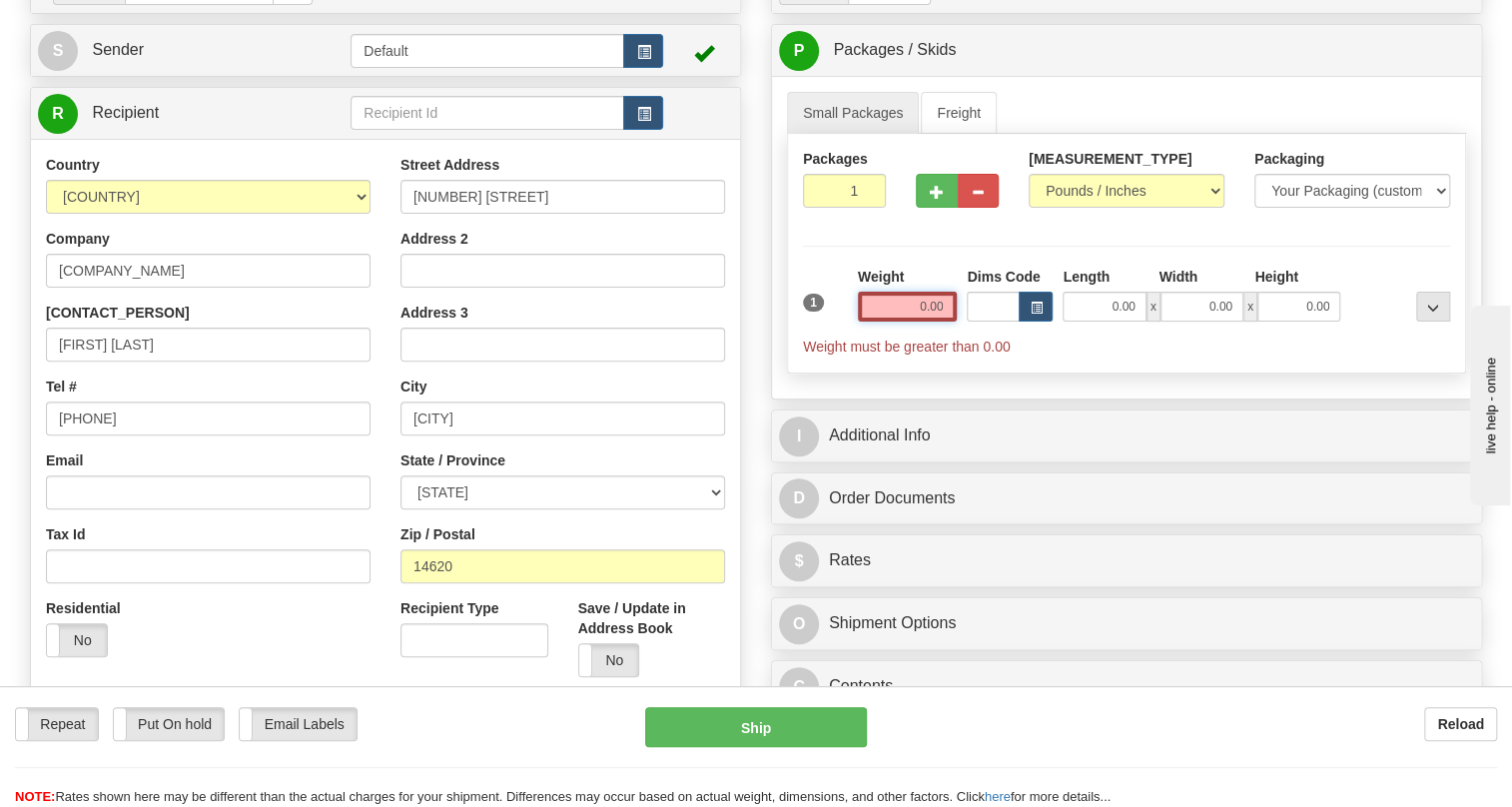 click on "0.00" at bounding box center [908, 307] 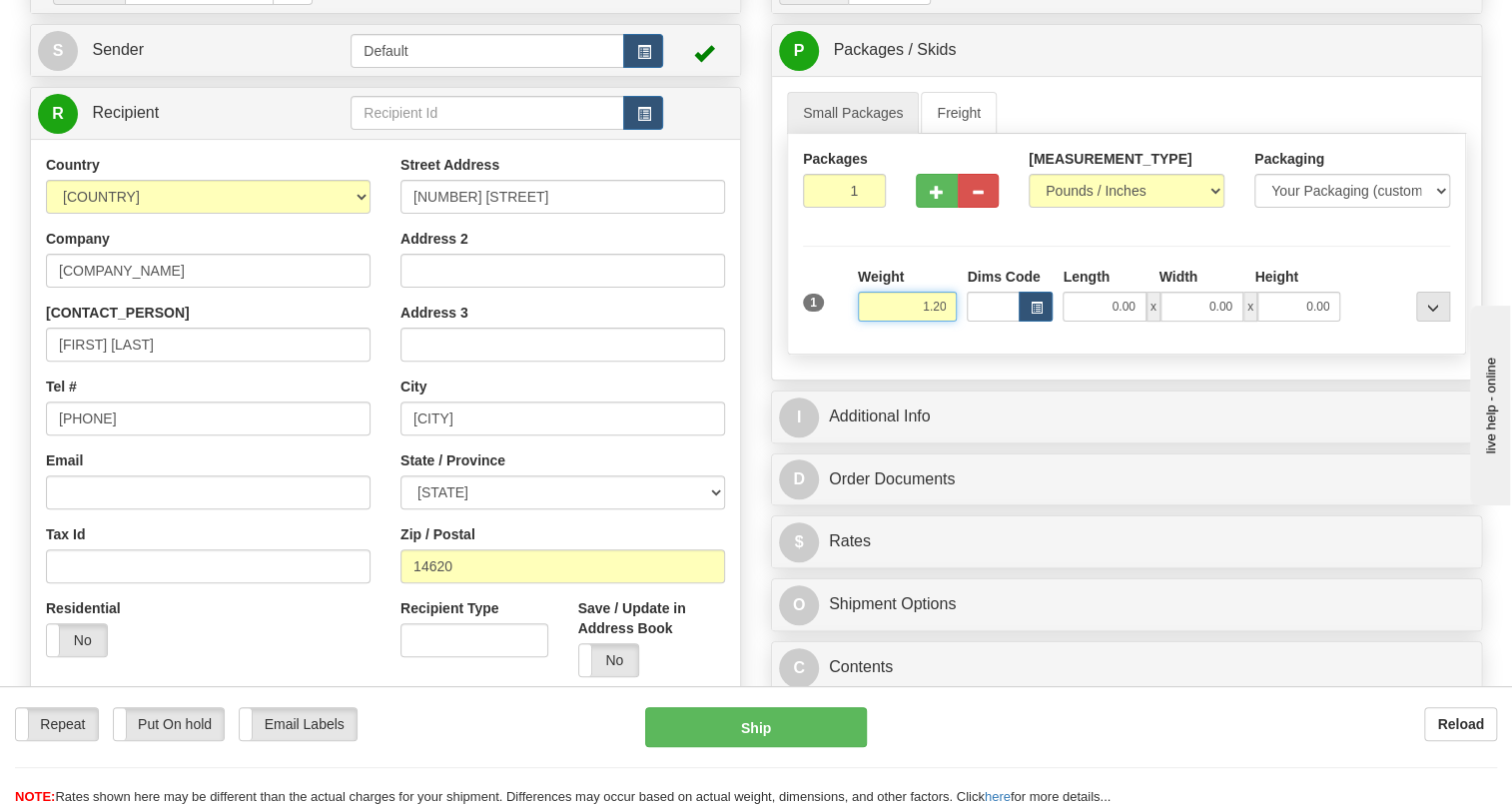 type on "1.20" 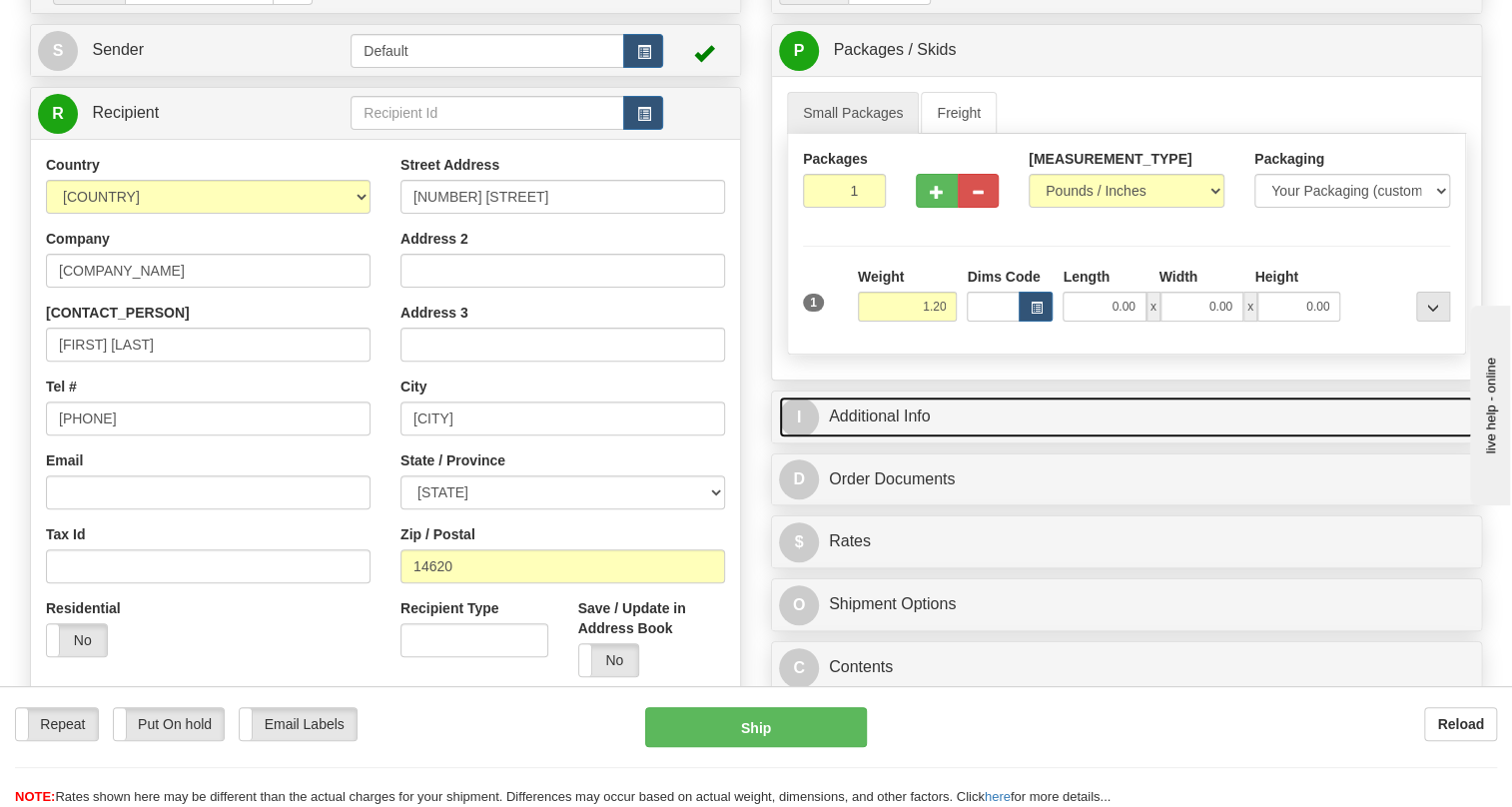 click on "I Additional Info" at bounding box center (1127, 416) 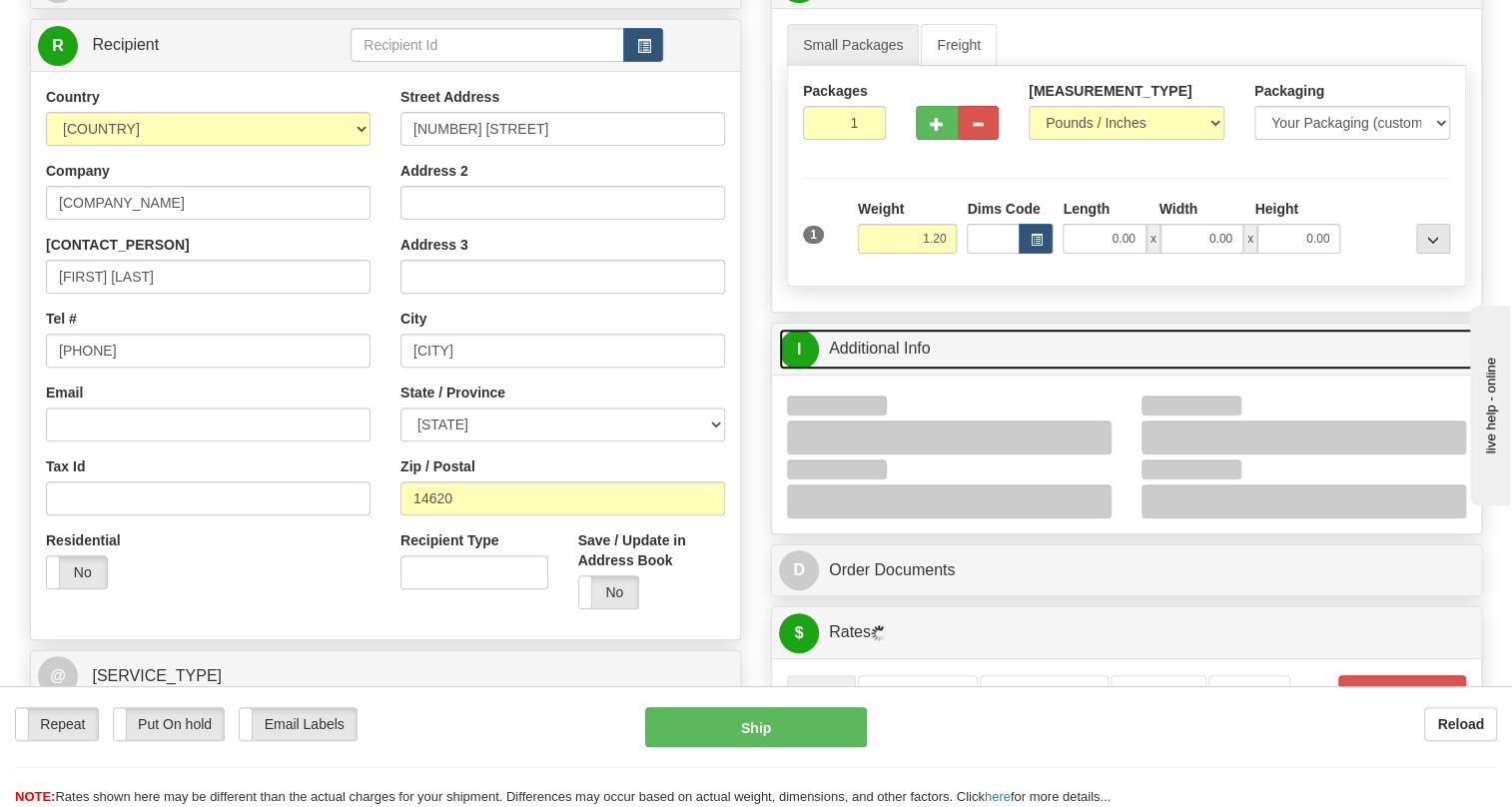 scroll, scrollTop: 544, scrollLeft: 0, axis: vertical 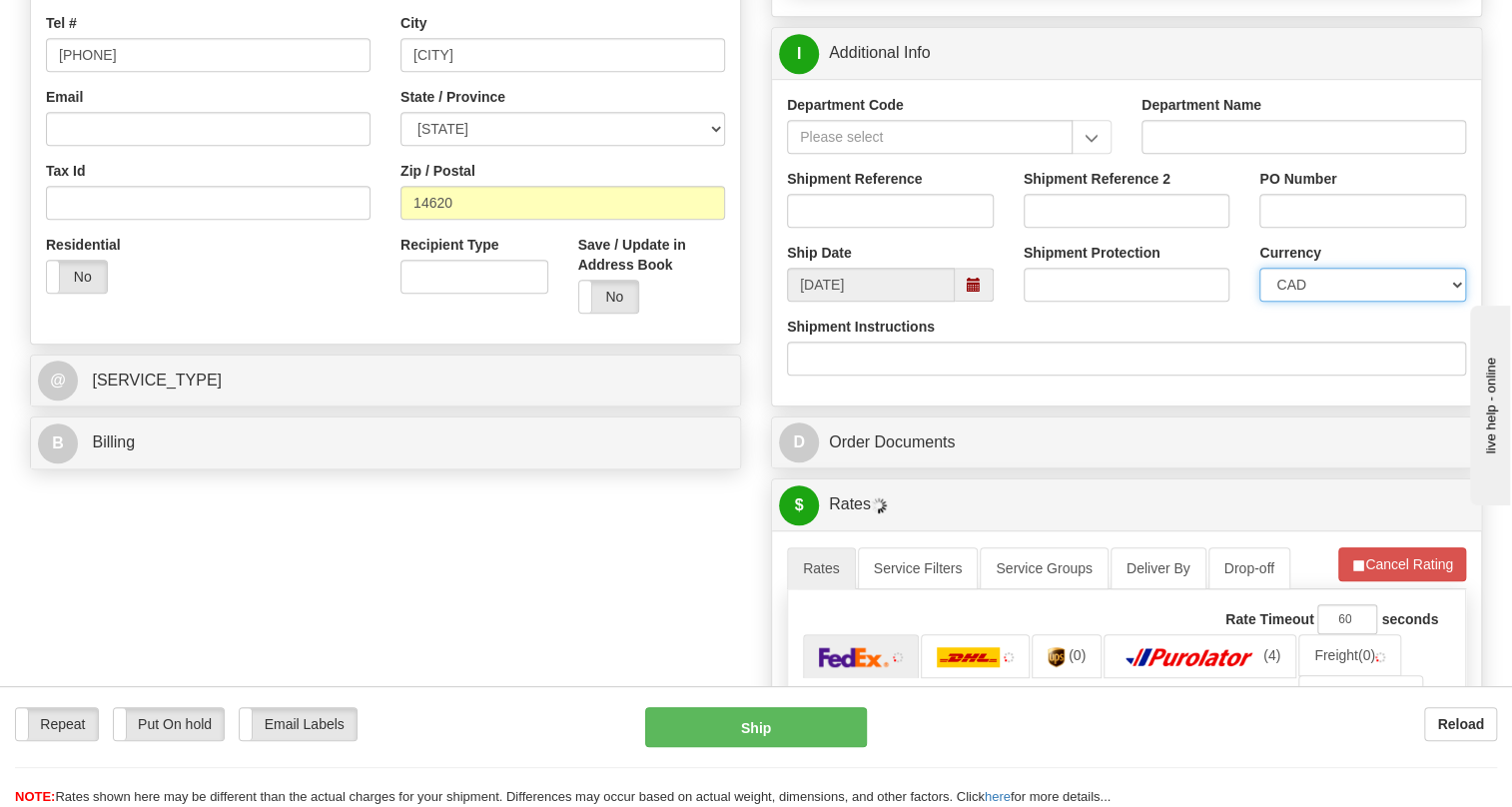 click on "CAD
USD
EUR
ZAR
RON
ANG
ARN
AUD
AUS
AWG
BBD
BFR
BGN
BHD
BMD
BND
BRC
BRL
CHP
CKZ
CNY
CYL
DFL
DHS
DKK
DMK
DRA
ECD
EGP
ESC
FFR
FIM
GBP
GTQ
HKD
INR
IRL
IRR
JAD
JYE
KPW
KUD
LFR
LIT
MOP
MYR
NMP
NOK
NTD
NZD
PHP
PLN
PTS
RDD
SAR
SEK
SFR
SID
THB
TRL
TTD
UKL
UYP
VEB
WON
CHF
ISK
AED
CZK
IDR
SGD" at bounding box center (1362, 285) 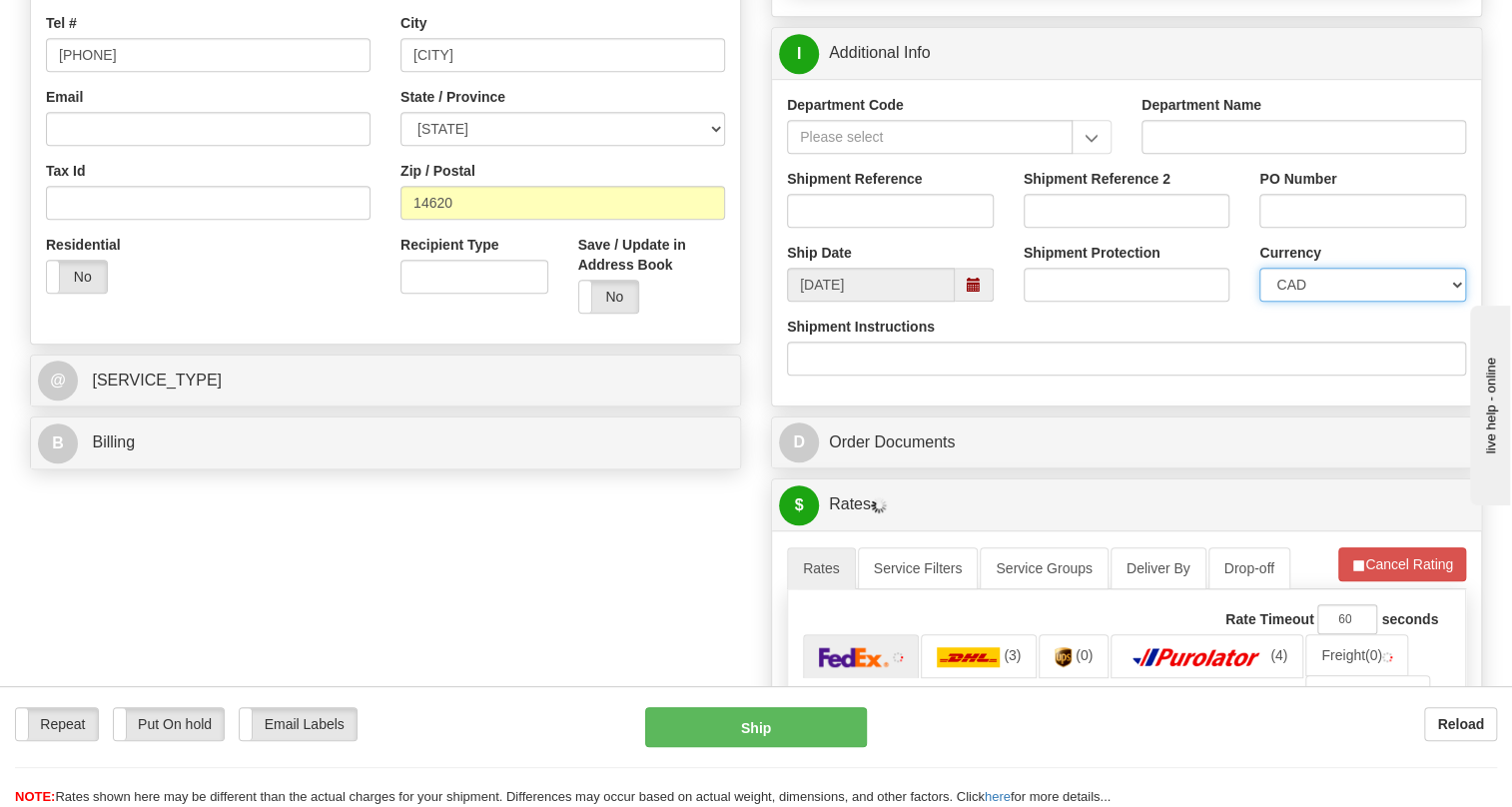 select on "1" 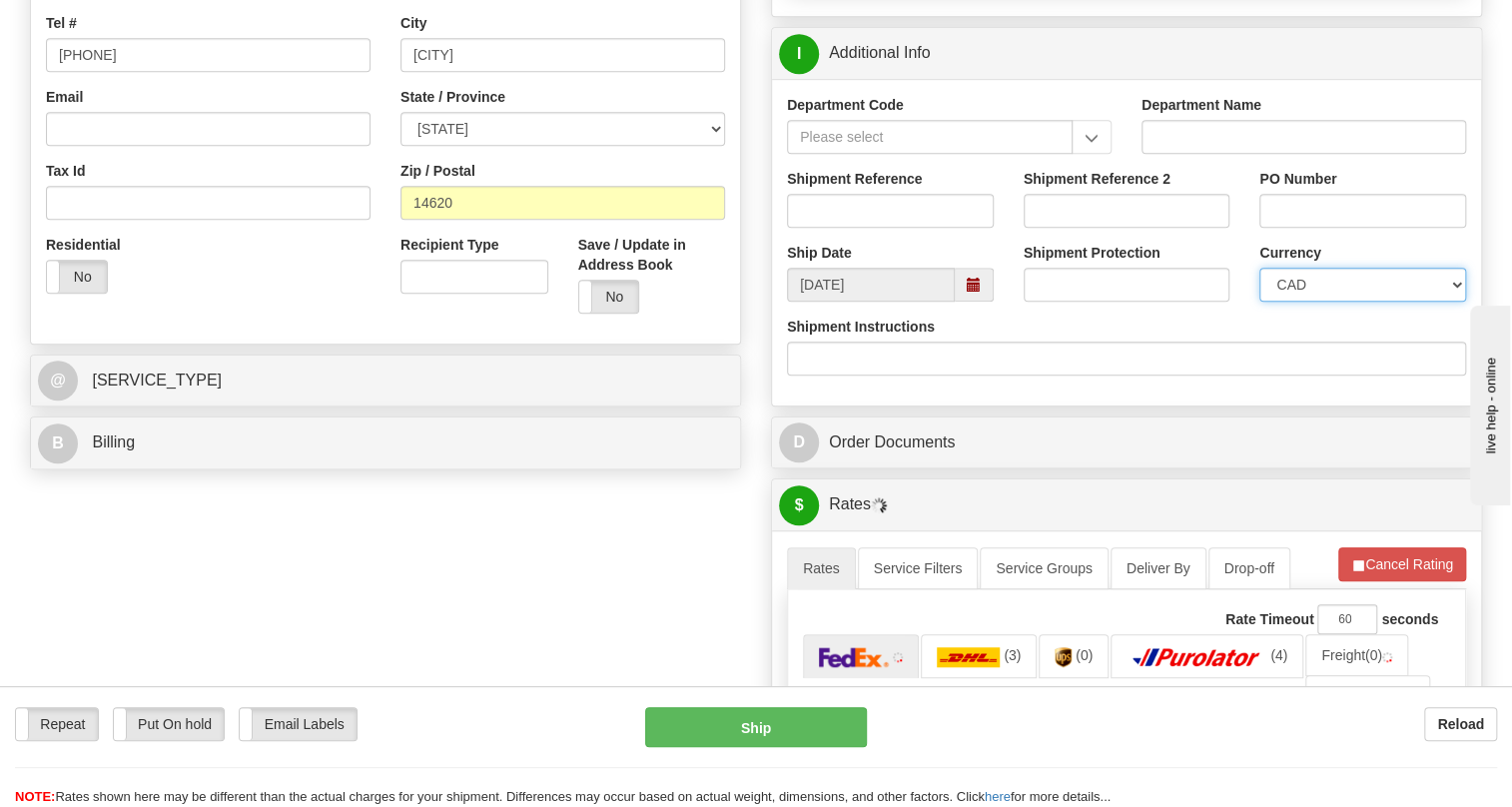 click on "CAD
USD
EUR
ZAR
RON
ANG
ARN
AUD
AUS
AWG
BBD
BFR
BGN
BHD
BMD
BND
BRC
BRL
CHP
CKZ
CNY
CYL
DFL
DHS
DKK
DMK
DRA
ECD
EGP
ESC
FFR
FIM
GBP
GTQ
HKD
INR
IRL
IRR
JAD
JYE
KPW
KUD
LFR
LIT
MOP
MYR
NMP
NOK
NTD
NZD
PHP
PLN
PTS
RDD
SAR
SEK
SFR
SID
THB
TRL
TTD
UKL
UYP
VEB
WON
CHF
ISK
AED
CZK
IDR
SGD" at bounding box center (1362, 285) 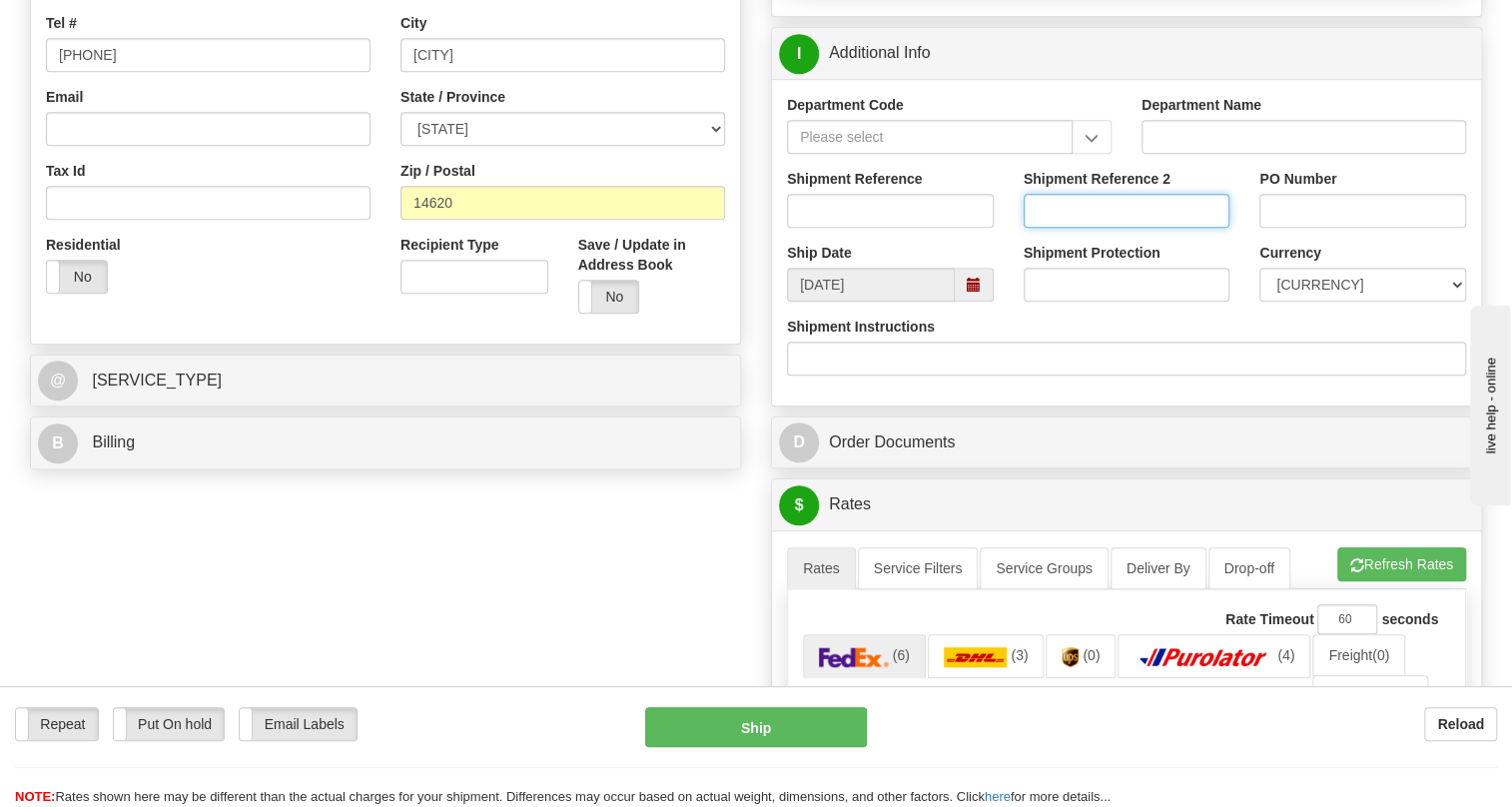 click on "Shipment Reference 2" at bounding box center (1127, 211) 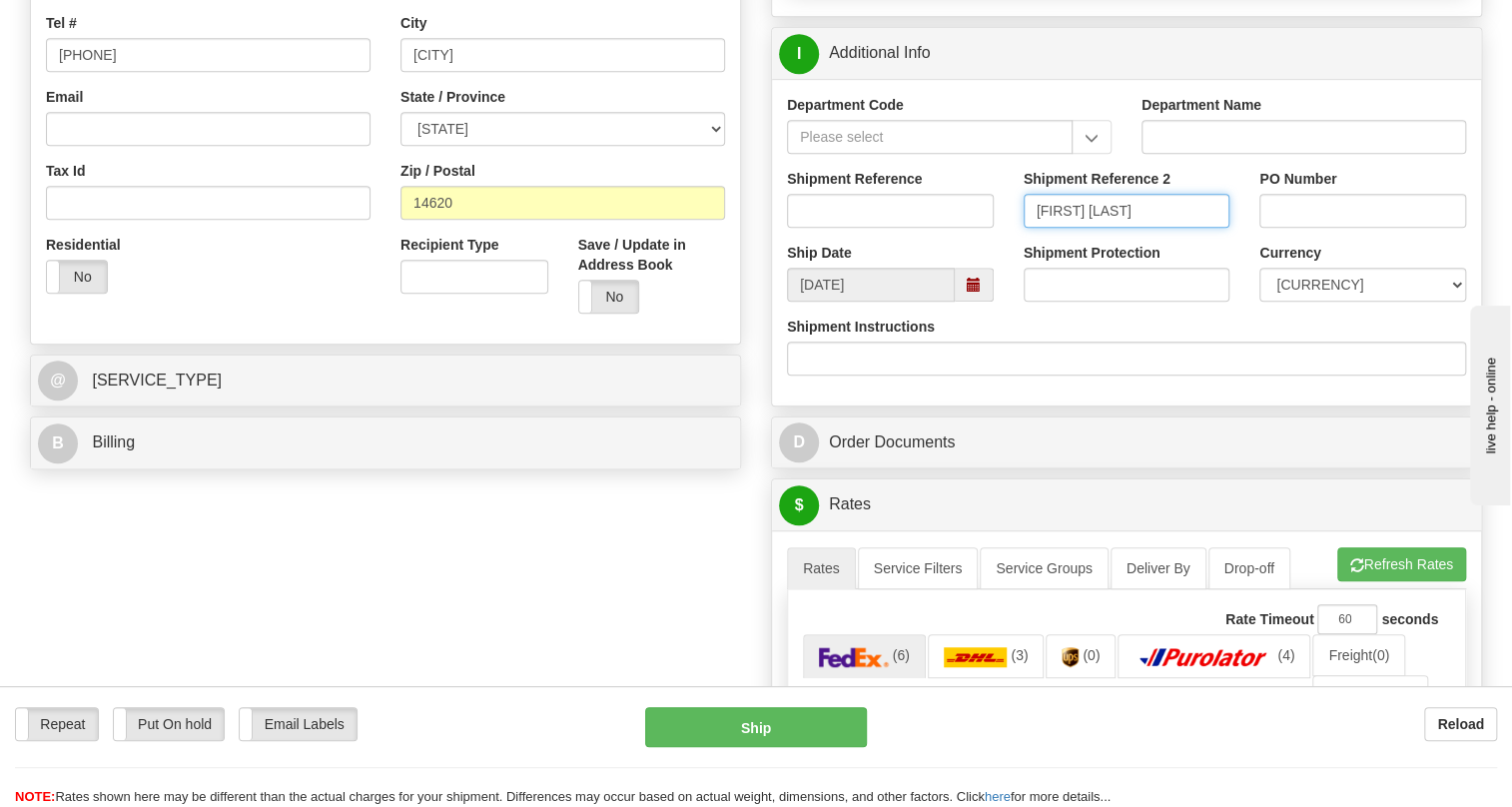 type on "[FIRST] [LAST]" 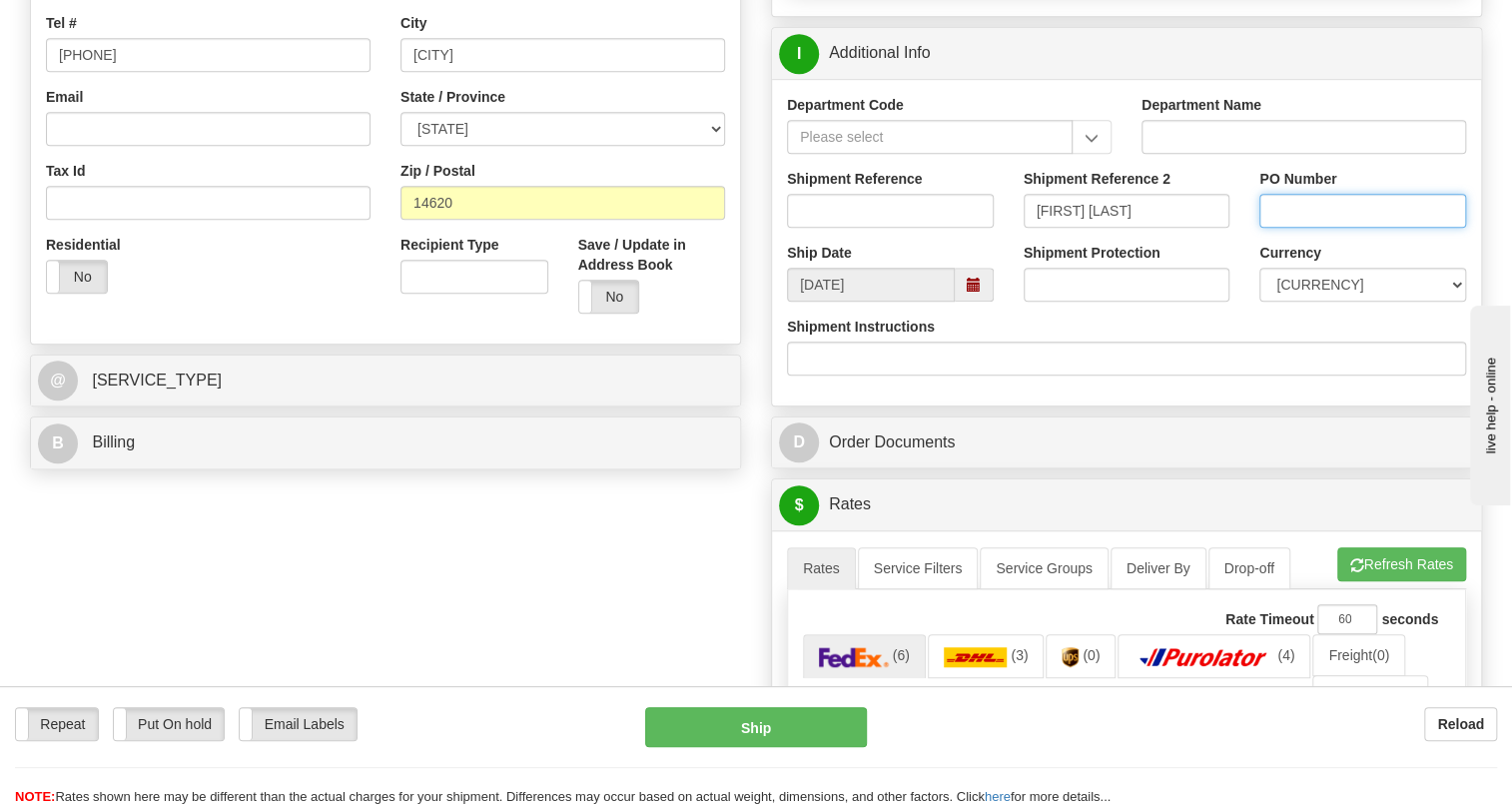 click on "PO Number" at bounding box center [1362, 211] 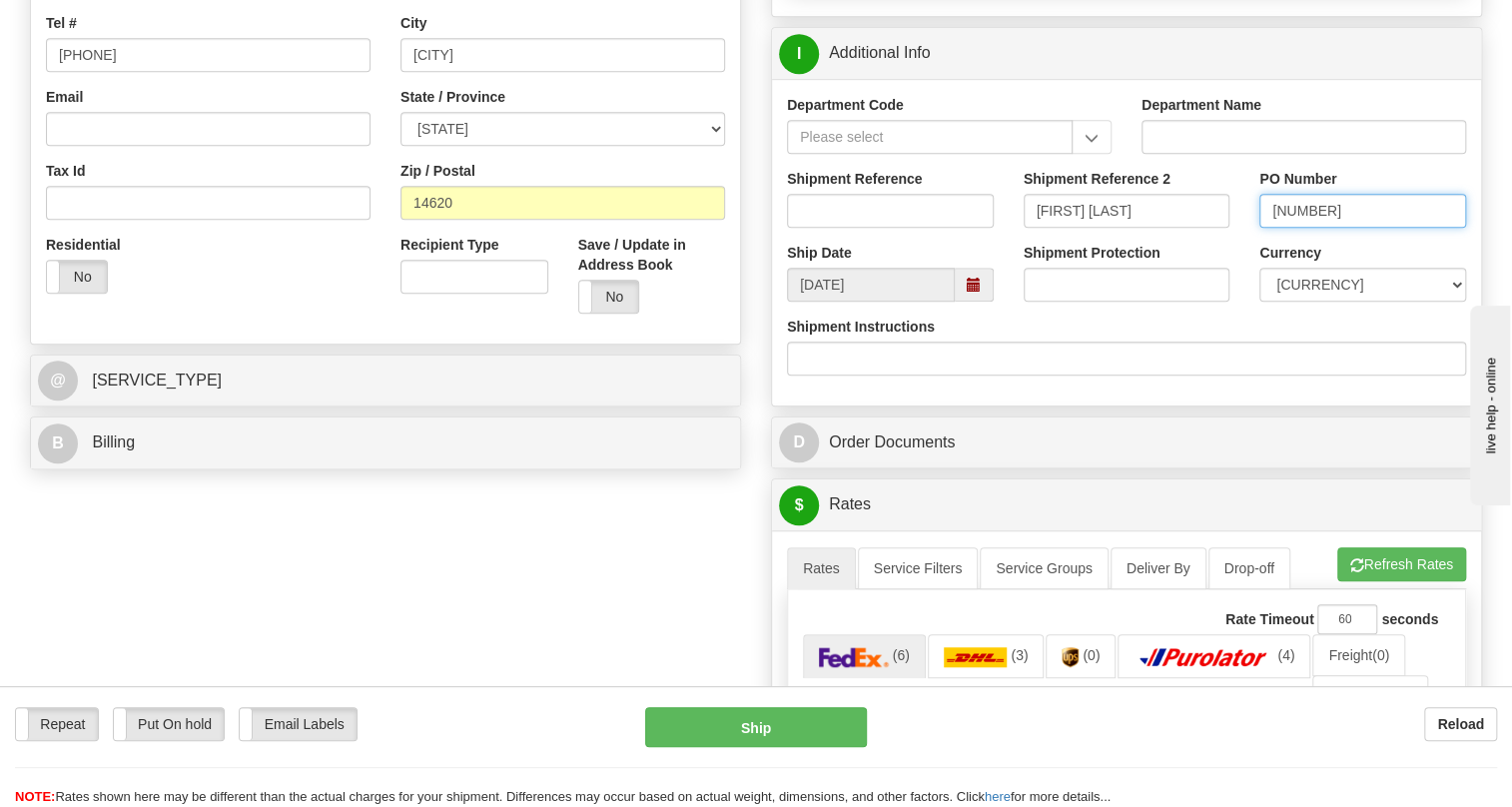 type on "[NUMBER]" 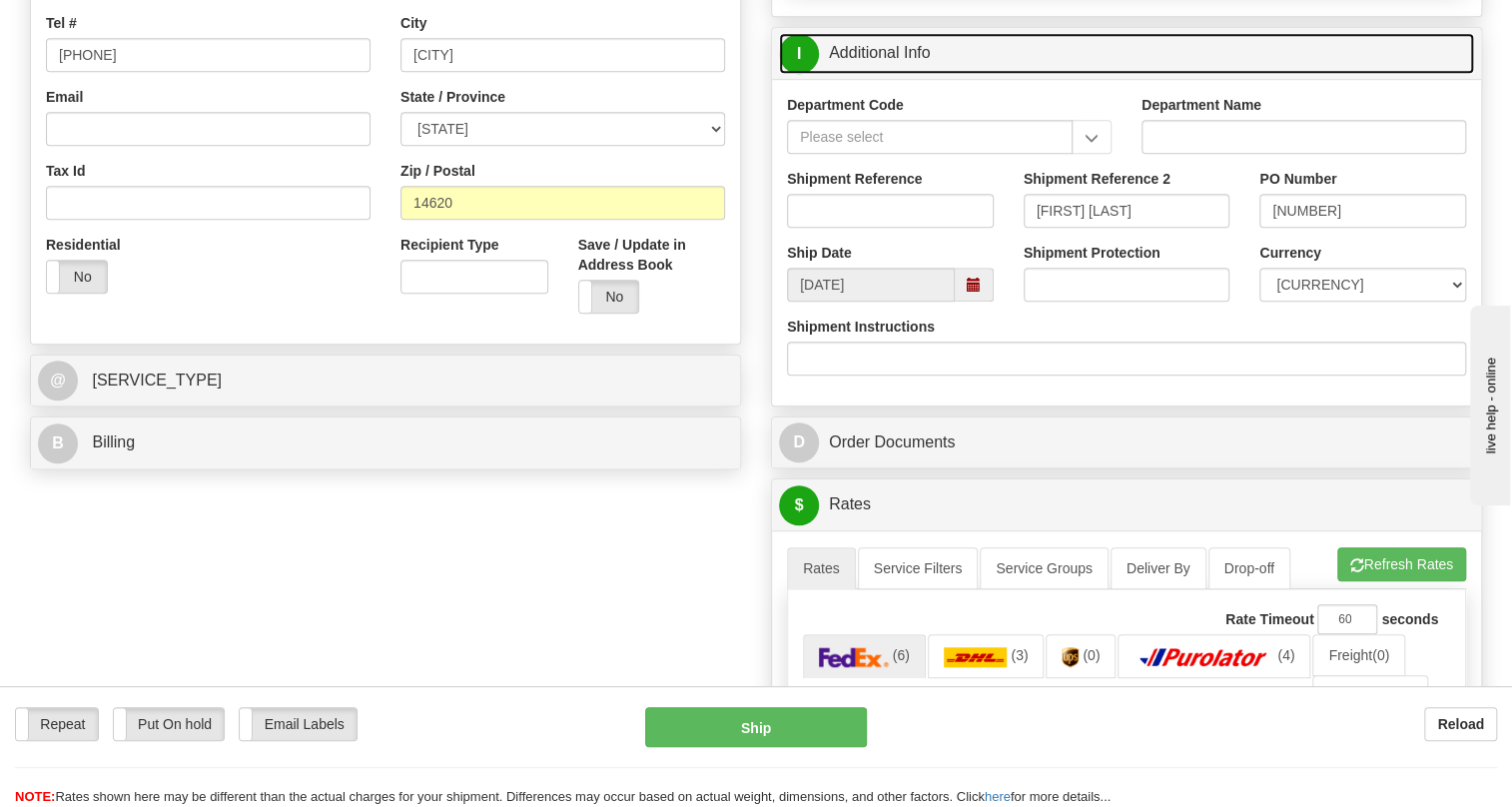 click on "I Additional Info" at bounding box center (1127, 53) 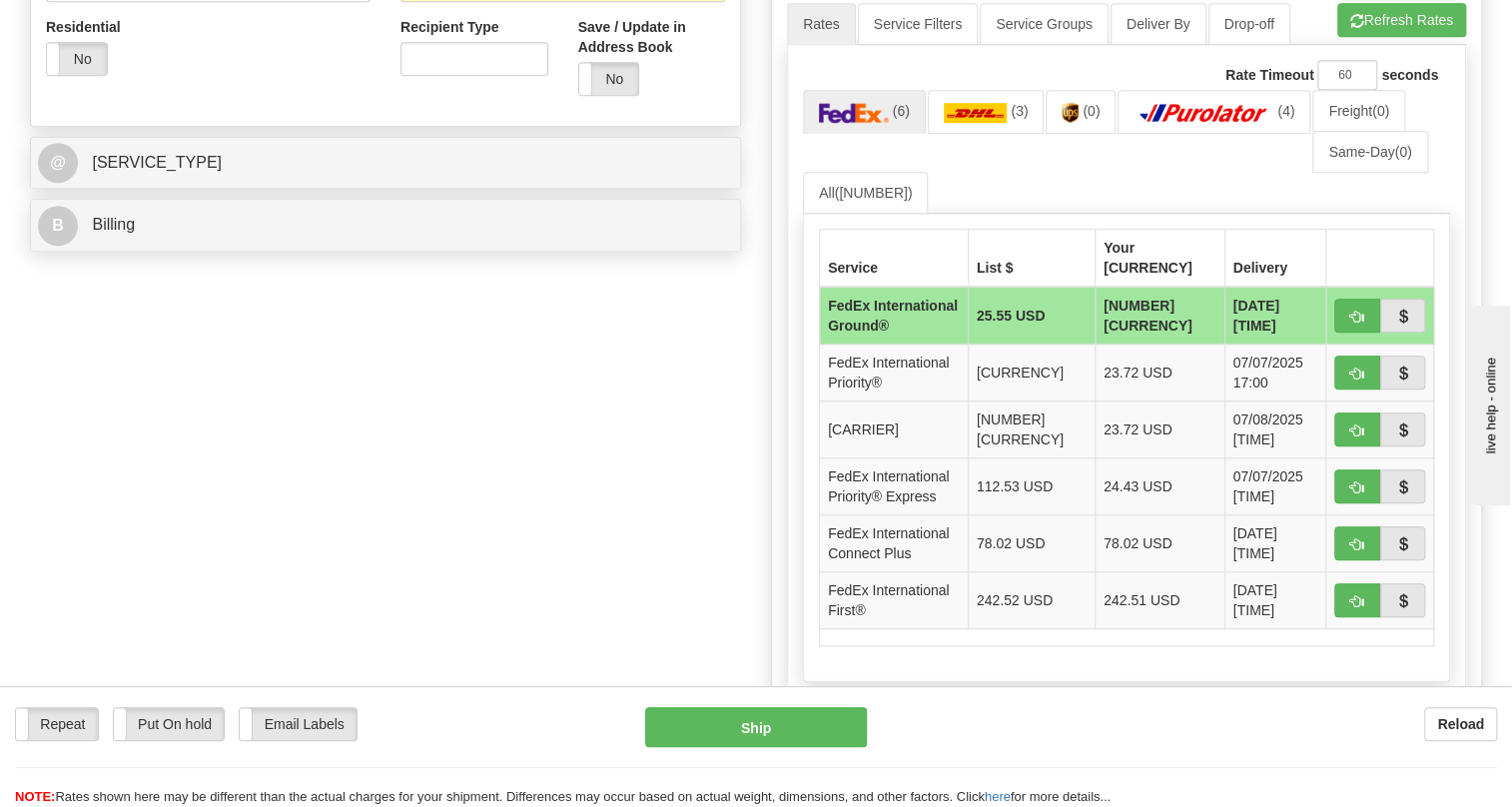 scroll, scrollTop: 817, scrollLeft: 0, axis: vertical 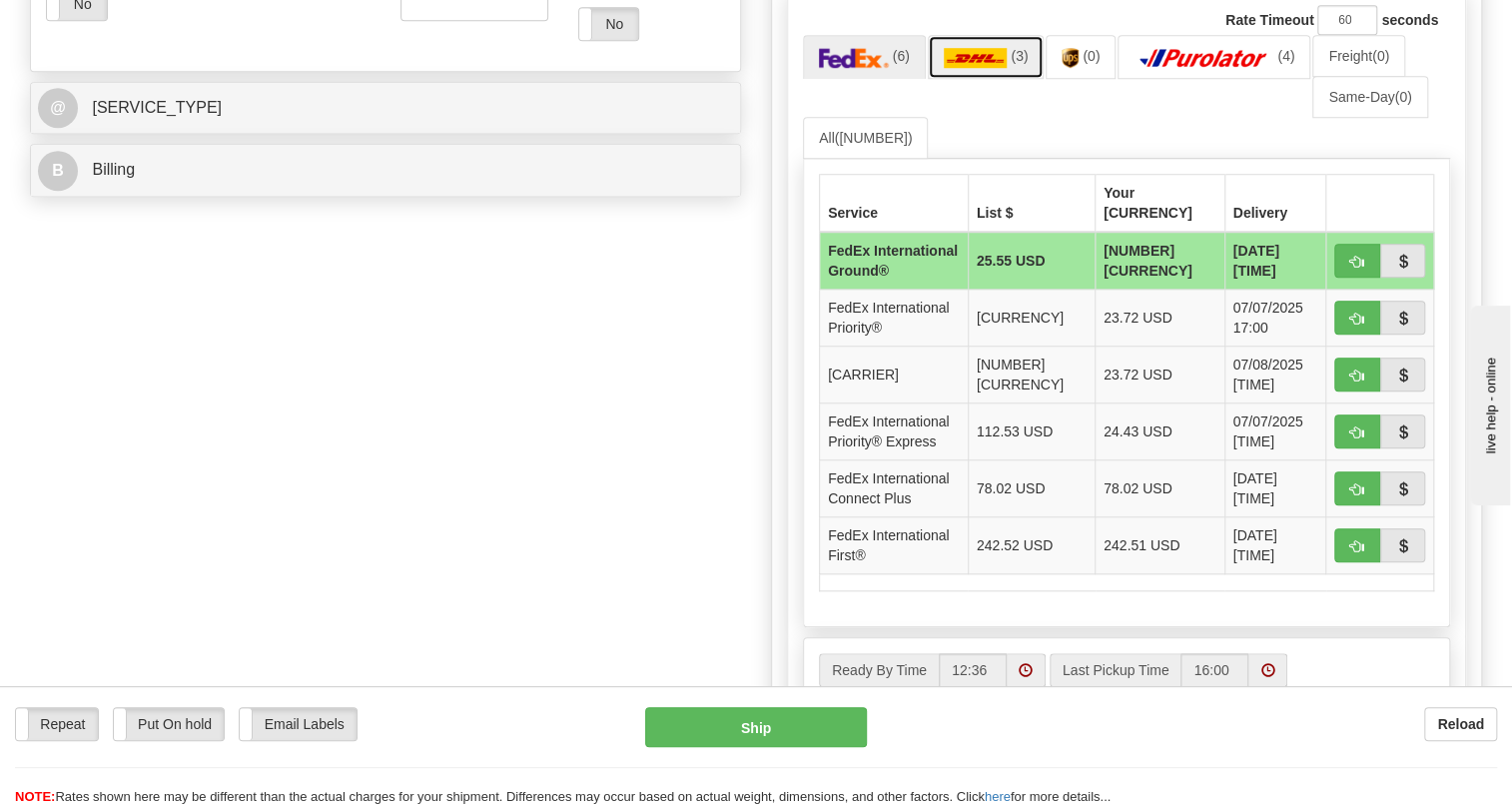 click at bounding box center [976, 58] 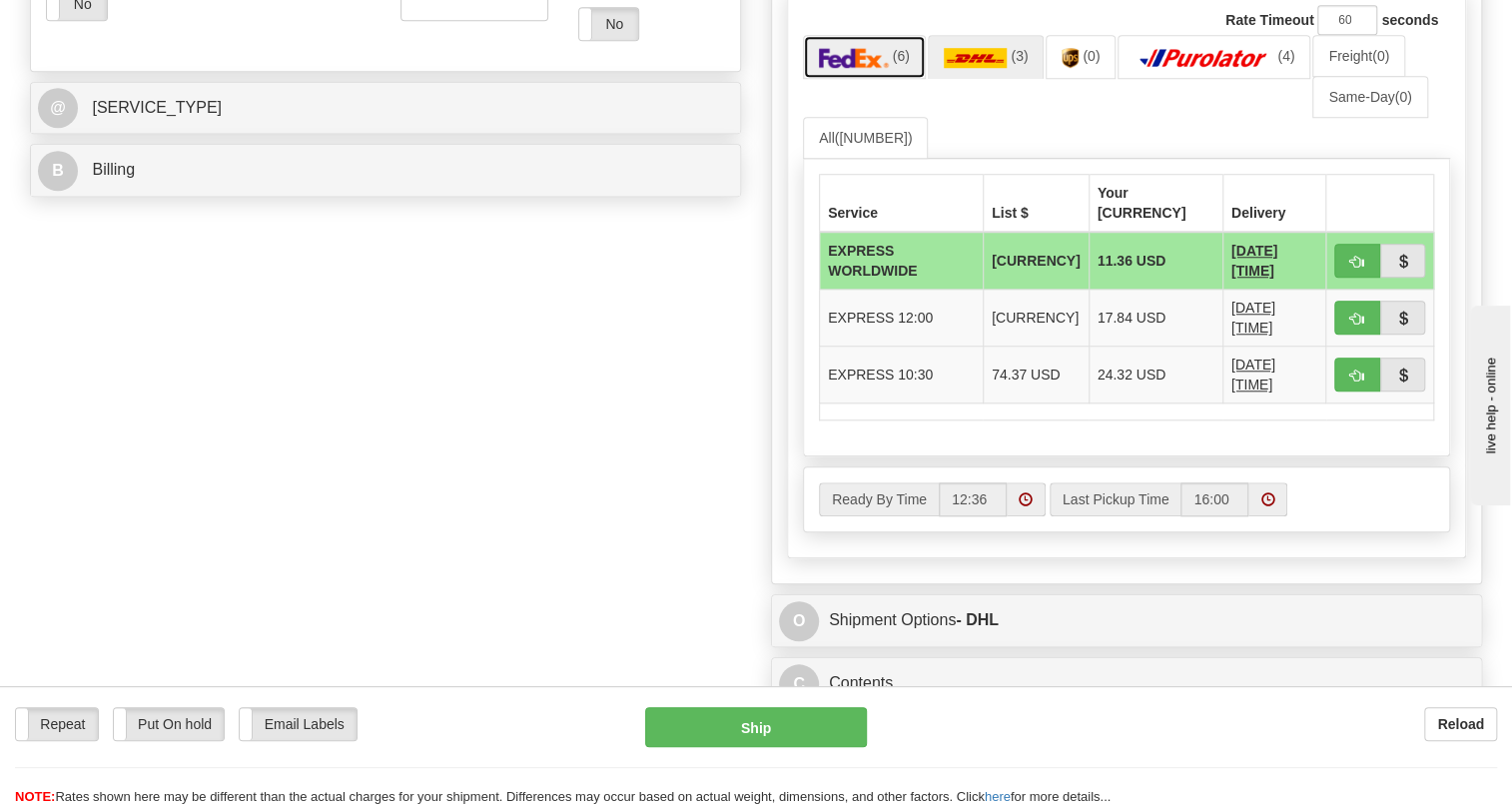click at bounding box center (854, 58) 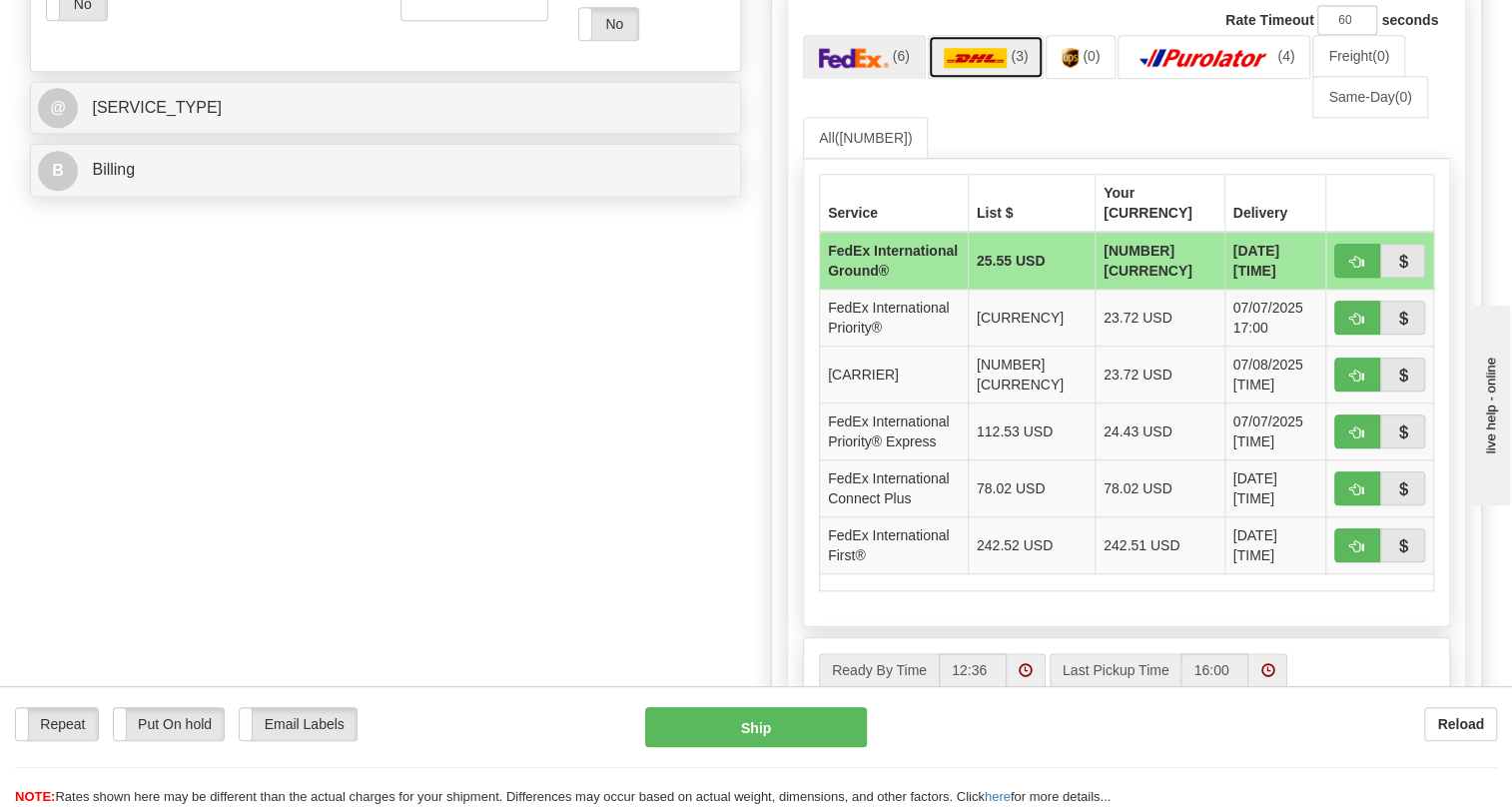 click at bounding box center [976, 58] 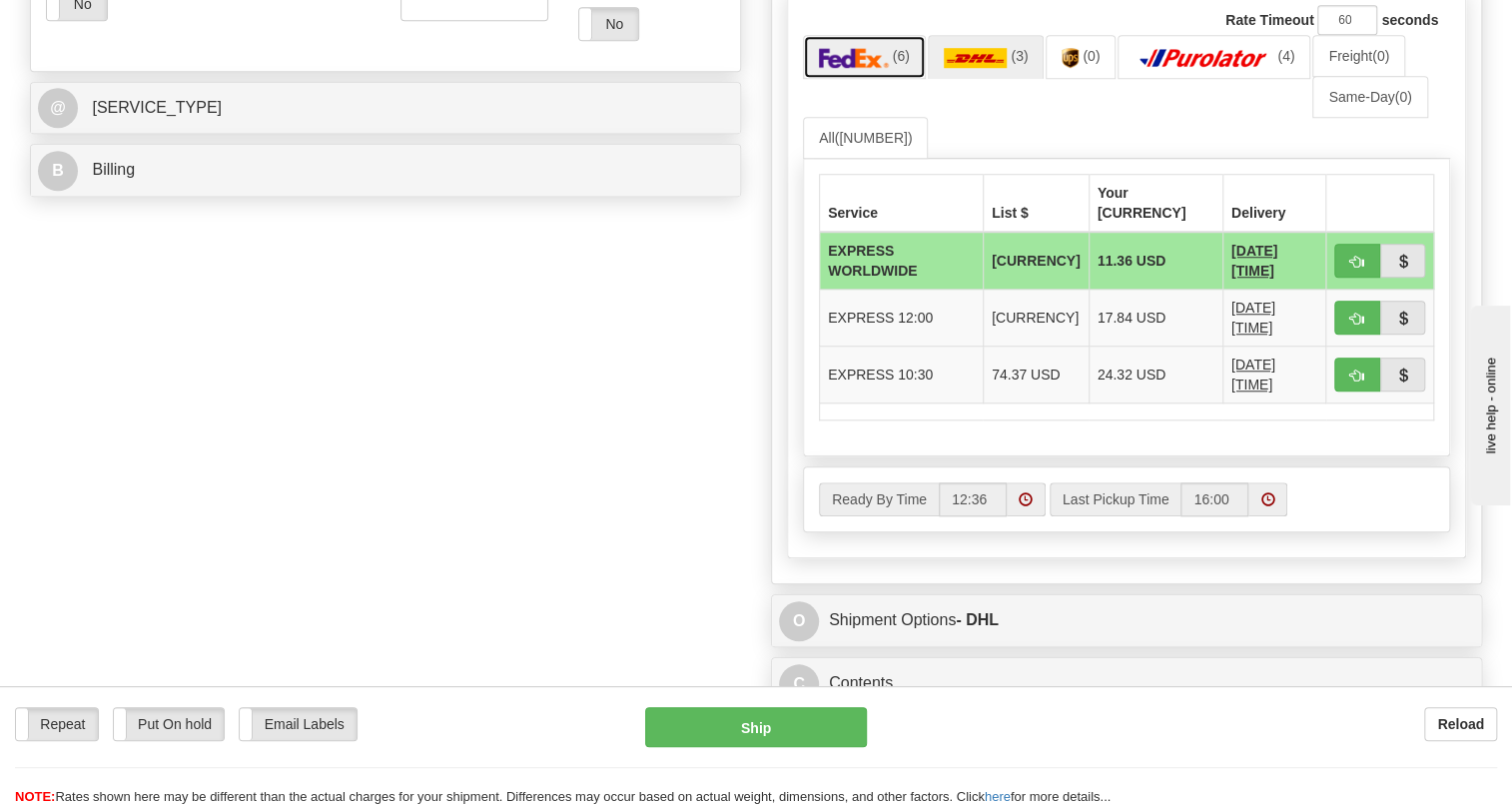 click at bounding box center [854, 58] 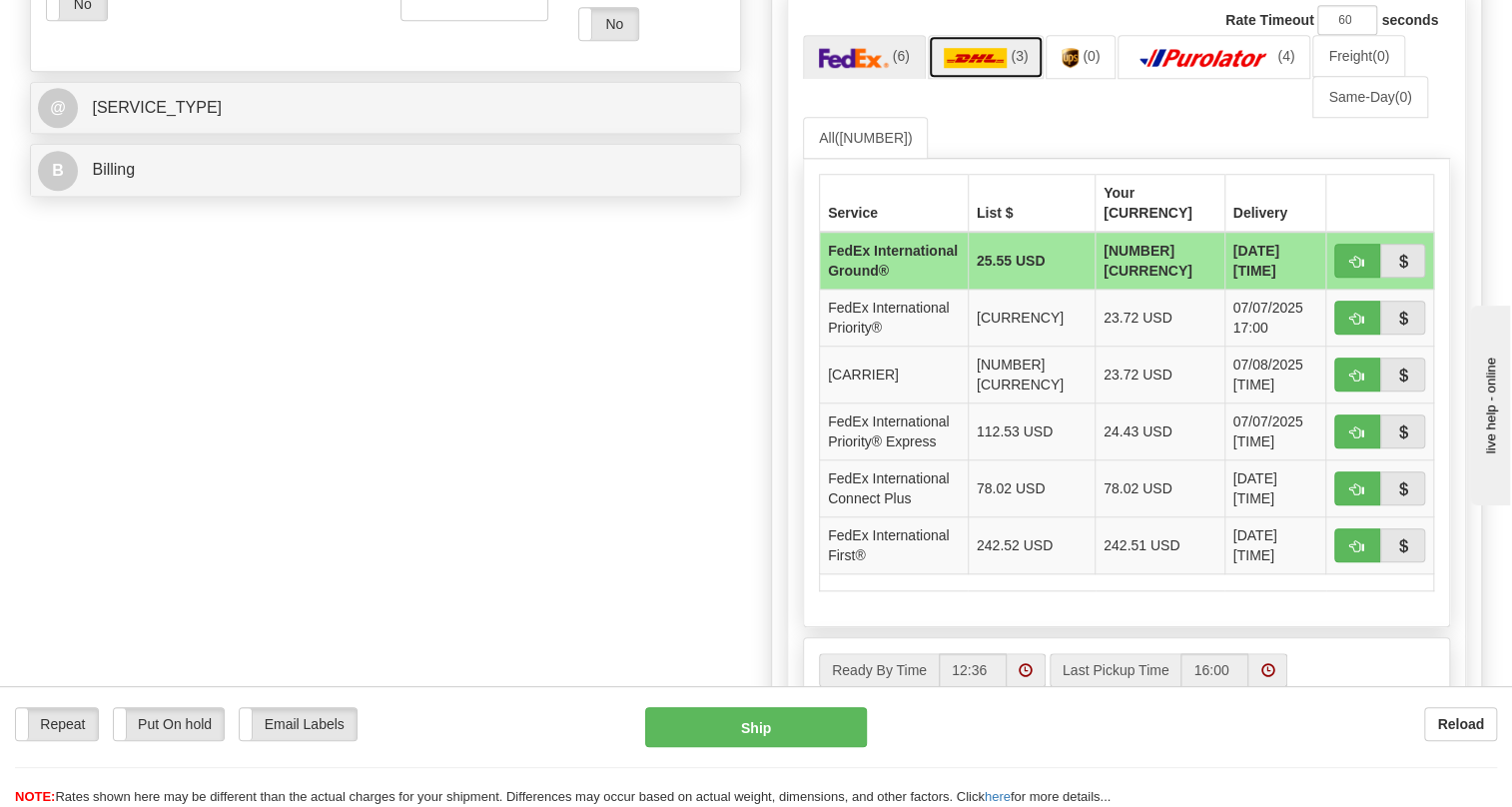 click at bounding box center [976, 58] 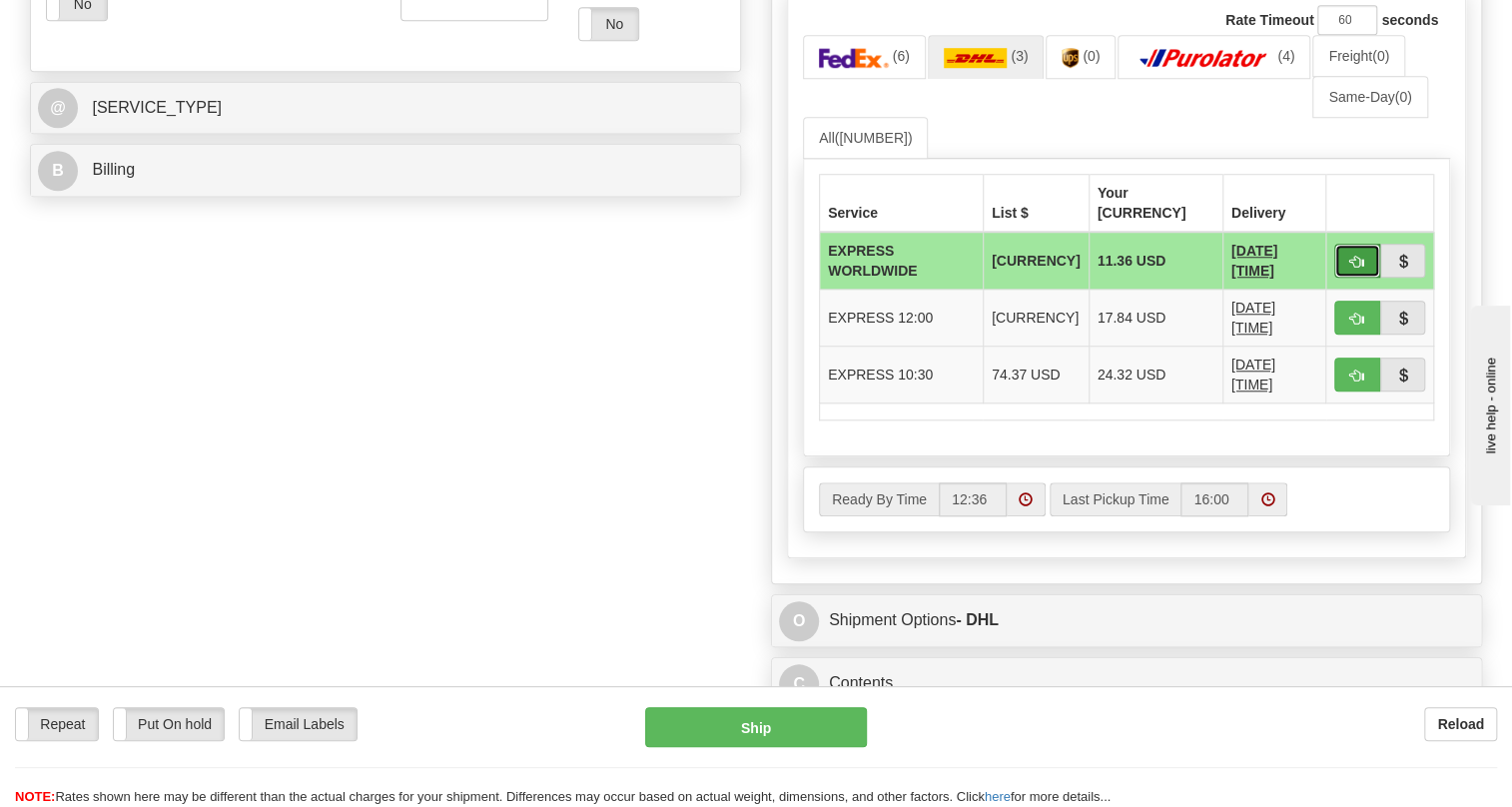 click at bounding box center [1357, 262] 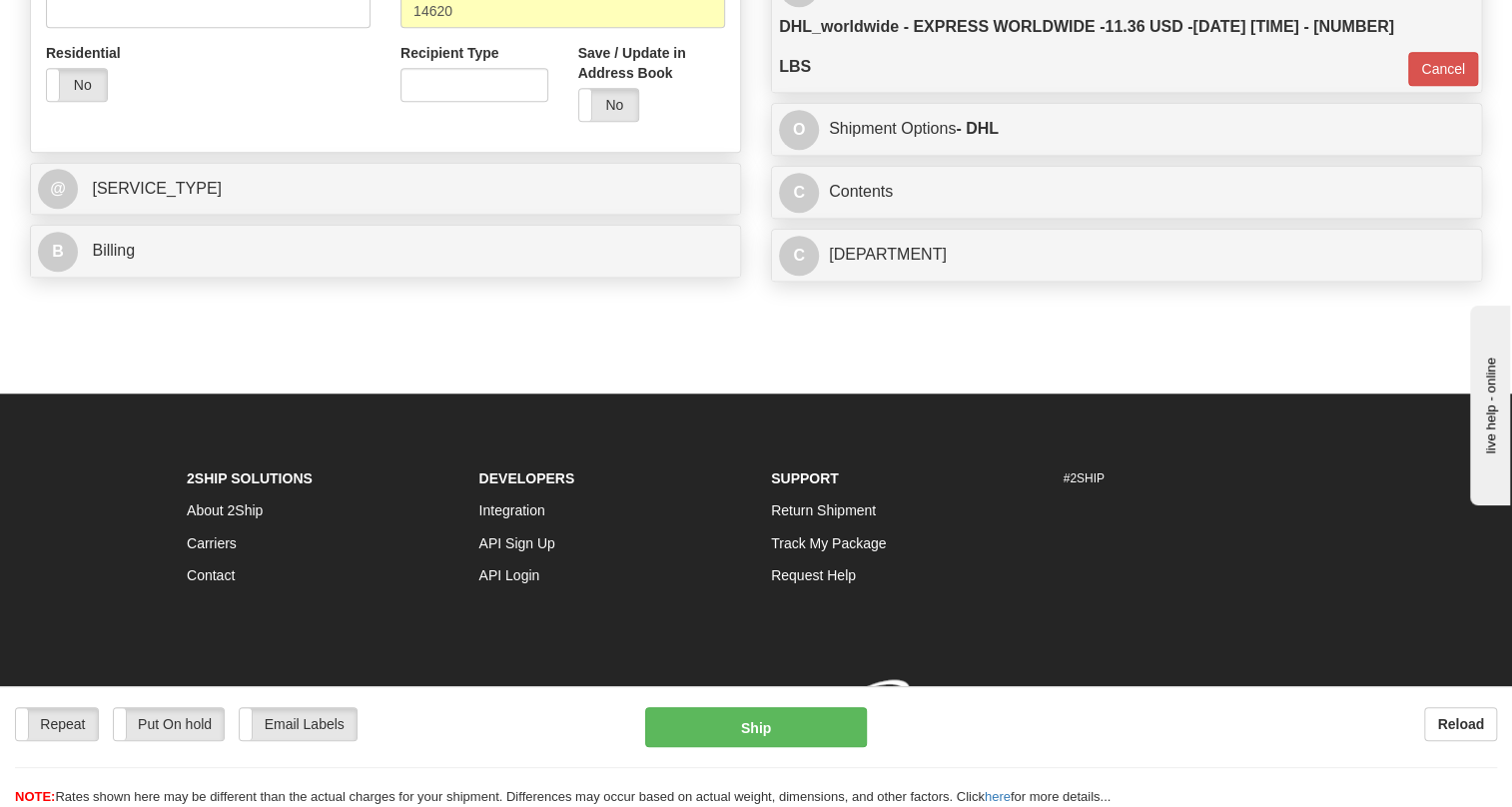 scroll, scrollTop: 804, scrollLeft: 0, axis: vertical 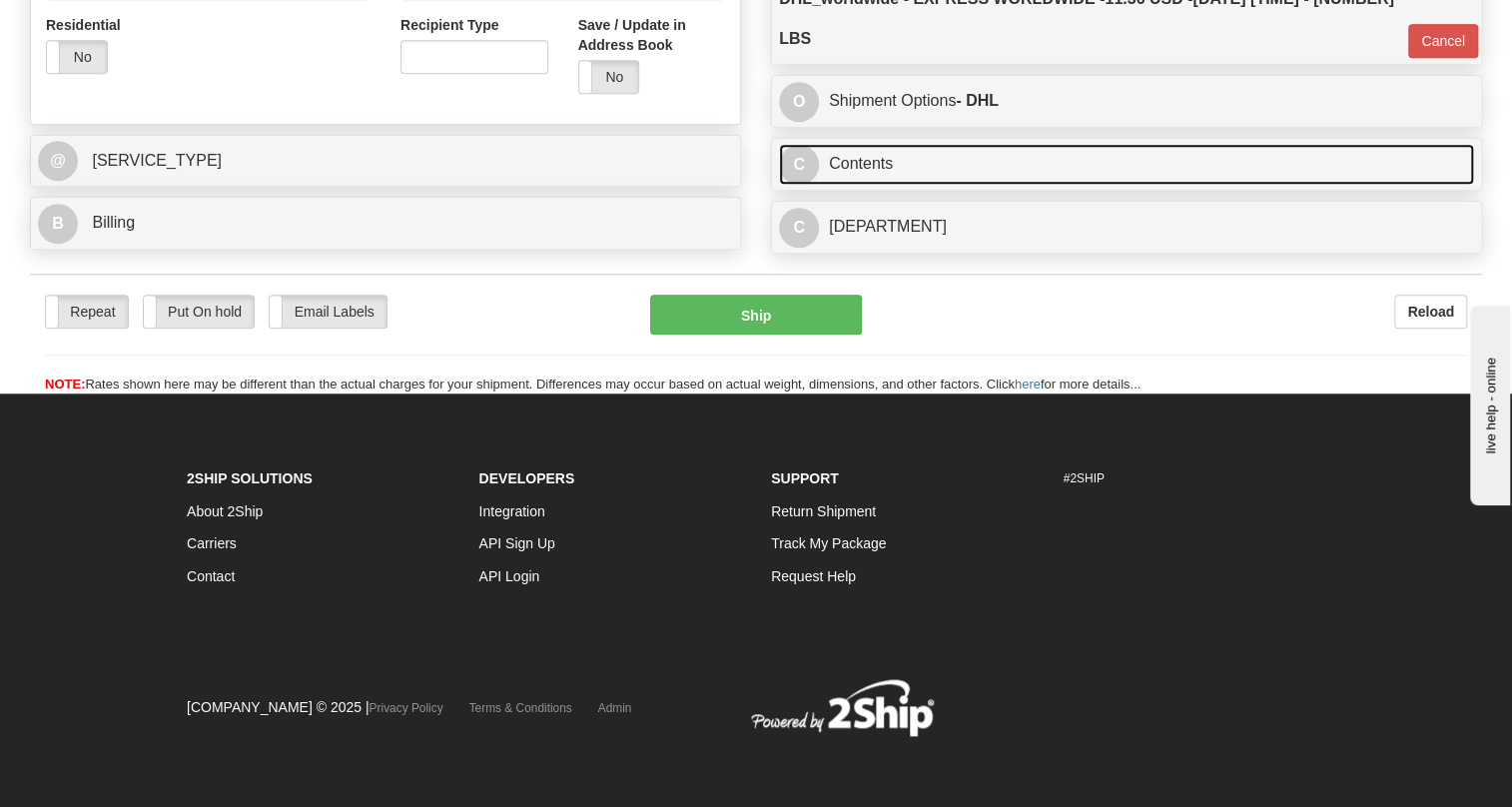 click on "C Contents" at bounding box center (1127, 164) 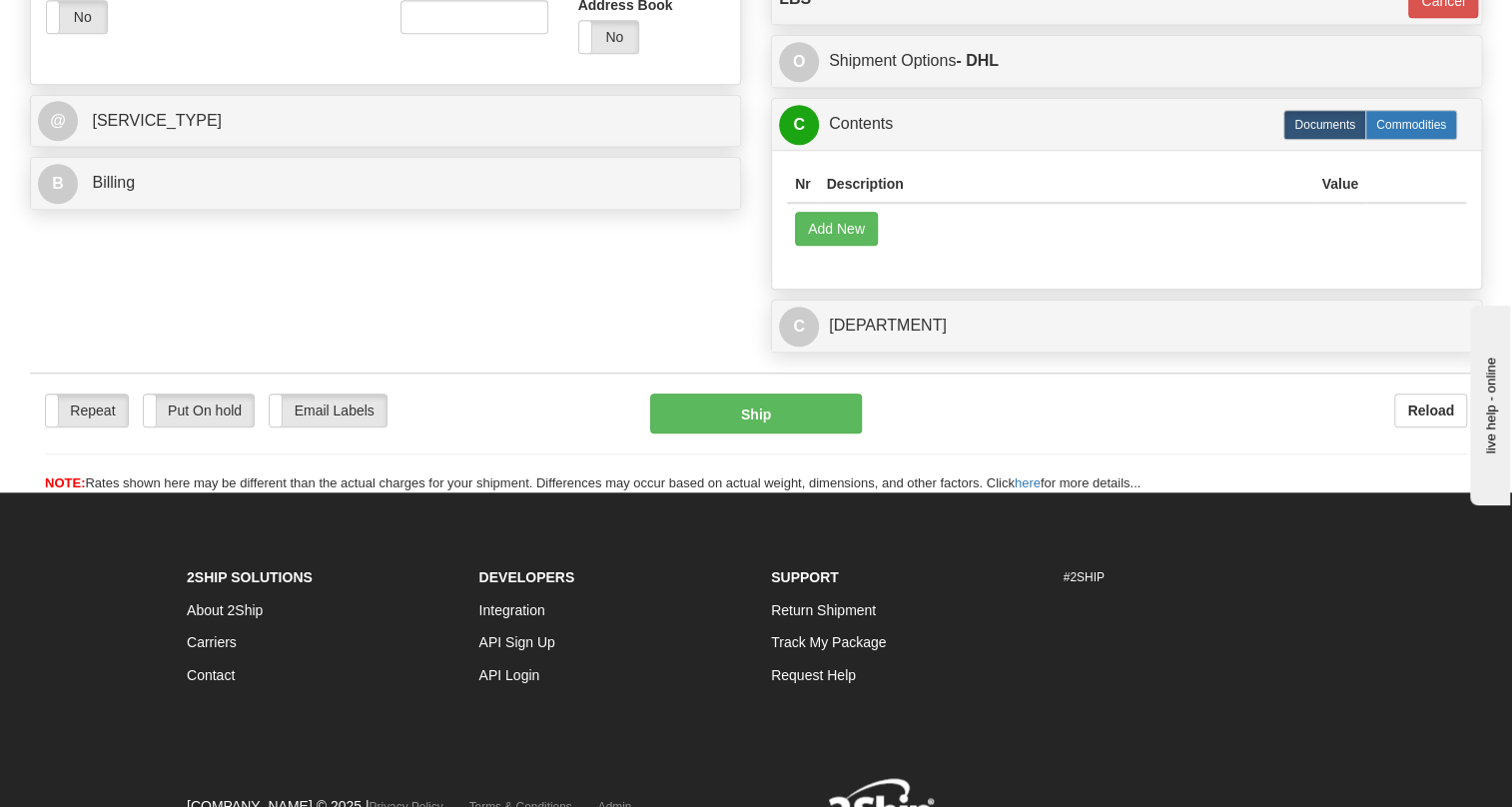 click on "Commodities" at bounding box center (1411, 125) 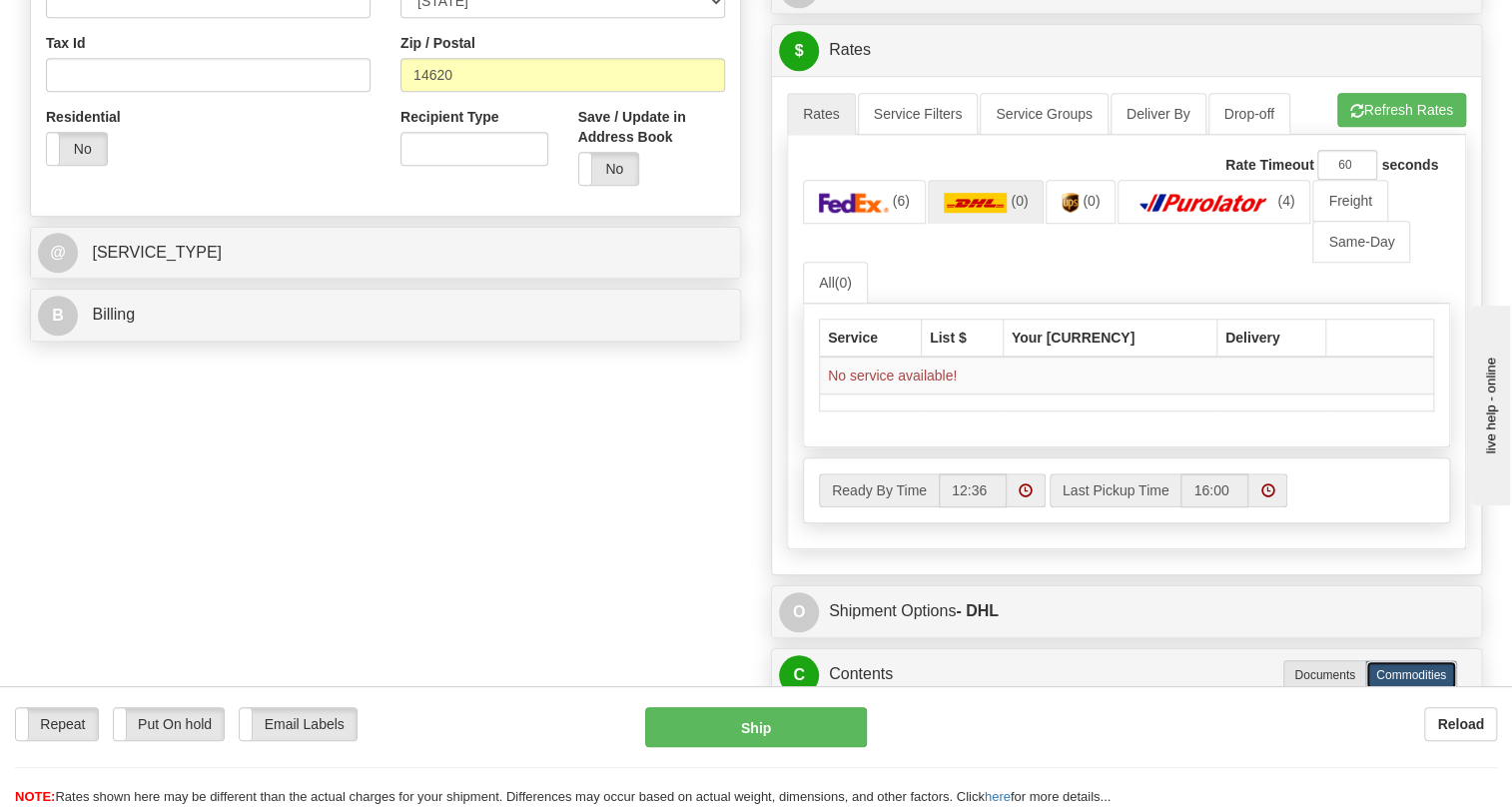 scroll, scrollTop: 531, scrollLeft: 0, axis: vertical 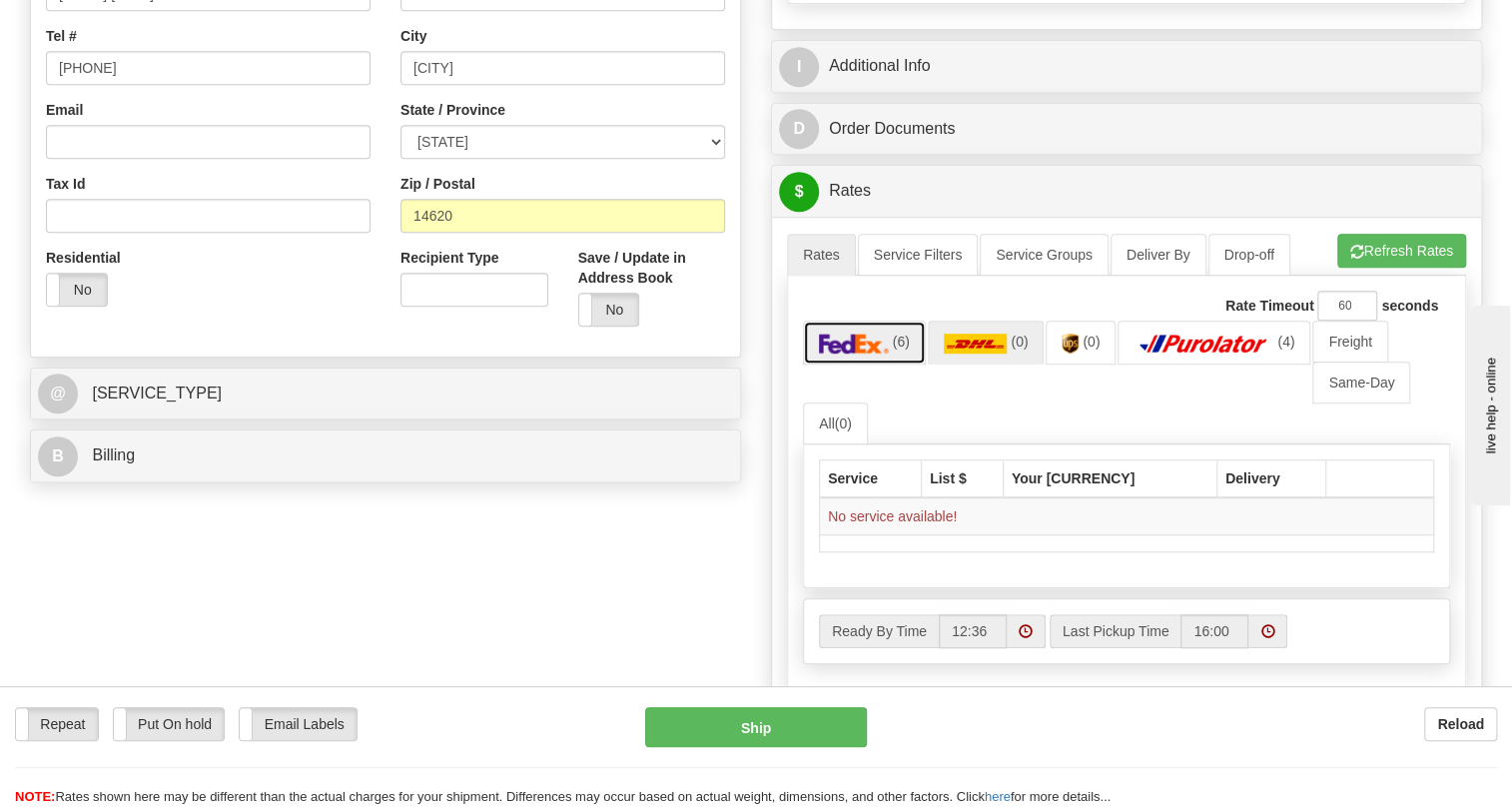 click at bounding box center [854, 344] 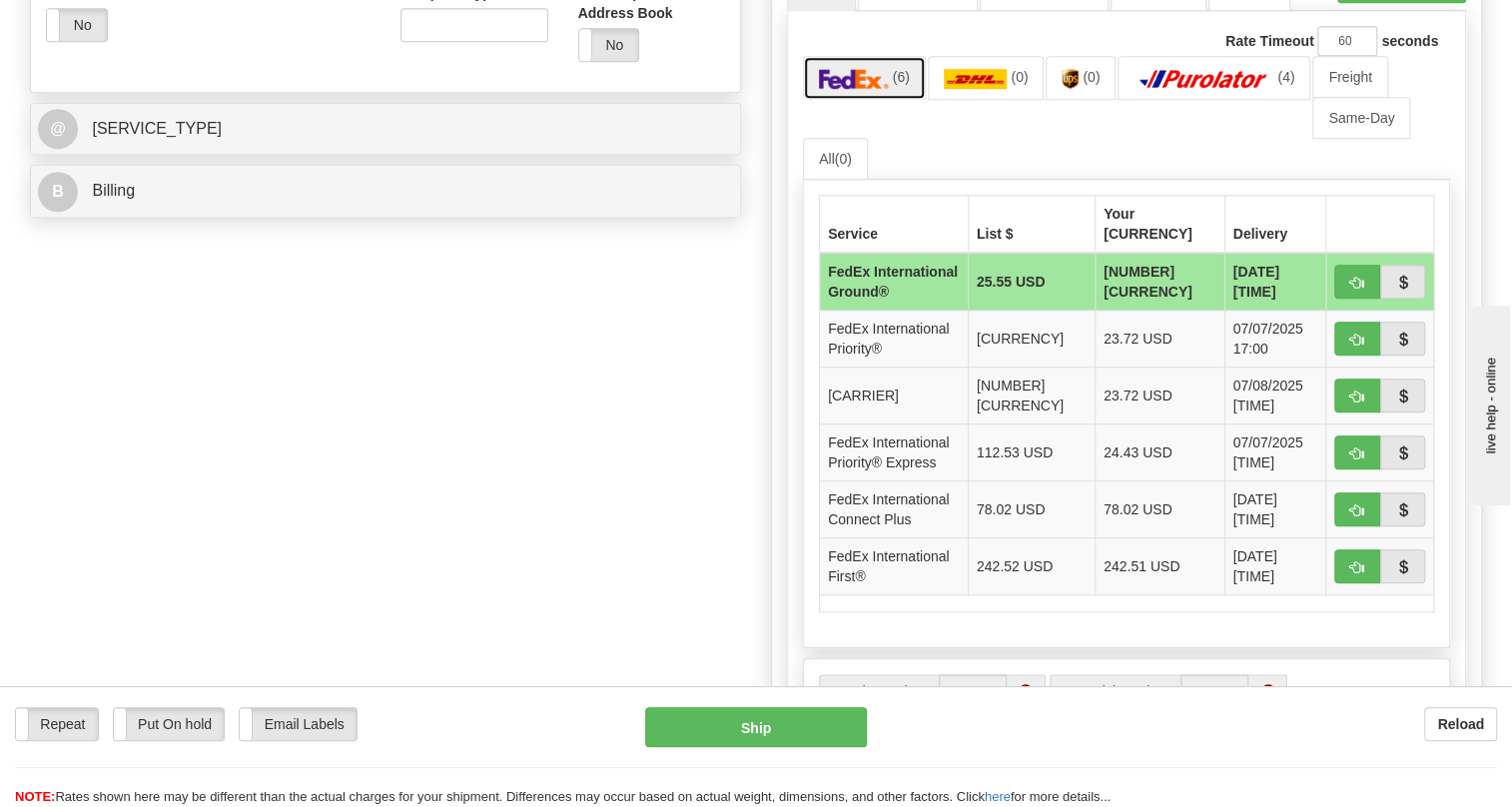 scroll, scrollTop: 804, scrollLeft: 0, axis: vertical 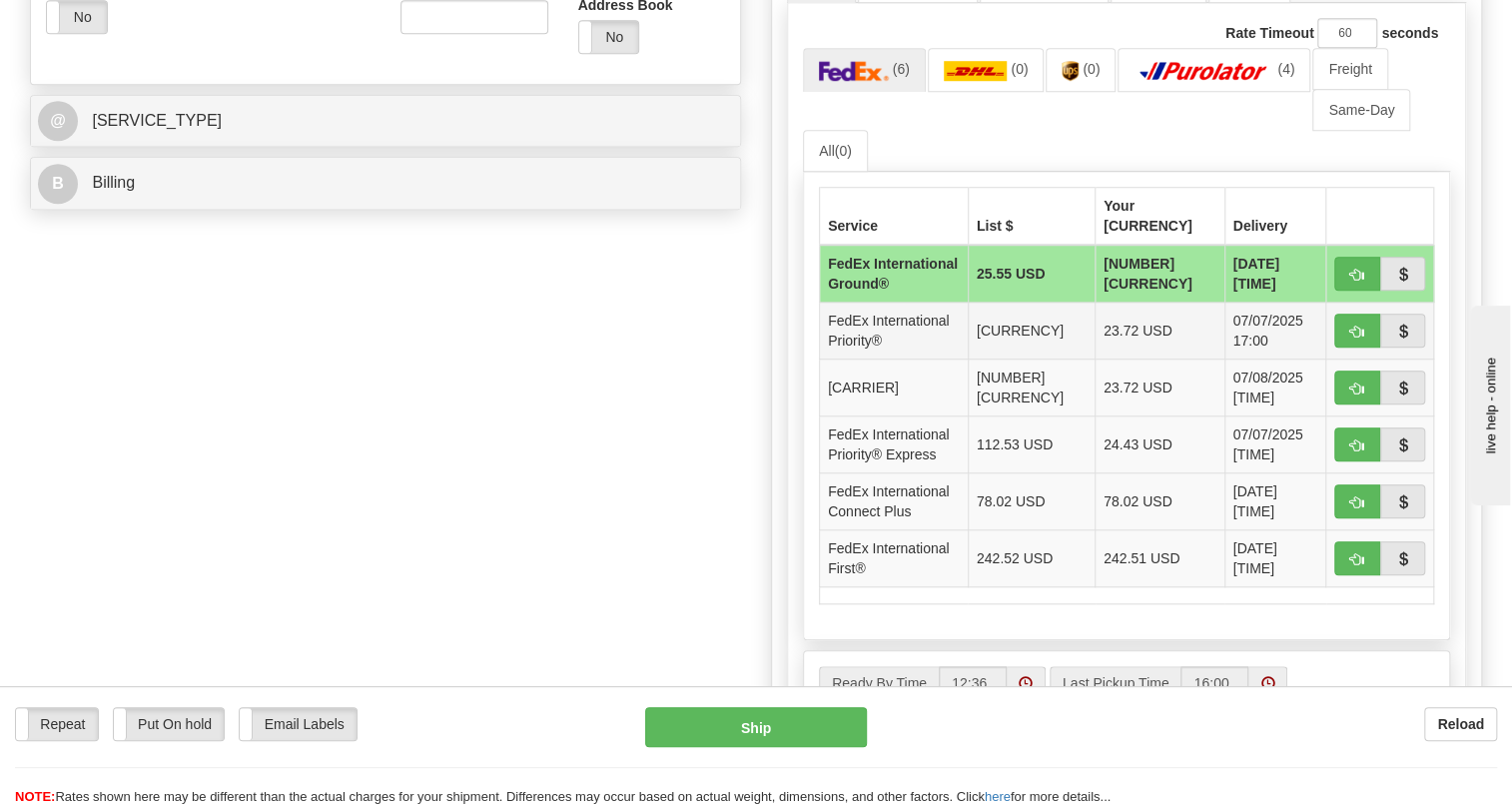 click on "FedEx International Priority®" at bounding box center (894, 274) 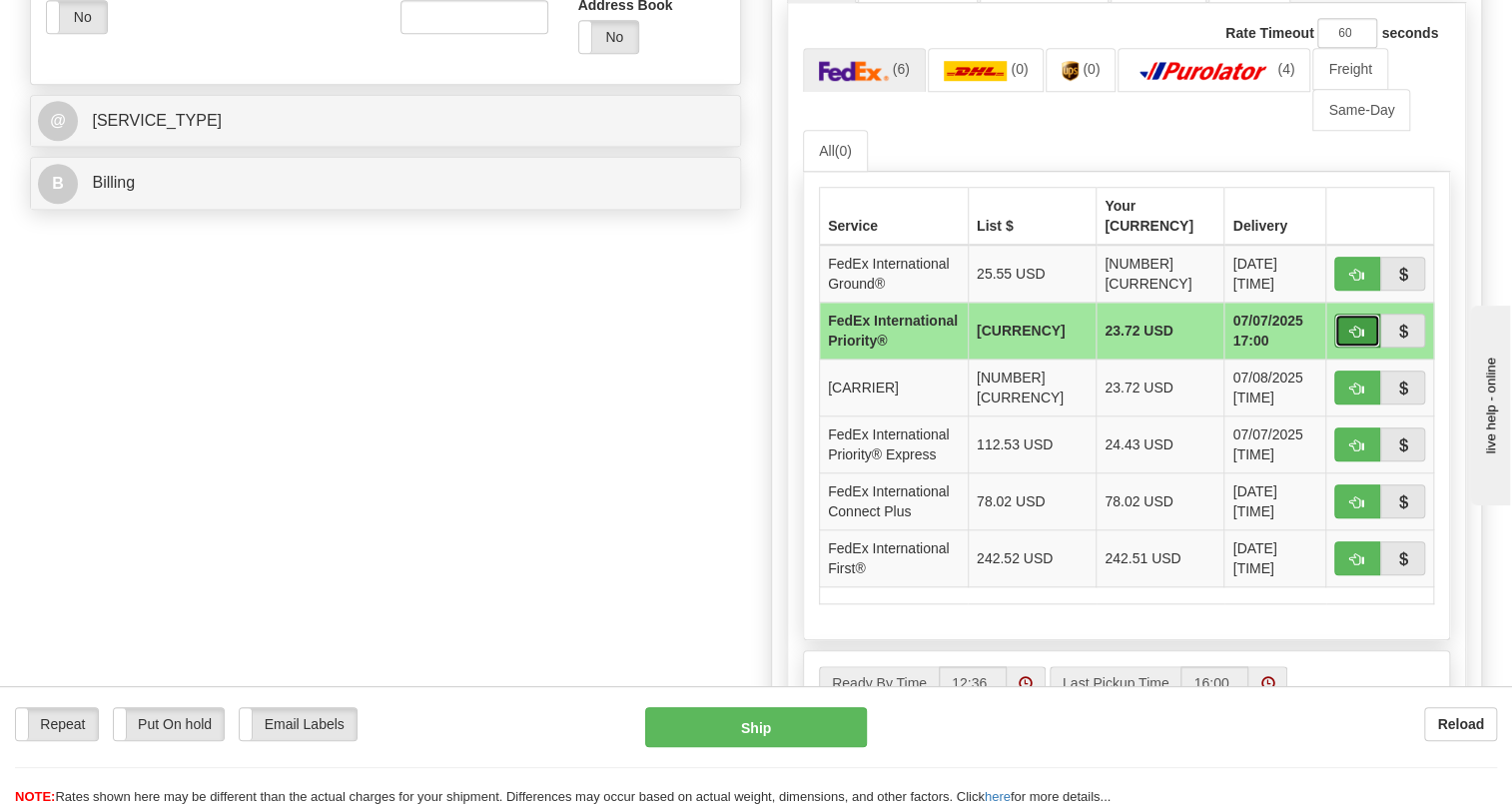 click at bounding box center [1357, 332] 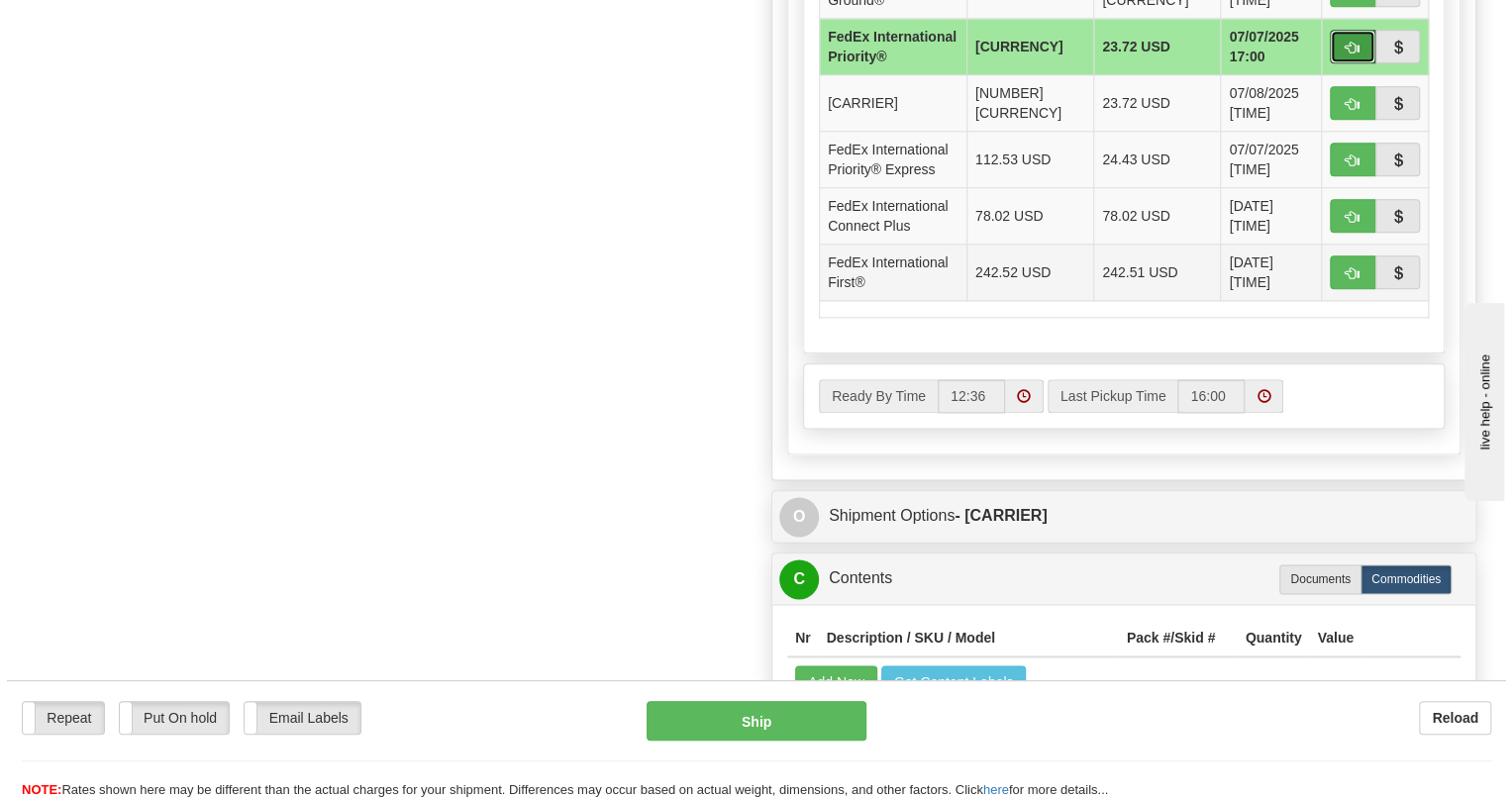 scroll, scrollTop: 1427, scrollLeft: 0, axis: vertical 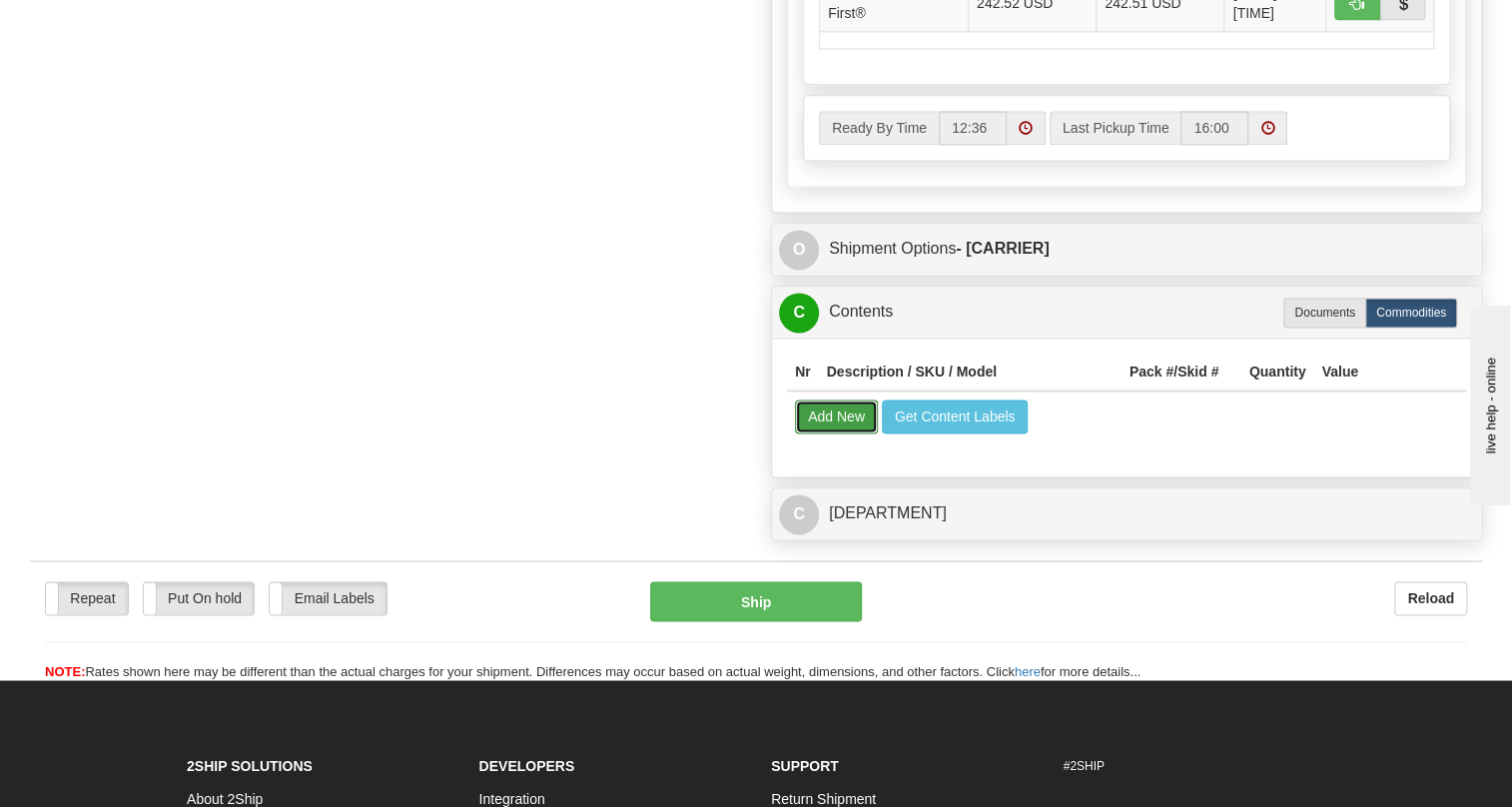 click on "Add New" at bounding box center [836, 416] 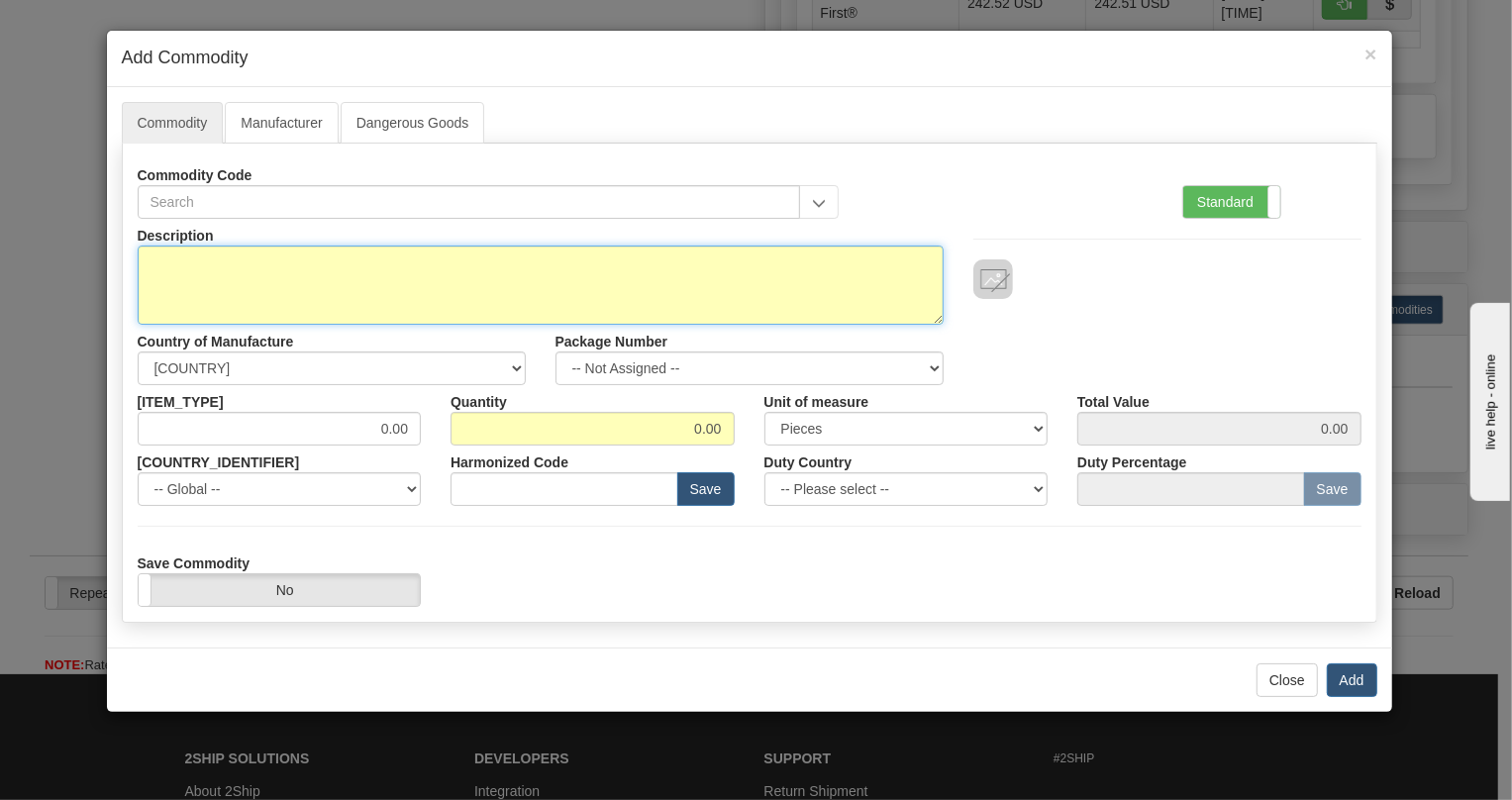 click on "Description" at bounding box center [541, 285] 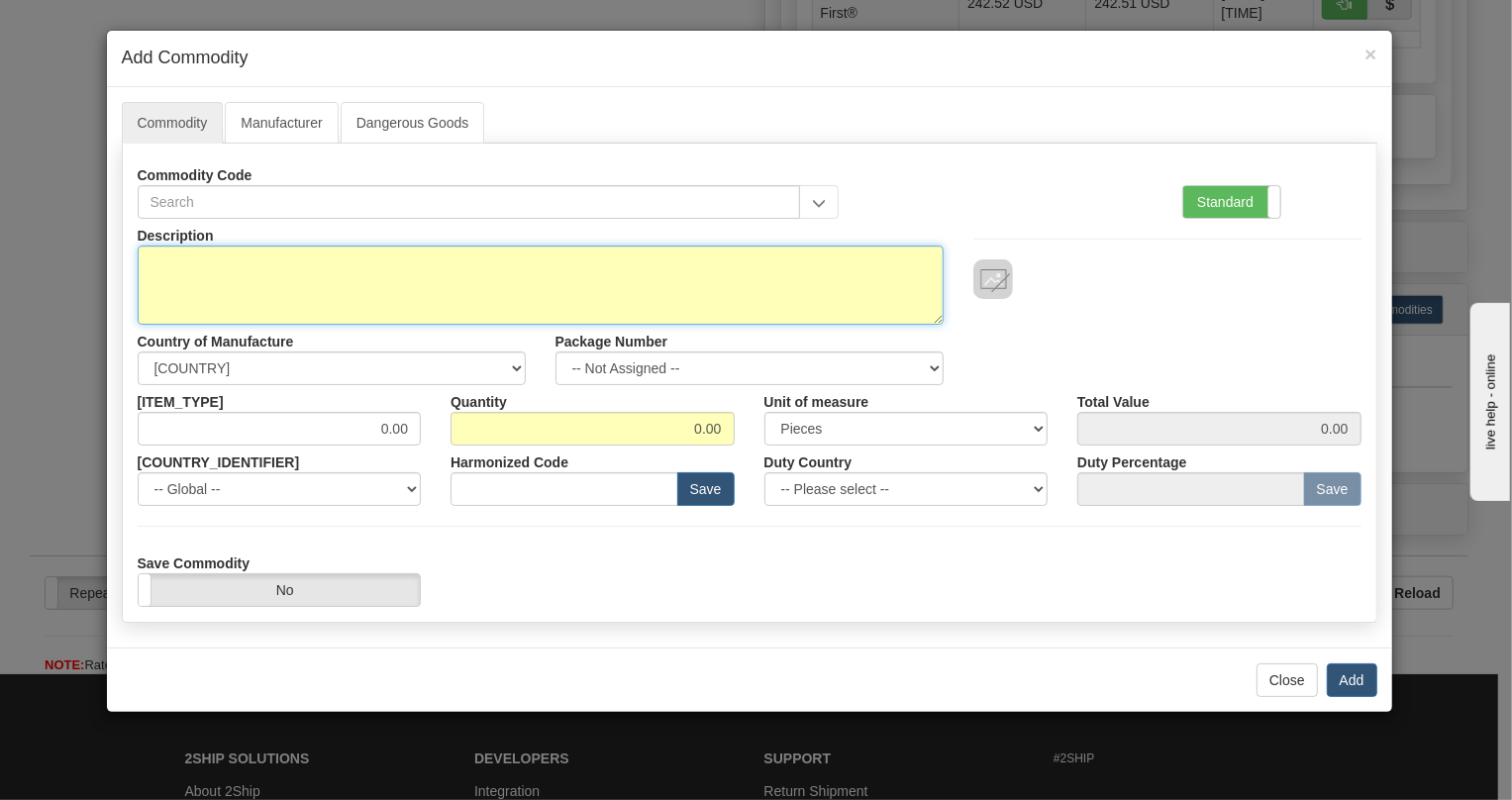paste on "[PRODUCT_NAME]" 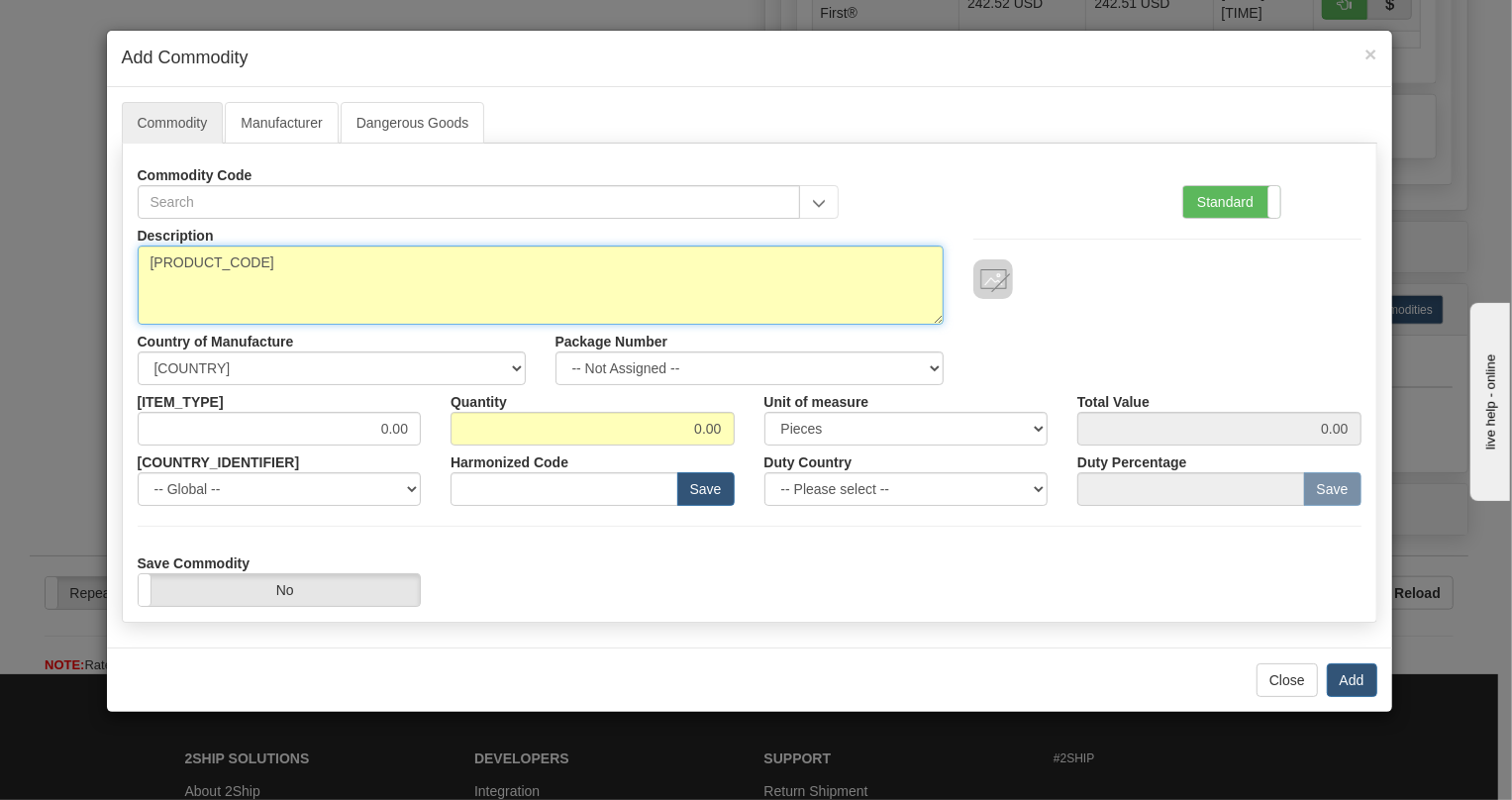 paste on "[PRODUCT_CODE]" 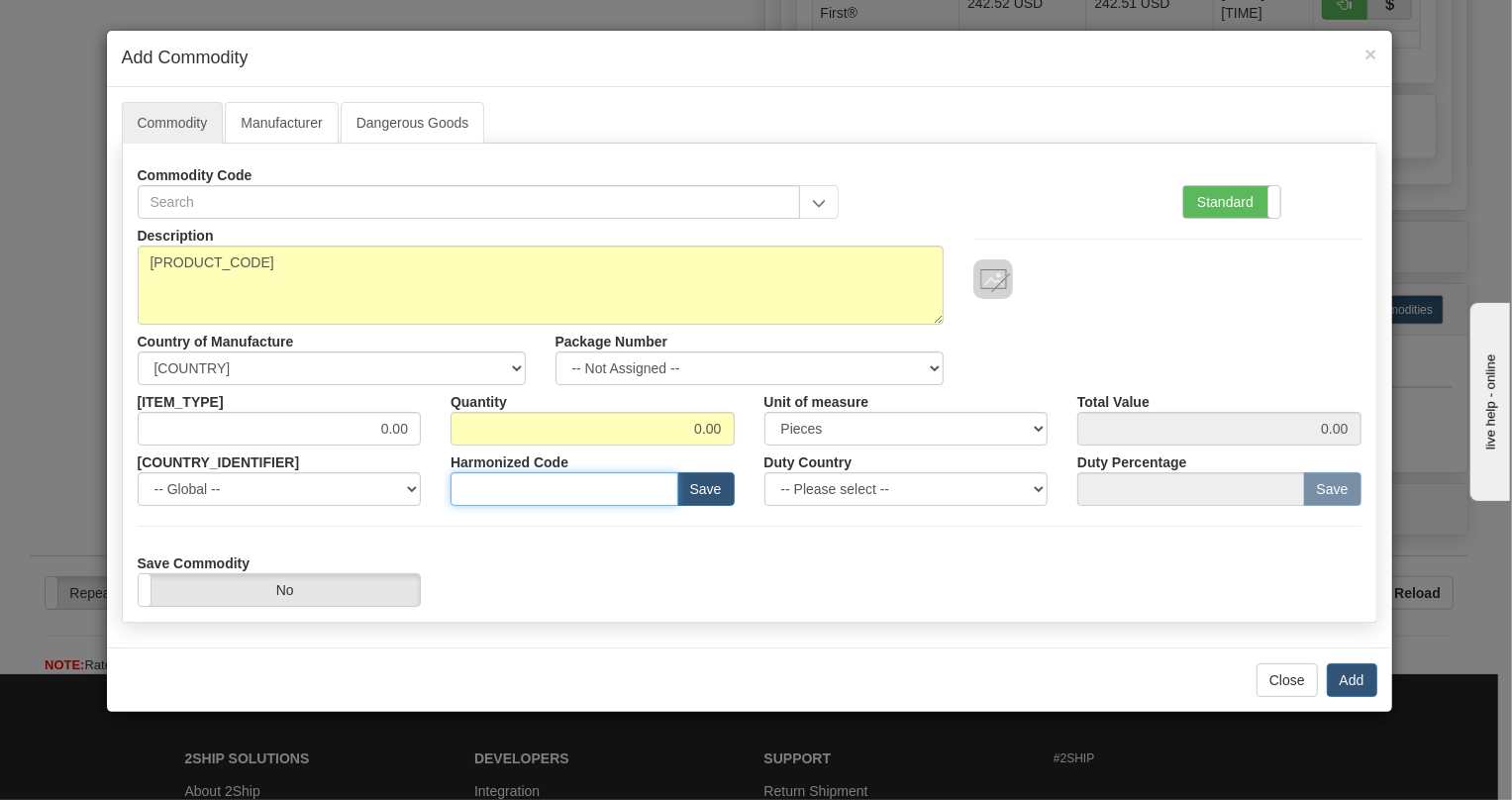 click at bounding box center [564, 489] 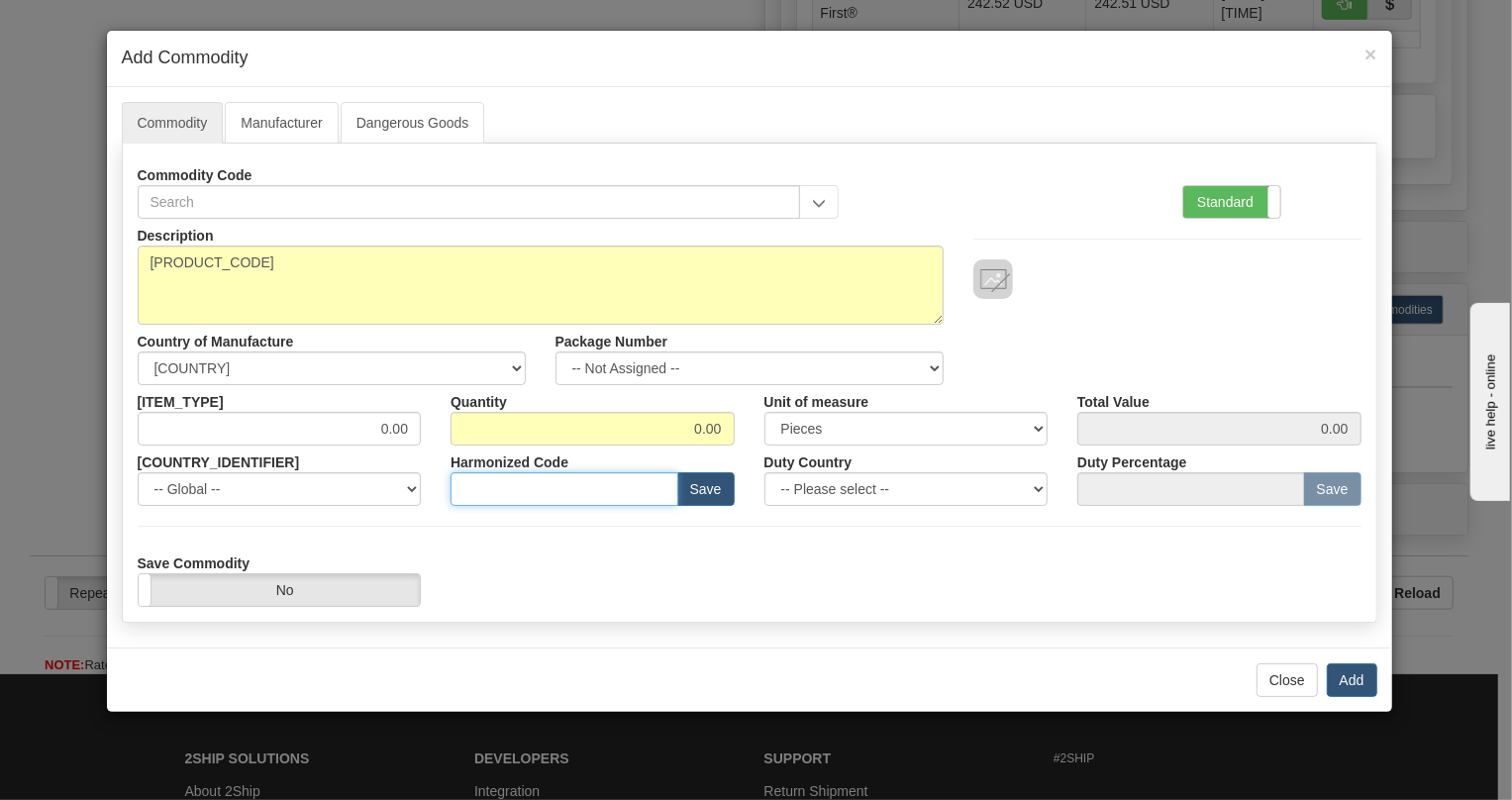 paste on "8538.90.3000" 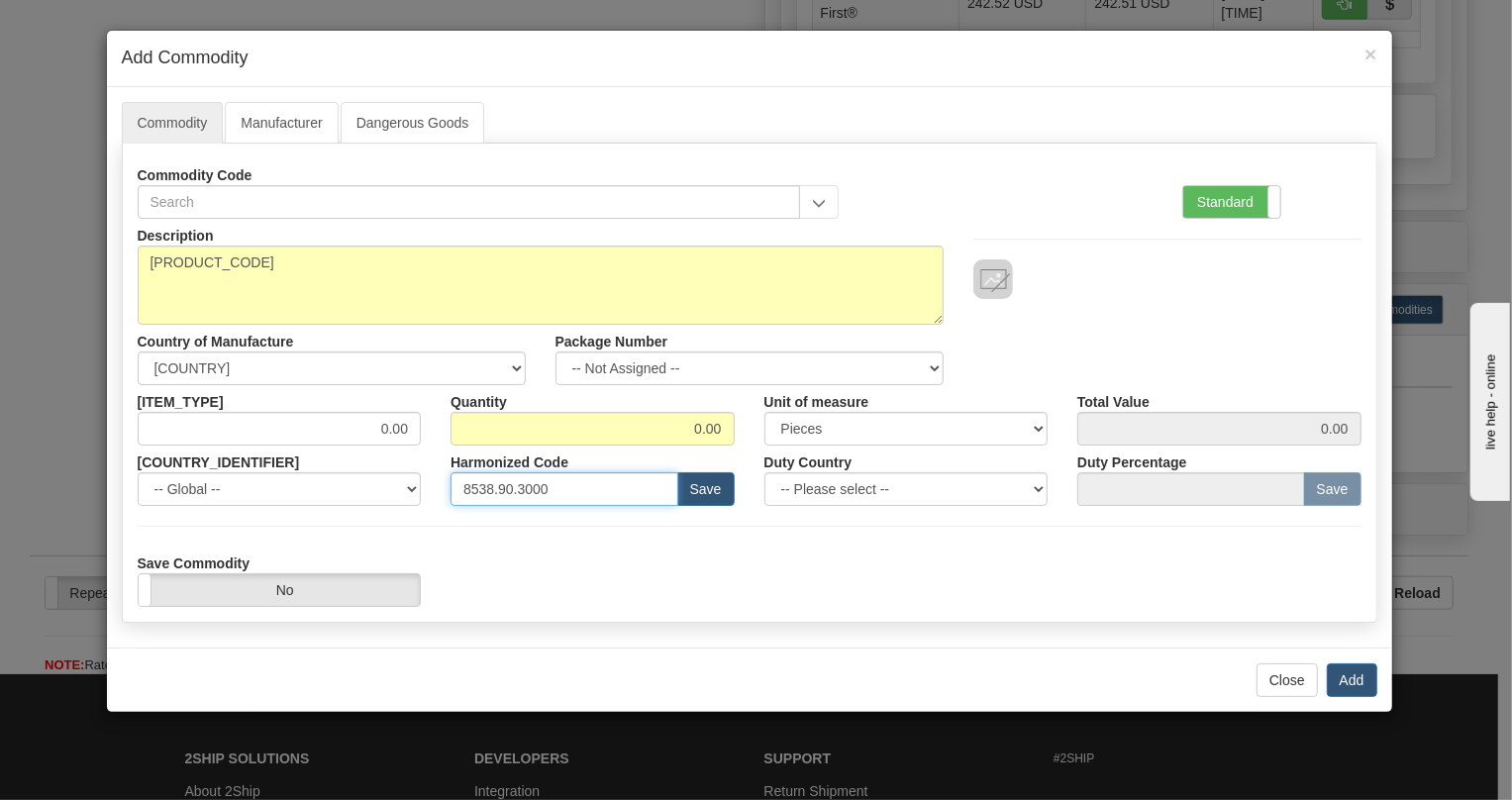 type on "8538.90.3000" 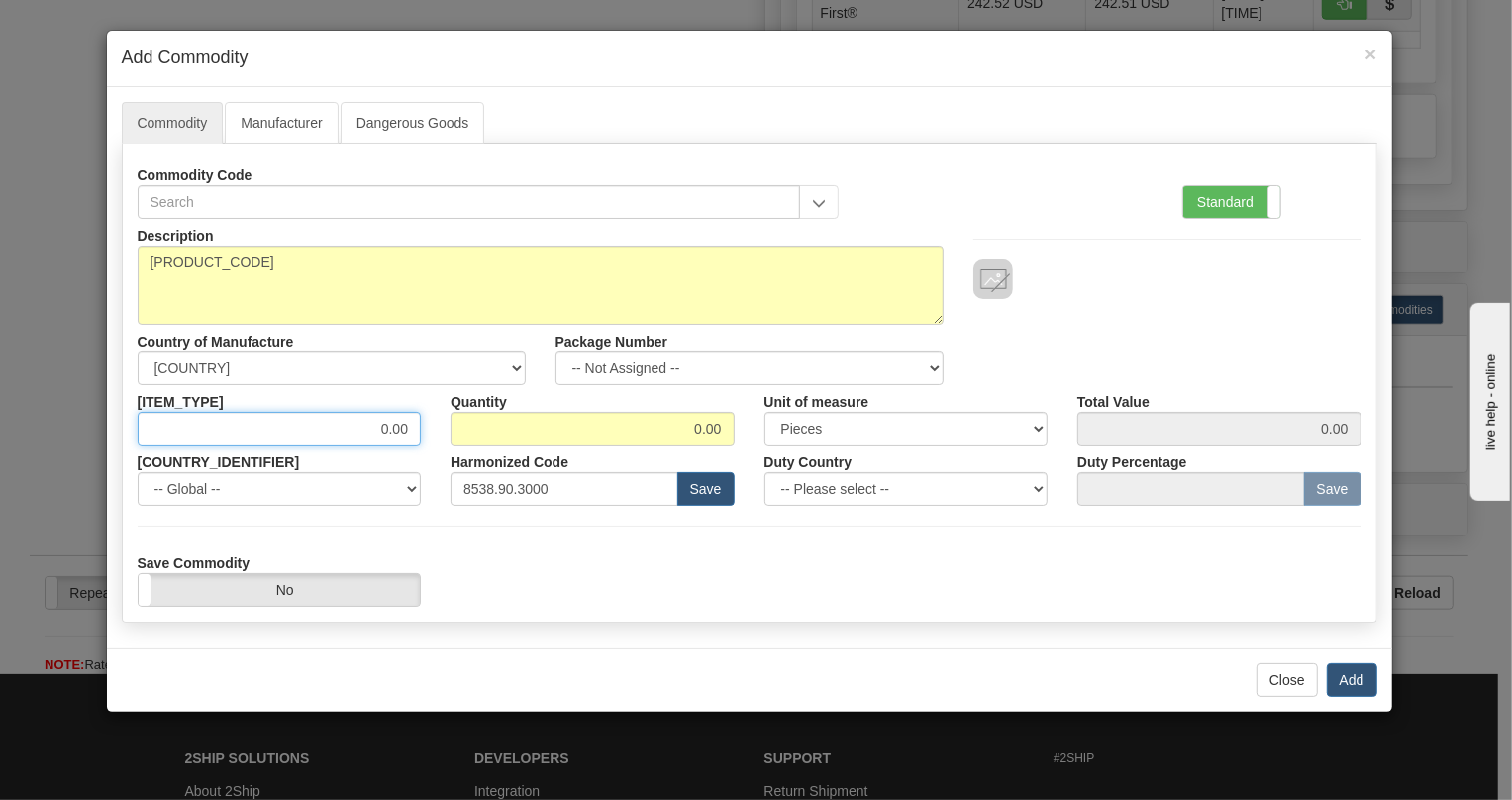 click on "0.00" at bounding box center [279, 429] 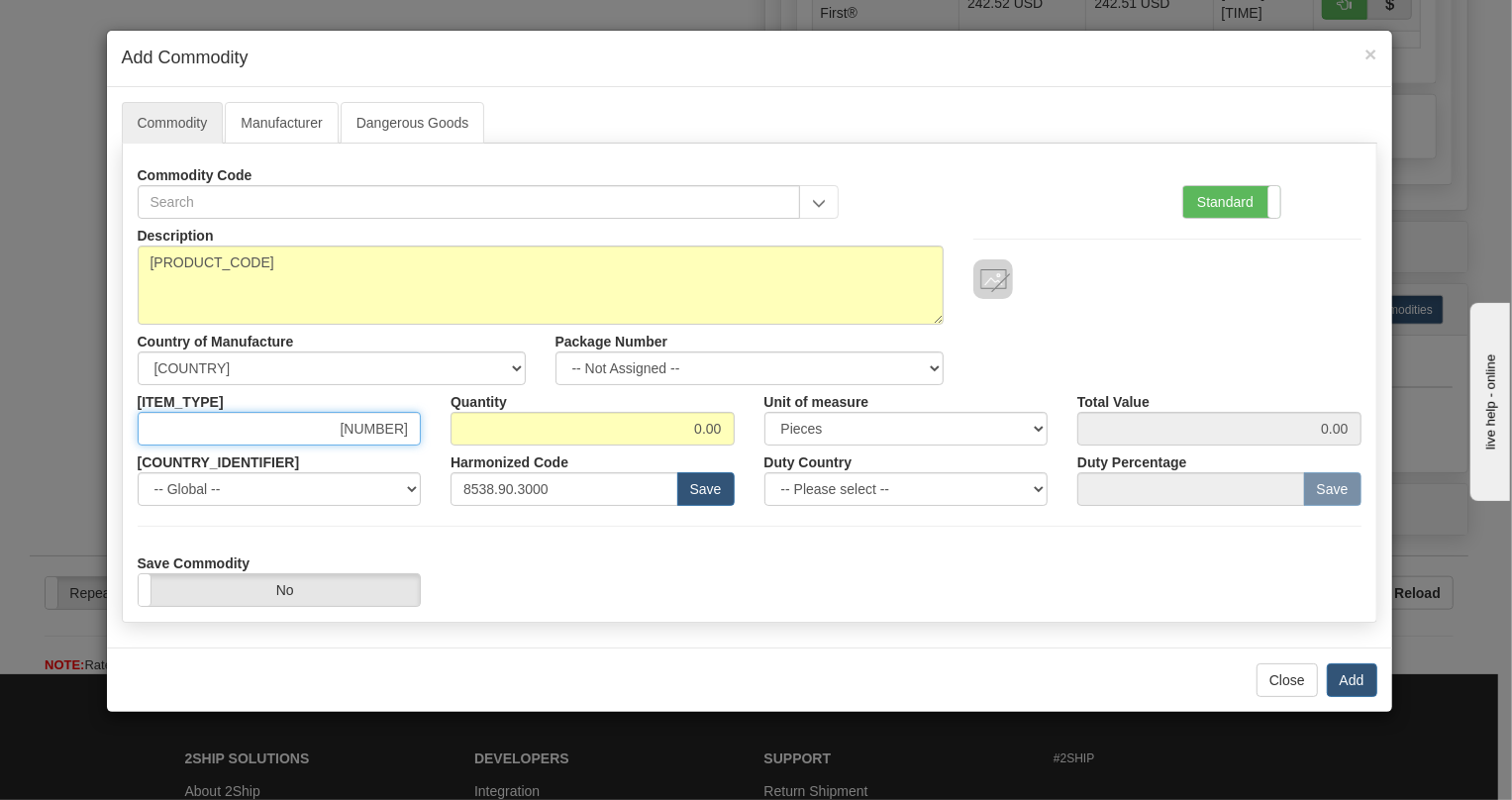 type on "[NUMBER]" 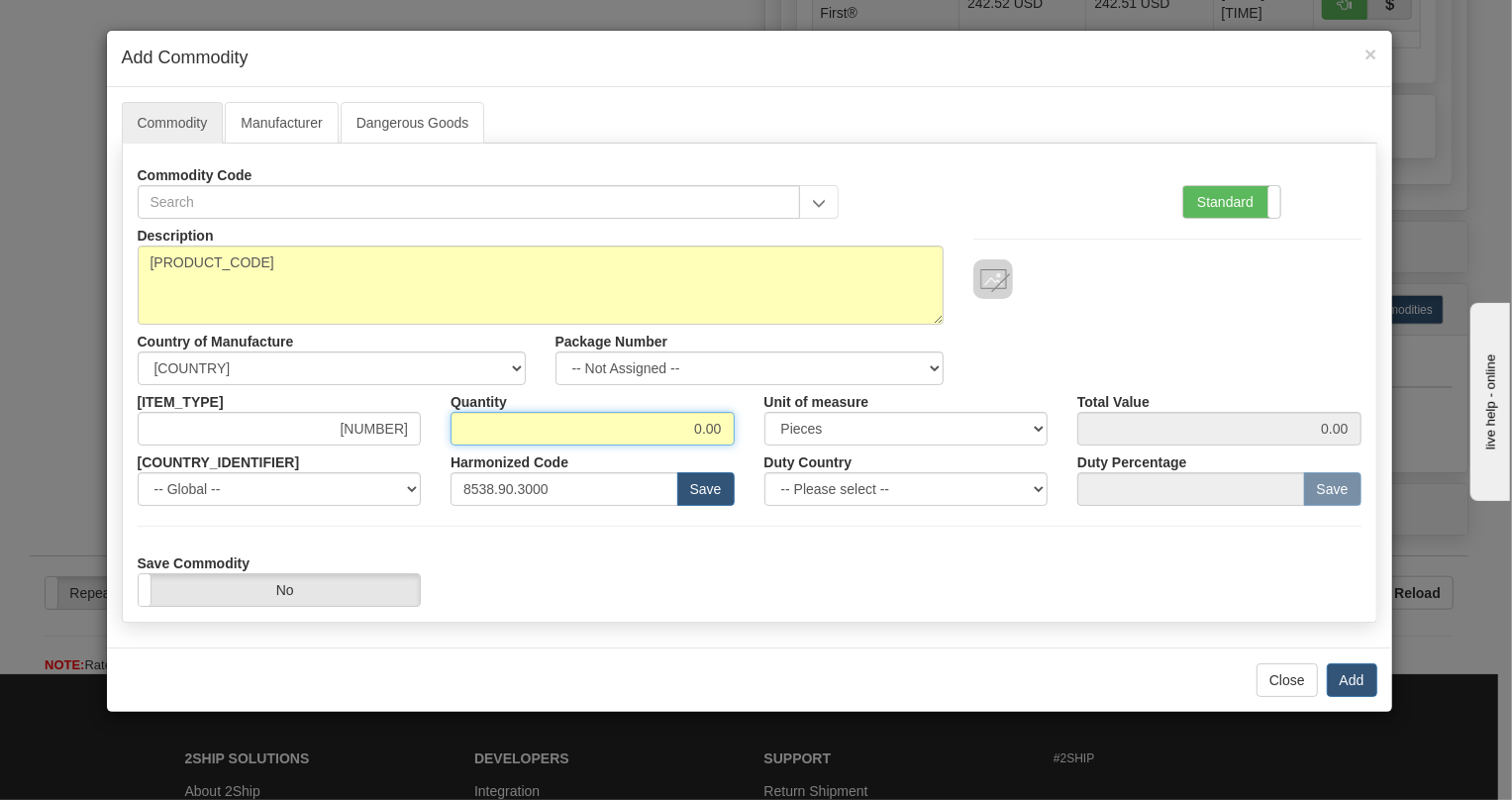 click on "0.00" at bounding box center [592, 429] 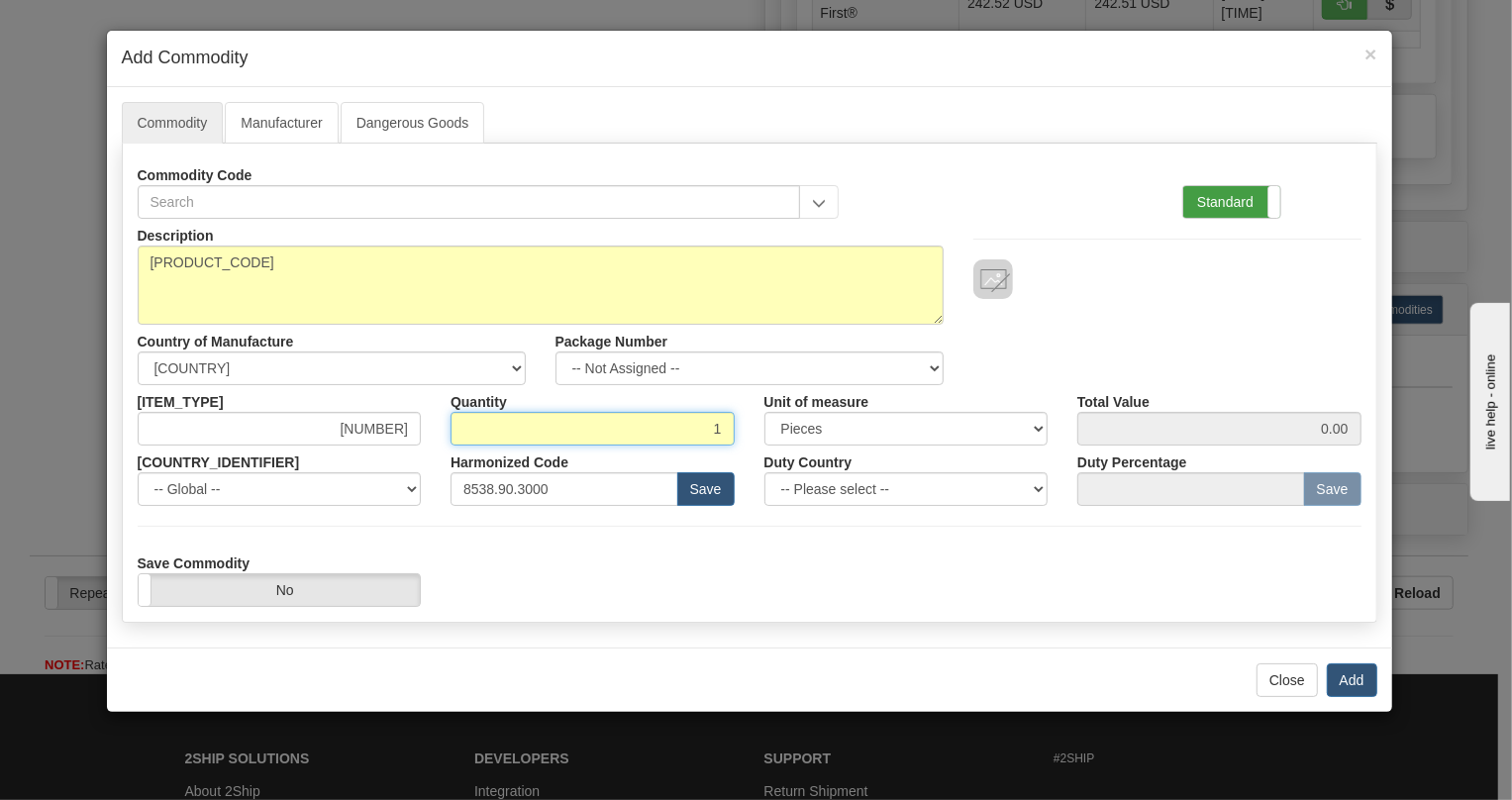 type on "1" 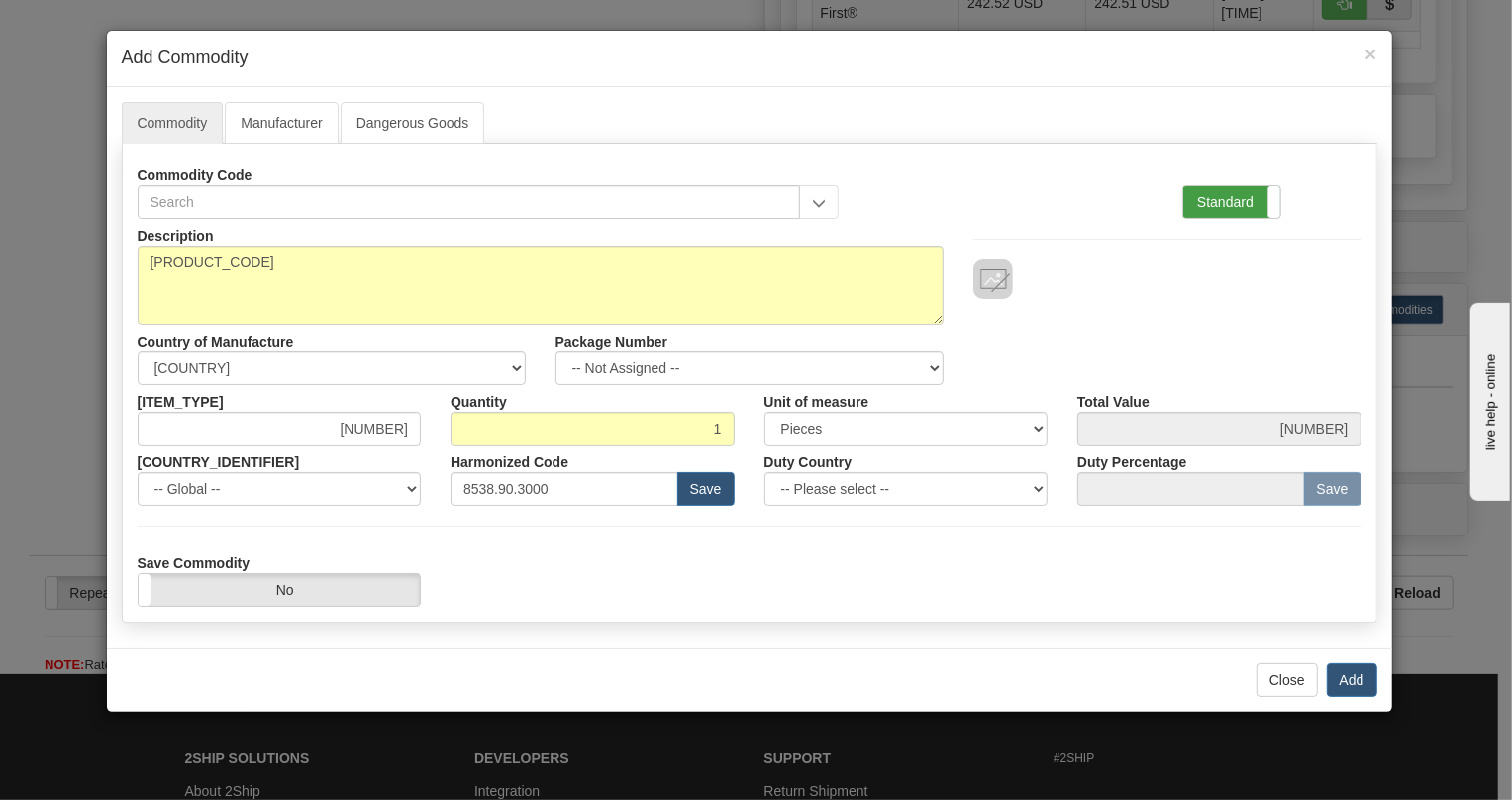 click on "Standard" at bounding box center [1232, 202] 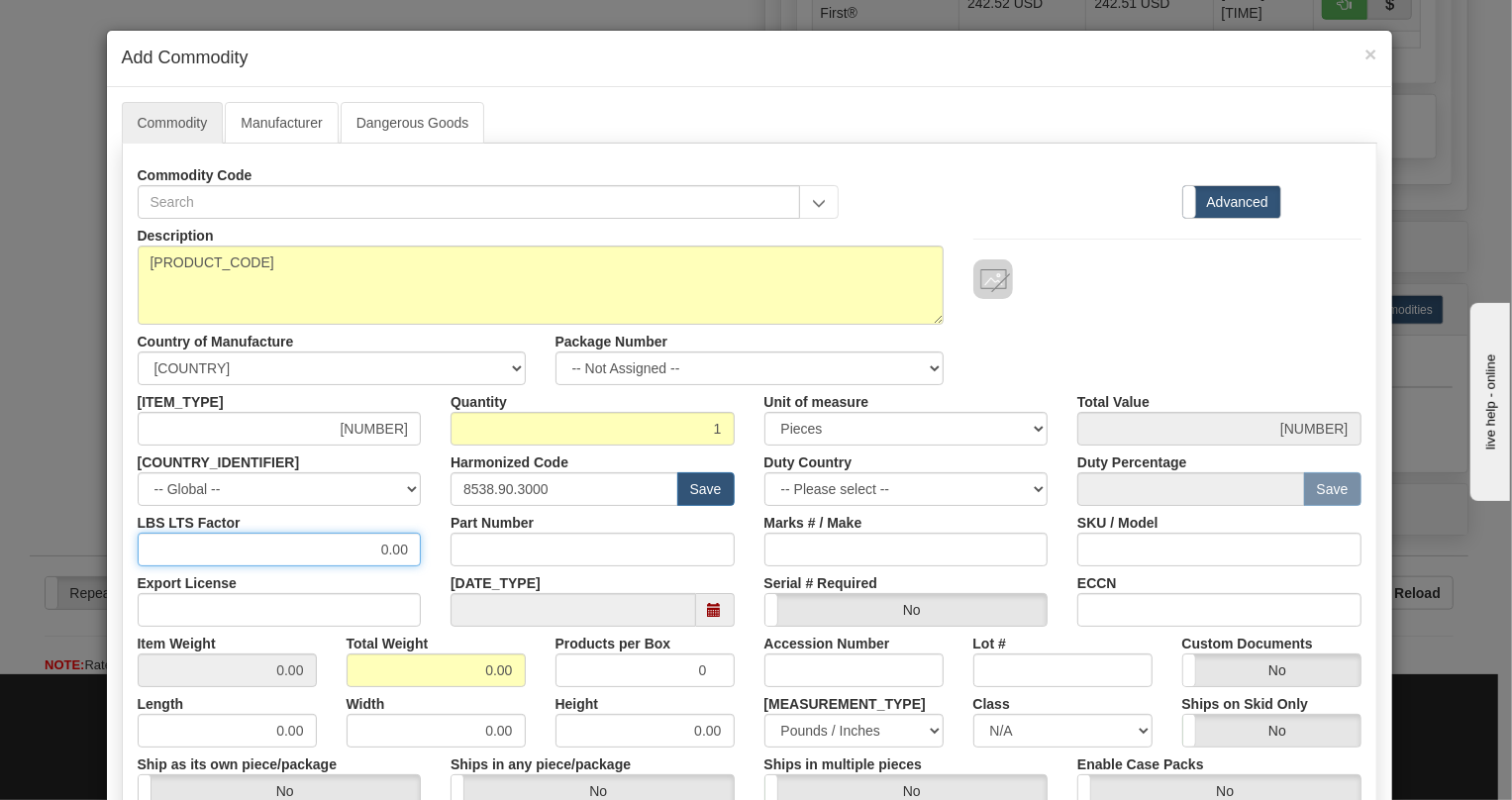 click on "0.00" at bounding box center (279, 550) 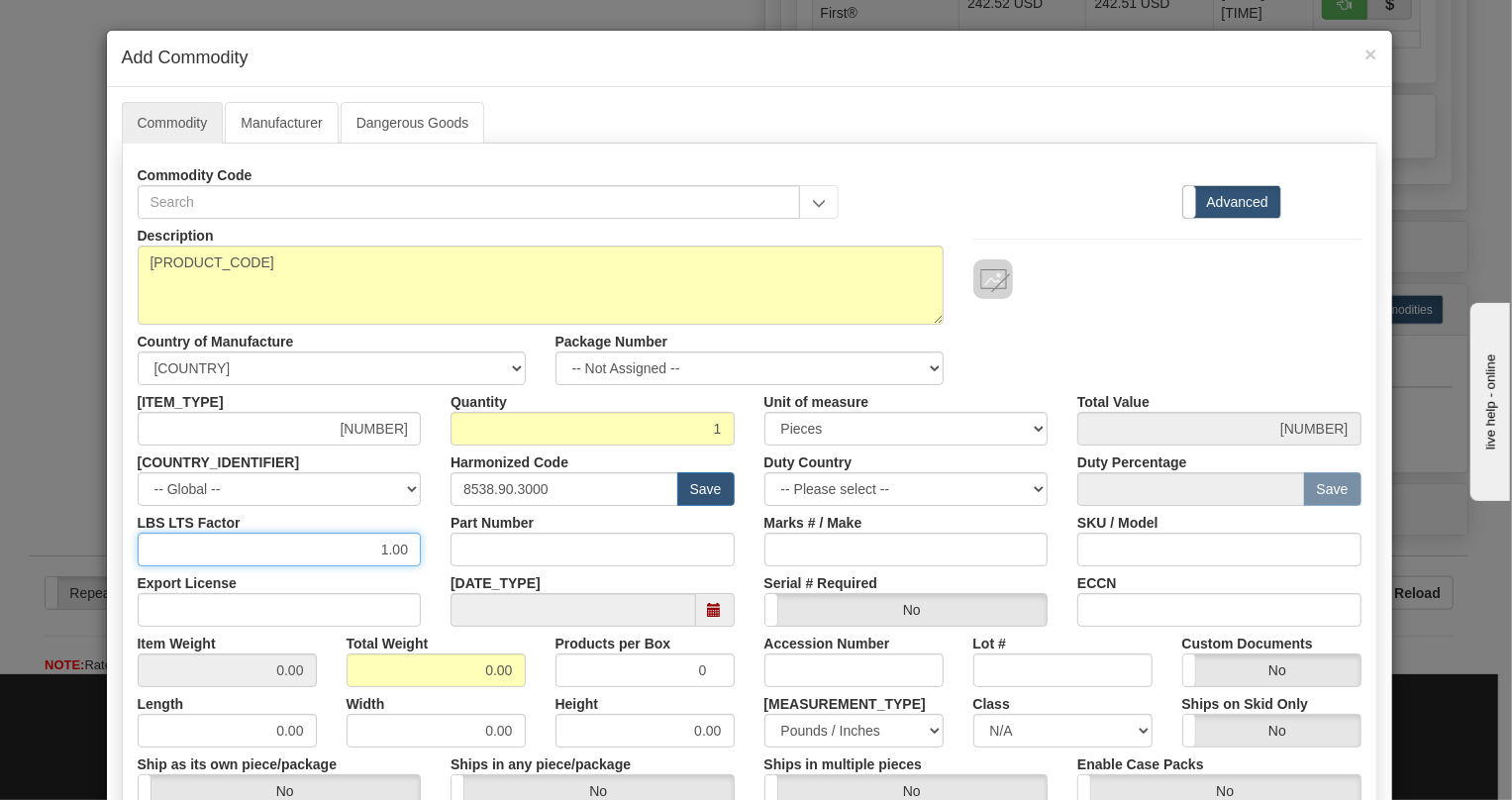 type on "1.00" 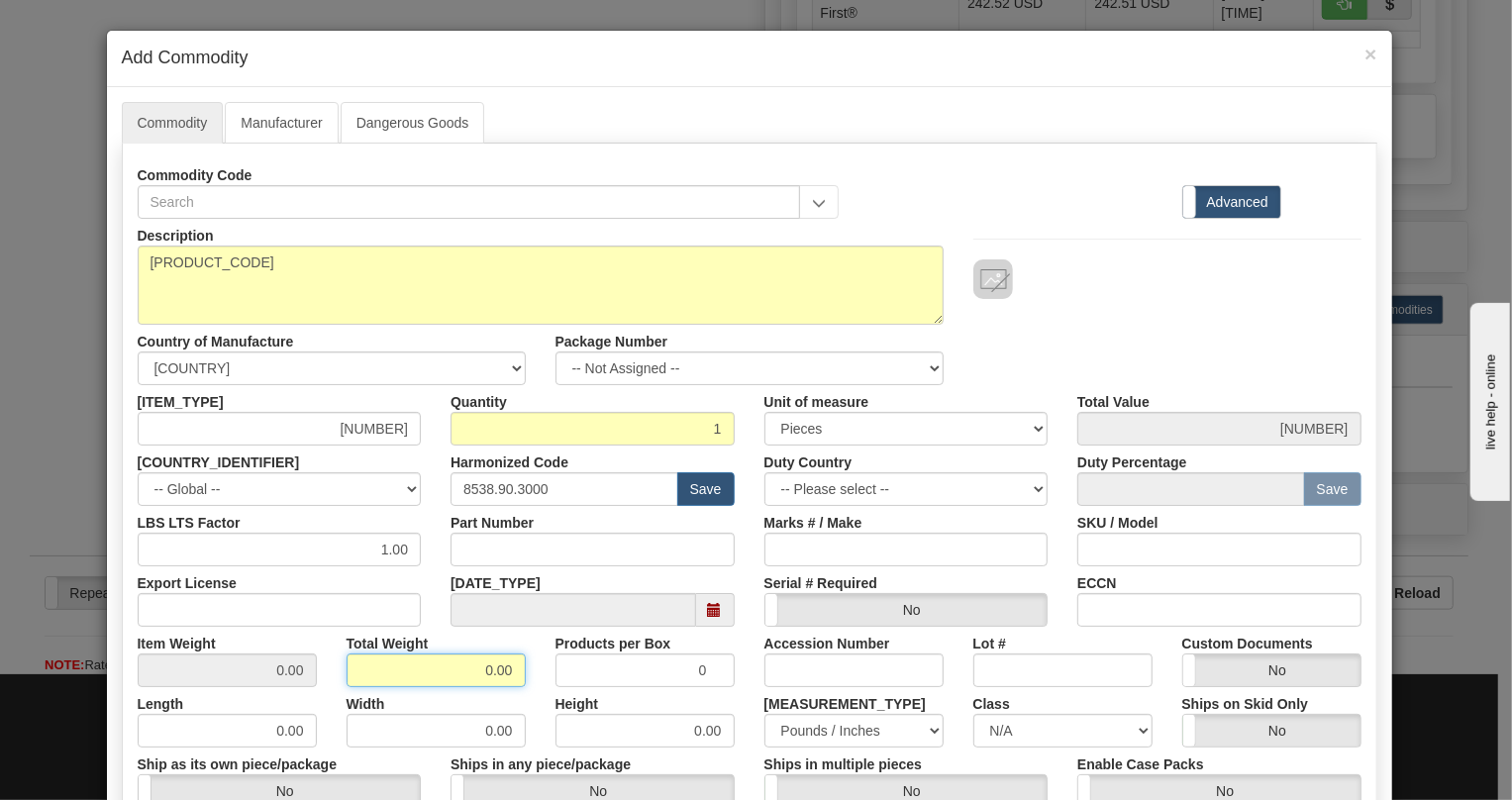 click on "0.00" at bounding box center [436, 670] 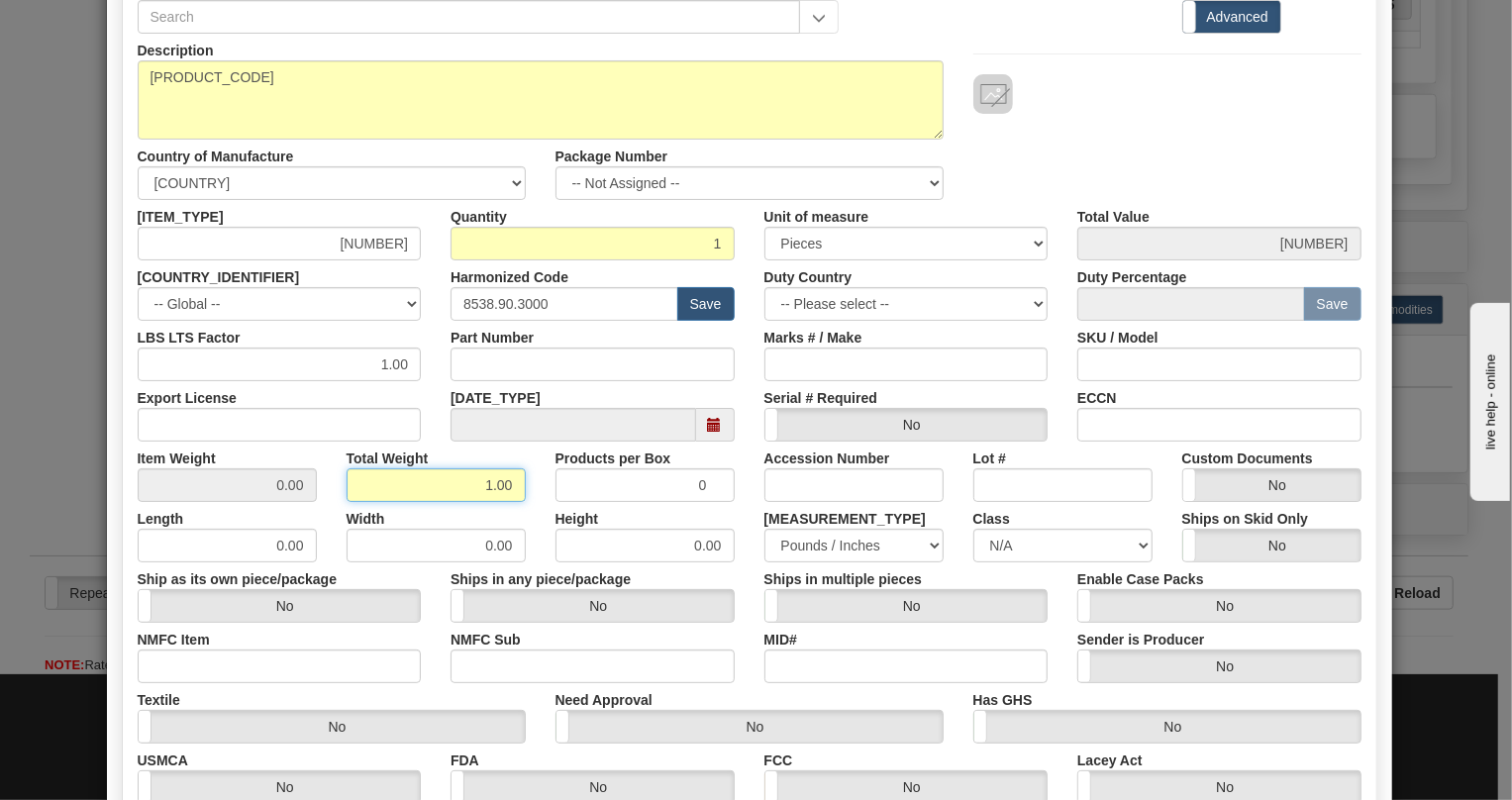 scroll, scrollTop: 269, scrollLeft: 0, axis: vertical 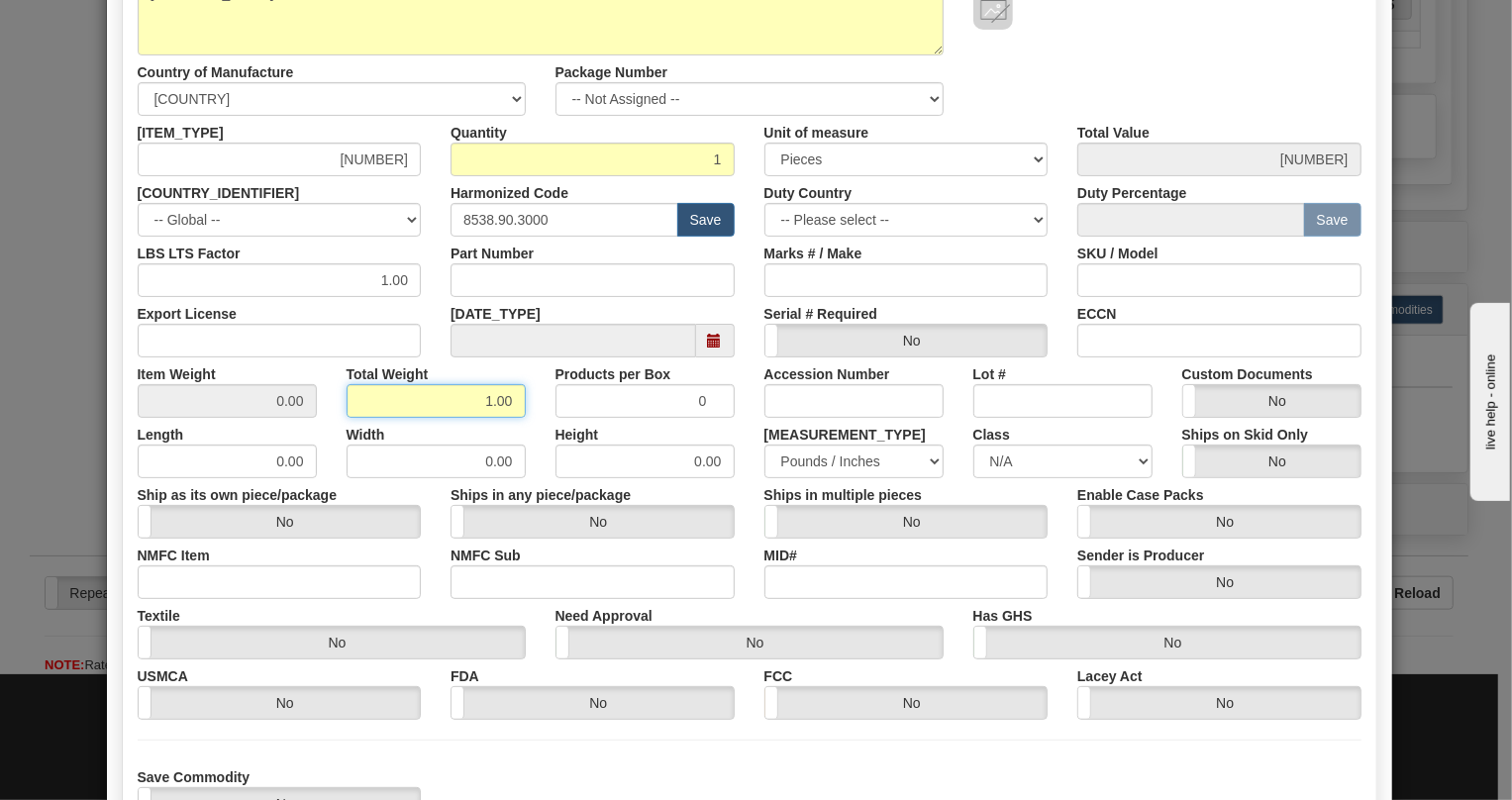 type on "1.00" 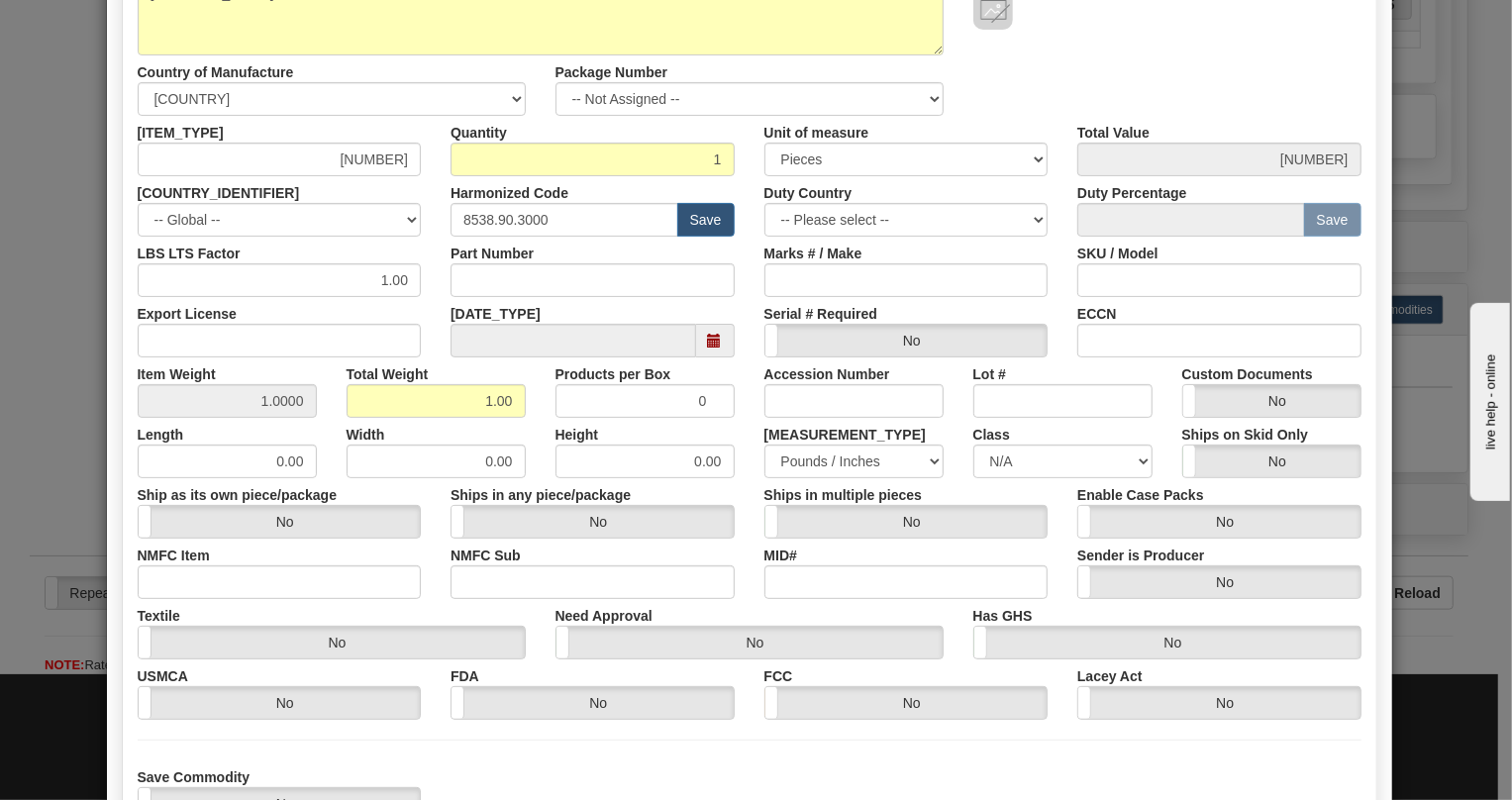 click on "FDA
Yes No" at bounding box center [592, 689] 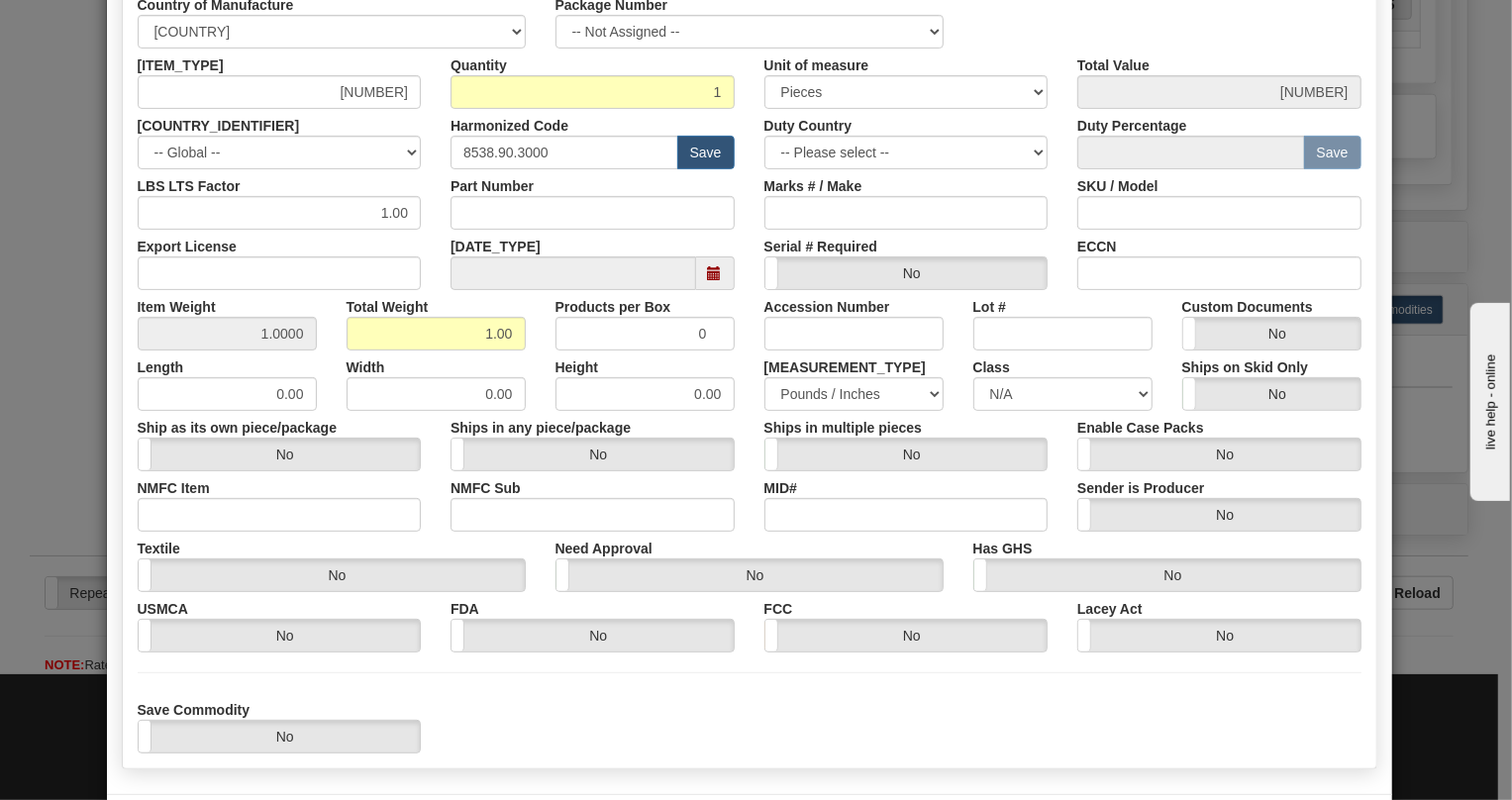 scroll, scrollTop: 424, scrollLeft: 0, axis: vertical 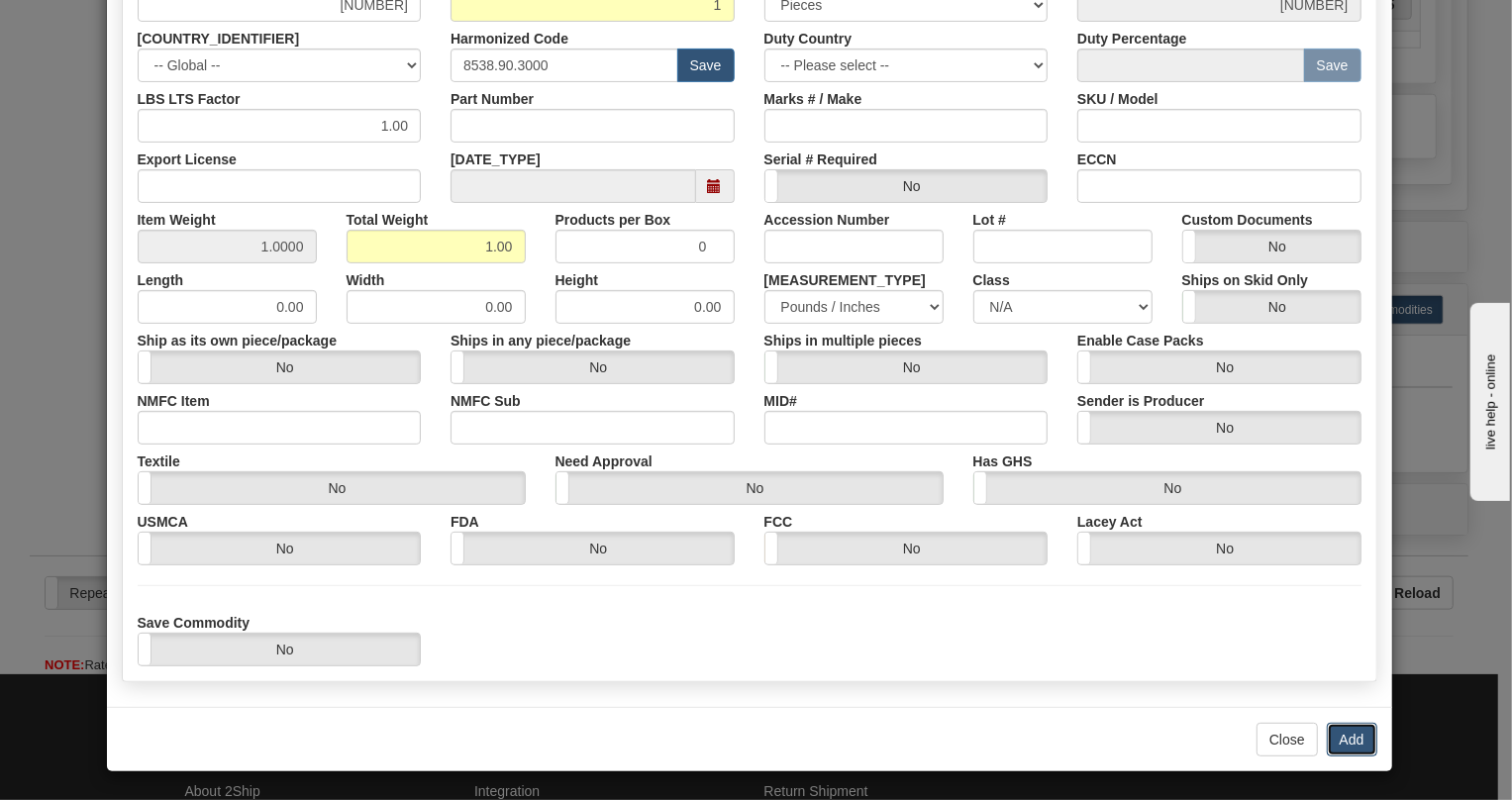 click on "Add" at bounding box center [1352, 740] 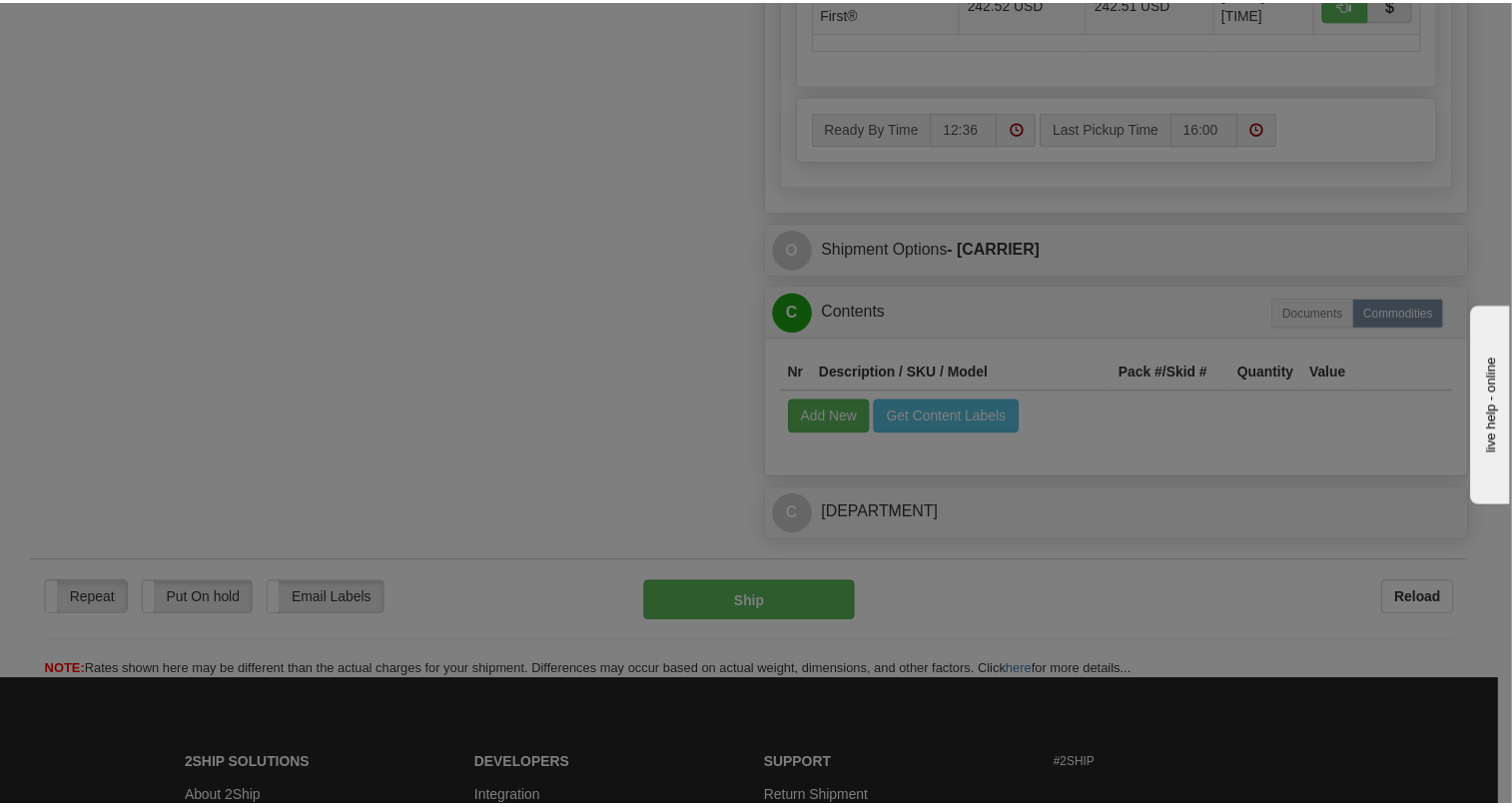 scroll, scrollTop: 0, scrollLeft: 0, axis: both 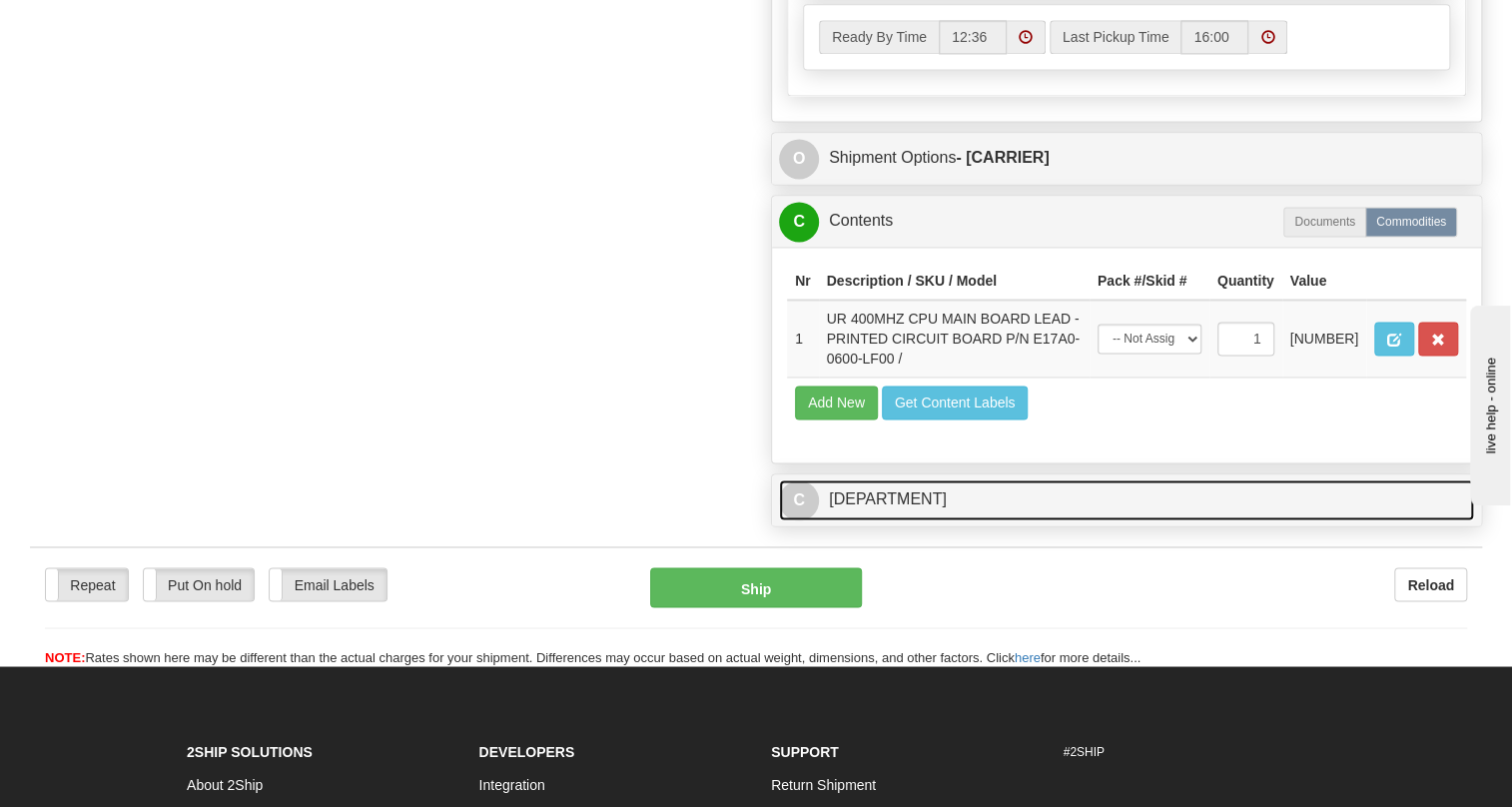 click on "C Customs" at bounding box center (1127, 499) 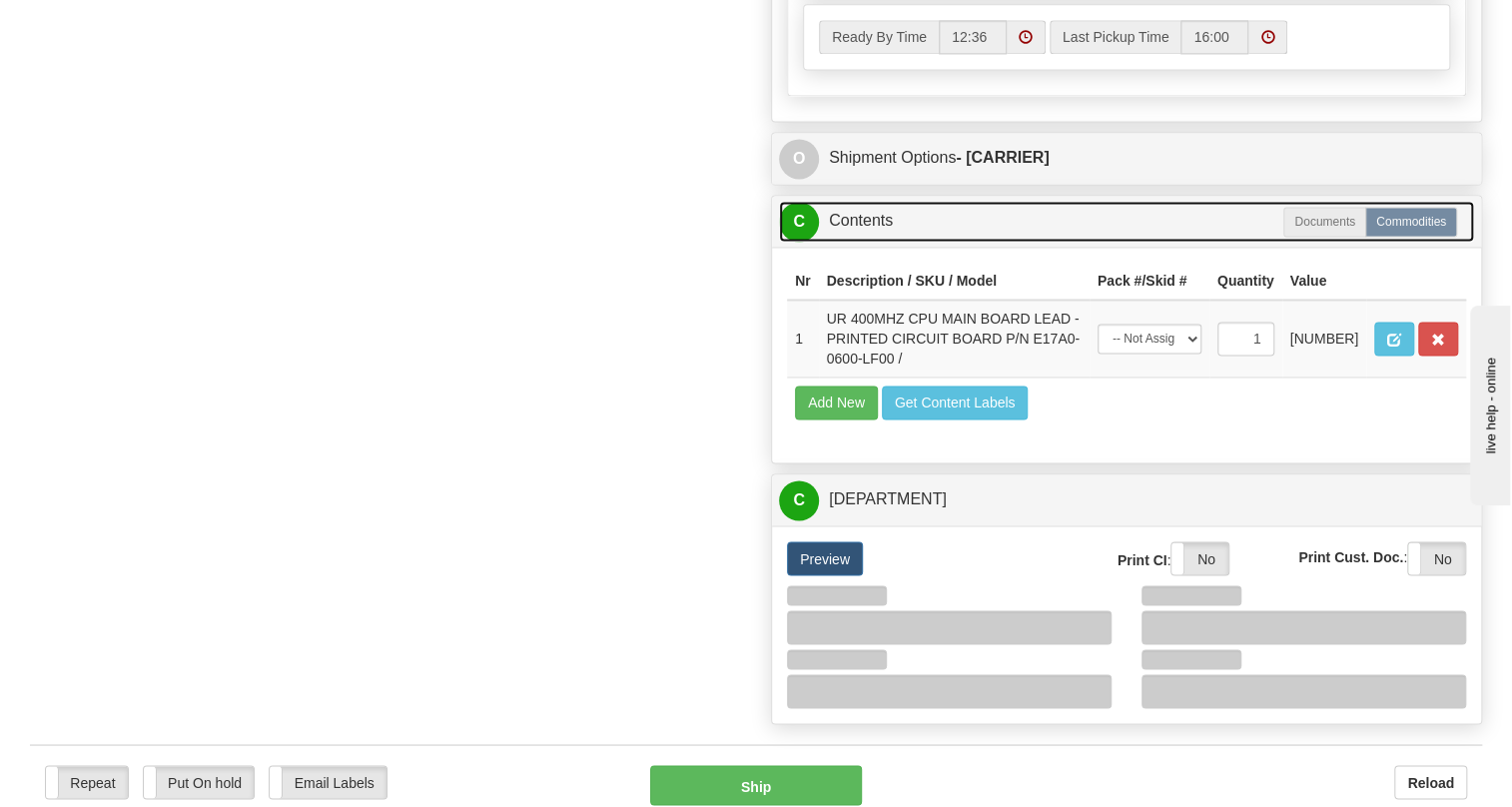 click on "C Contents" at bounding box center (1127, 221) 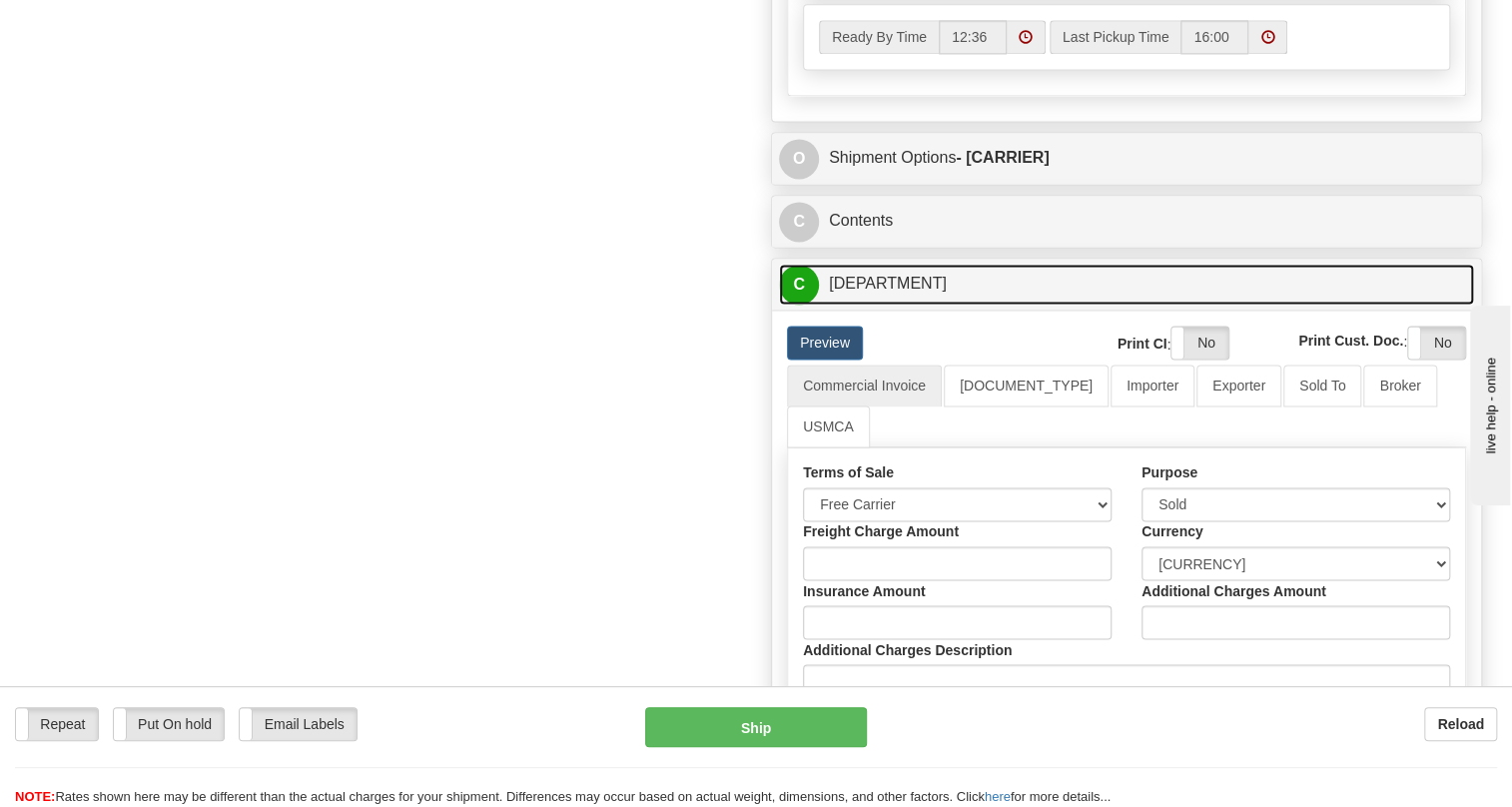 click on "C Customs" at bounding box center [1127, 284] 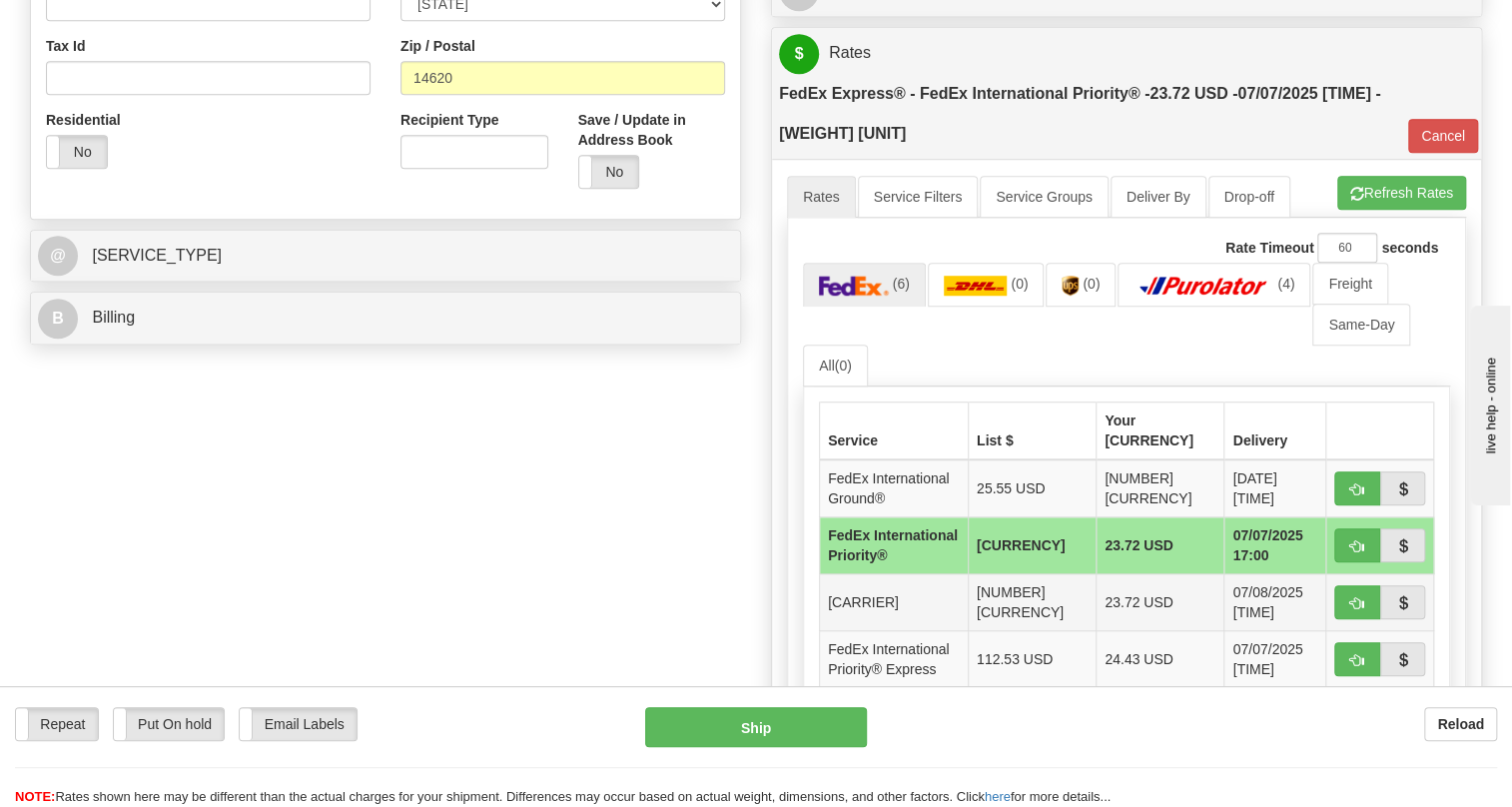 scroll, scrollTop: 440, scrollLeft: 0, axis: vertical 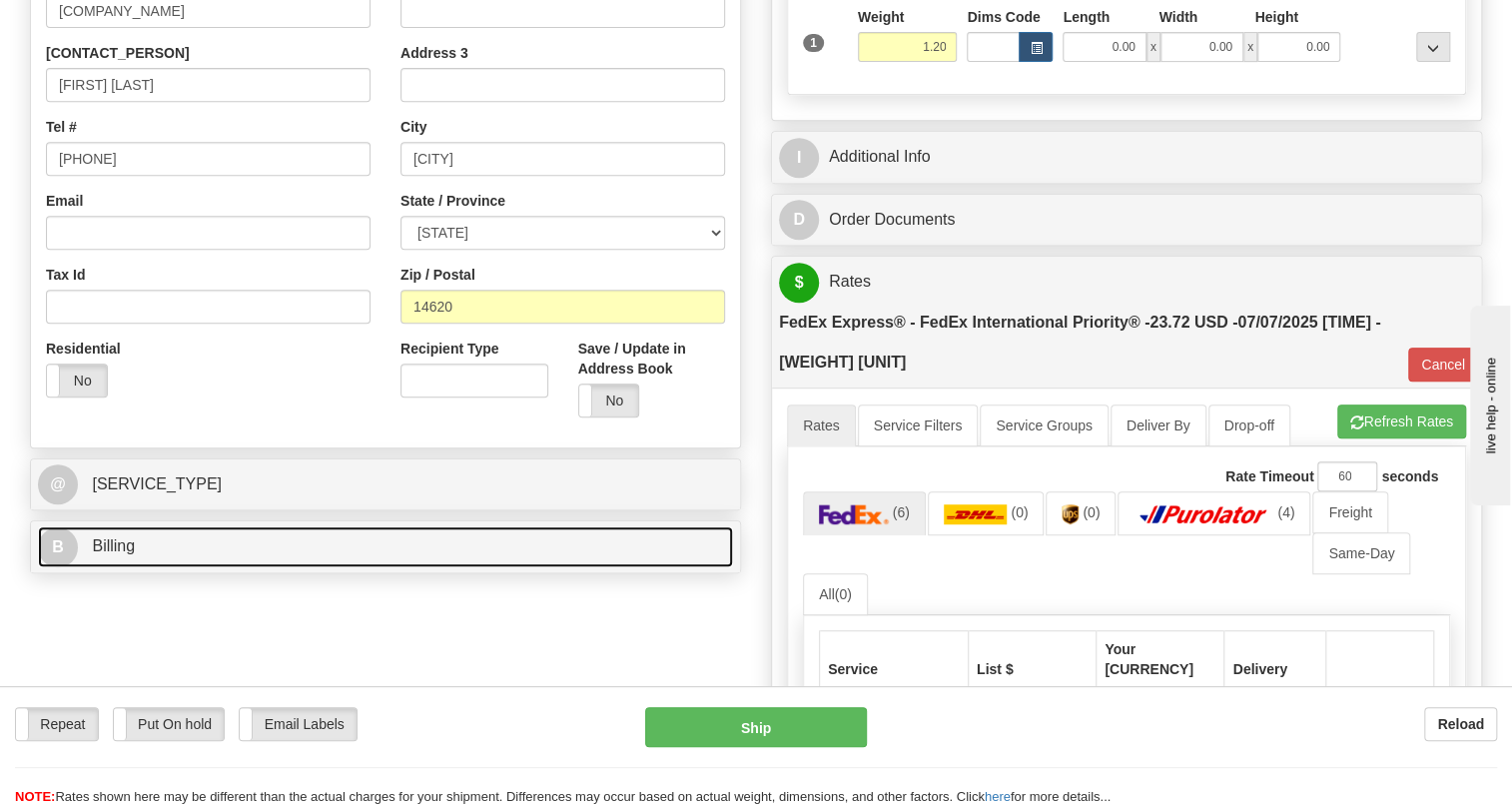 click on "Billing" at bounding box center [113, 545] 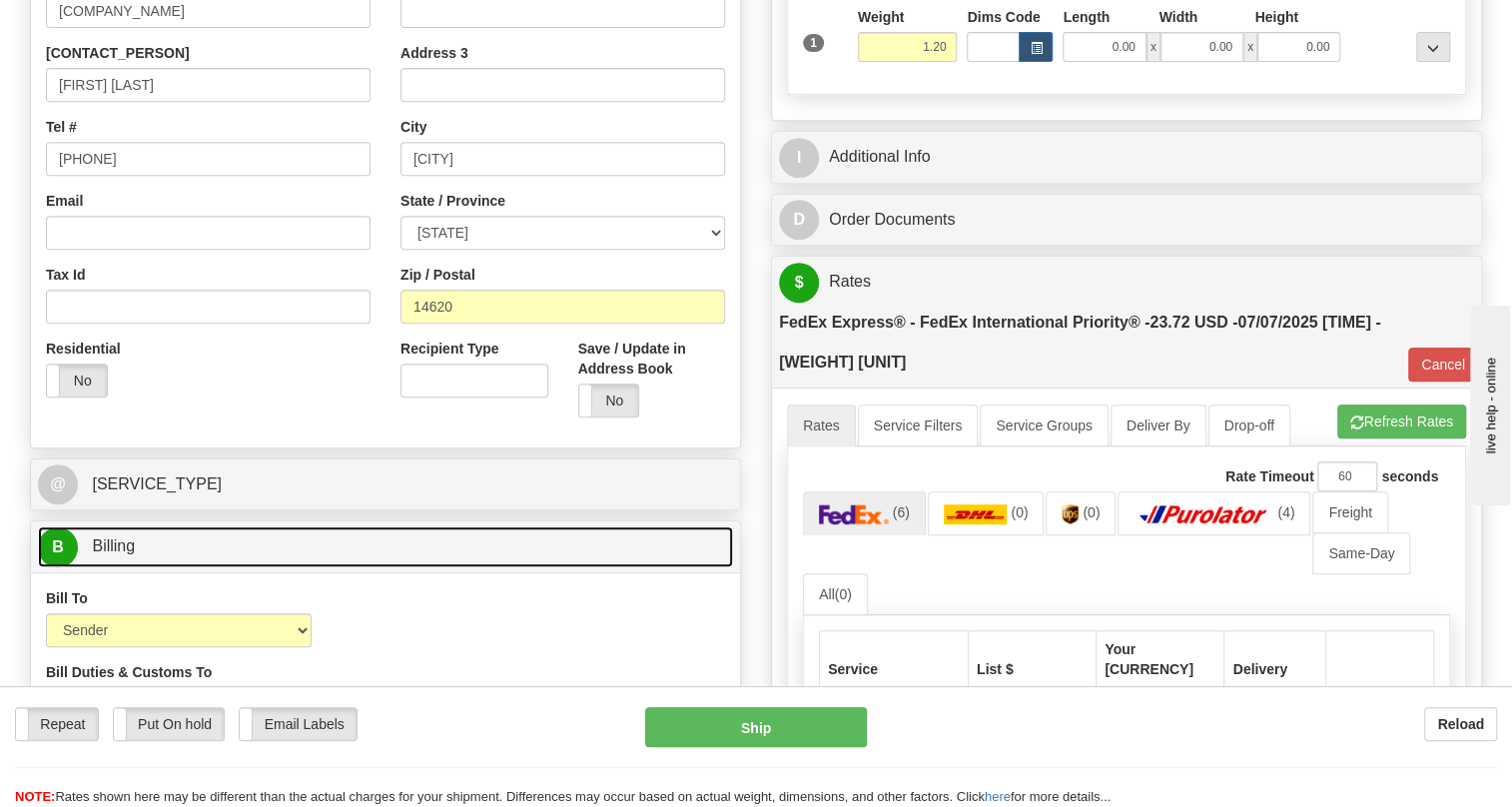 click on "Billing" at bounding box center [113, 545] 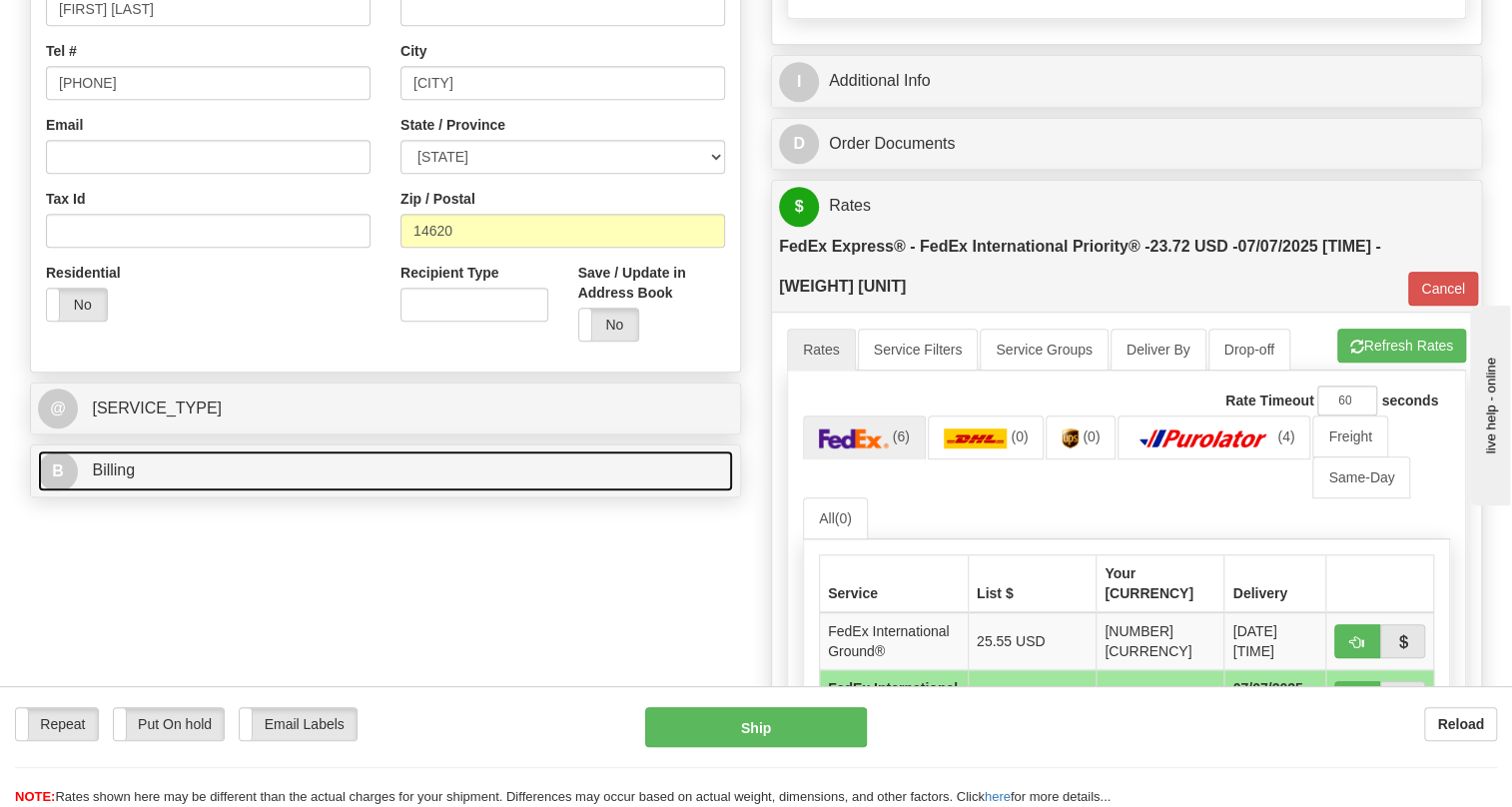 scroll, scrollTop: 531, scrollLeft: 0, axis: vertical 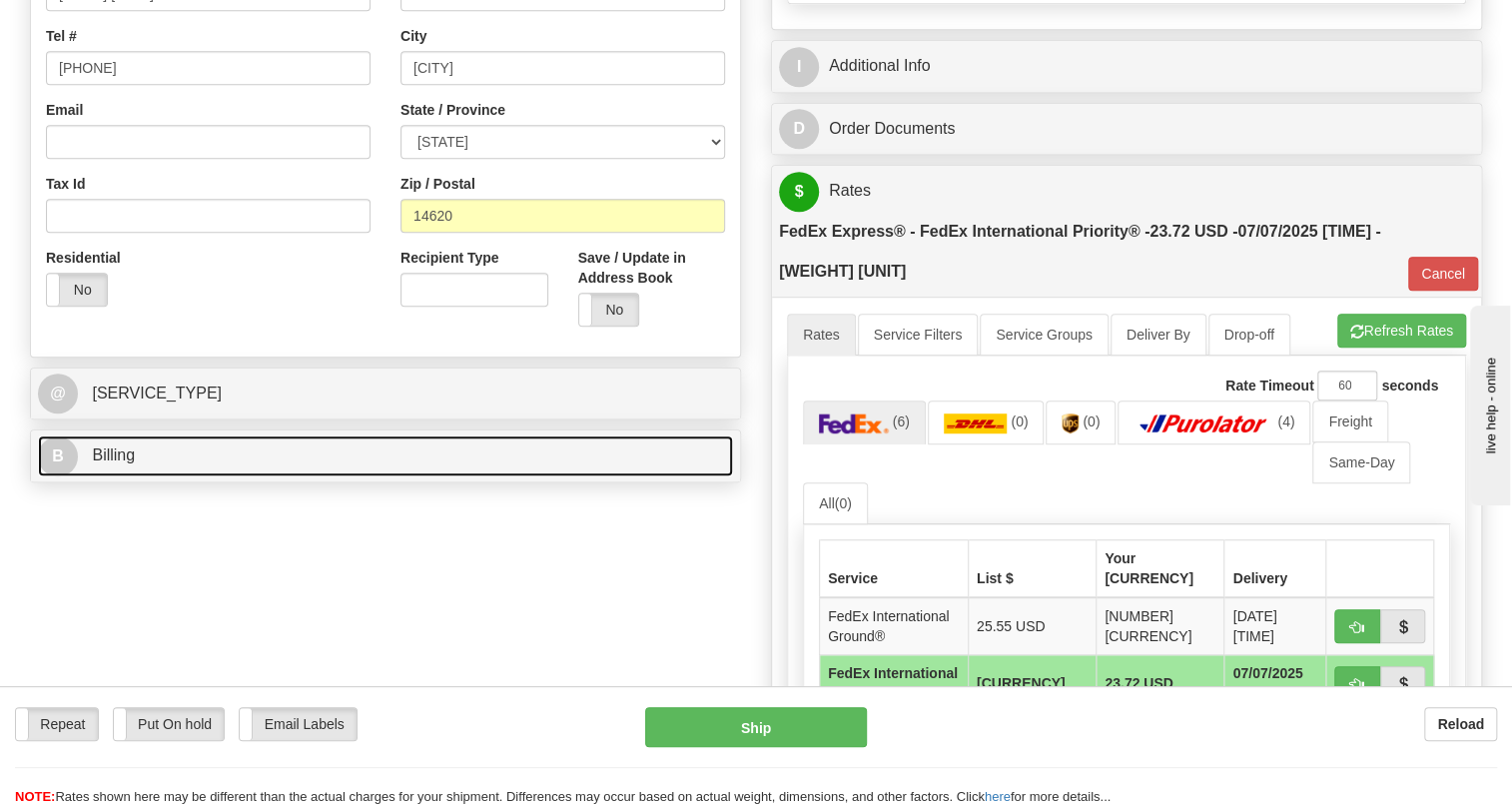 click on "Billing" at bounding box center (113, 454) 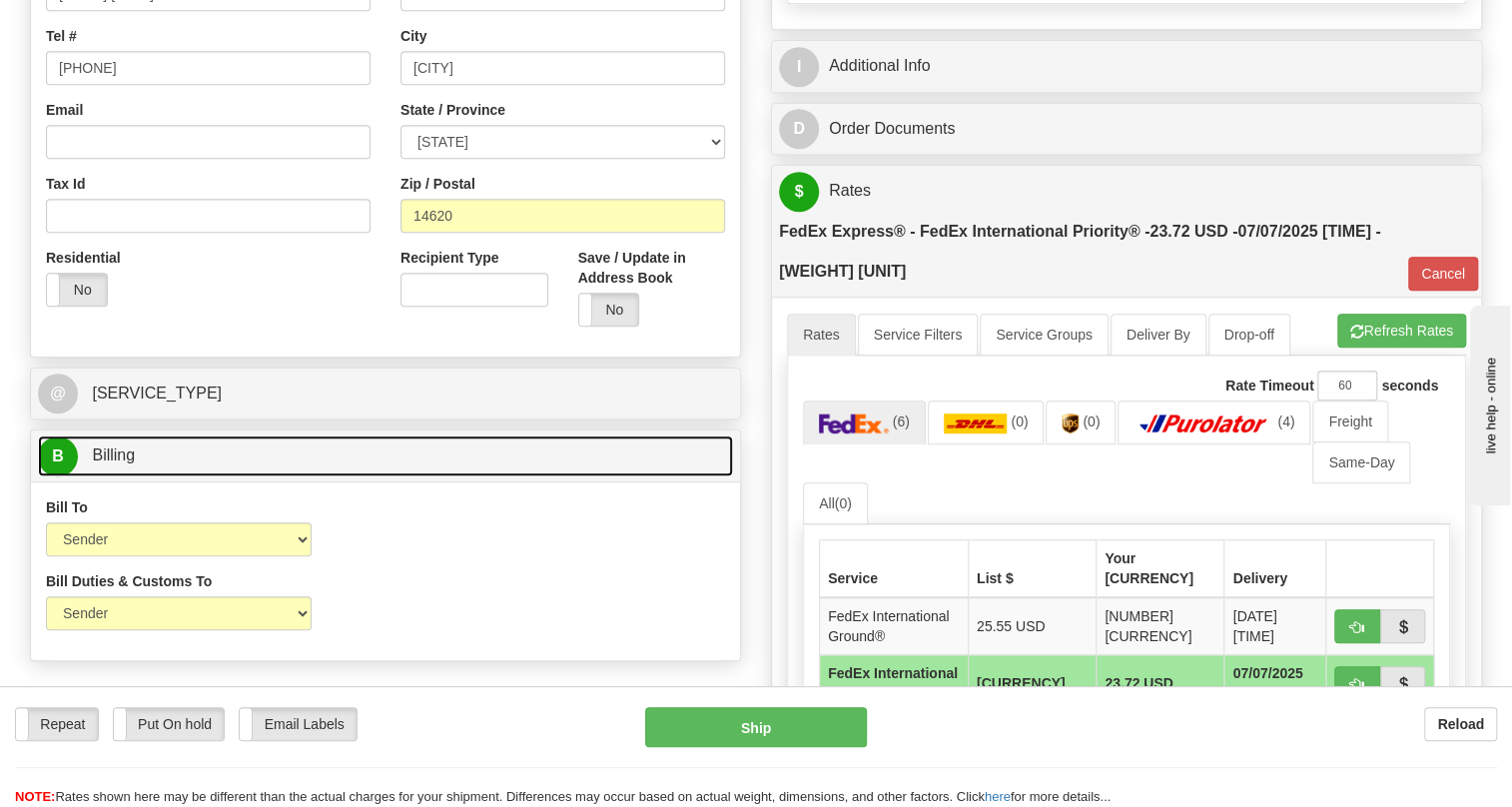 click on "Billing" at bounding box center [113, 454] 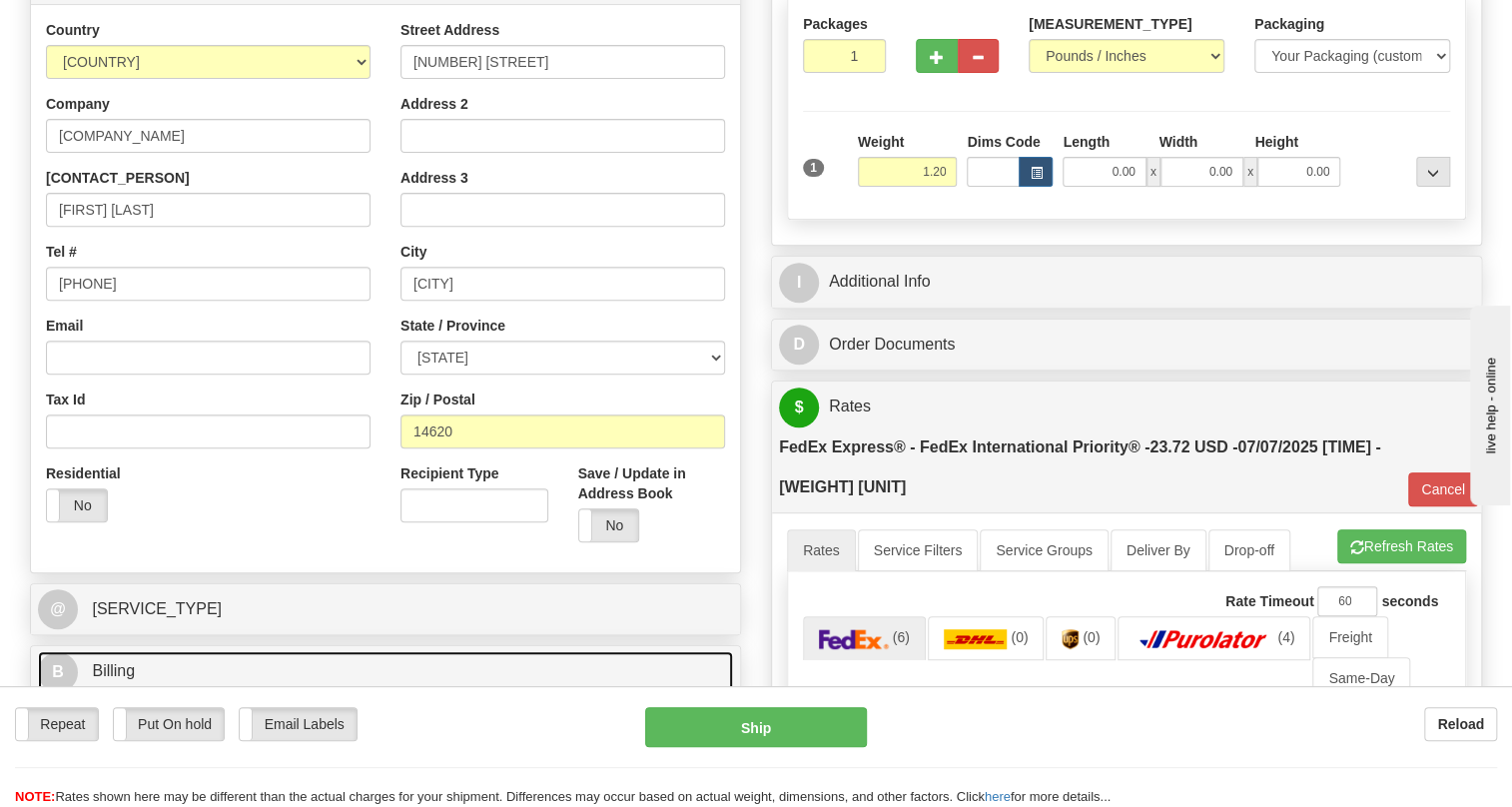 scroll, scrollTop: 260, scrollLeft: 0, axis: vertical 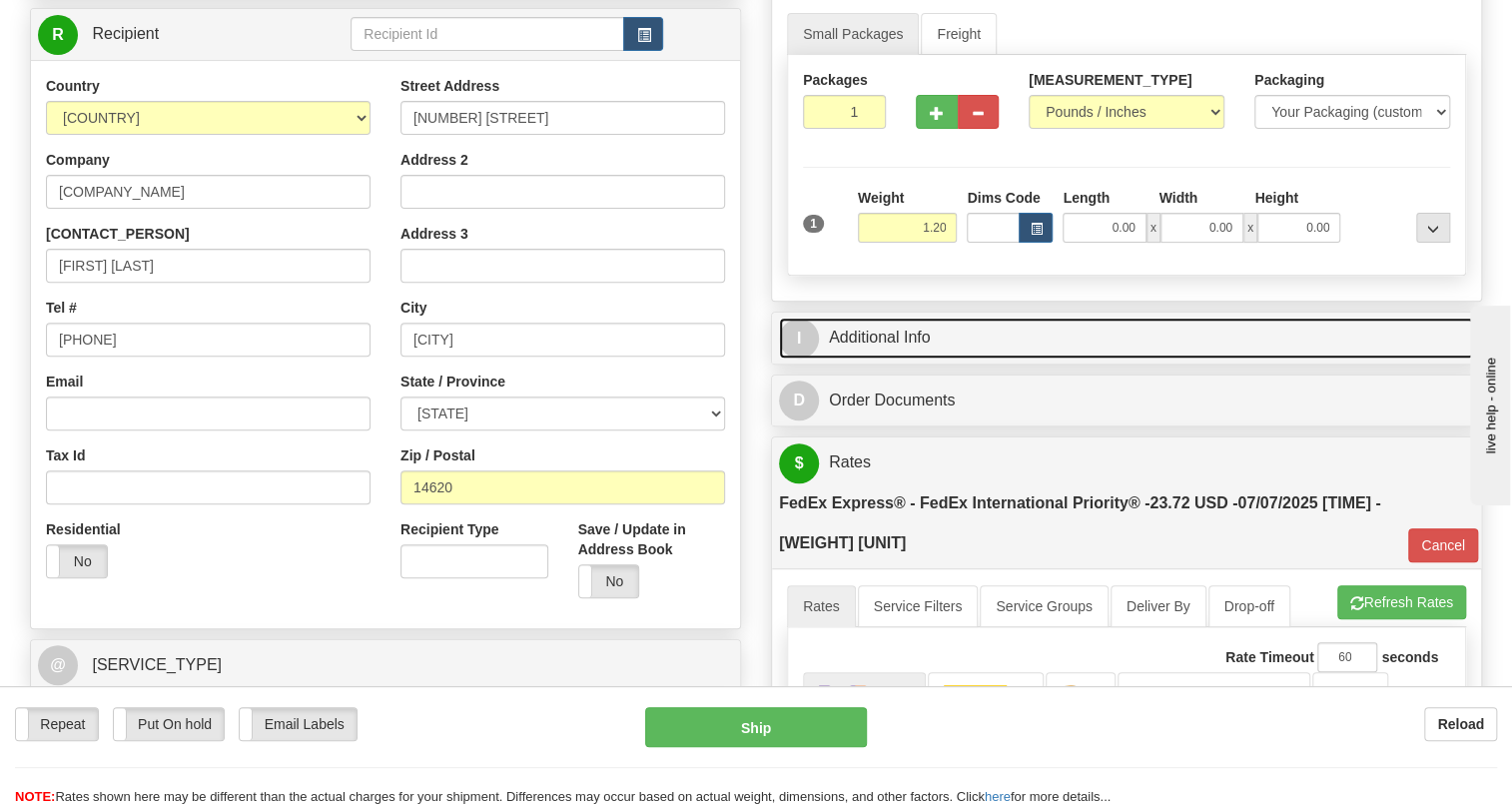 click on "I Additional Info" at bounding box center [1127, 338] 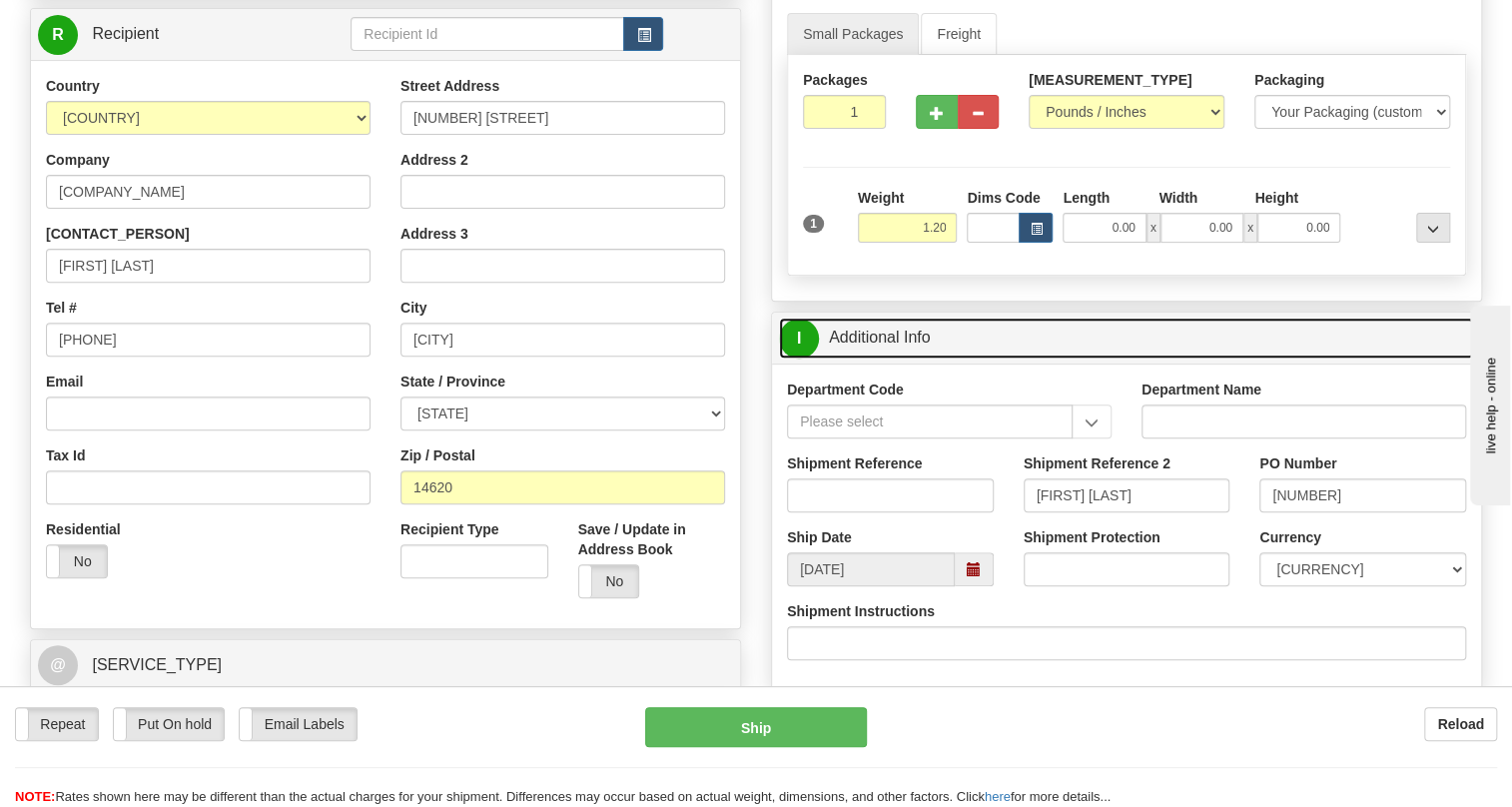 click on "I Additional Info" at bounding box center [1127, 338] 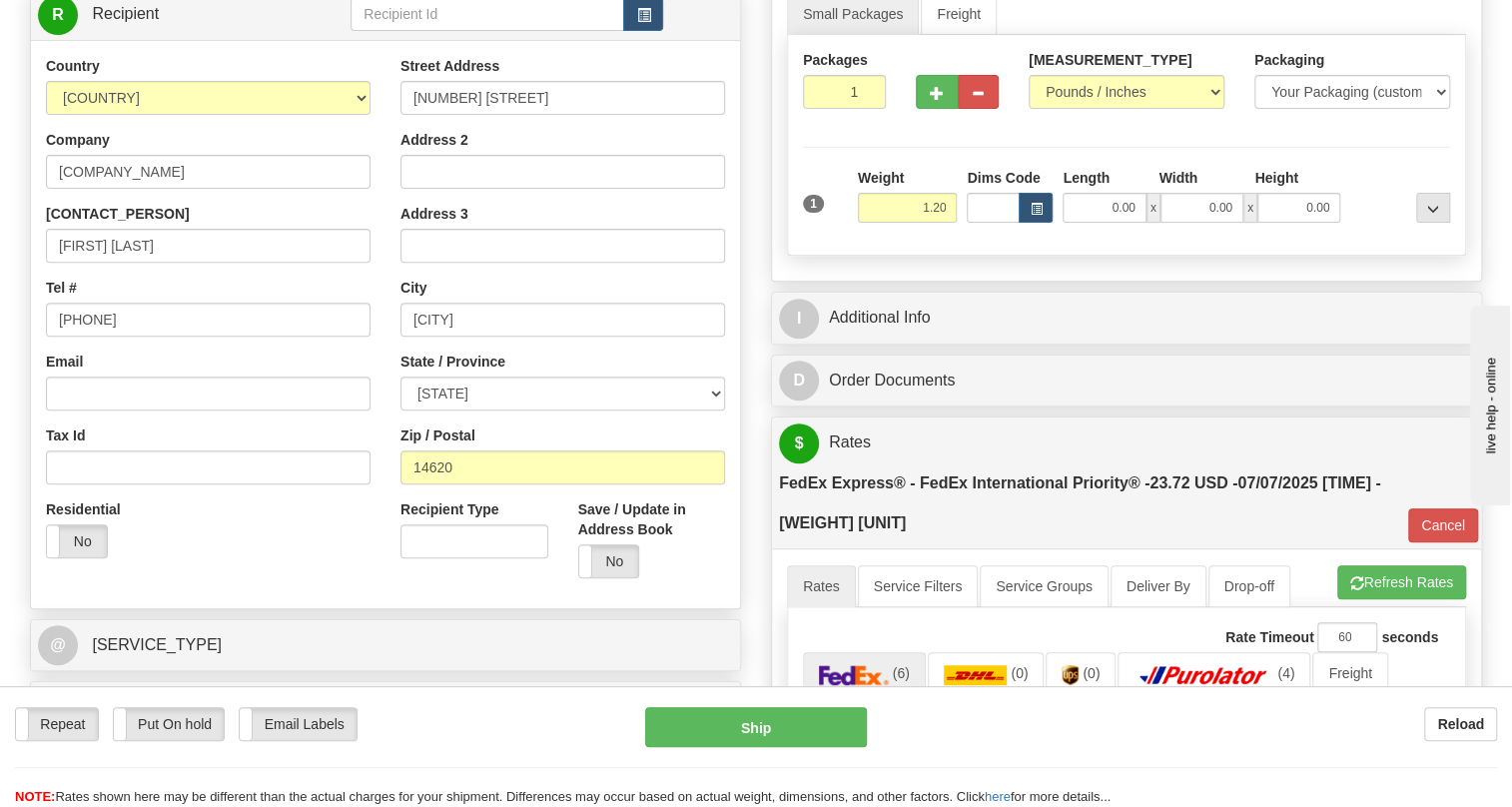 scroll, scrollTop: 169, scrollLeft: 0, axis: vertical 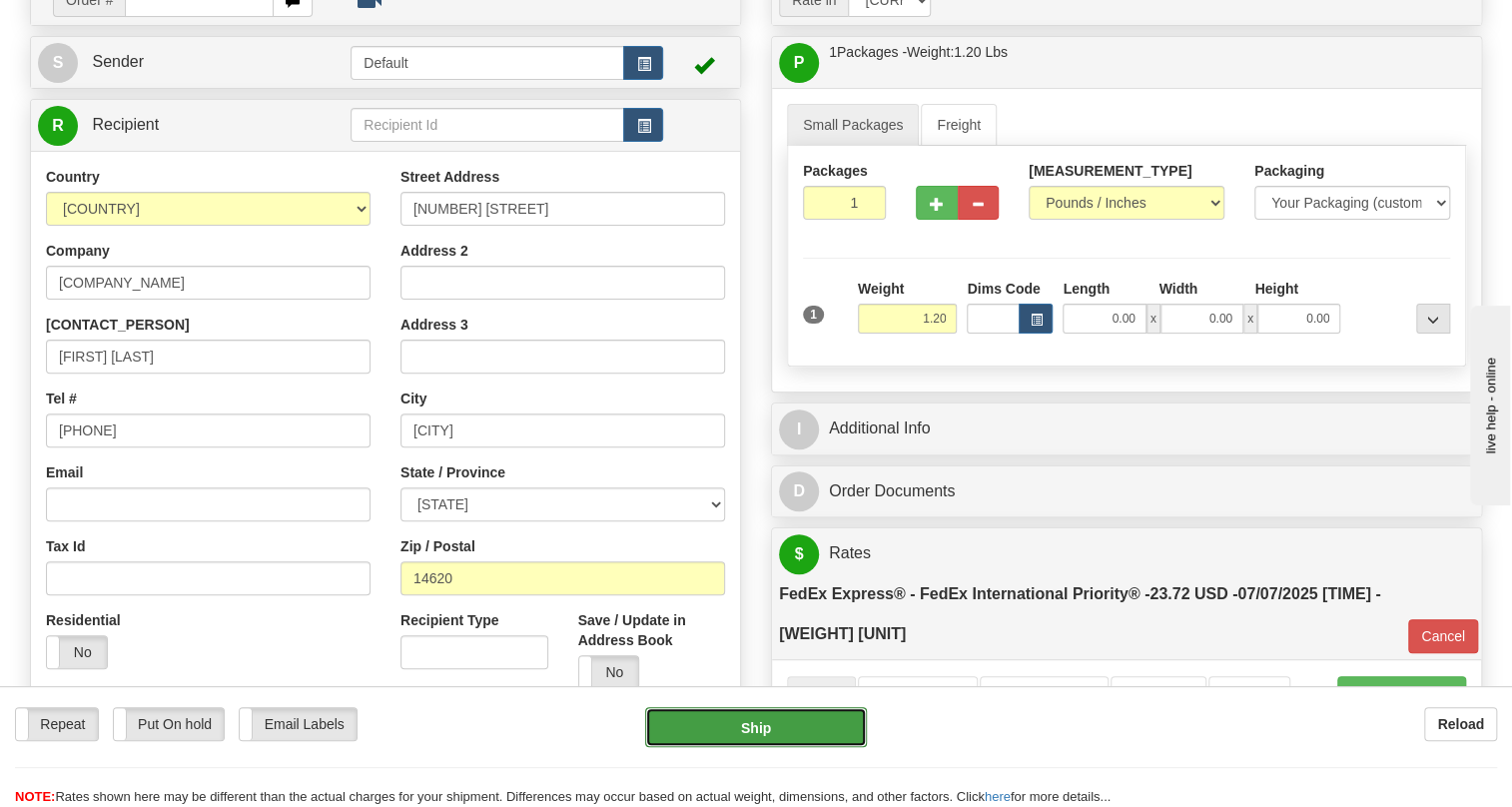 click on "Ship" at bounding box center (756, 727) 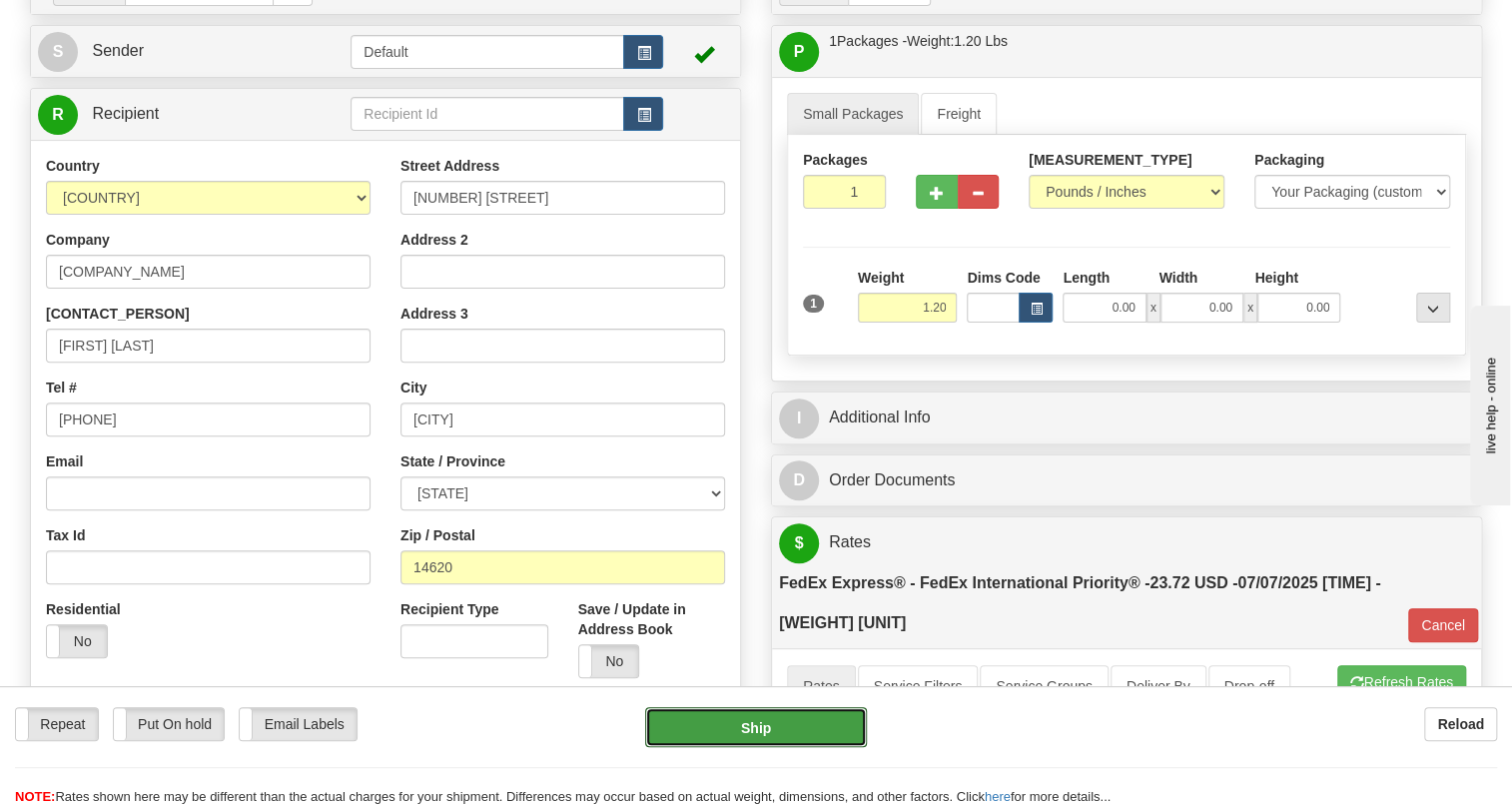 scroll, scrollTop: 181, scrollLeft: 0, axis: vertical 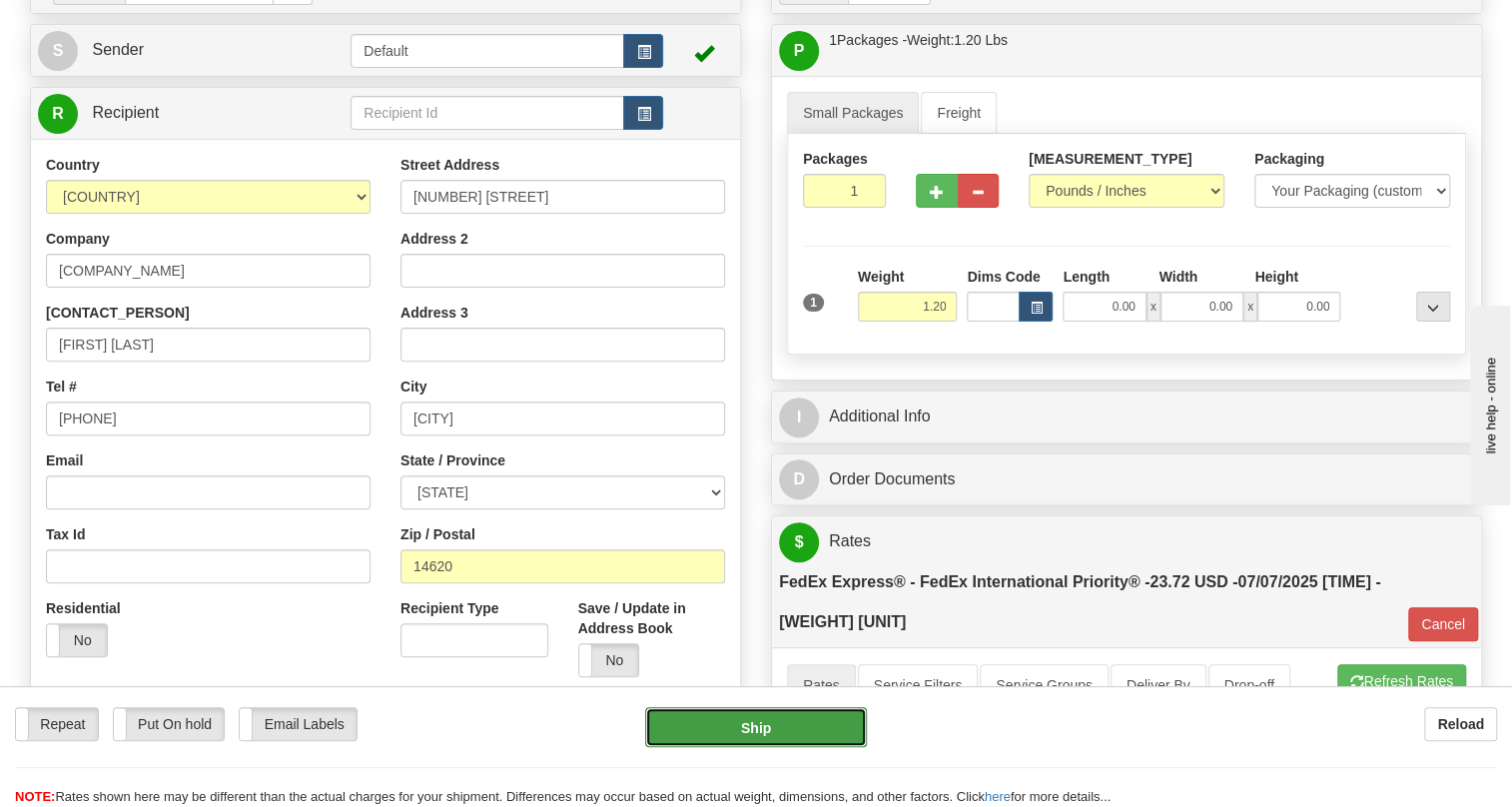 click on "Ship" at bounding box center [756, 727] 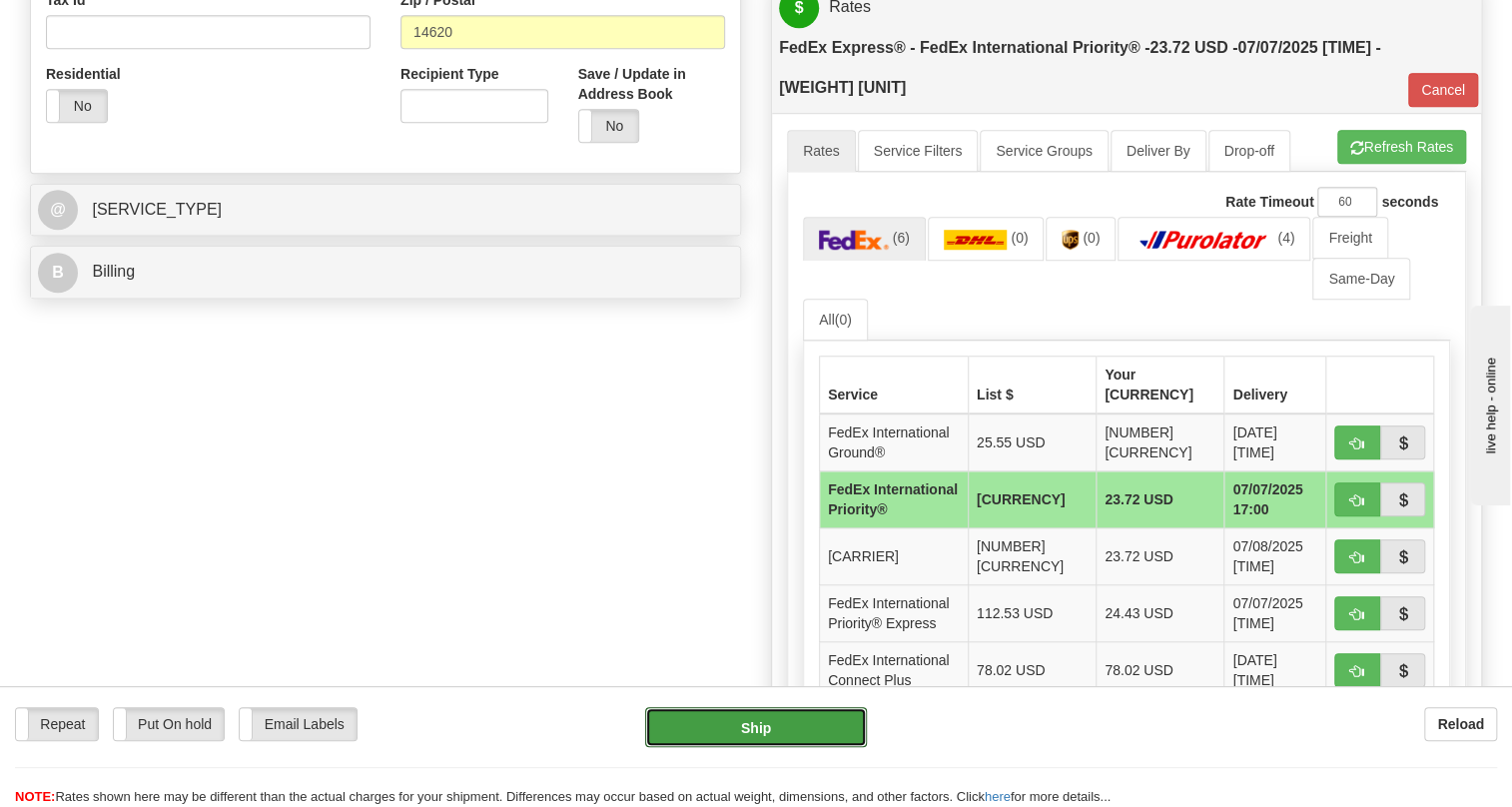 scroll, scrollTop: 726, scrollLeft: 0, axis: vertical 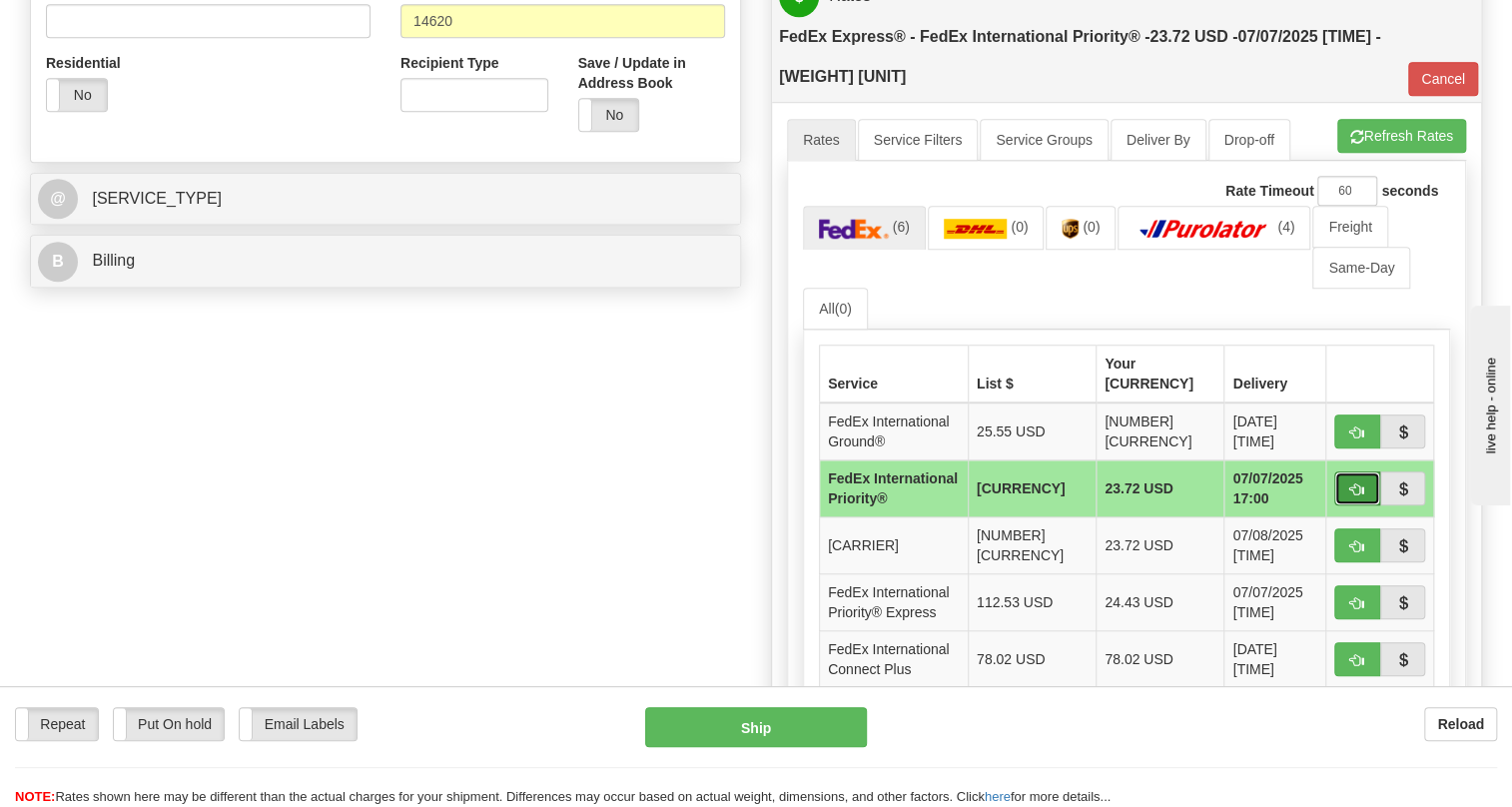click at bounding box center (1357, 489) 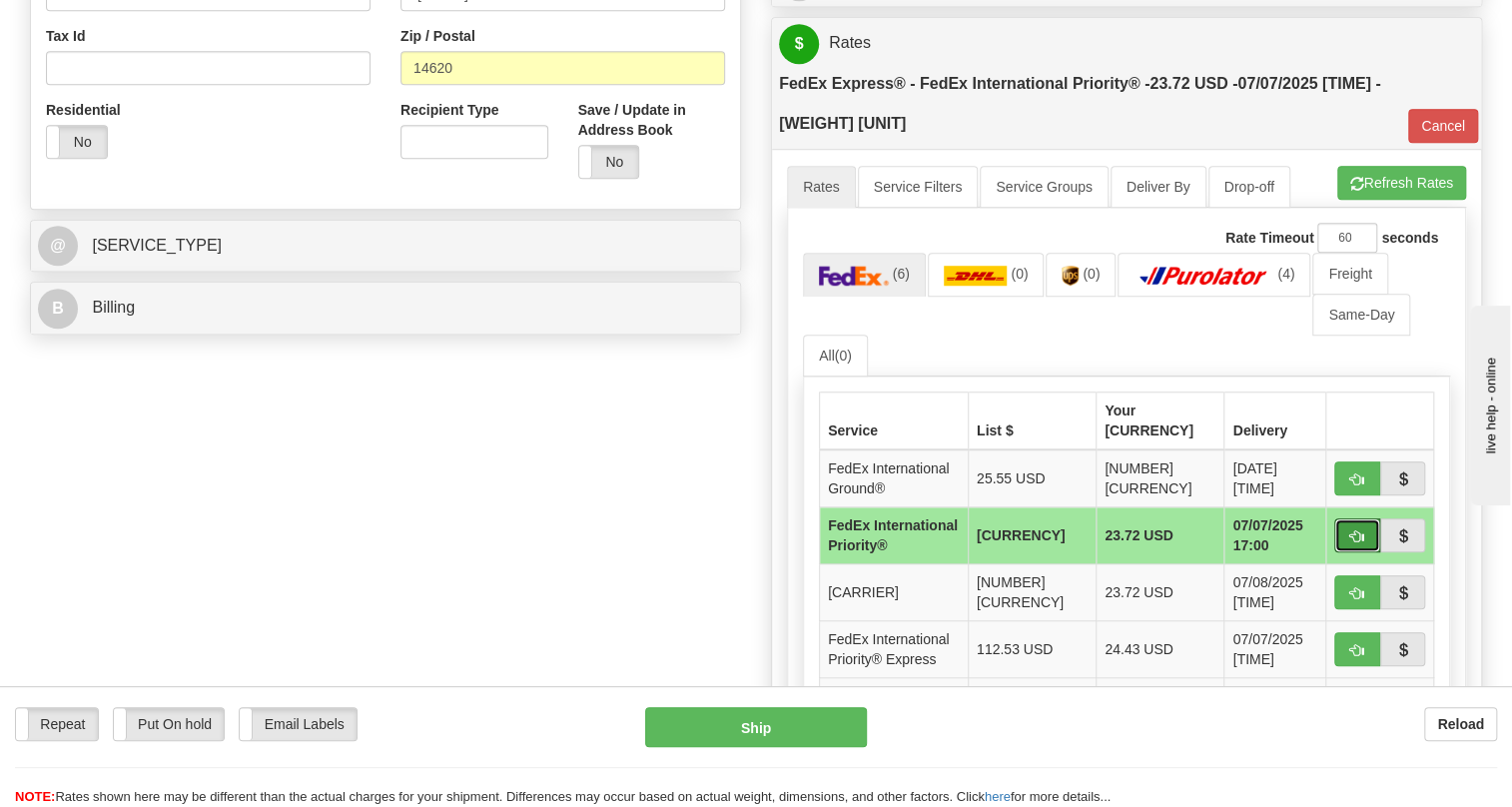 scroll, scrollTop: 635, scrollLeft: 0, axis: vertical 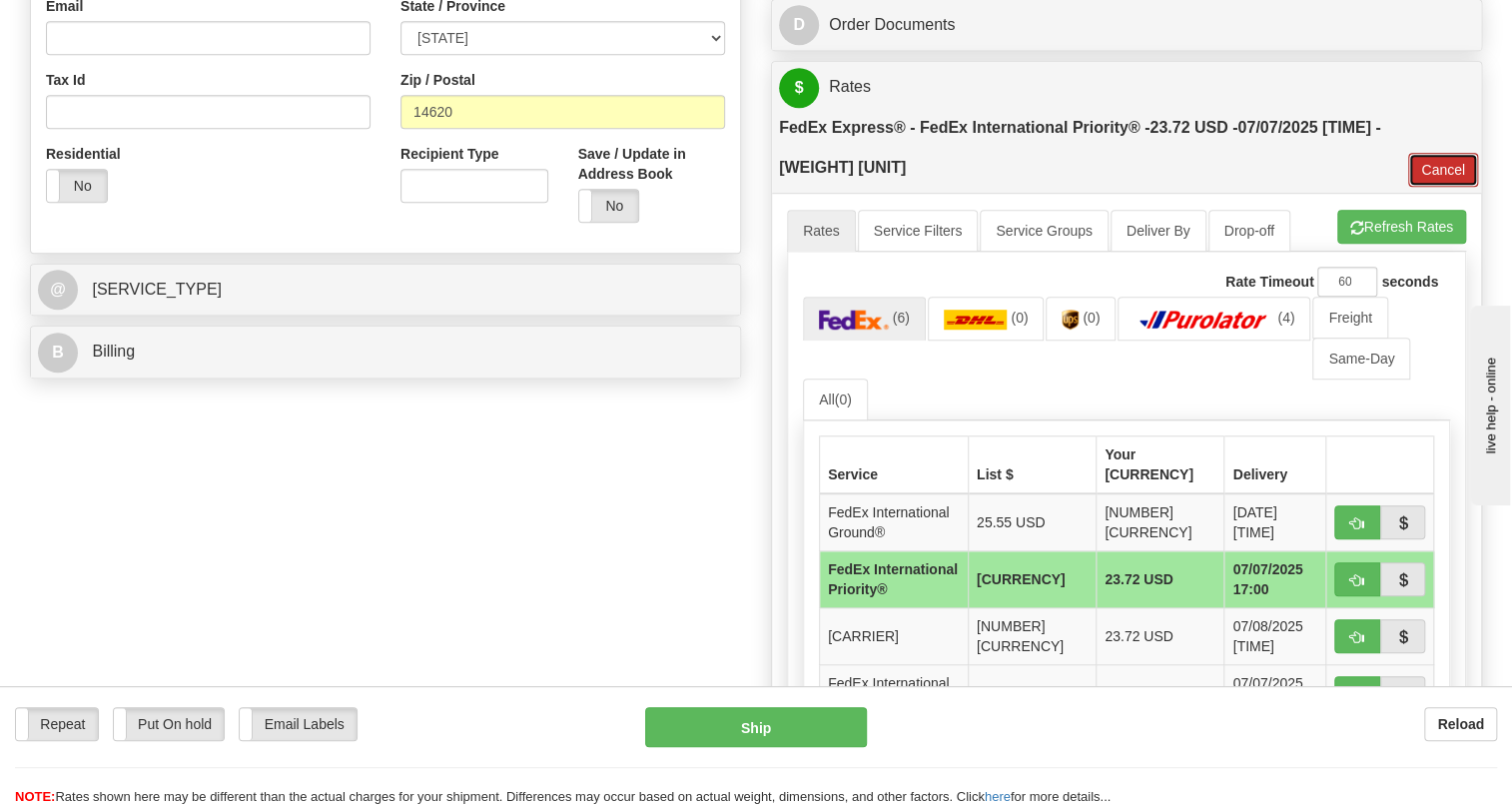 click on "Cancel" at bounding box center (1443, 170) 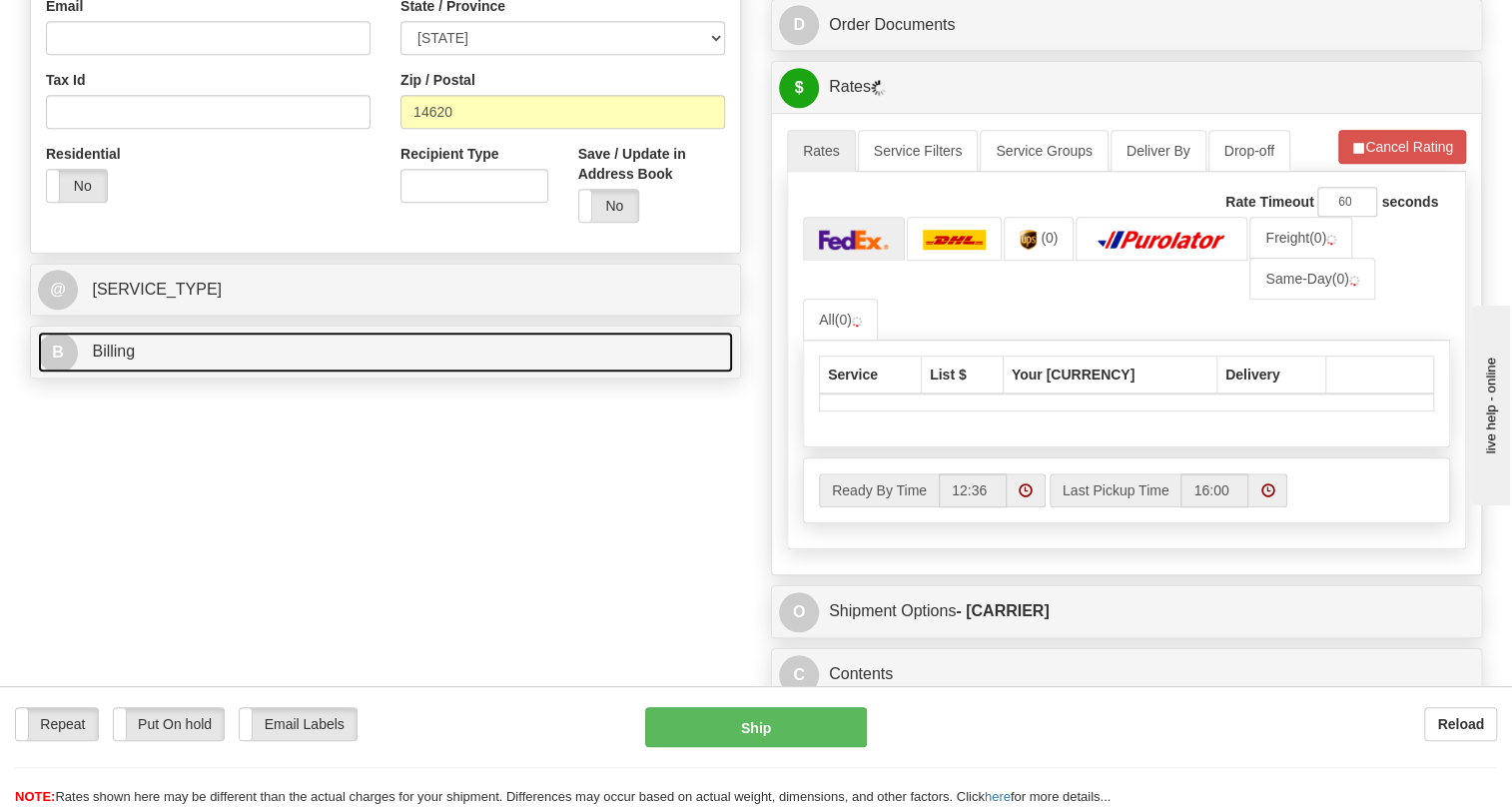 click on "Billing" at bounding box center (113, 351) 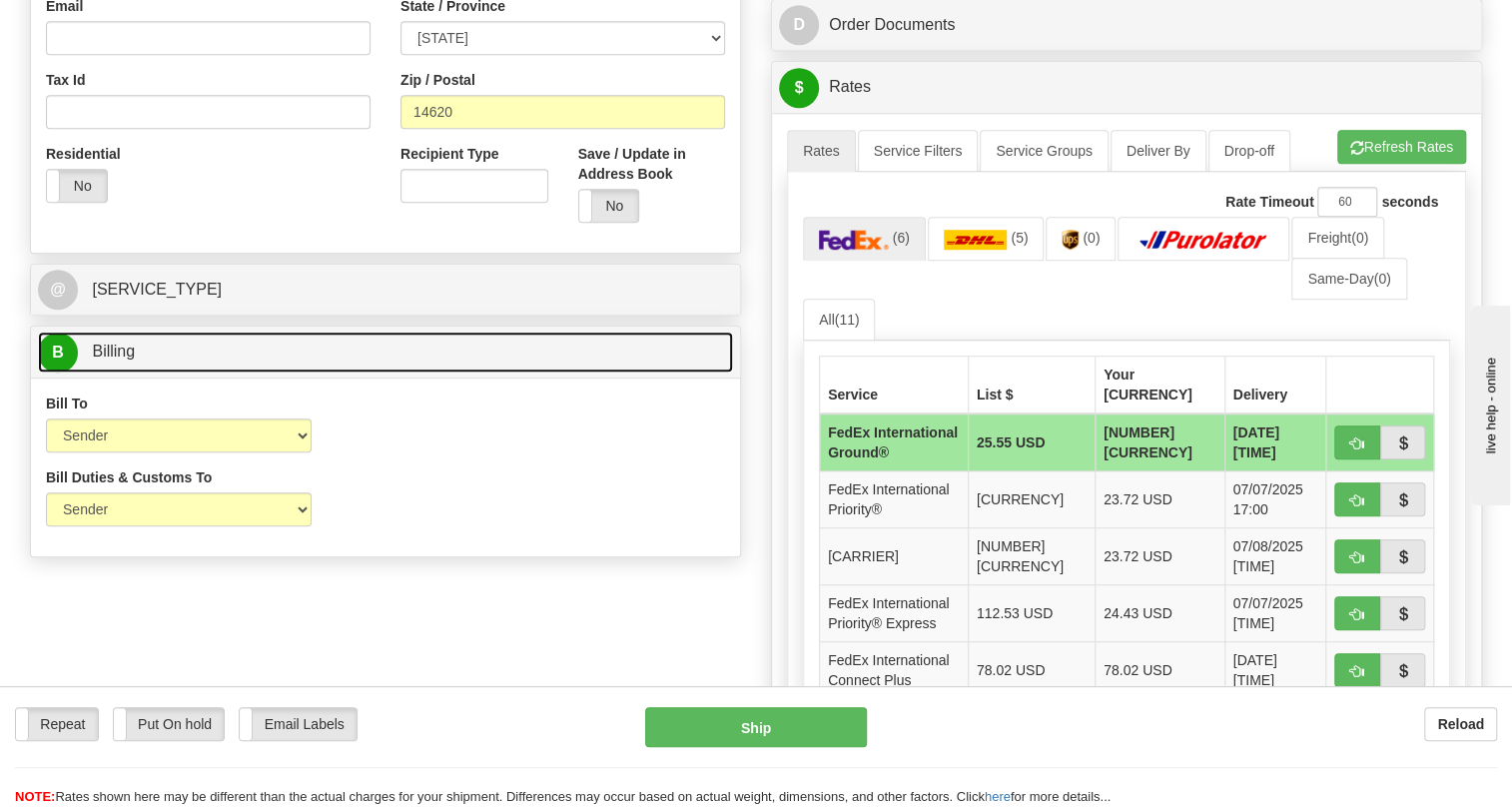 click on "Billing" at bounding box center (113, 351) 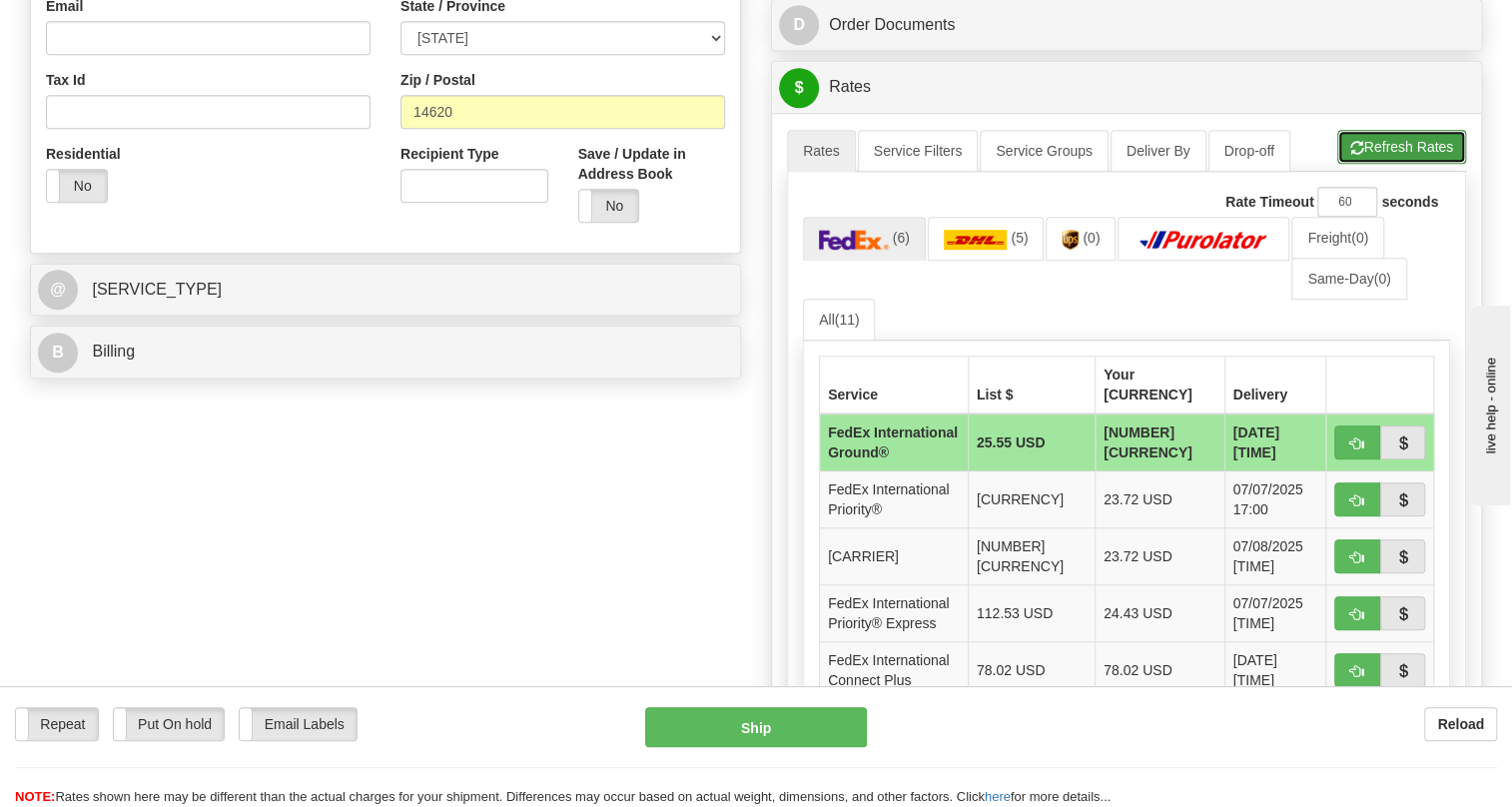 click on "Refresh Rates" at bounding box center (1401, 147) 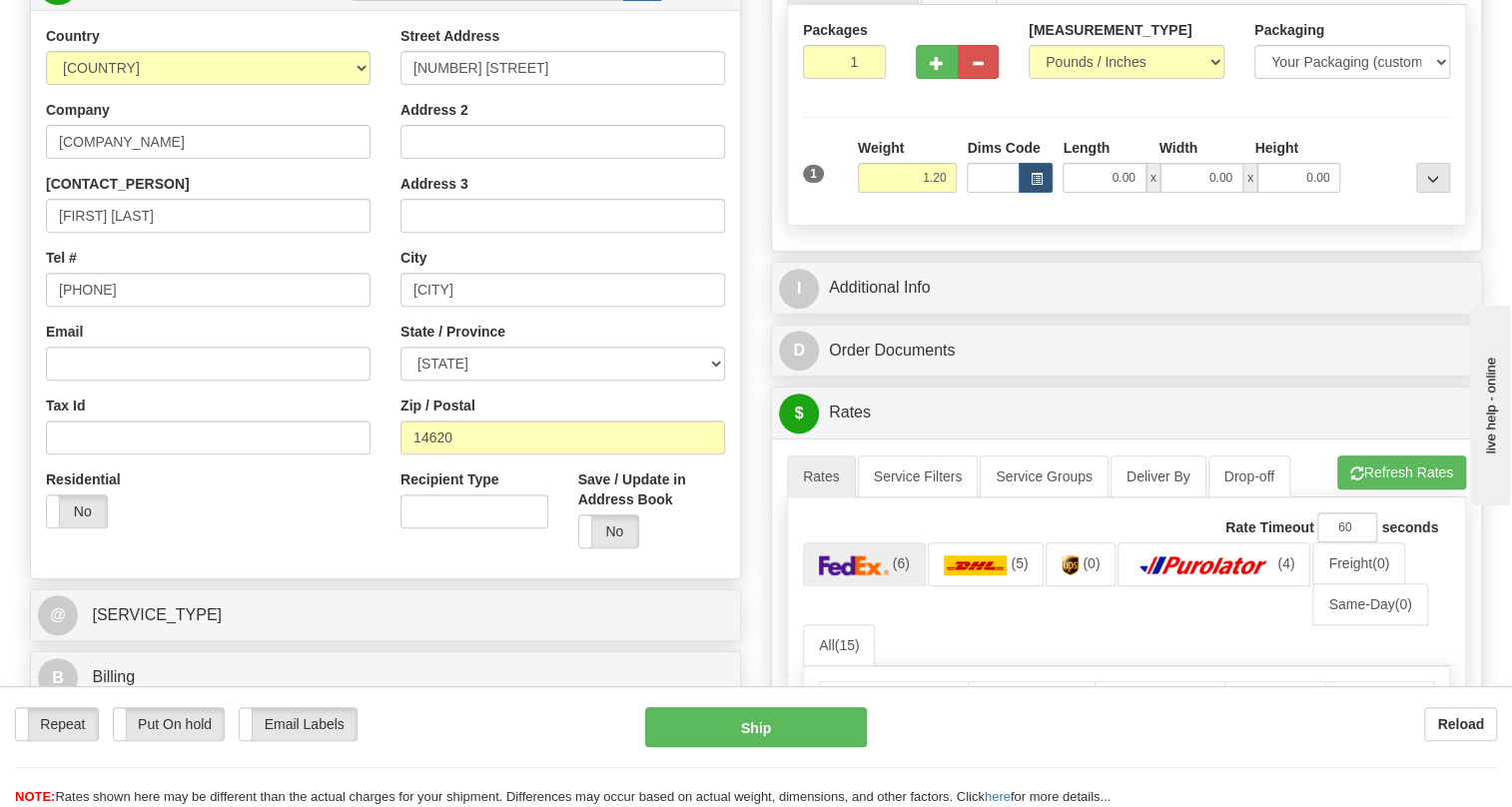 scroll, scrollTop: 453, scrollLeft: 0, axis: vertical 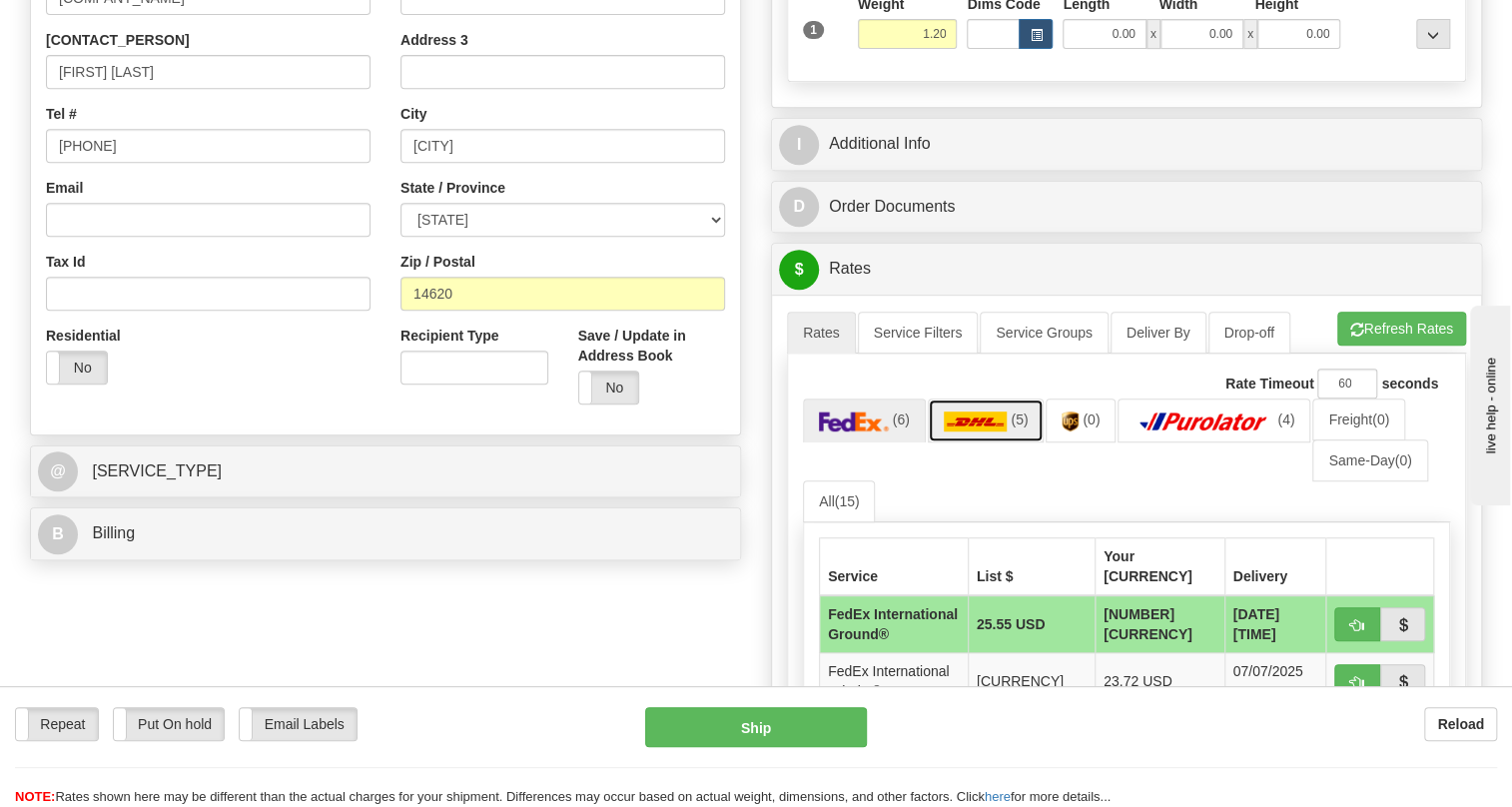 click at bounding box center (976, 421) 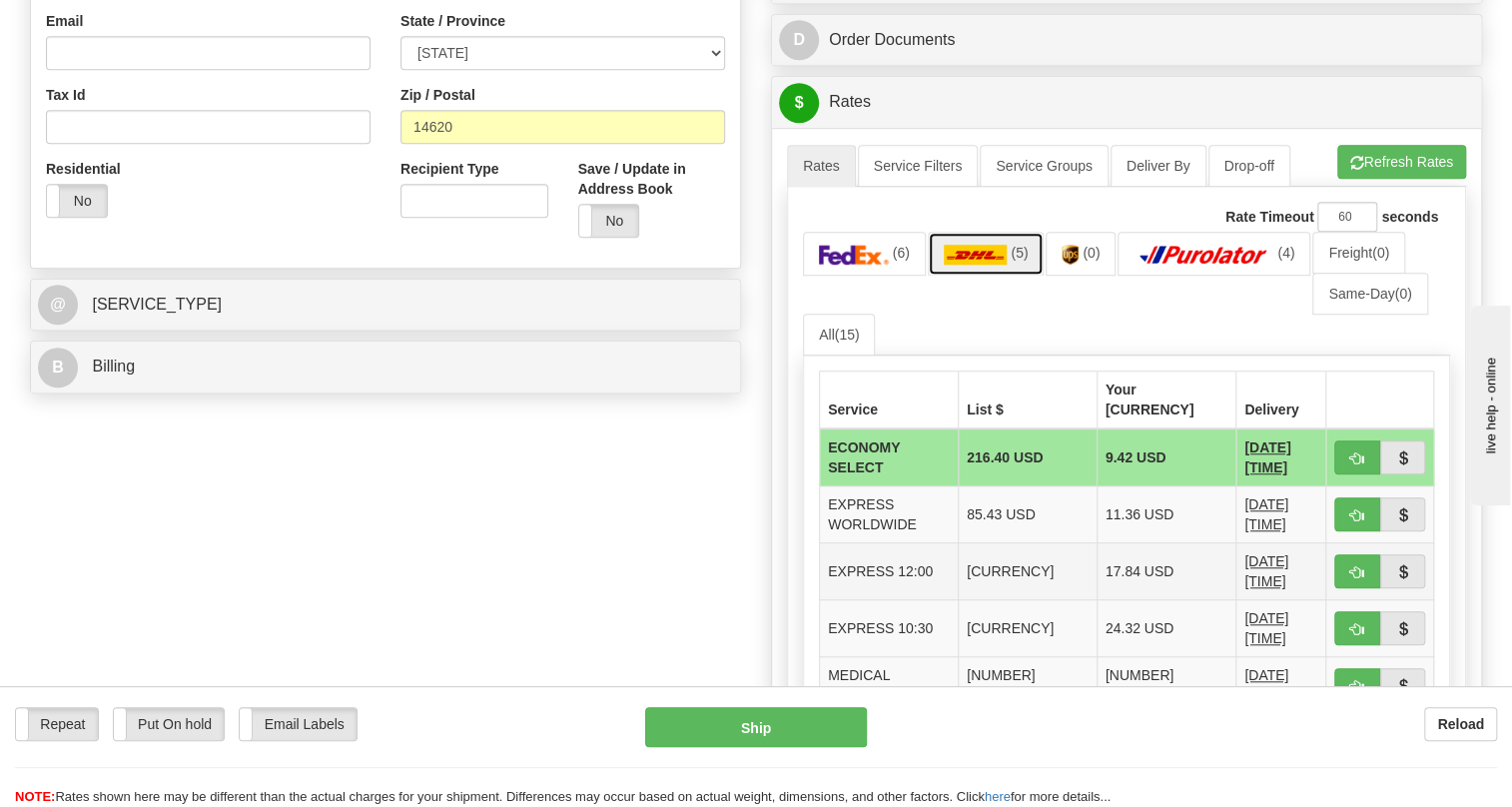 scroll, scrollTop: 726, scrollLeft: 0, axis: vertical 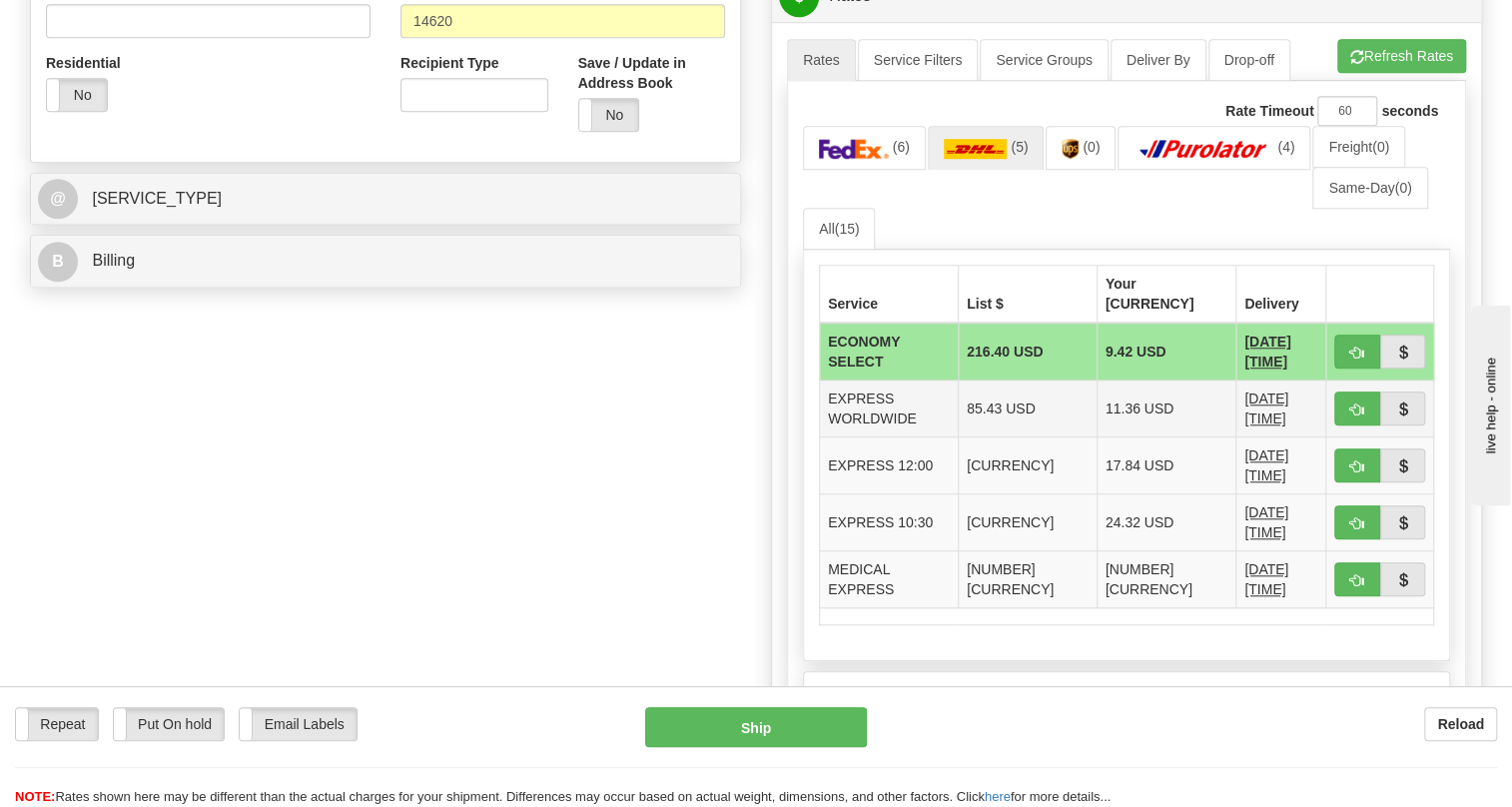 click on "11.36 USD" at bounding box center [1165, 352] 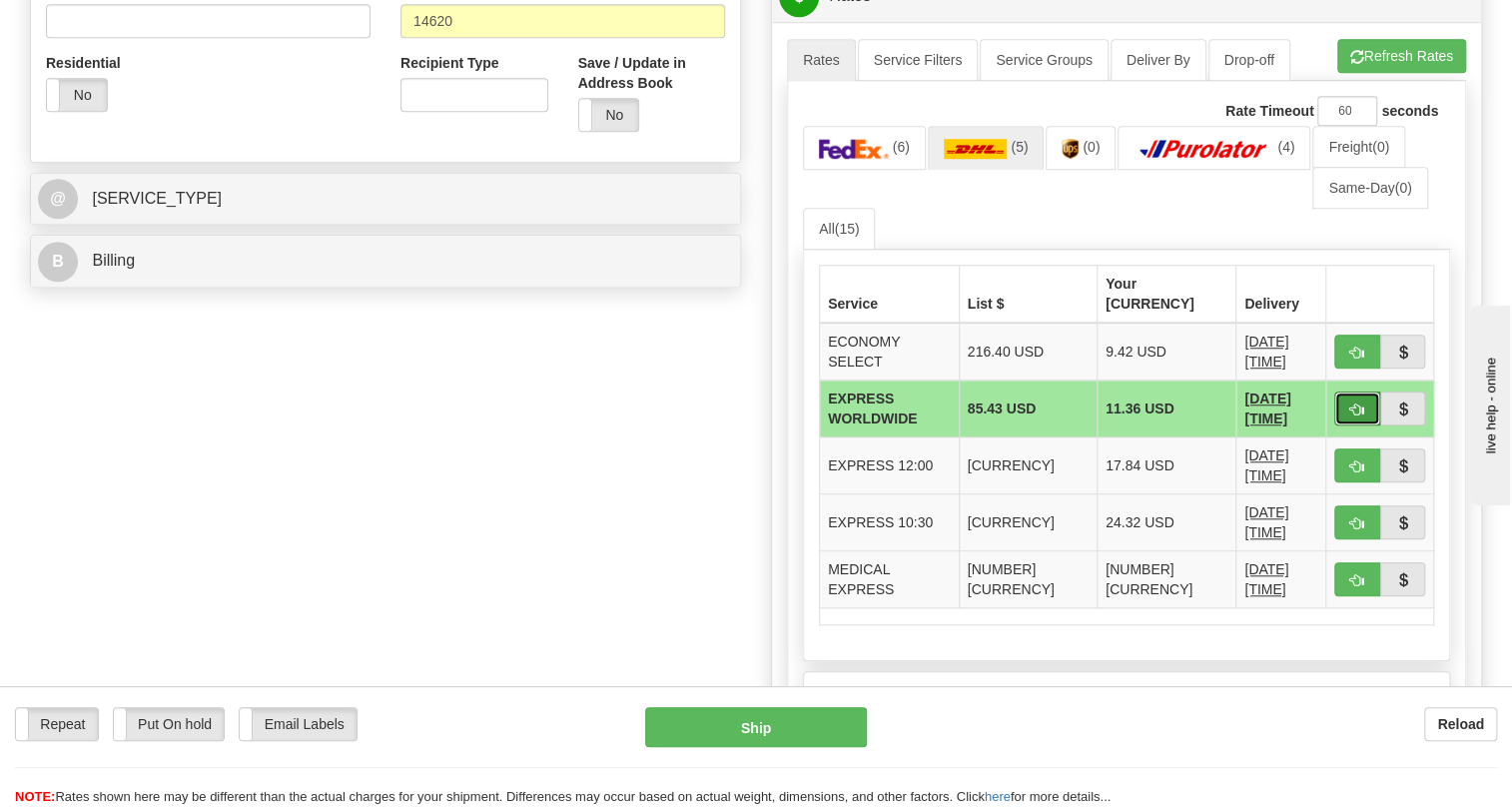 click at bounding box center (1357, 409) 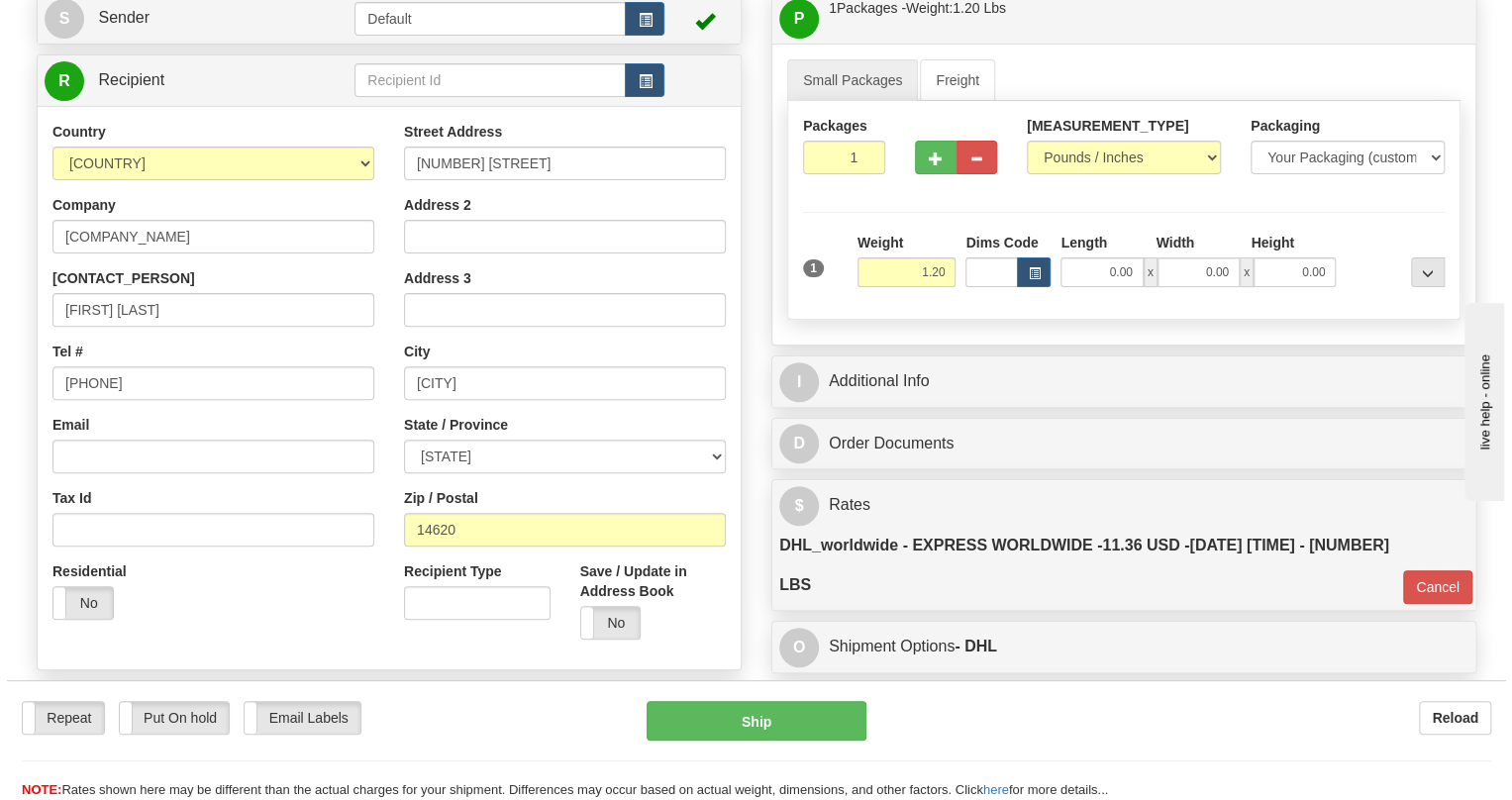 scroll, scrollTop: 179, scrollLeft: 0, axis: vertical 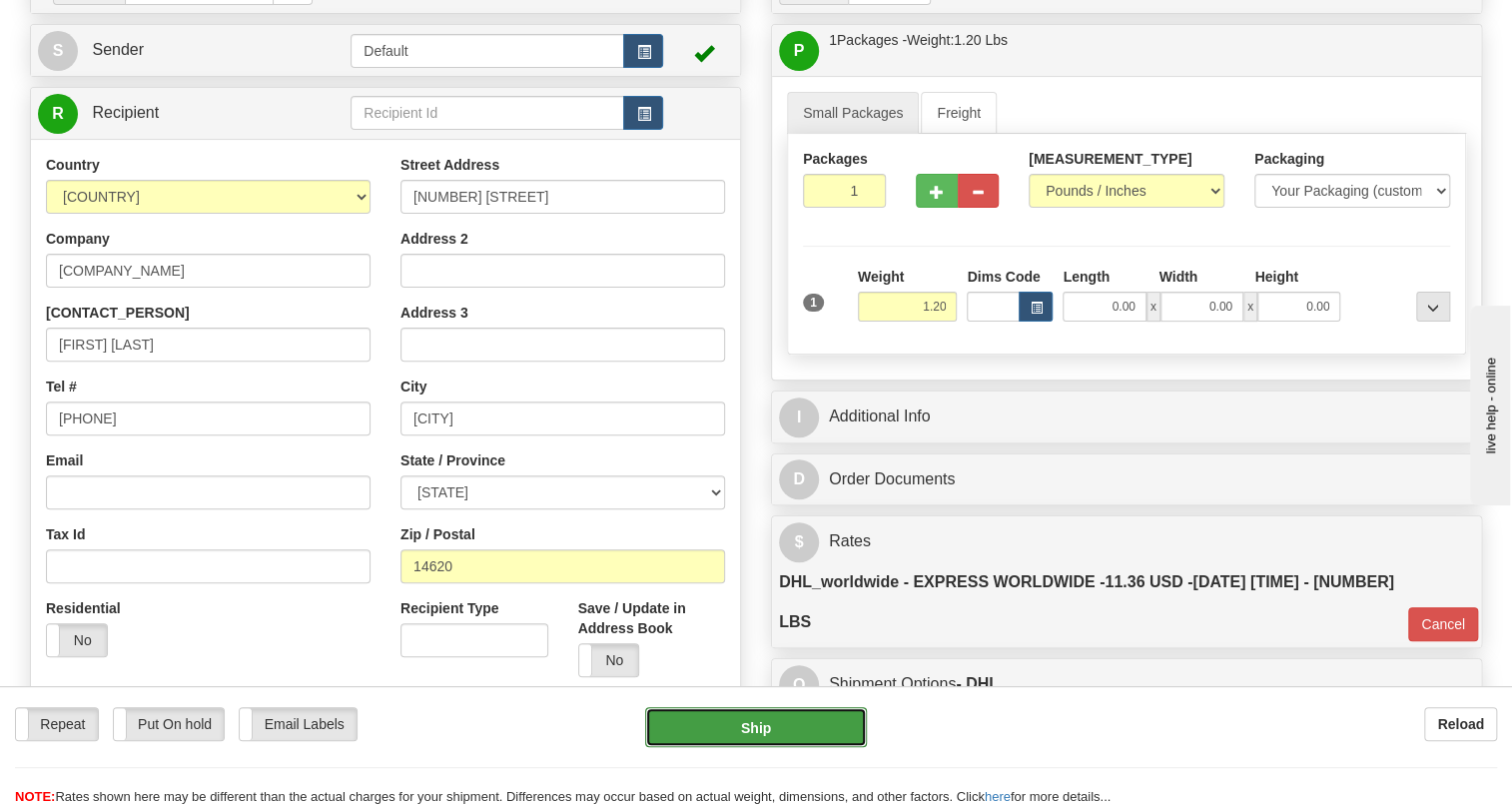 click on "Ship" at bounding box center [756, 727] 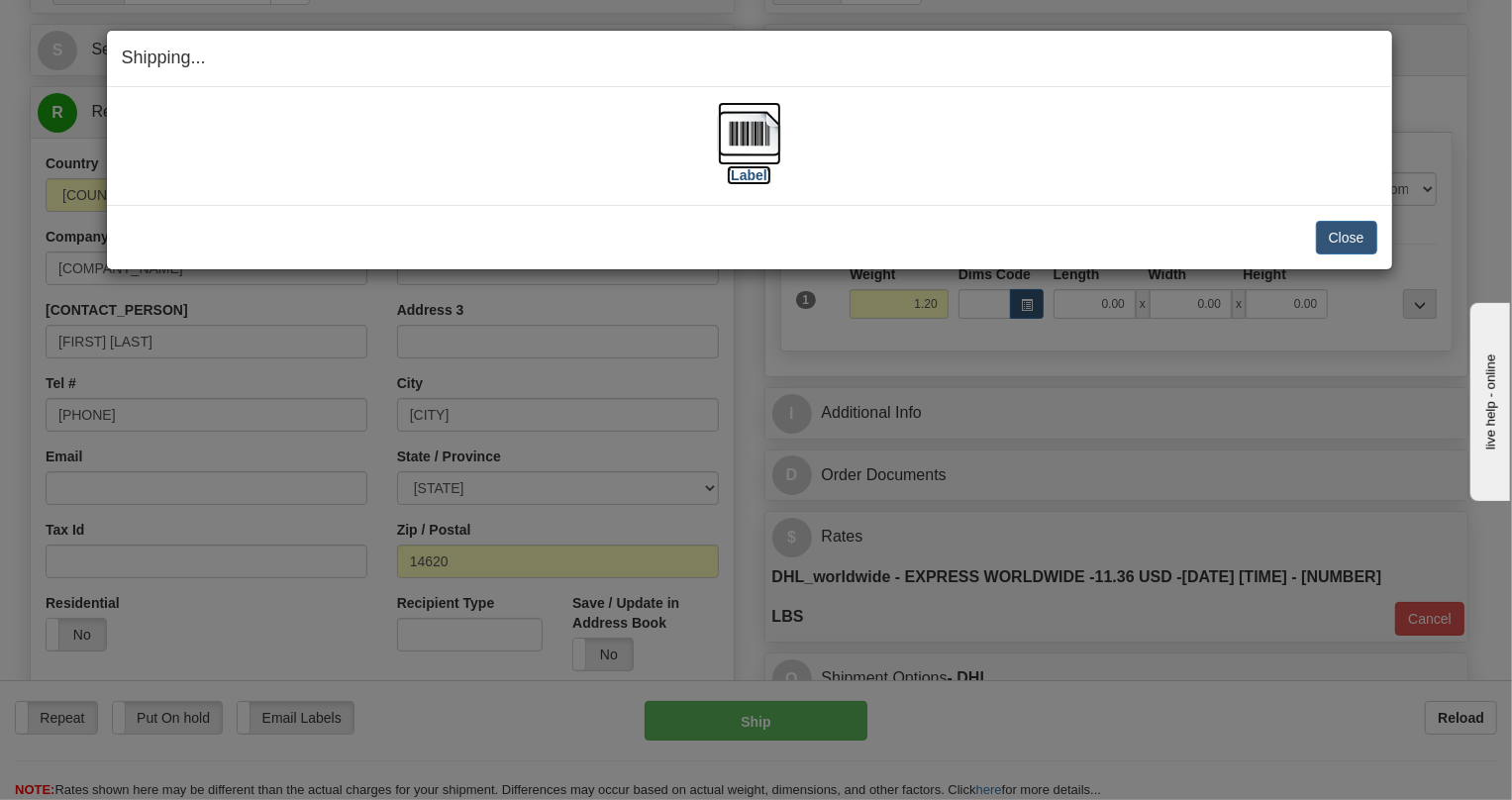 click at bounding box center [750, 134] 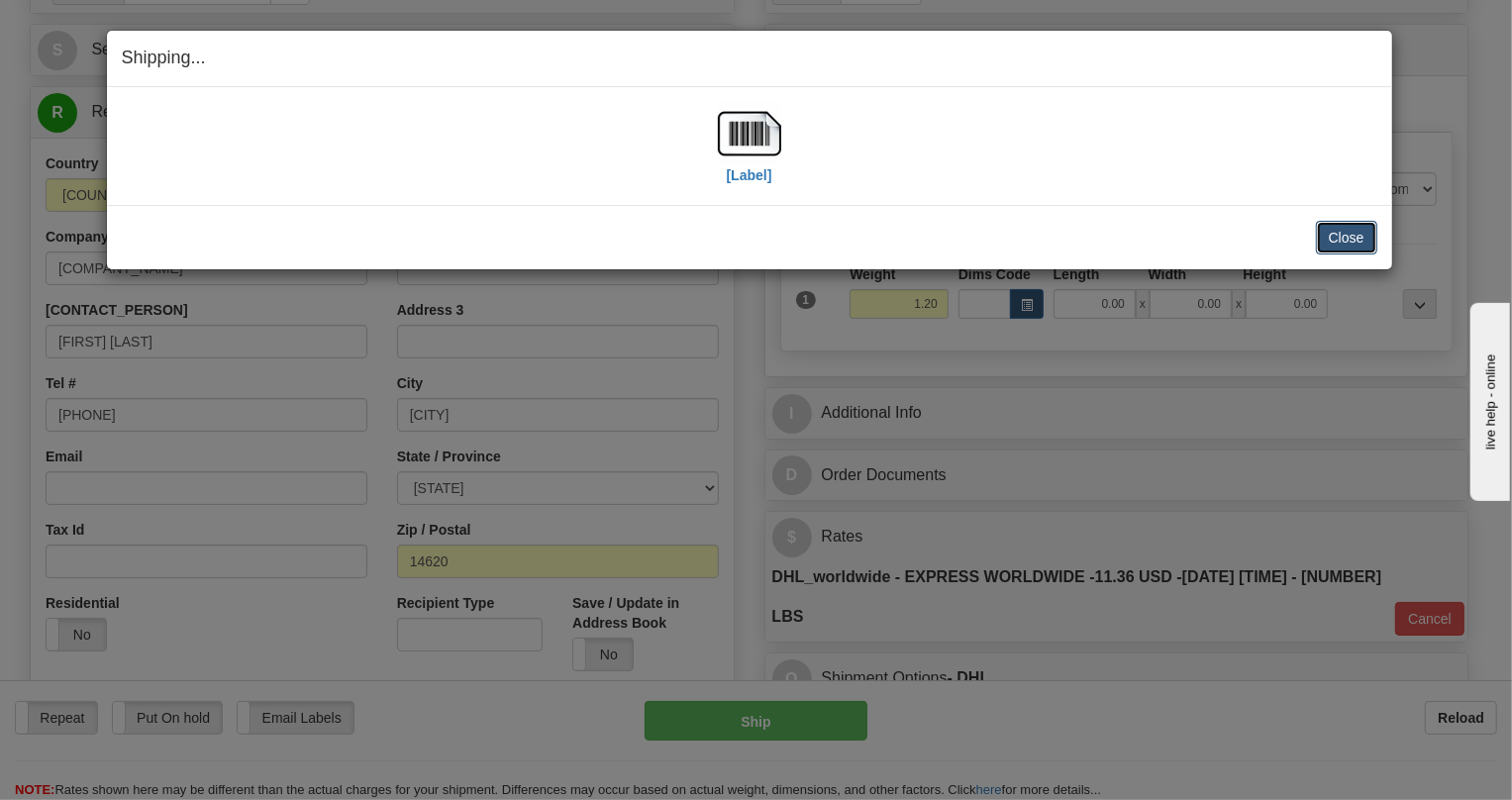 click on "Close" at bounding box center (1347, 238) 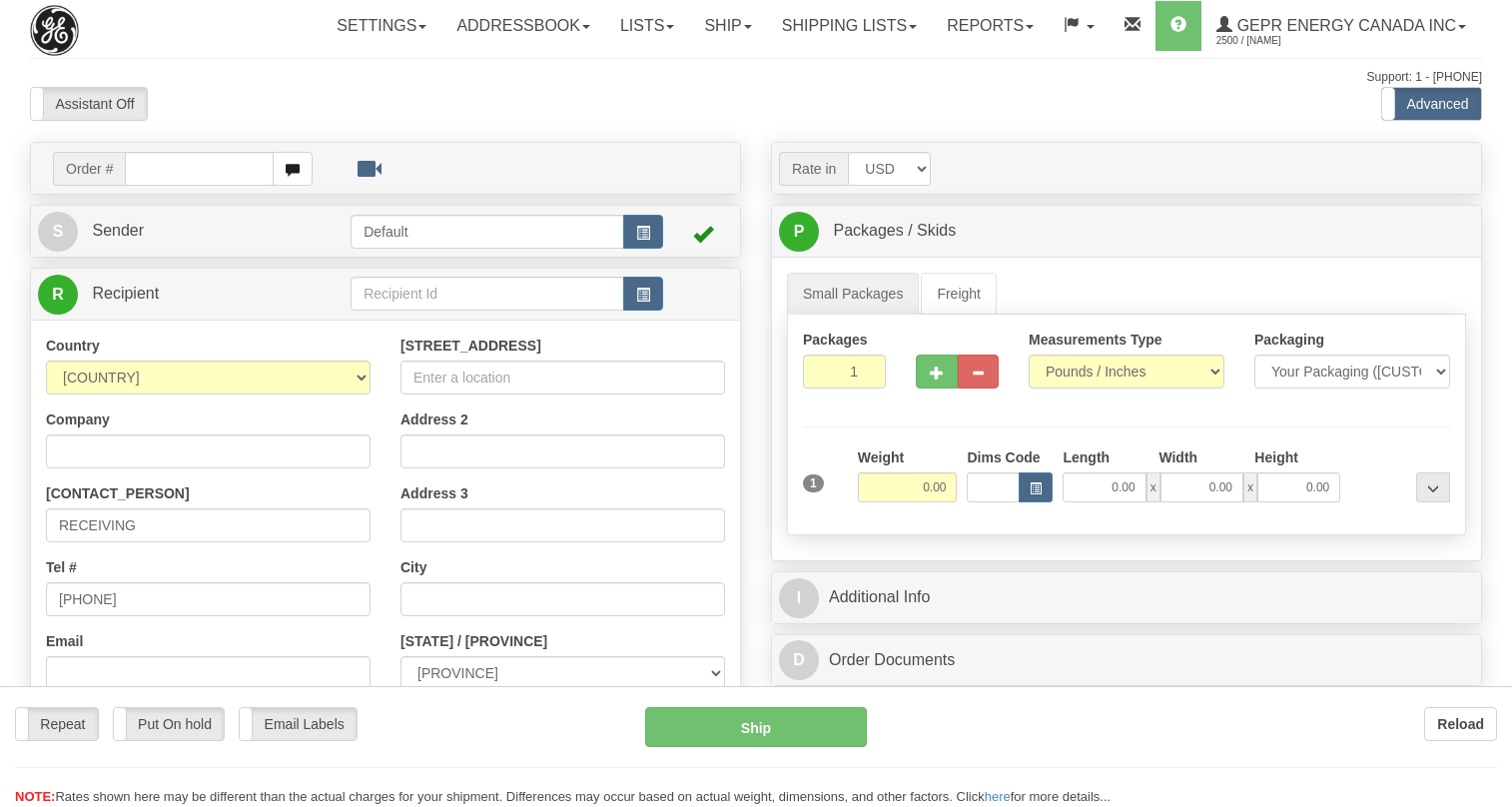 scroll, scrollTop: 0, scrollLeft: 0, axis: both 